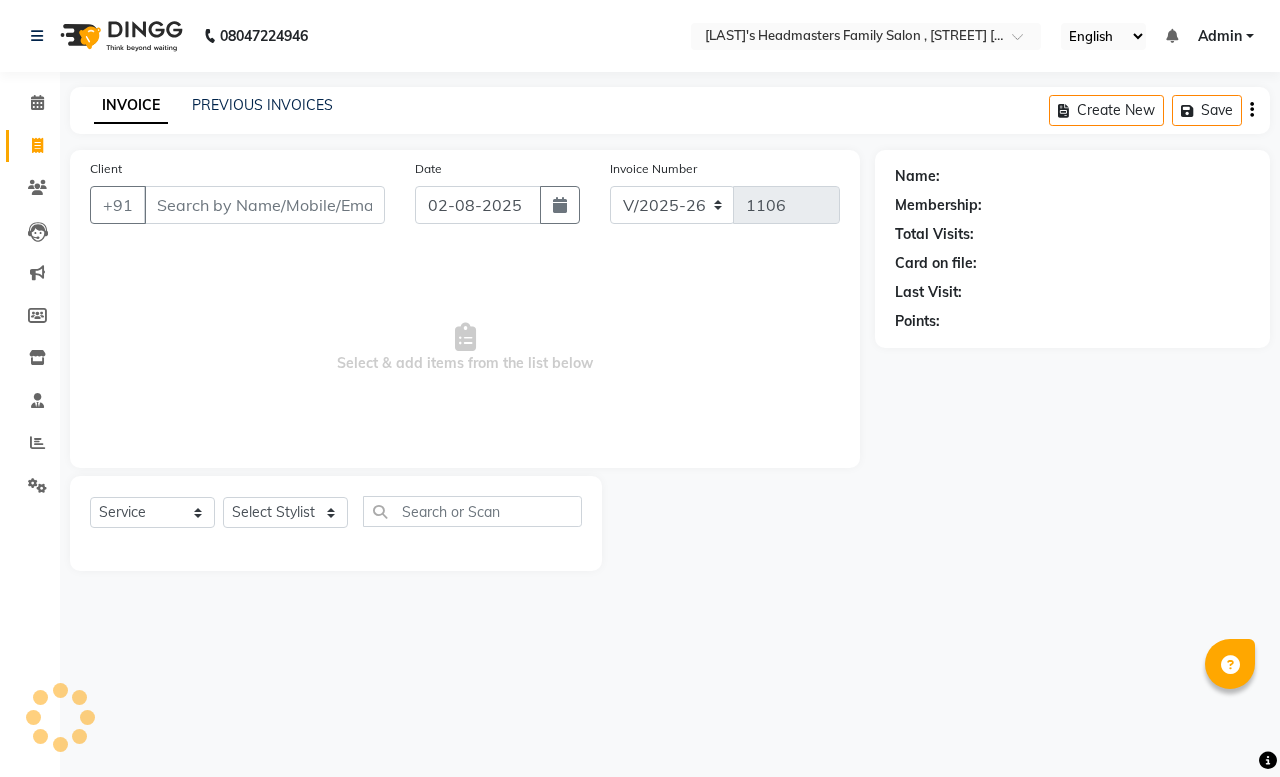 select on "7213" 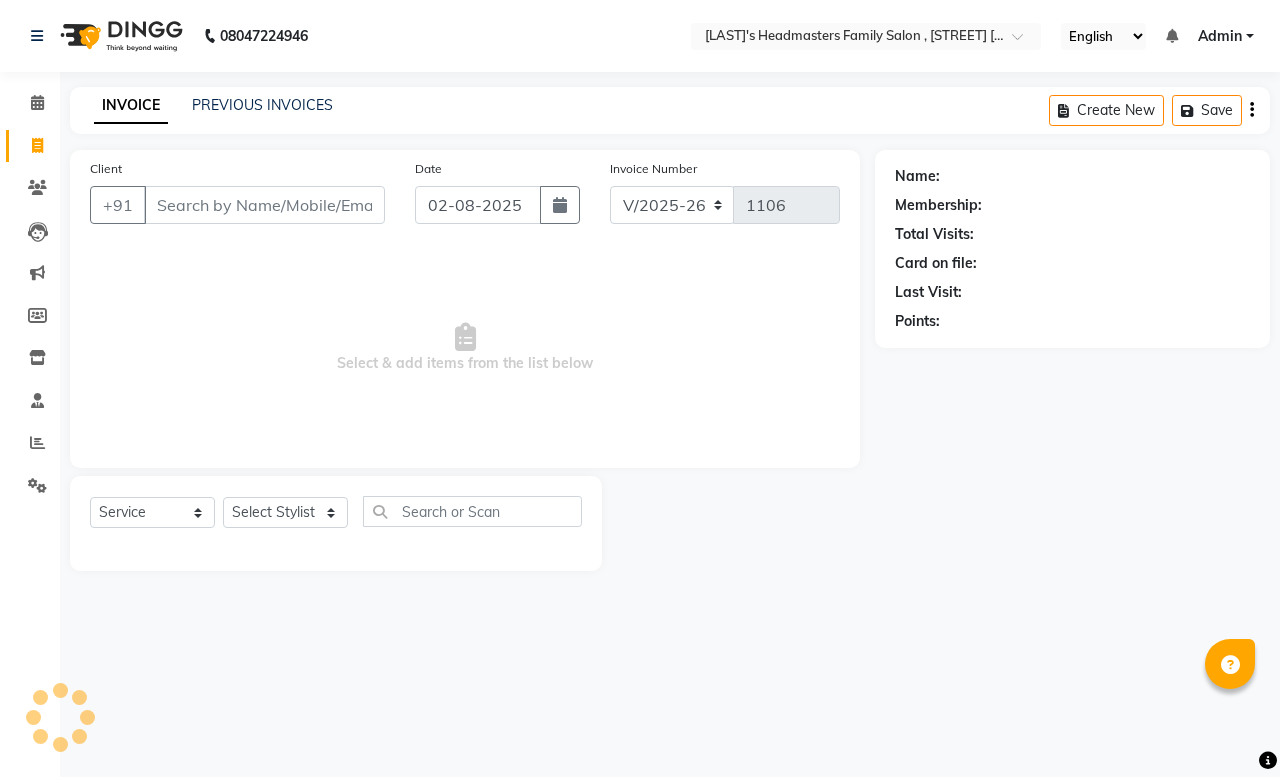 scroll, scrollTop: 0, scrollLeft: 0, axis: both 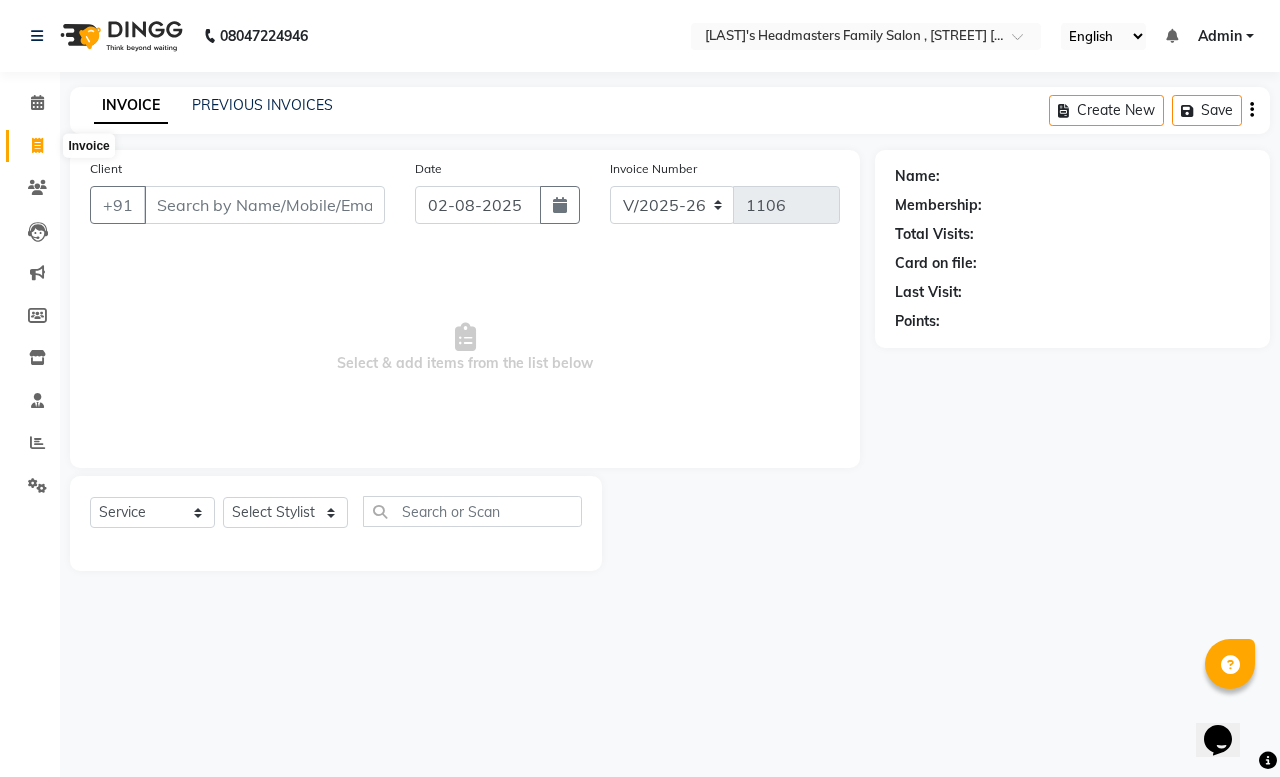 click 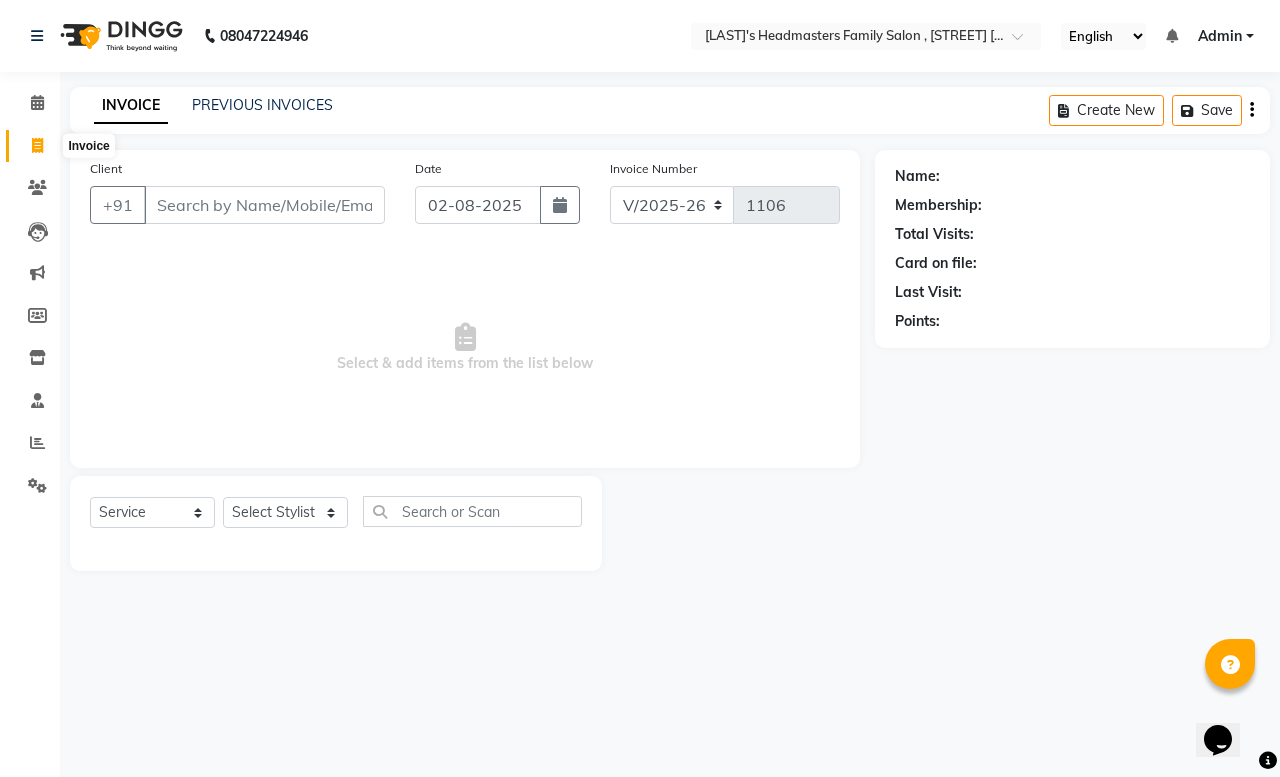 select on "service" 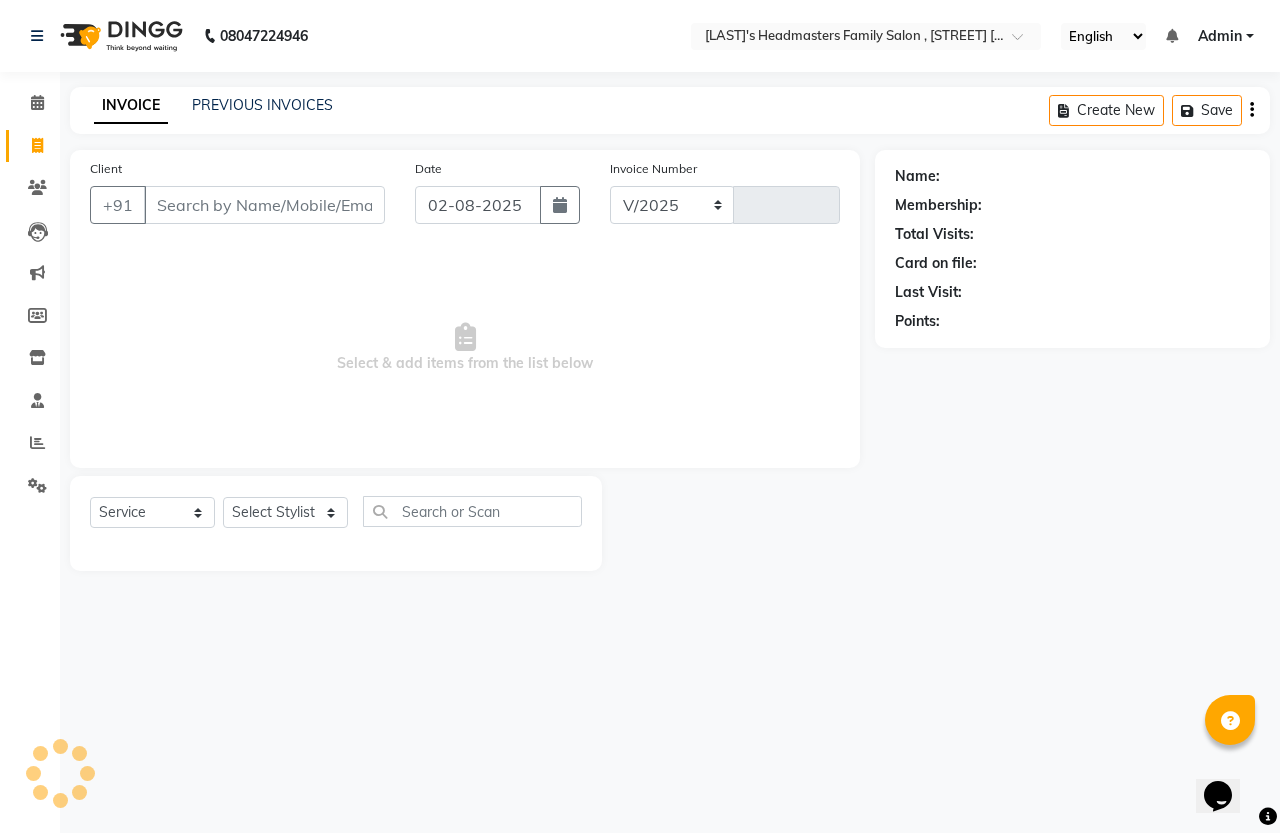 select on "7213" 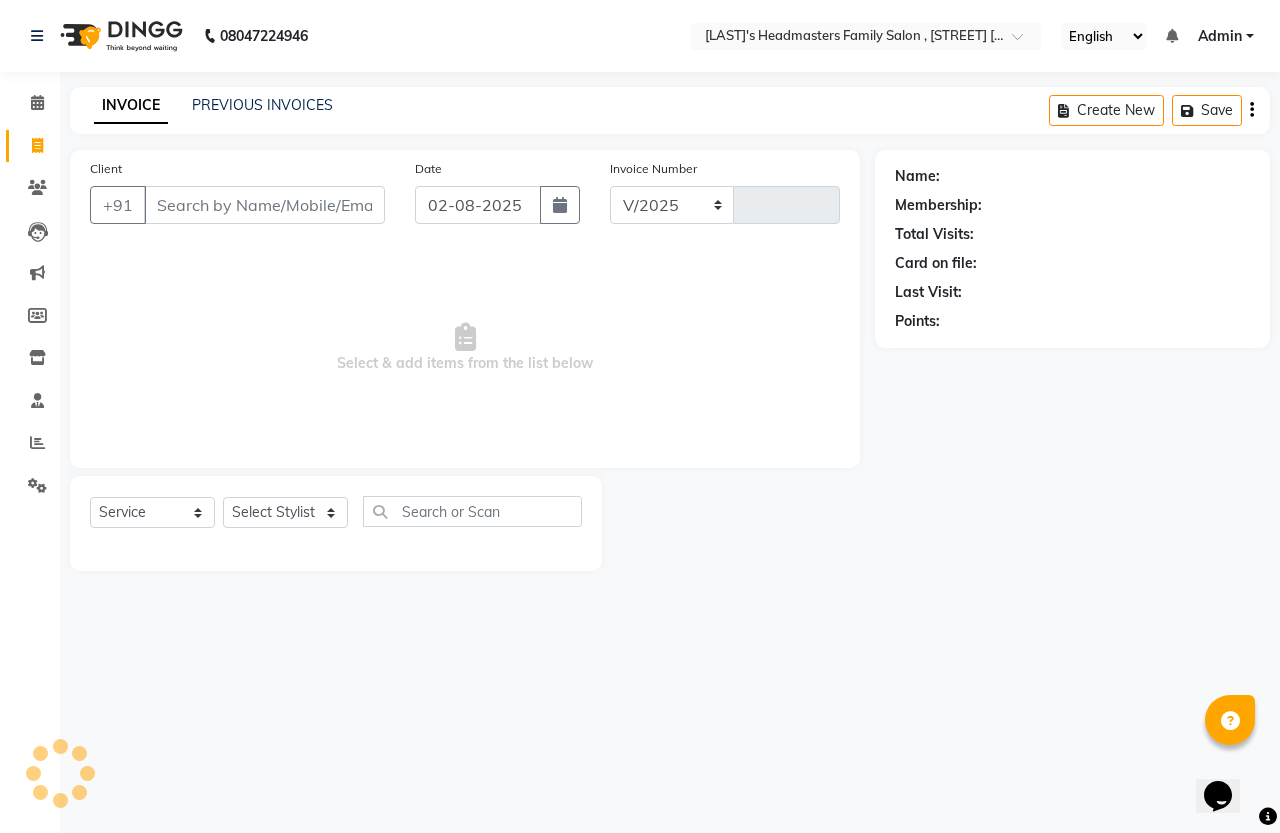 type on "1106" 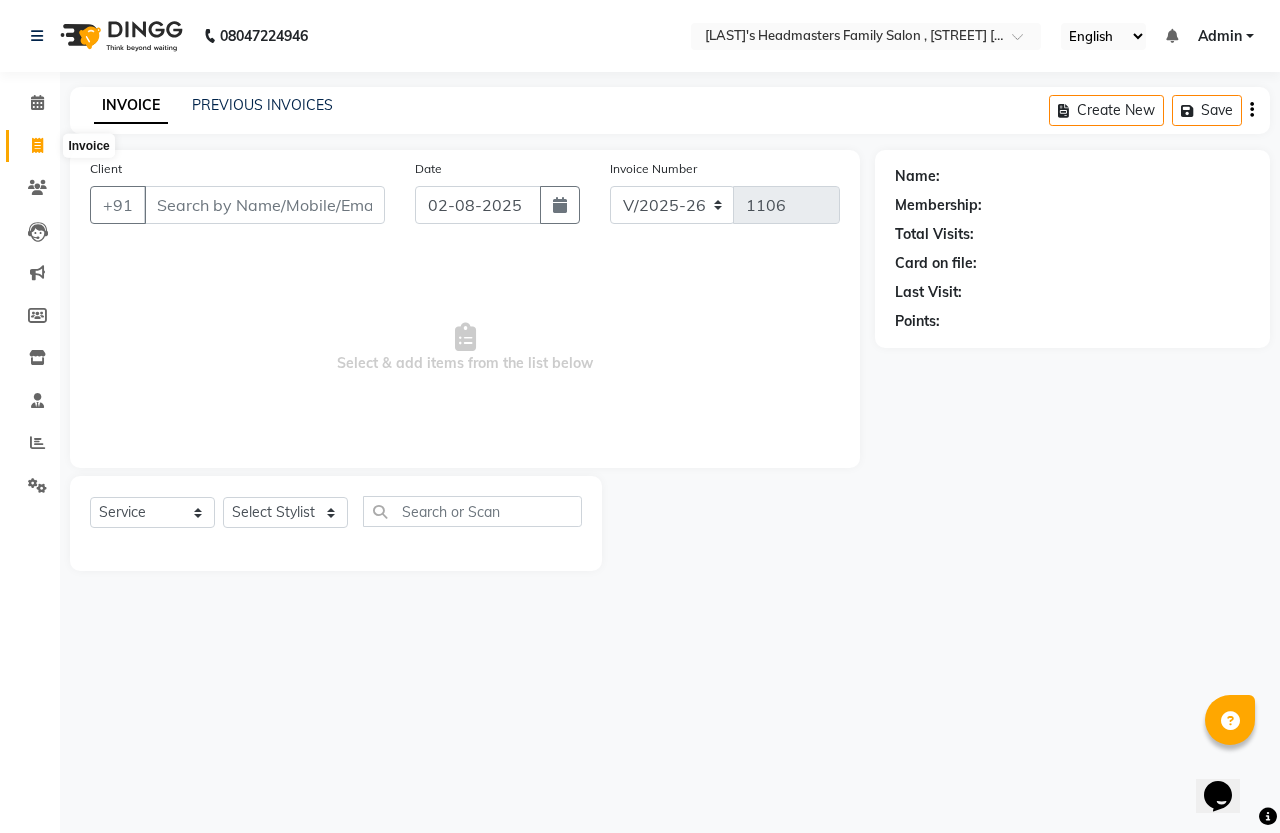 click 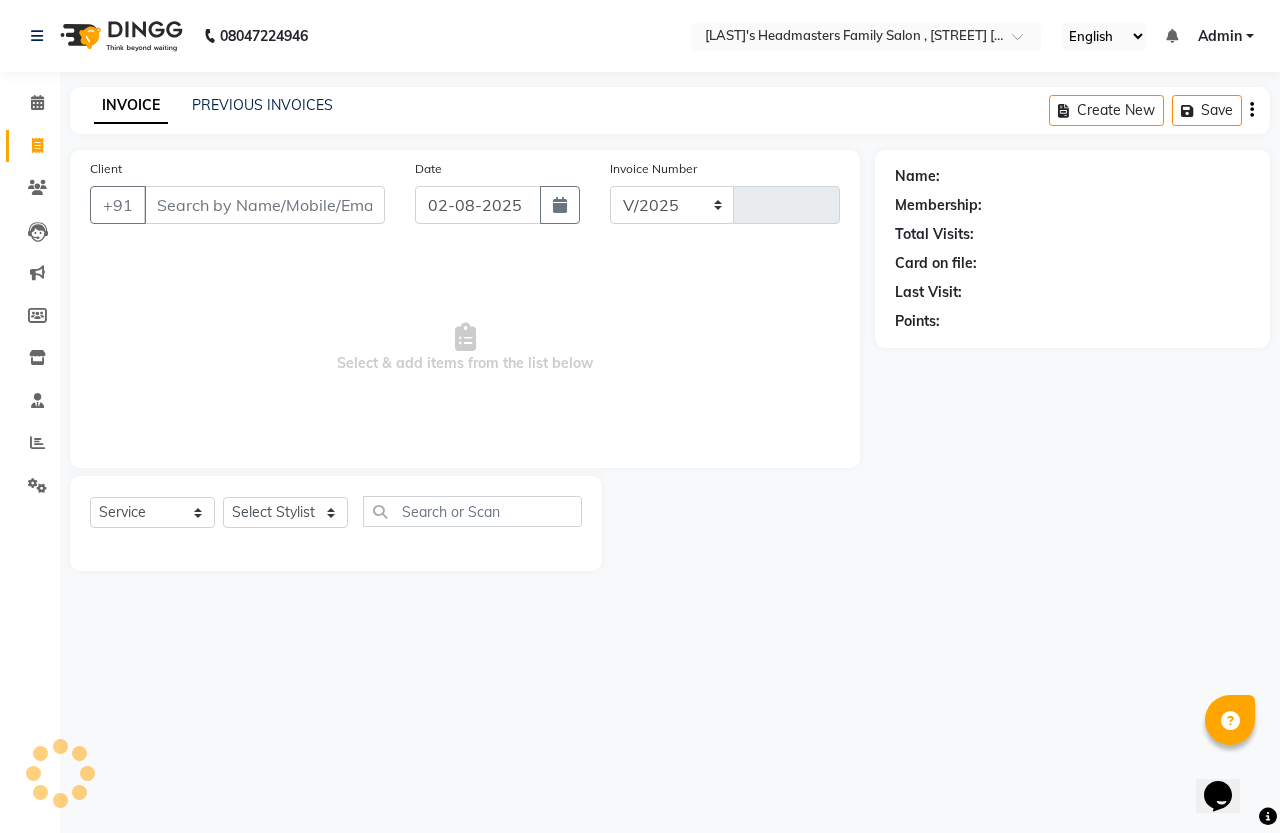 select on "7213" 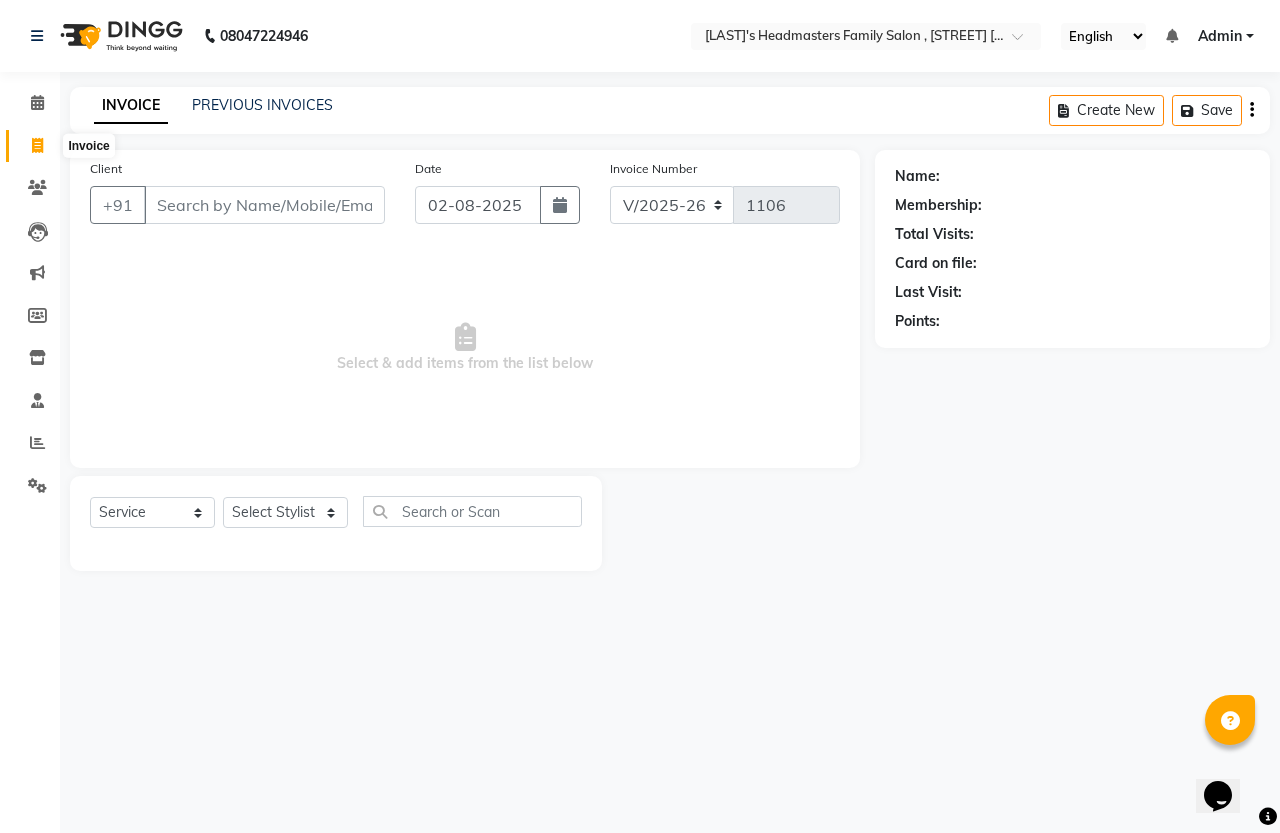 click 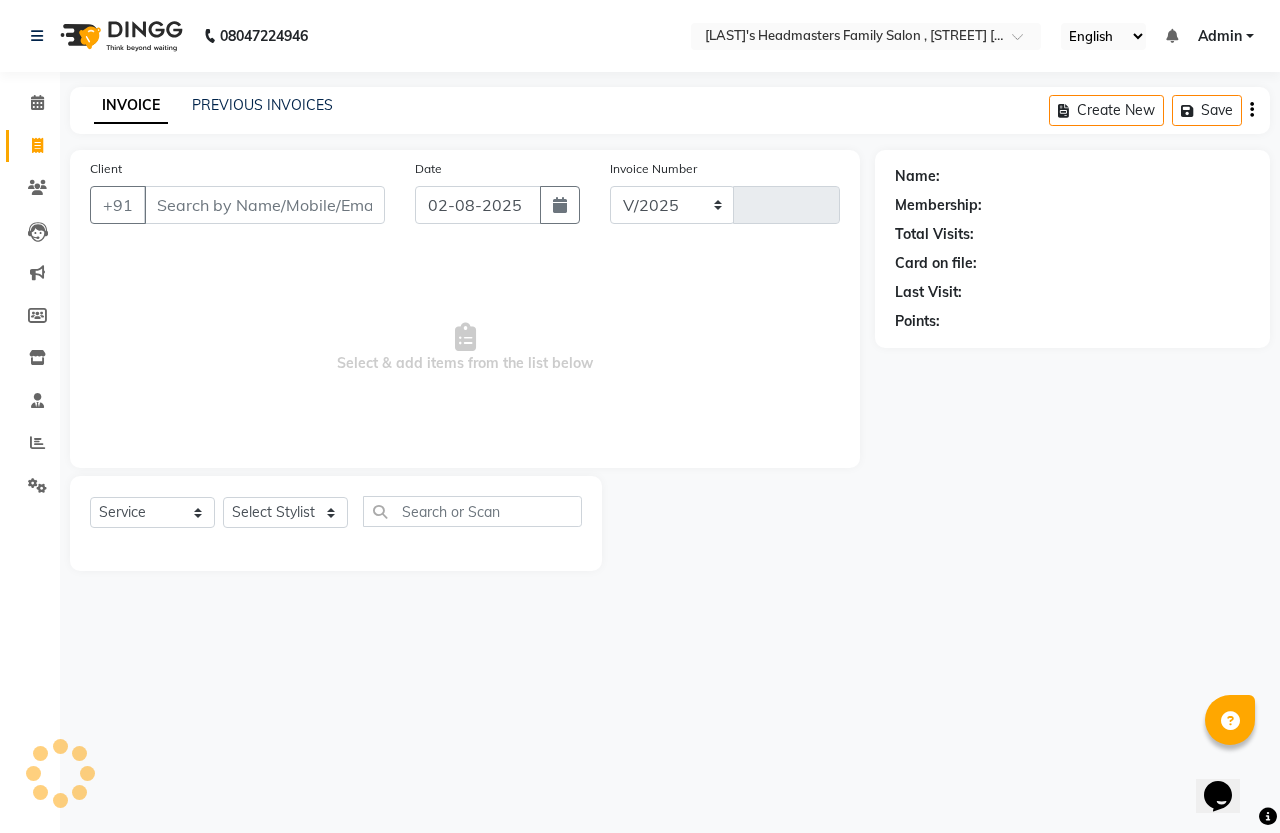 select on "7213" 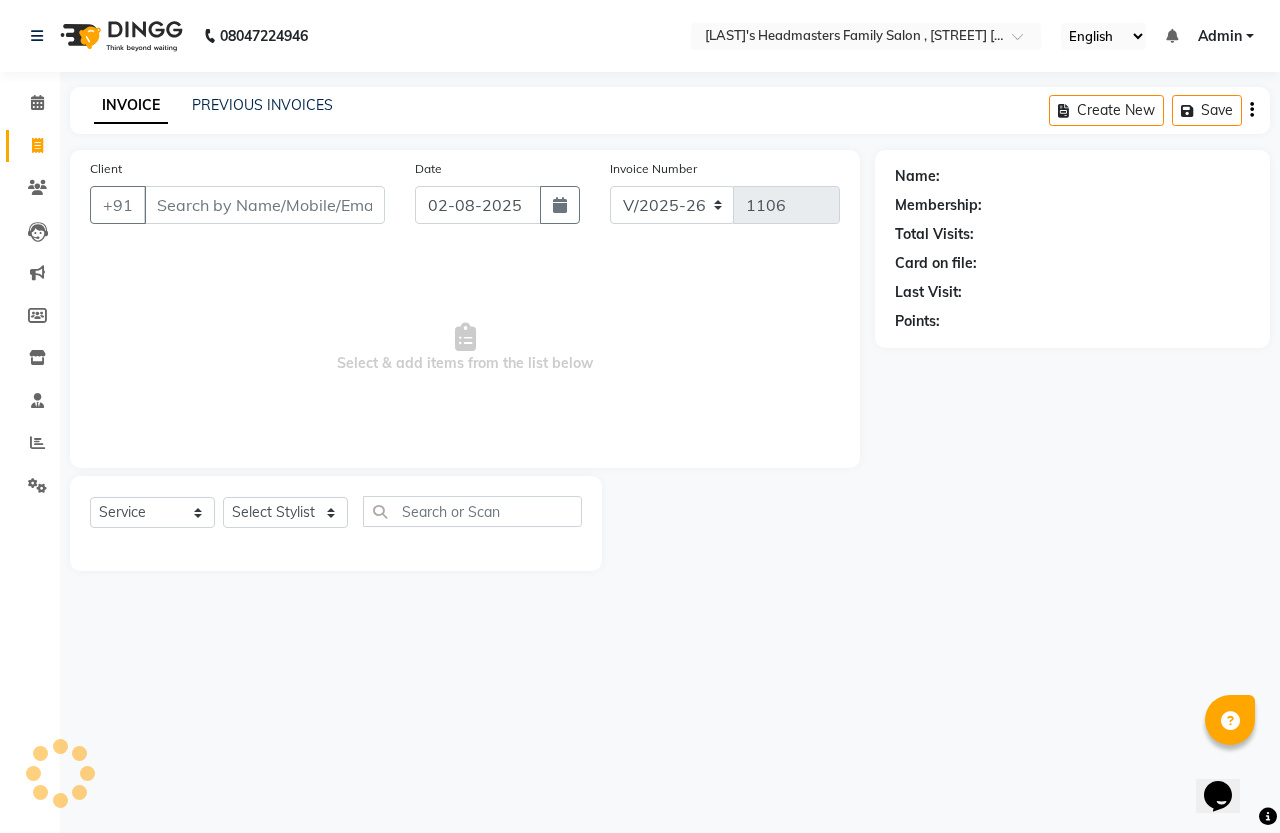 click on "Client" at bounding box center (264, 205) 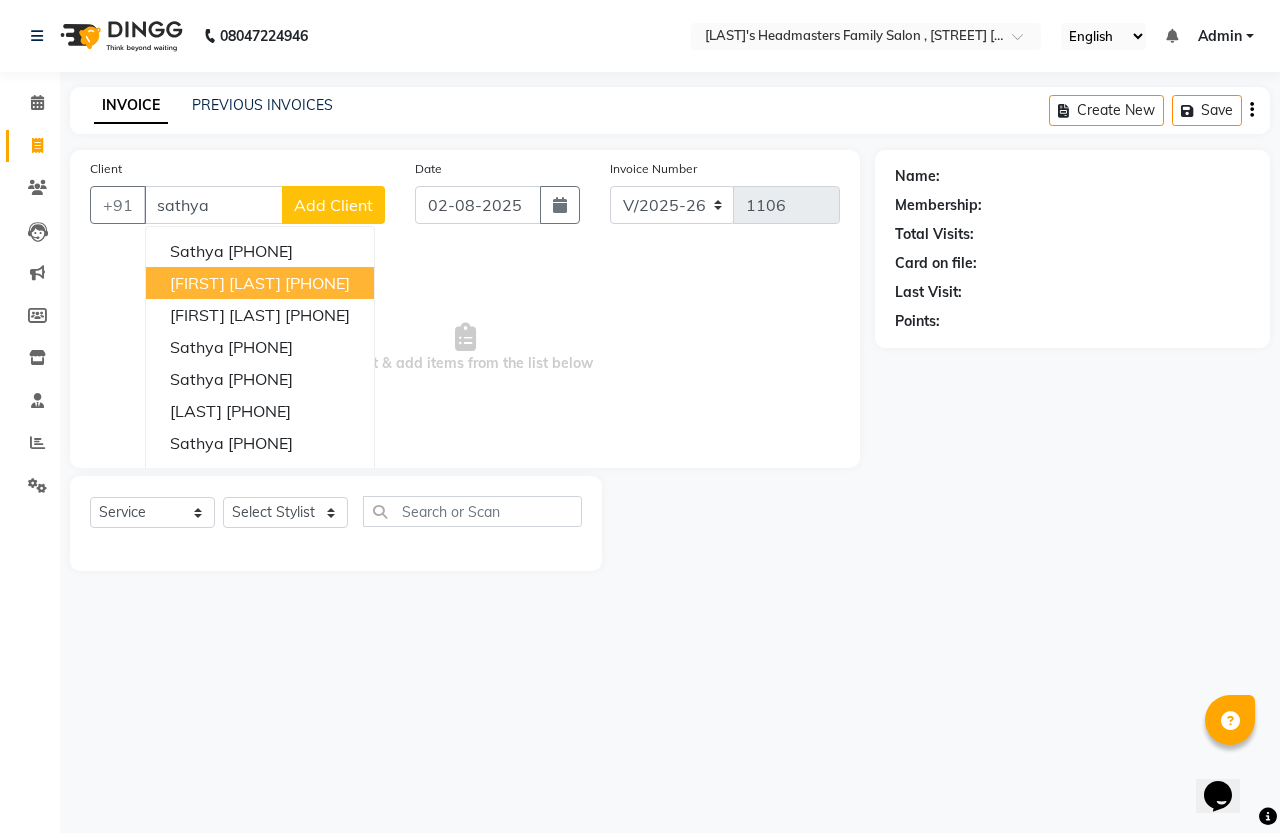 click on "[PHONE]" at bounding box center [317, 283] 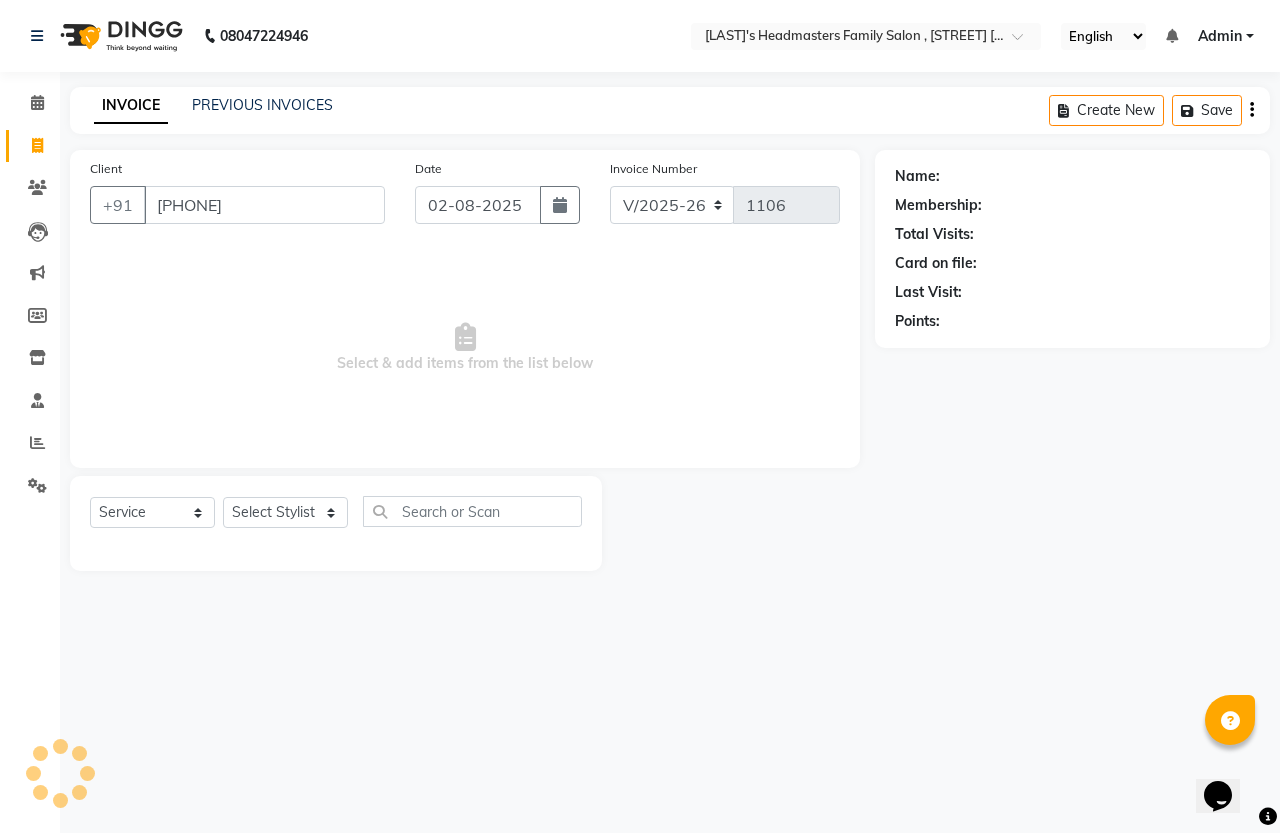 type on "[PHONE]" 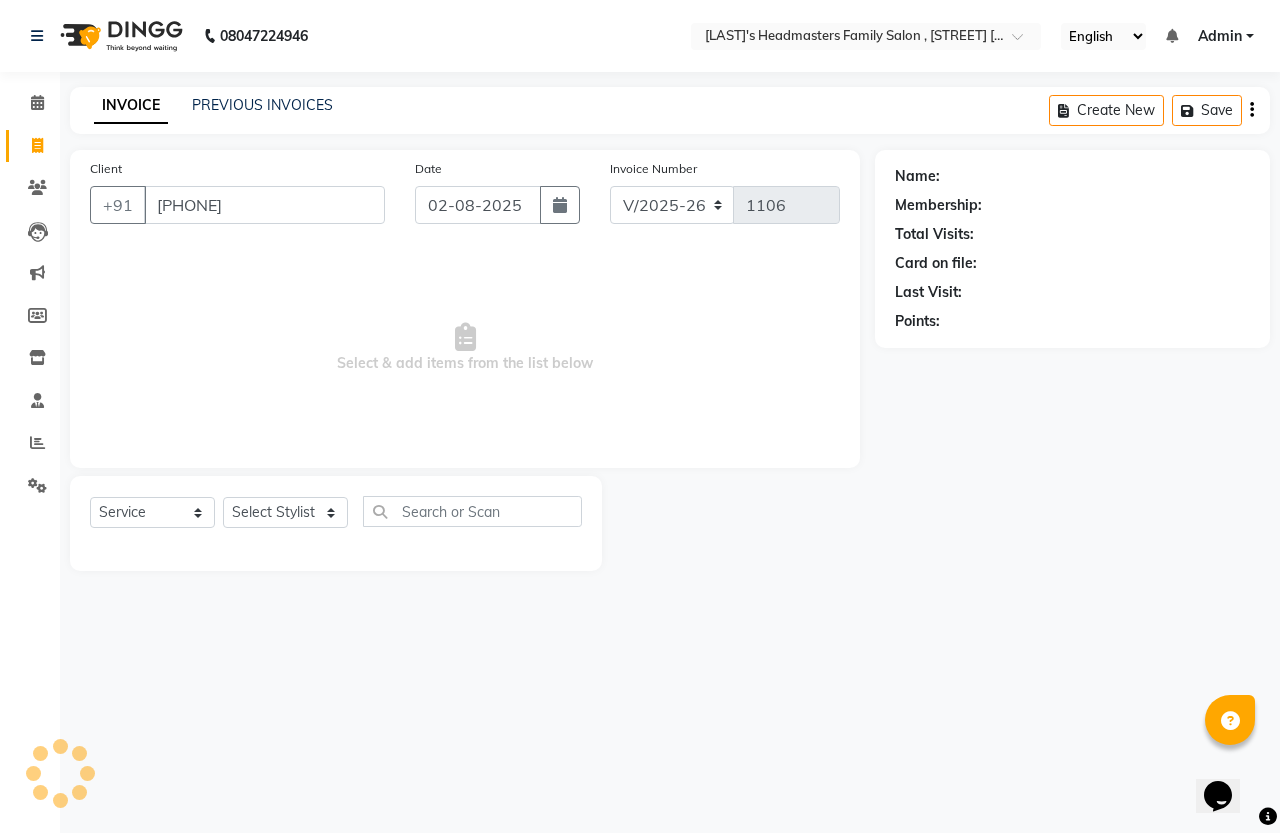 select on "2: Object" 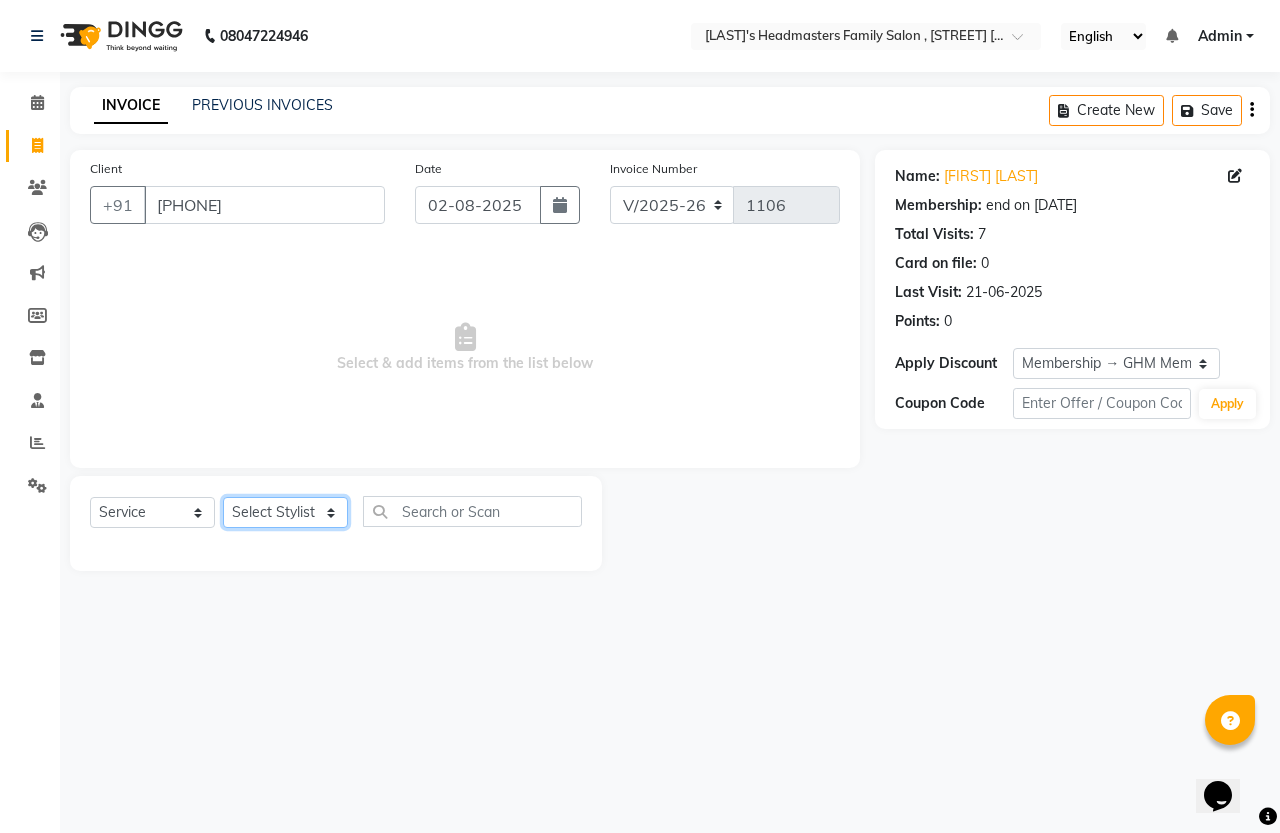 click on "Select Stylist [FIRST] [LAST] [LAST]" 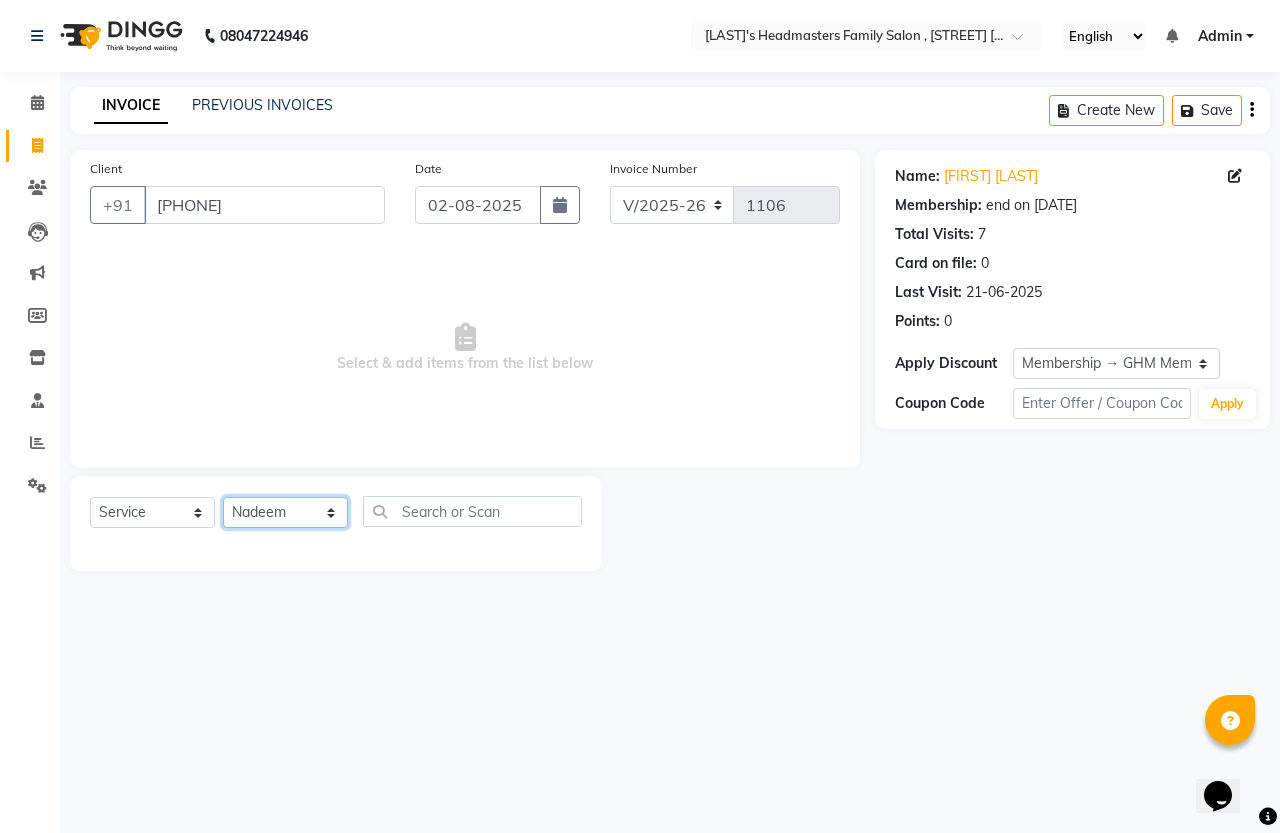 click on "Select Stylist [FIRST] [LAST] [LAST]" 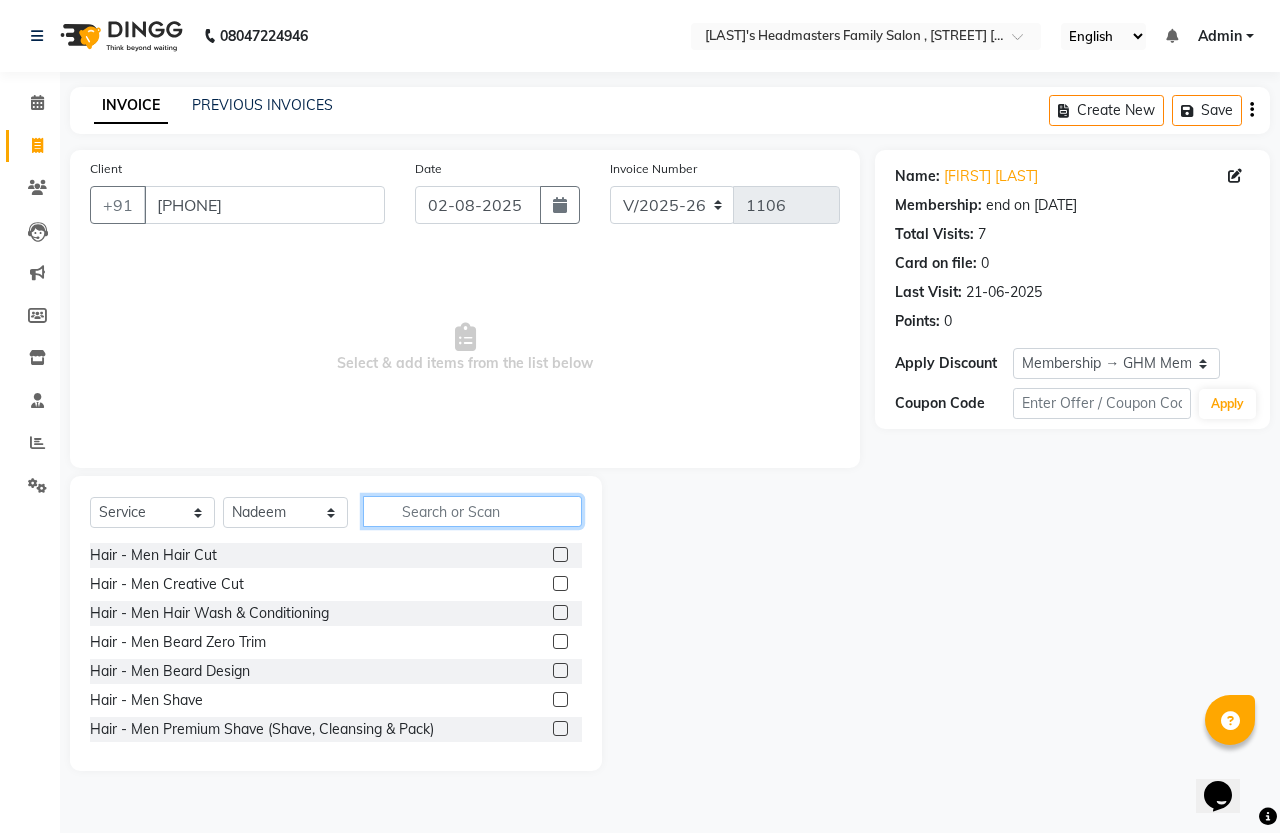 click 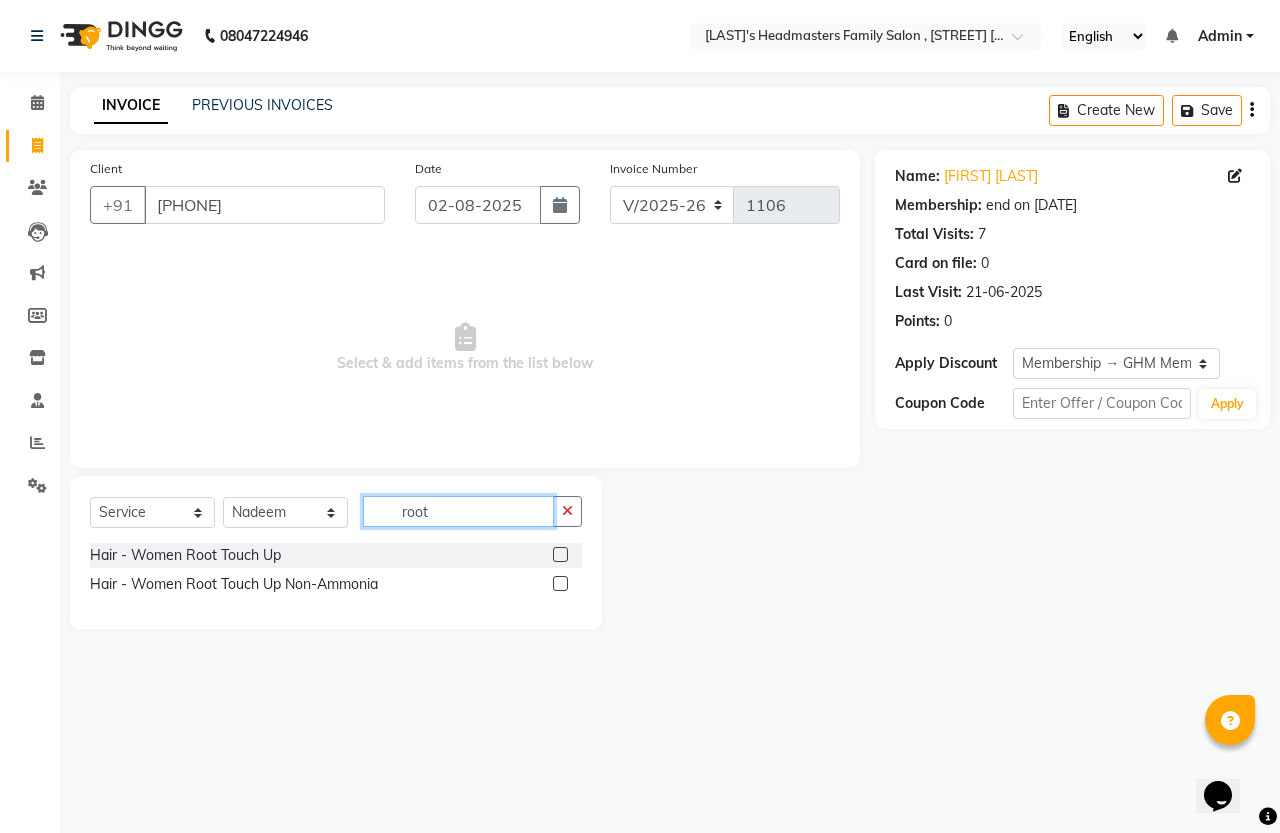 type on "root" 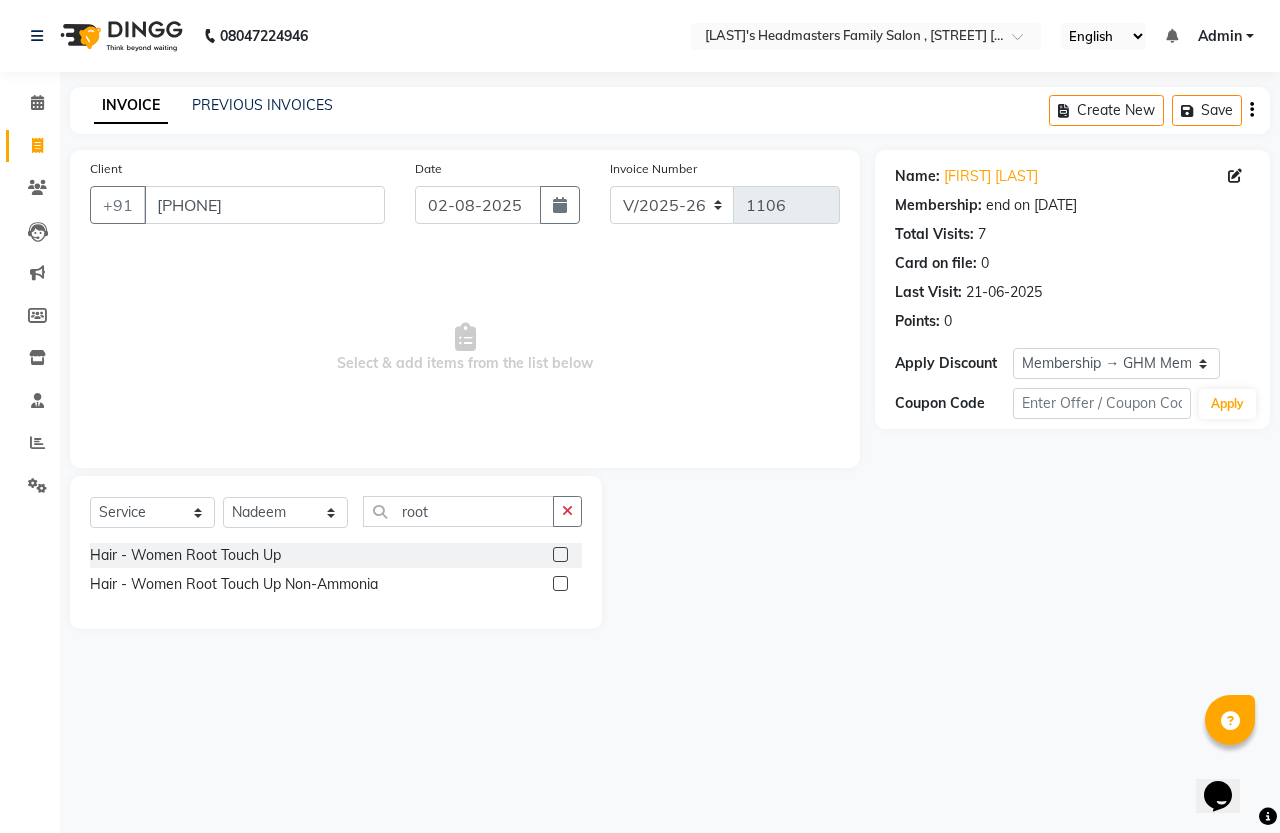 click 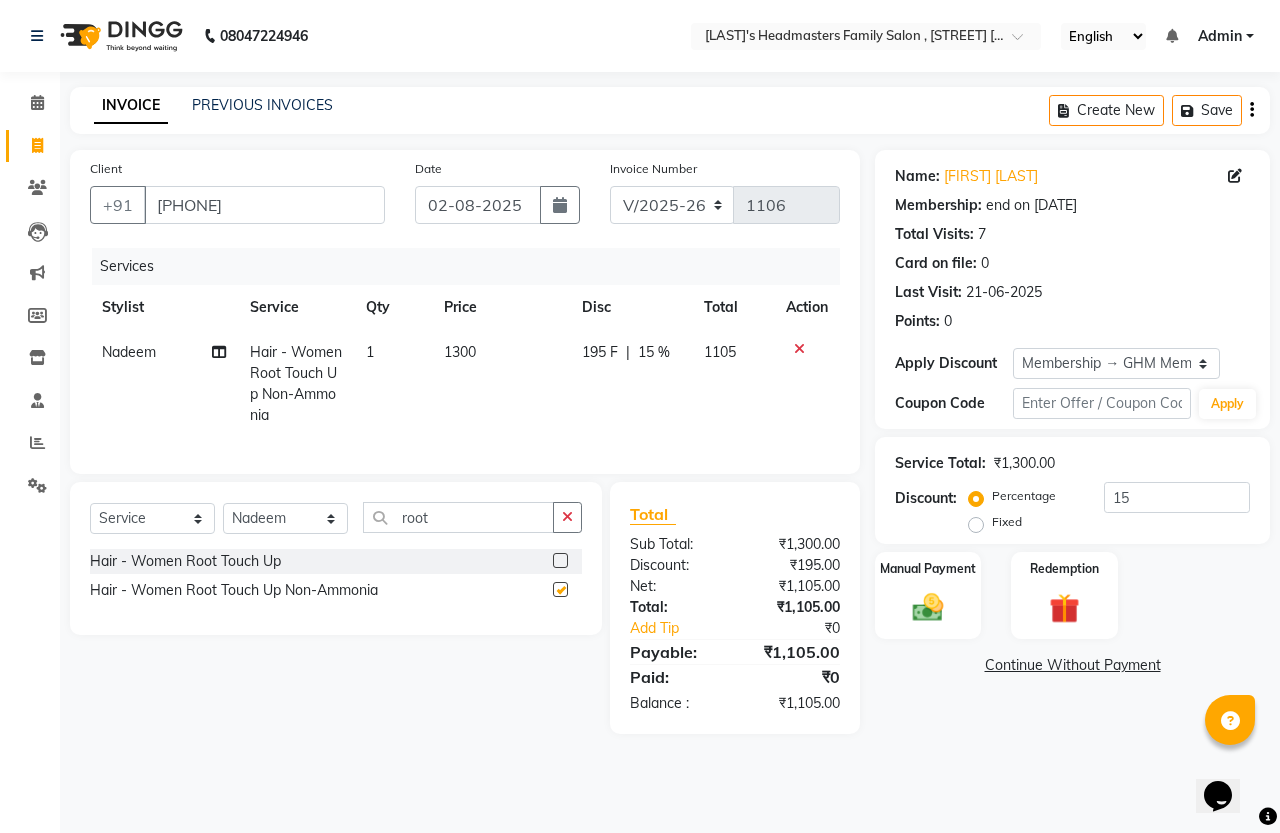 checkbox on "false" 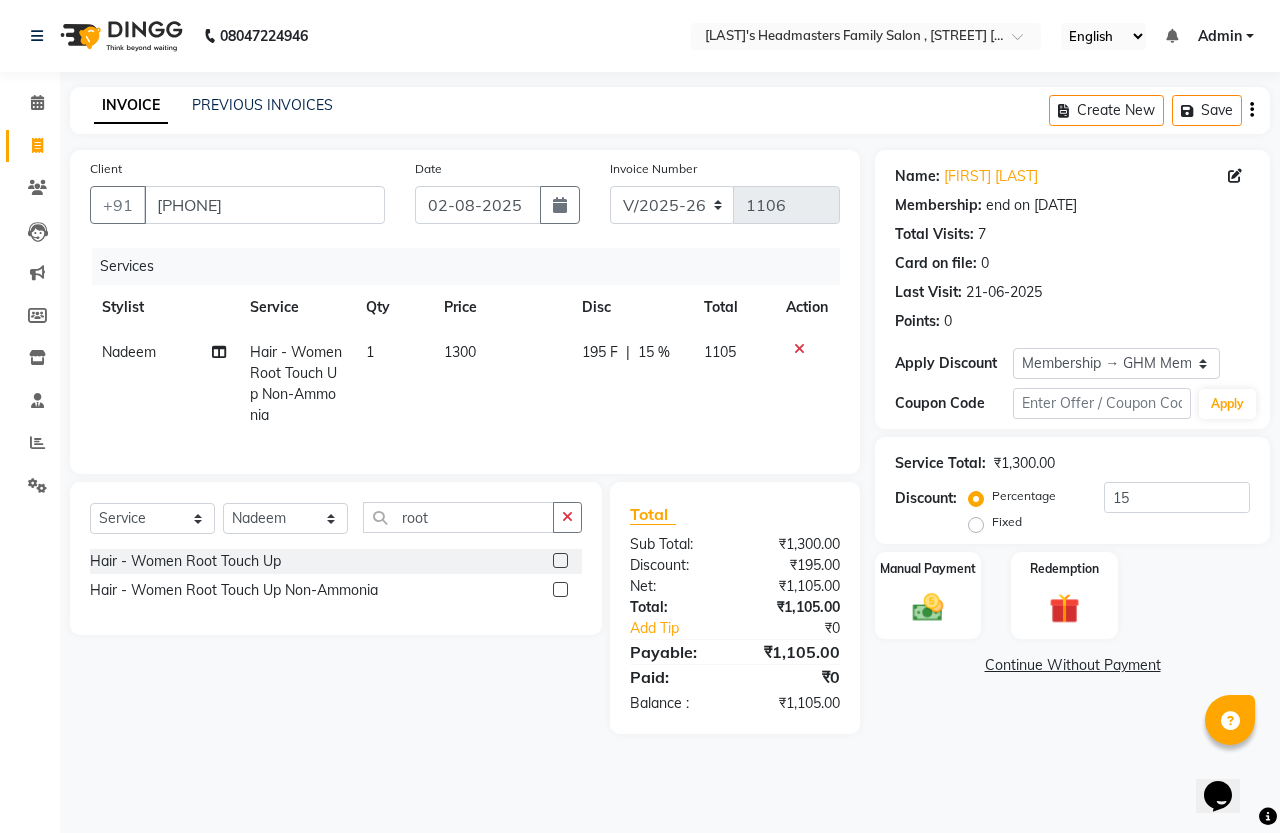 click on "1300" 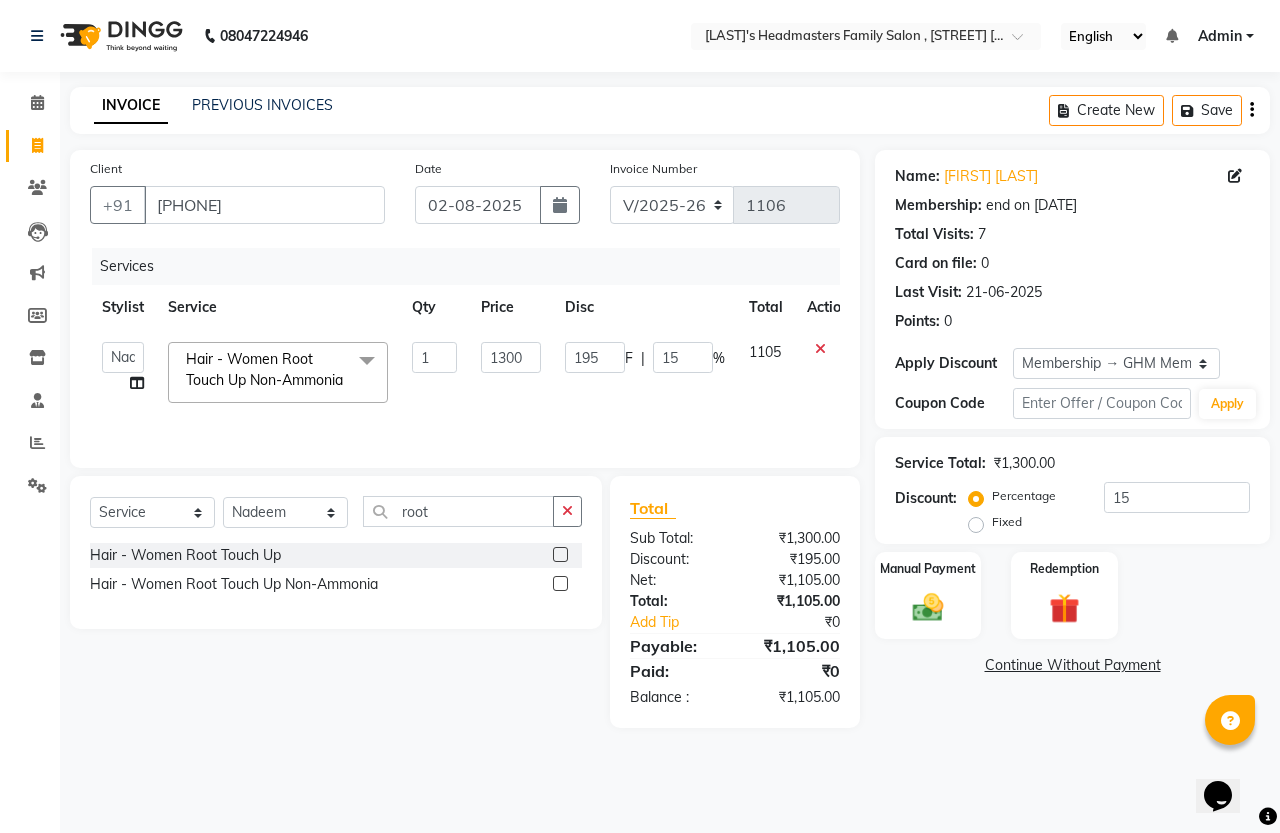 click on "1300" 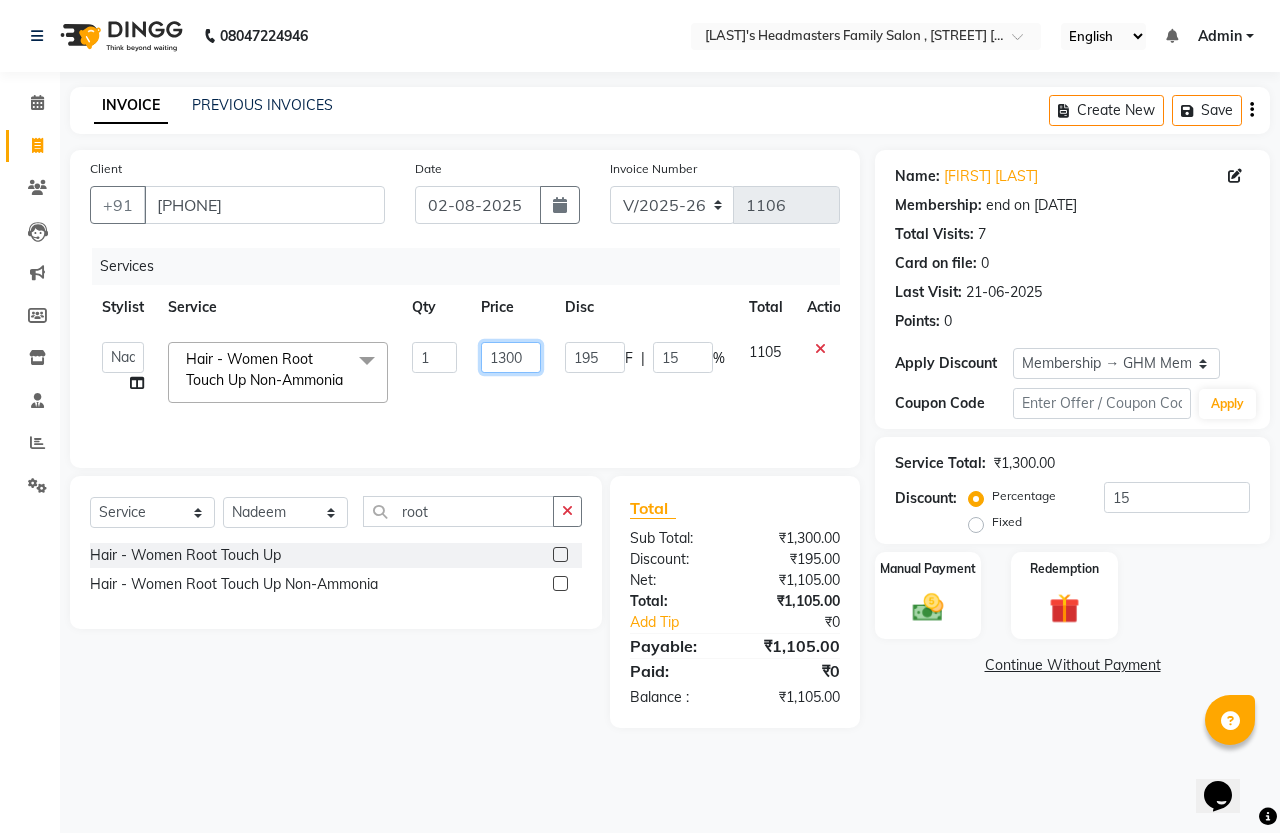 click on "1300" 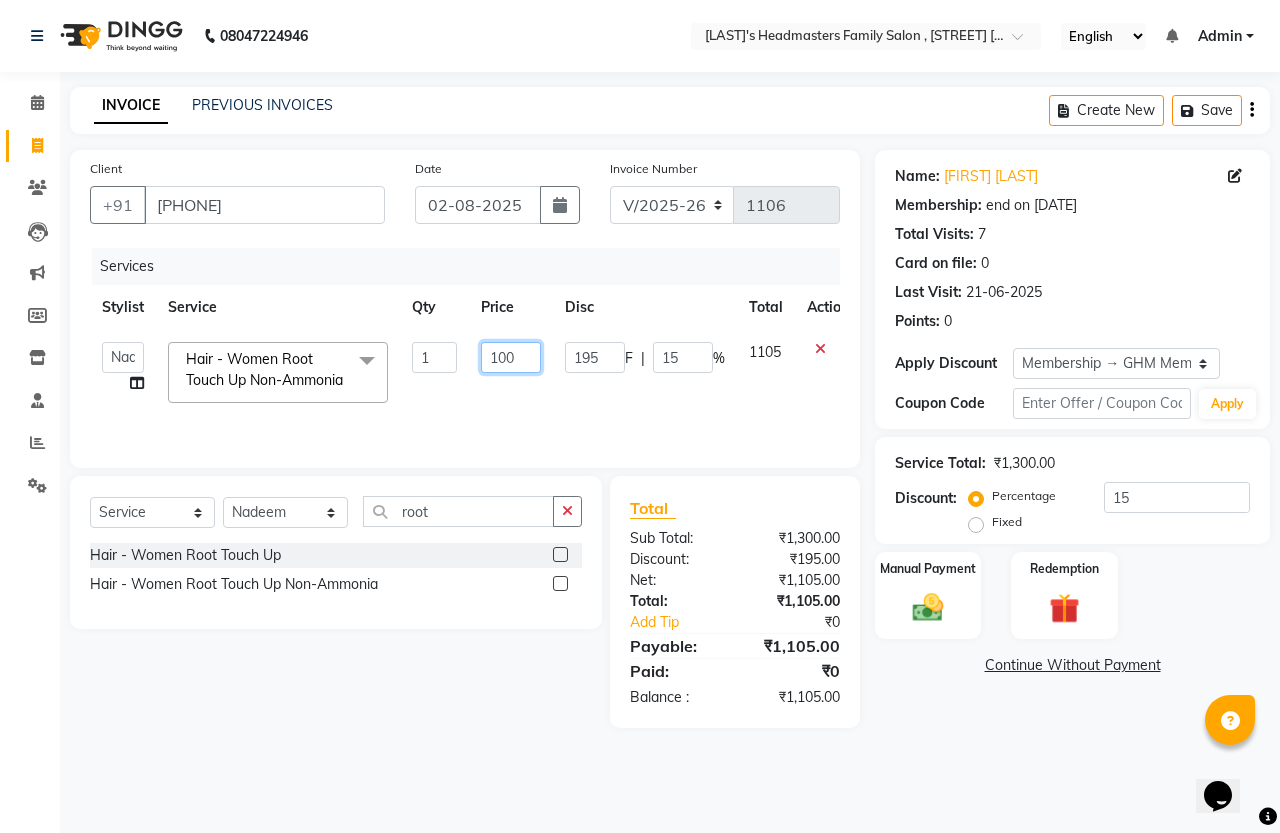 type on "1500" 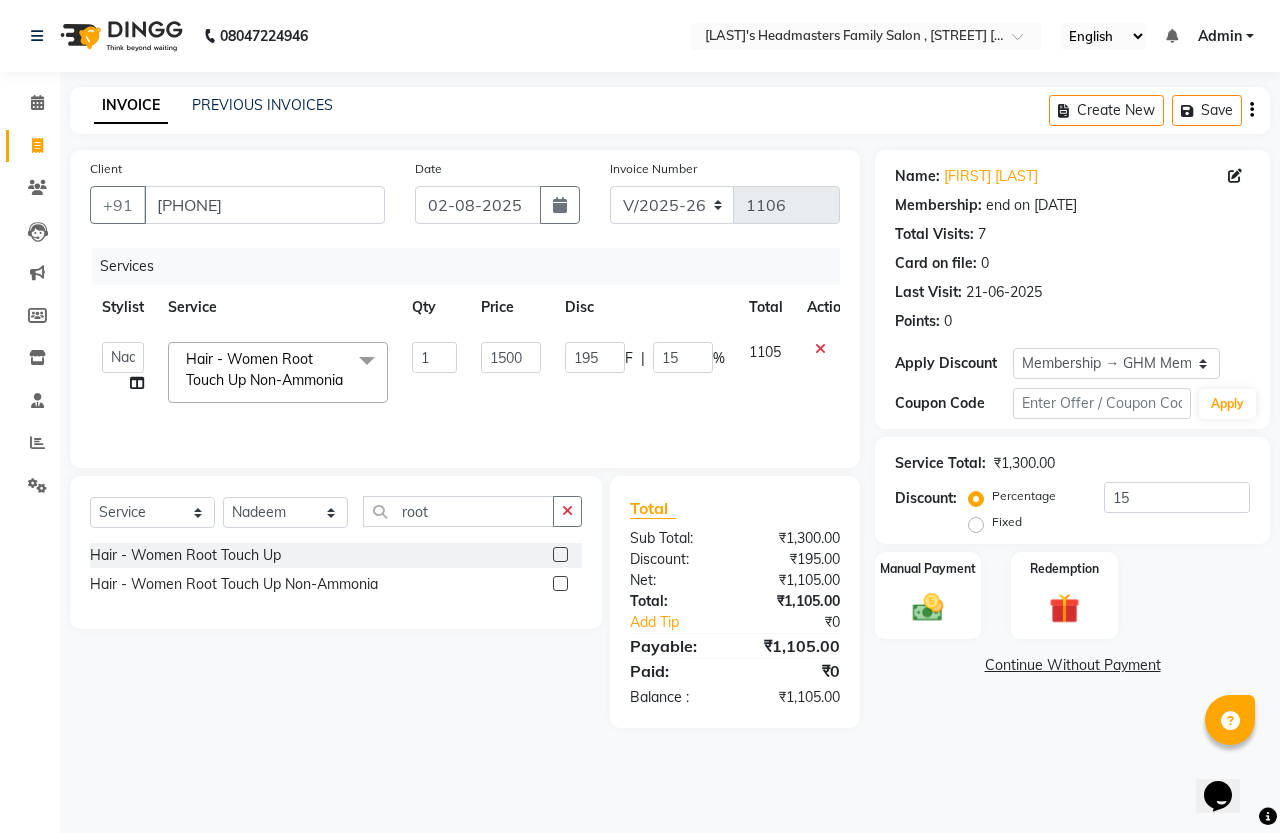 click on "195 F | 15 %" 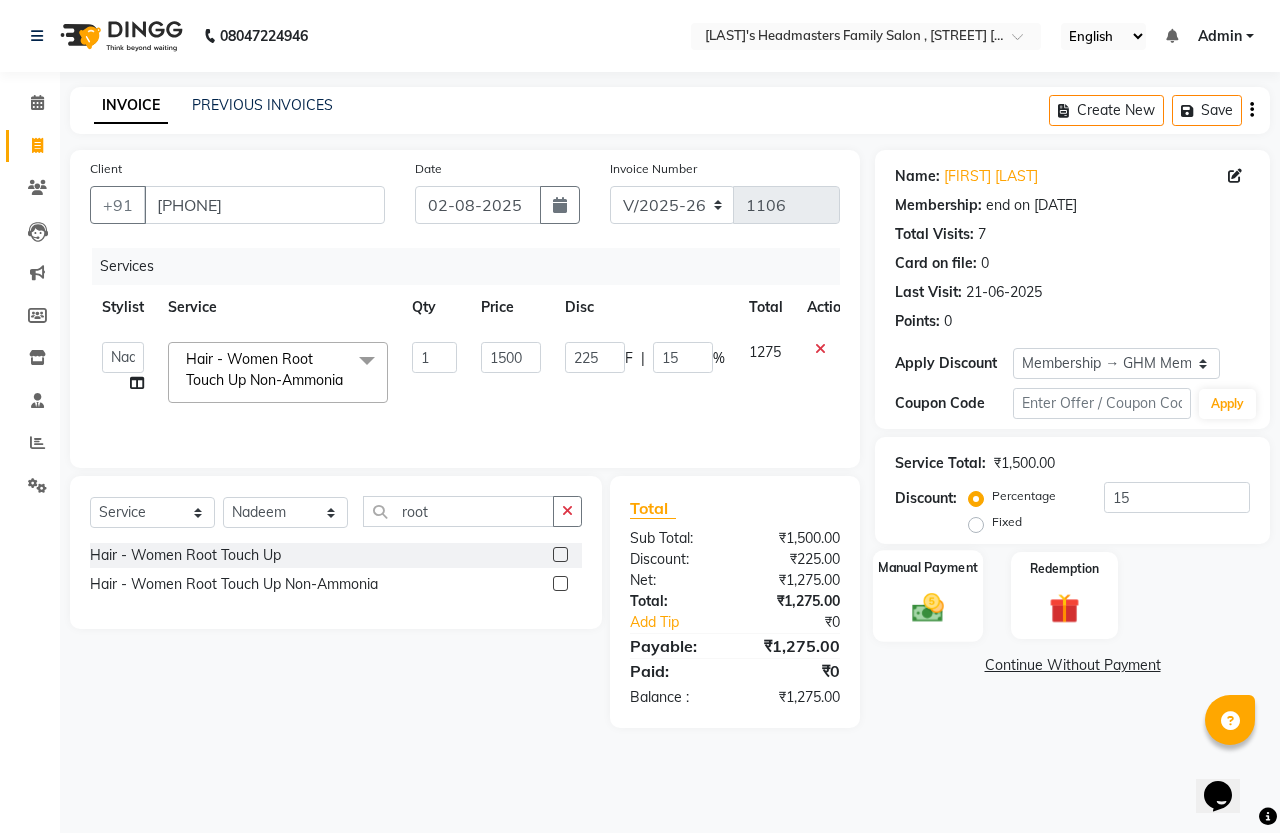 click 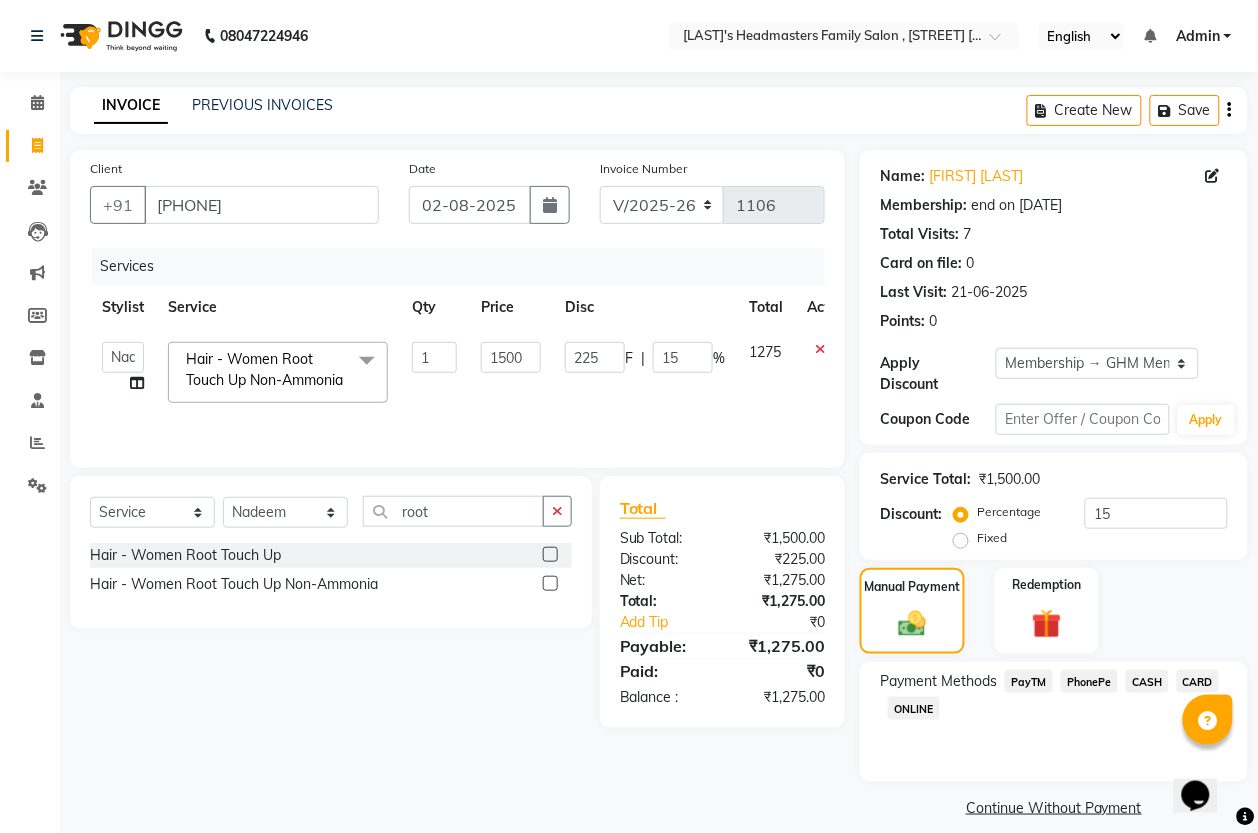 click on "PhonePe" 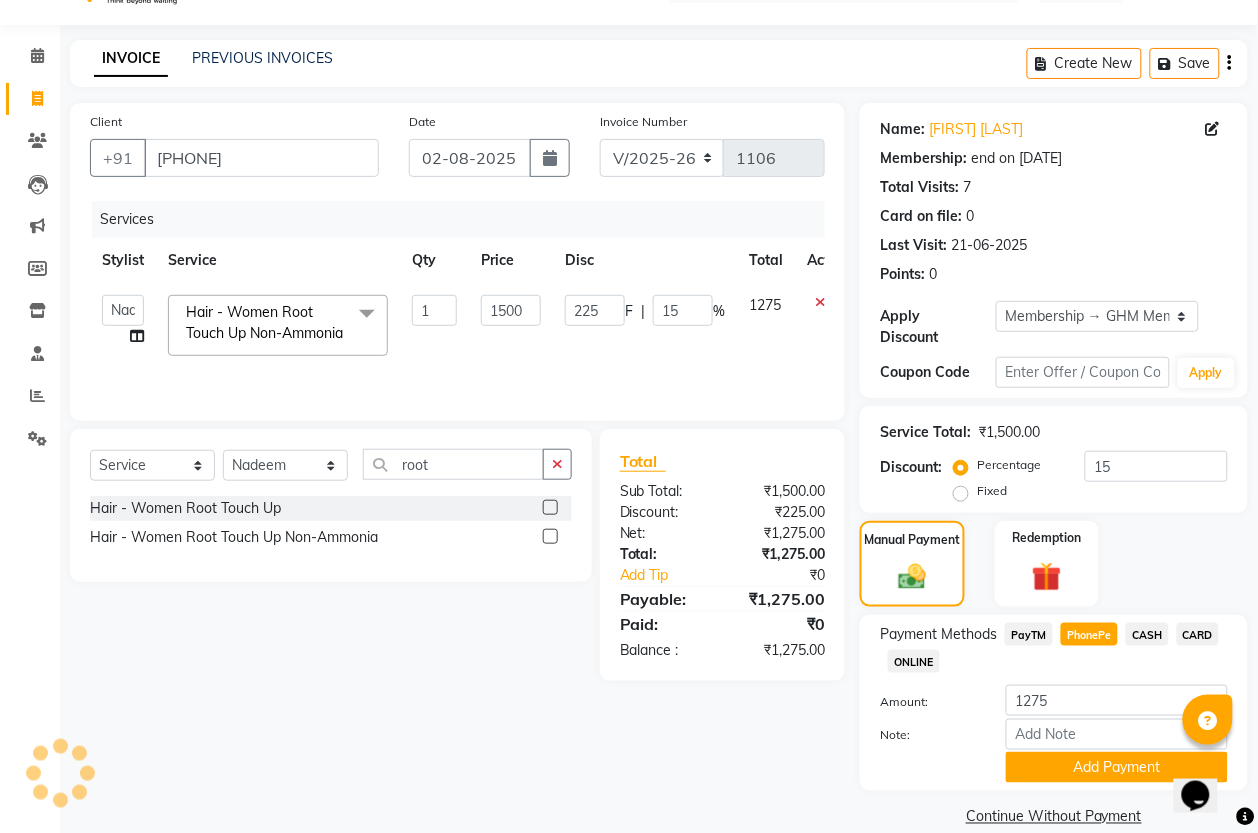 scroll, scrollTop: 75, scrollLeft: 0, axis: vertical 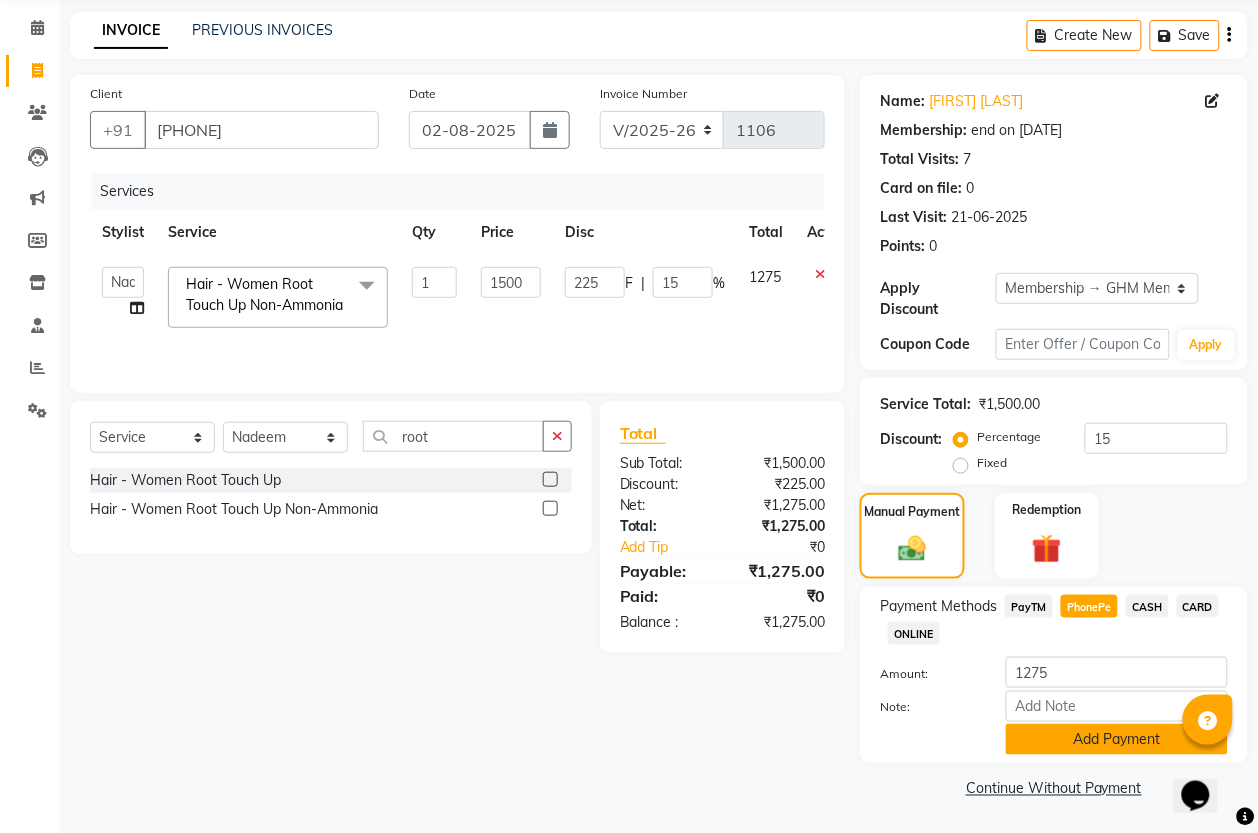 click on "Add Payment" 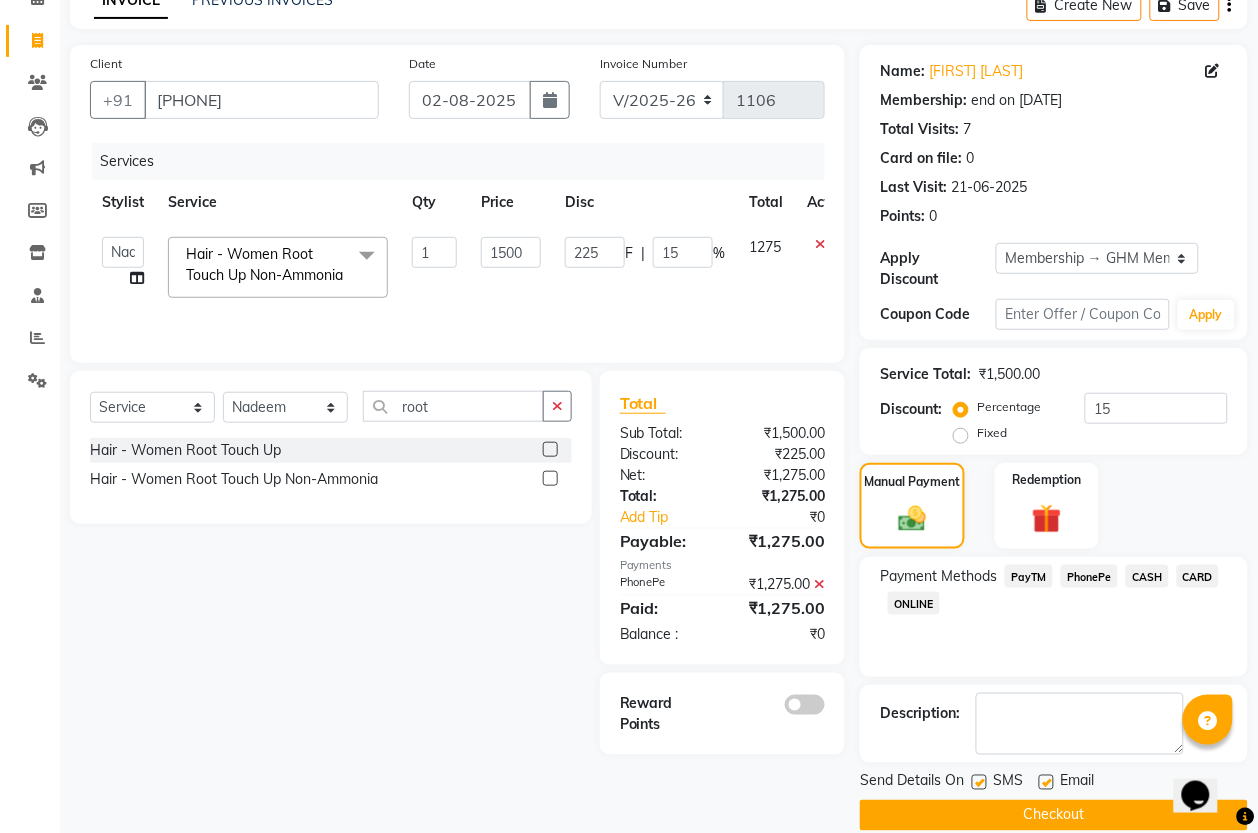 scroll, scrollTop: 133, scrollLeft: 0, axis: vertical 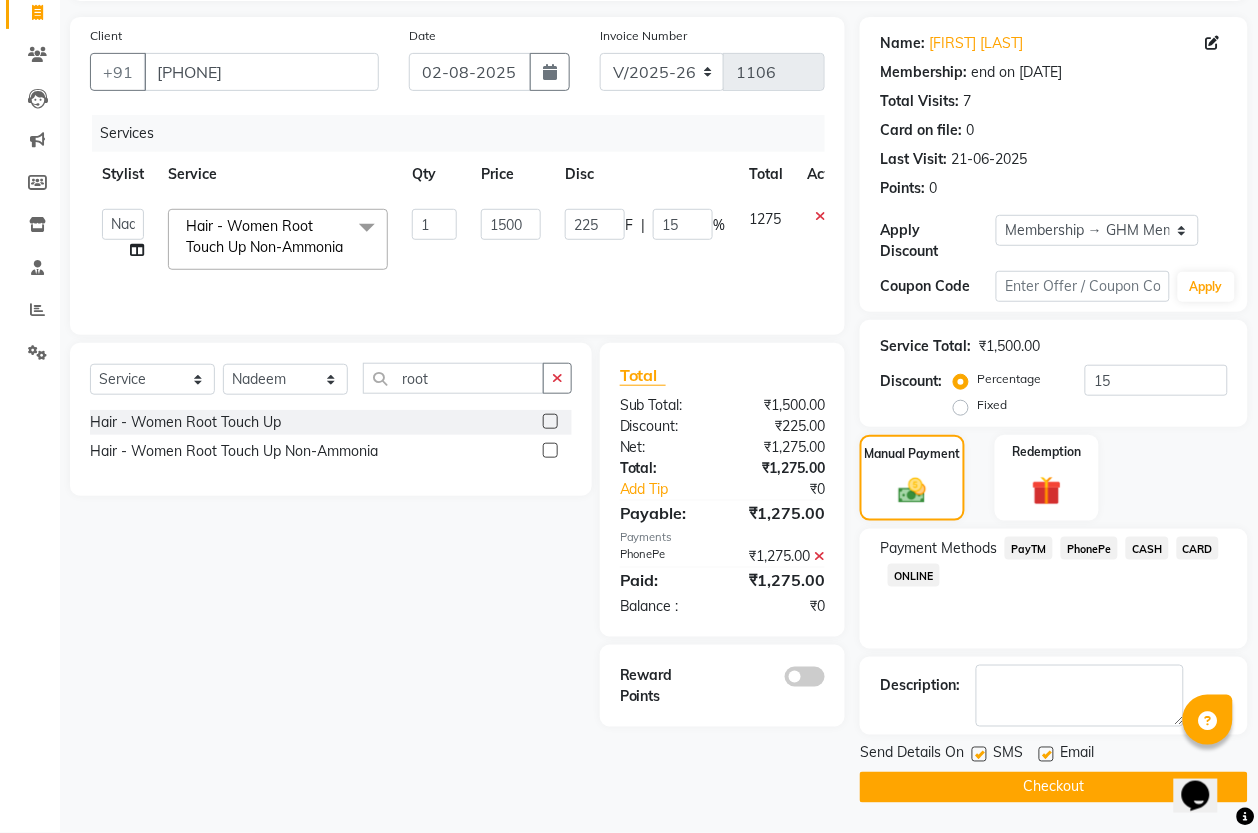 click on "Checkout" 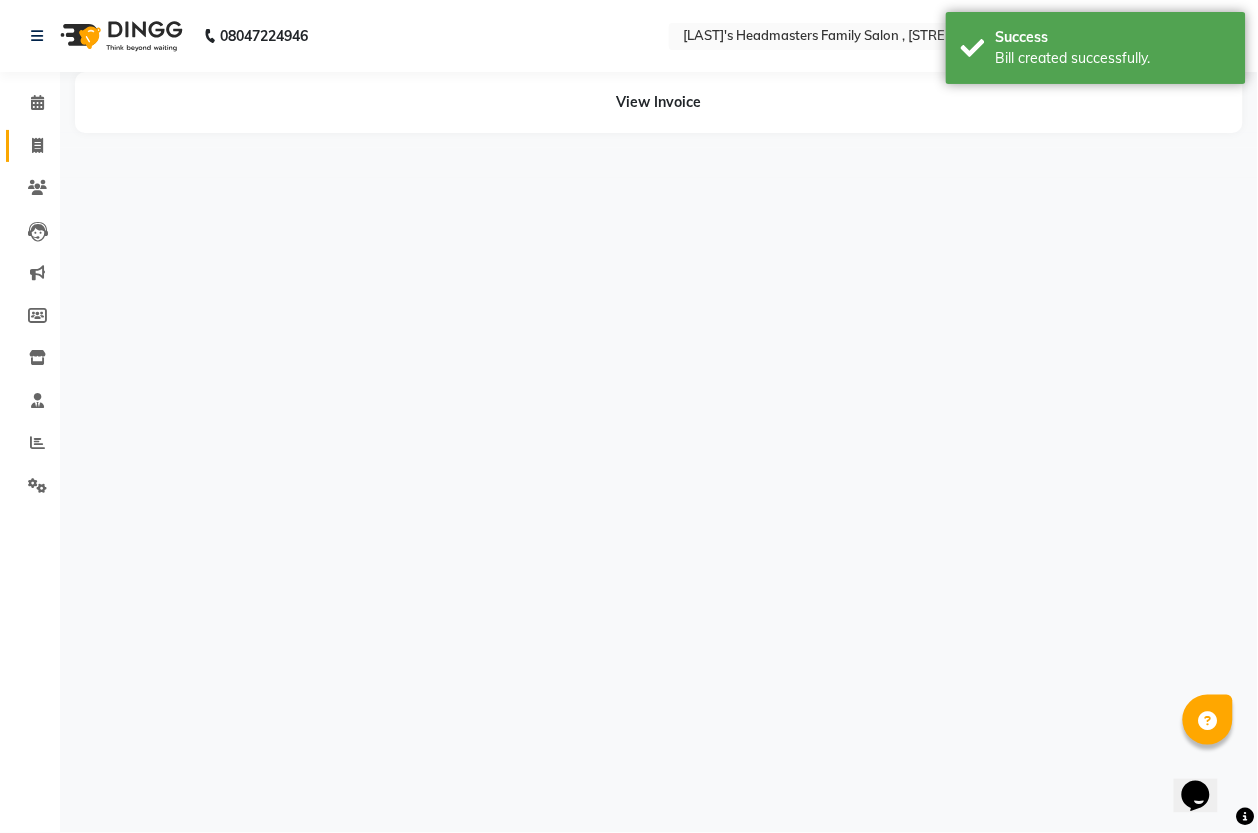 scroll, scrollTop: 0, scrollLeft: 0, axis: both 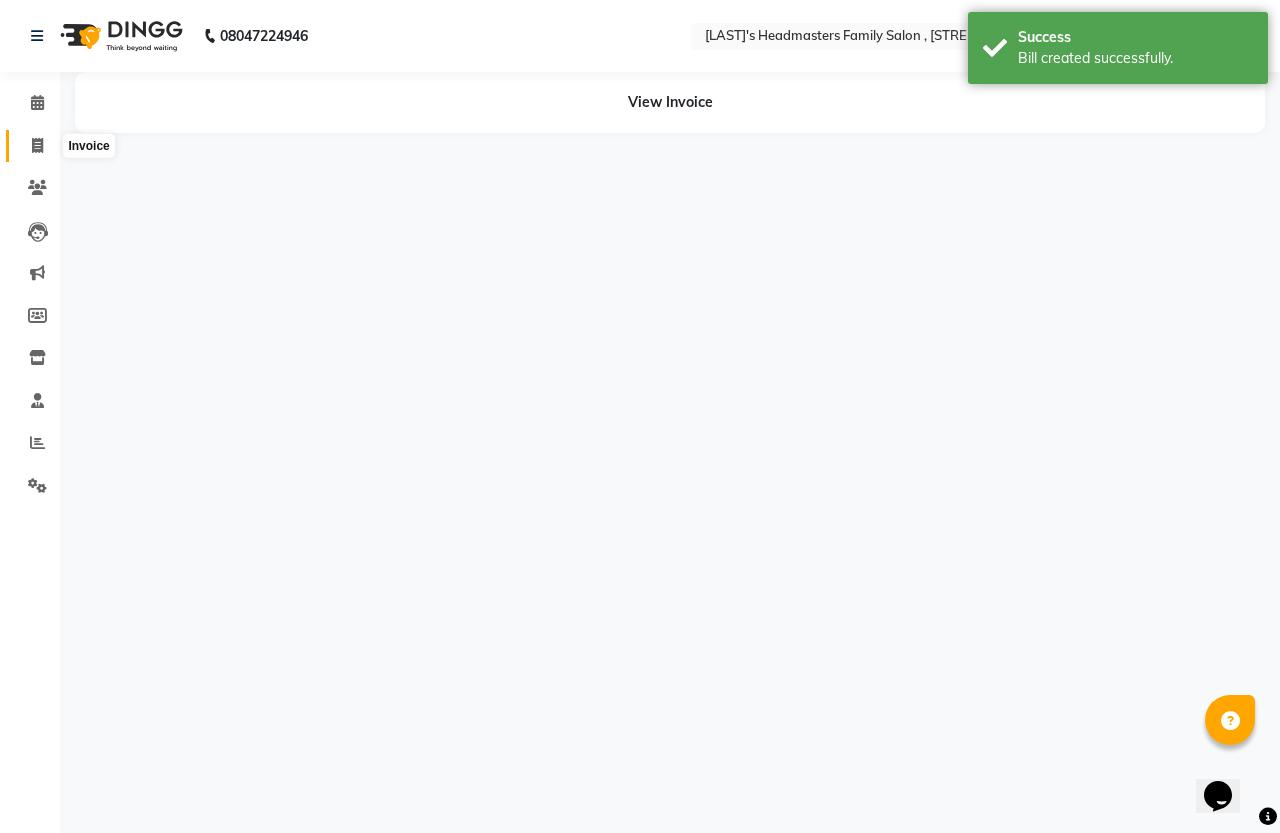 click 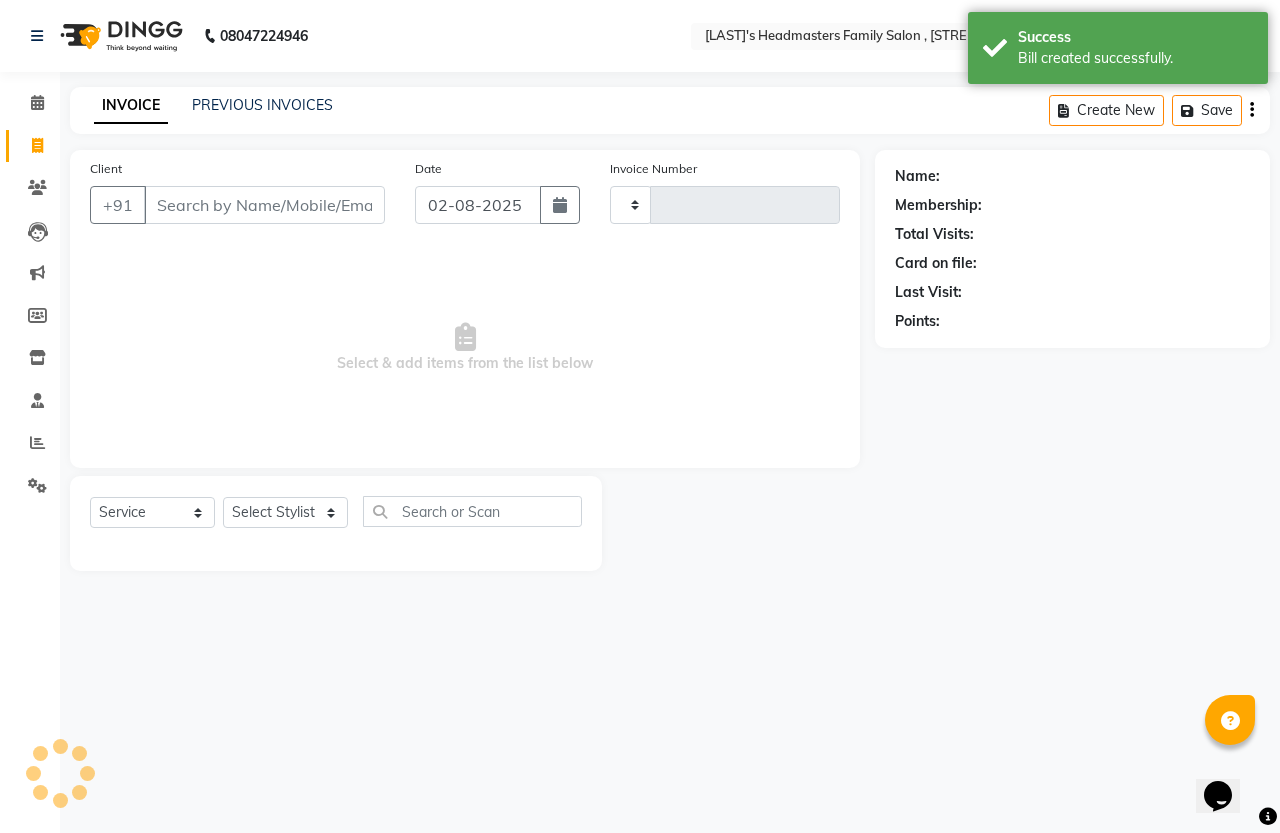 type on "1107" 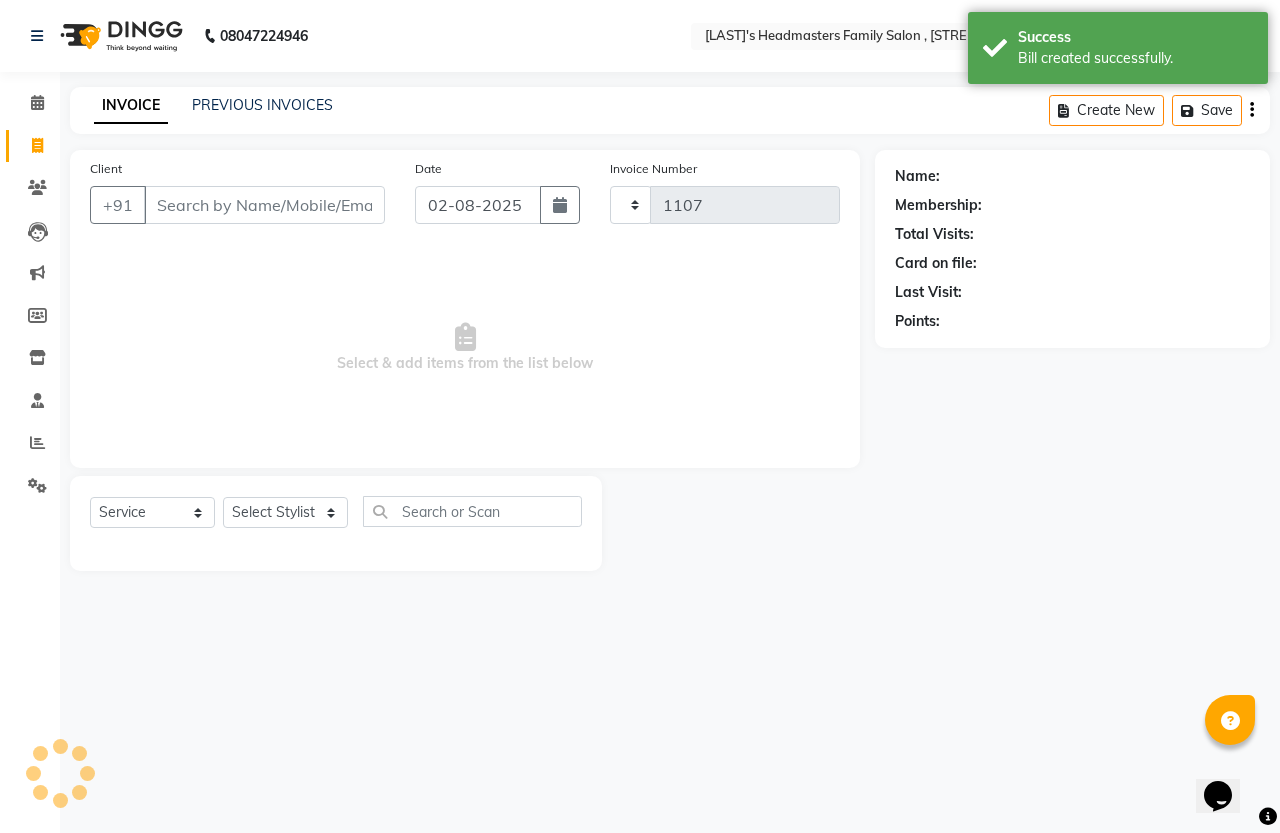 click on "Client" at bounding box center (264, 205) 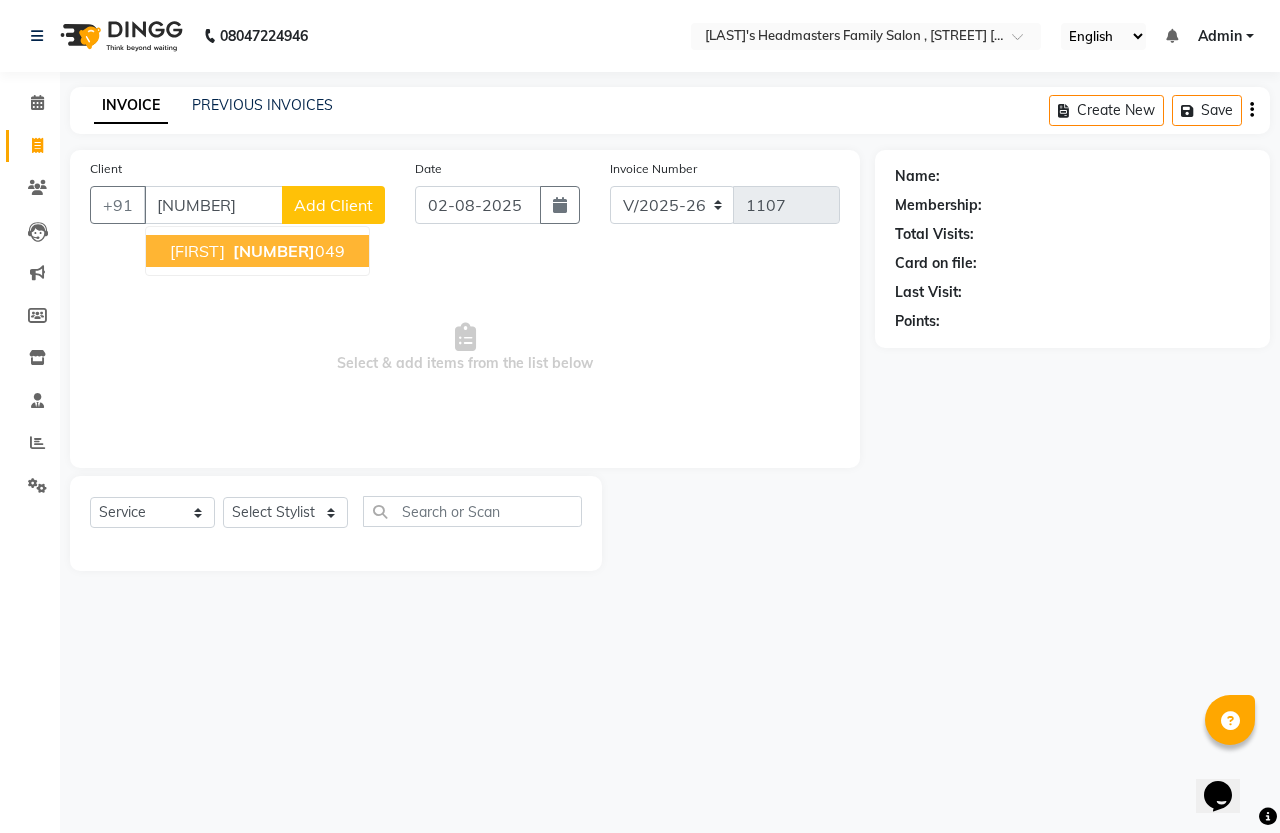 click on "[FIRST]   [NUMBER] [NUMBER]" at bounding box center [257, 251] 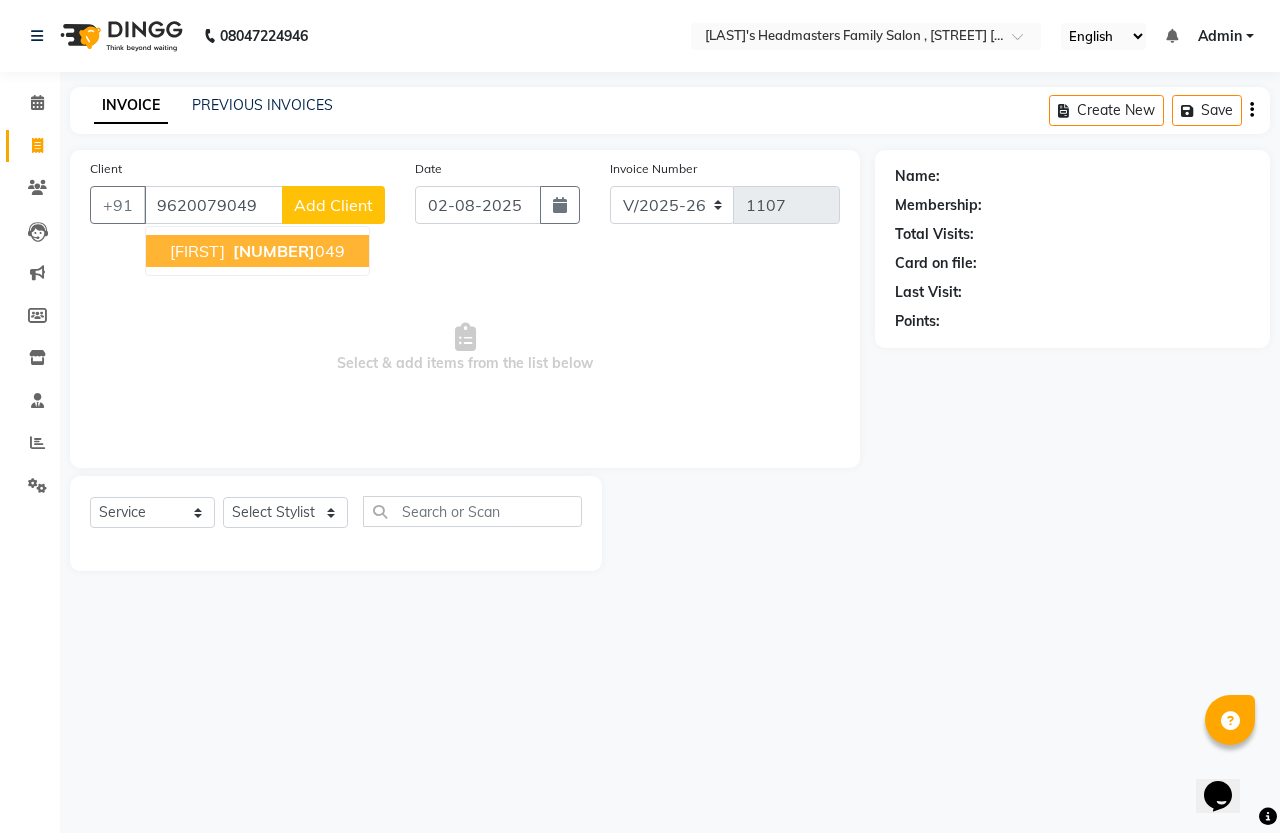 type on "9620079049" 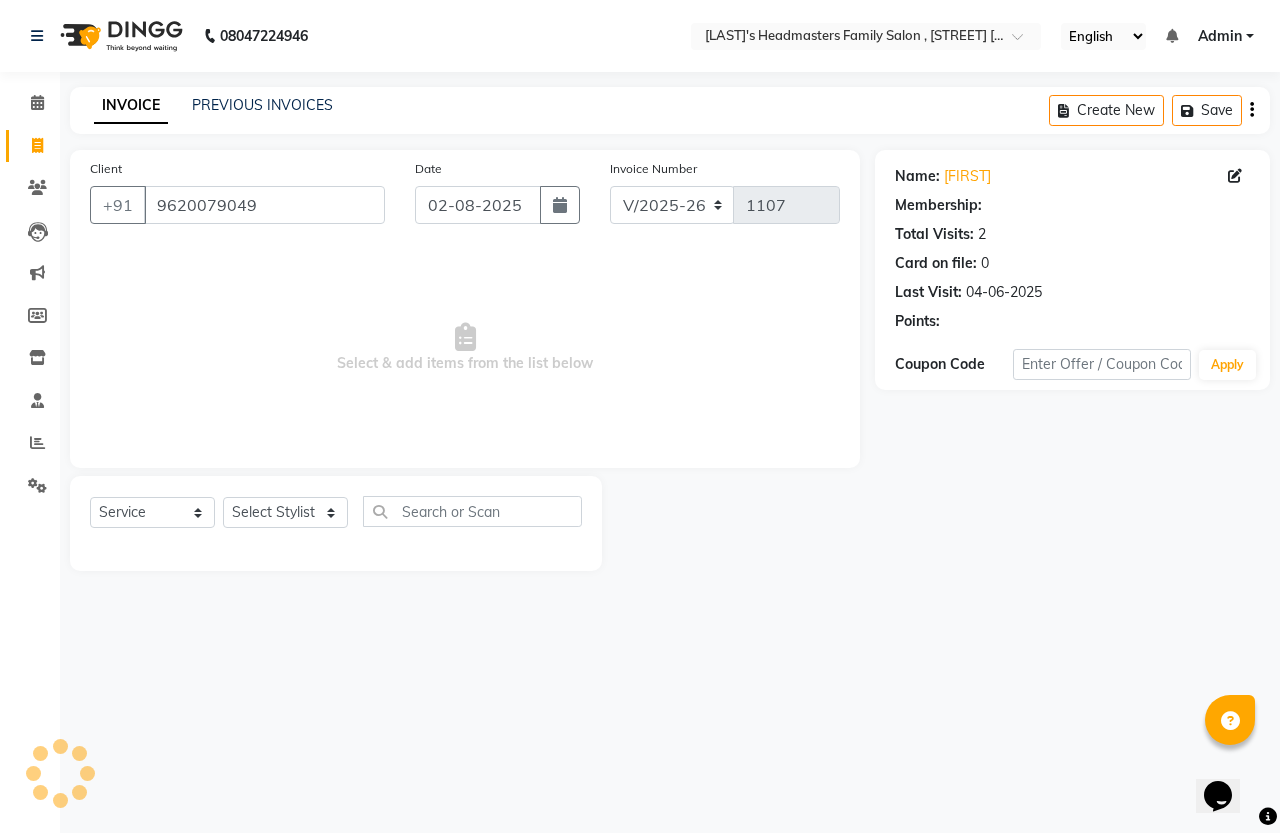 select on "1: Object" 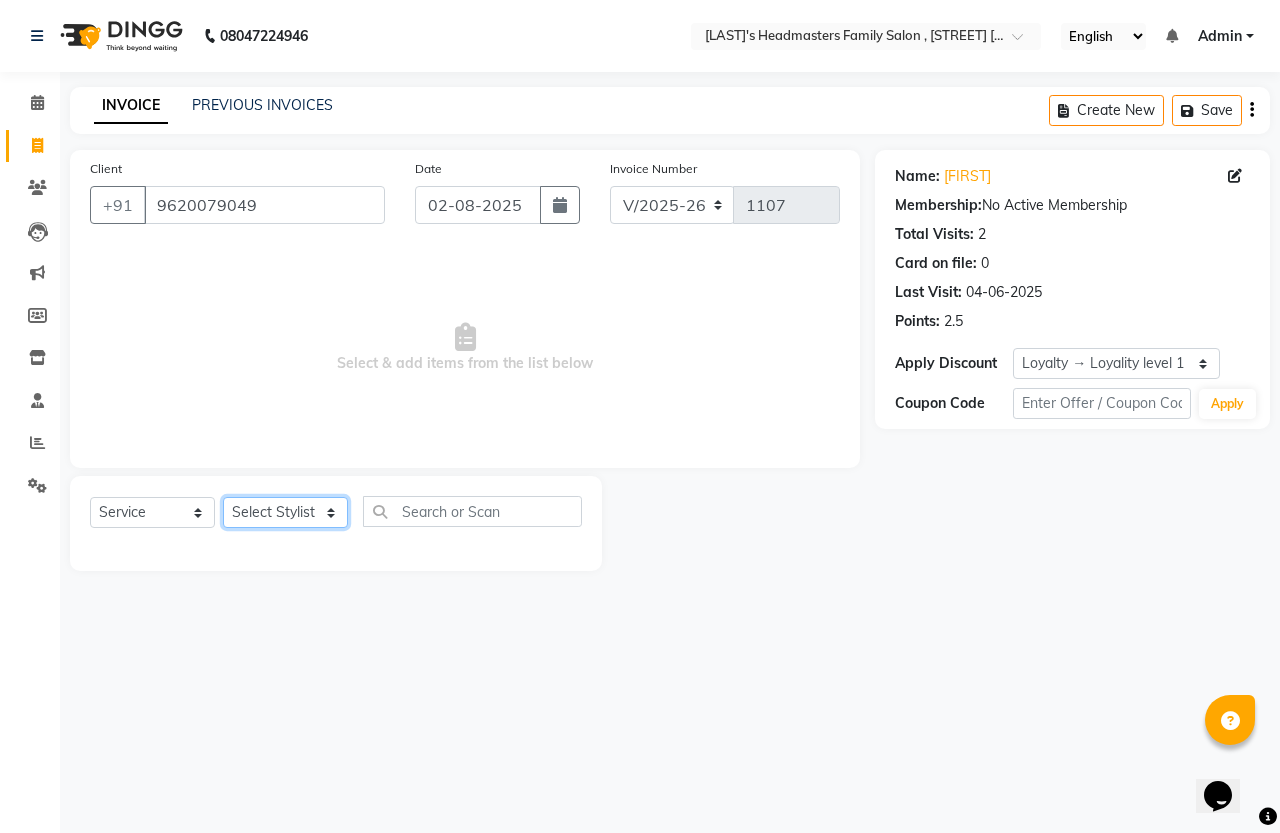 click on "Select Stylist [FIRST] [LAST] [LAST]" 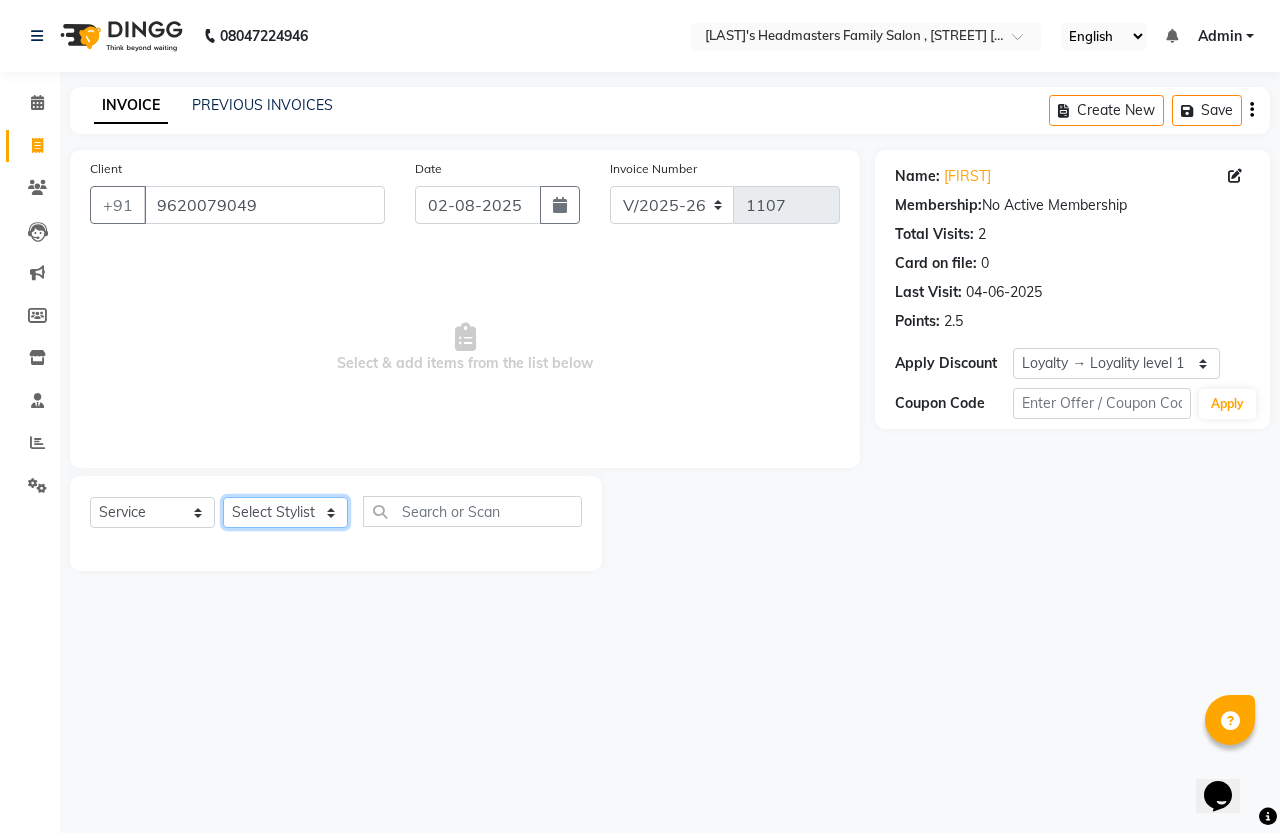 select on "87772" 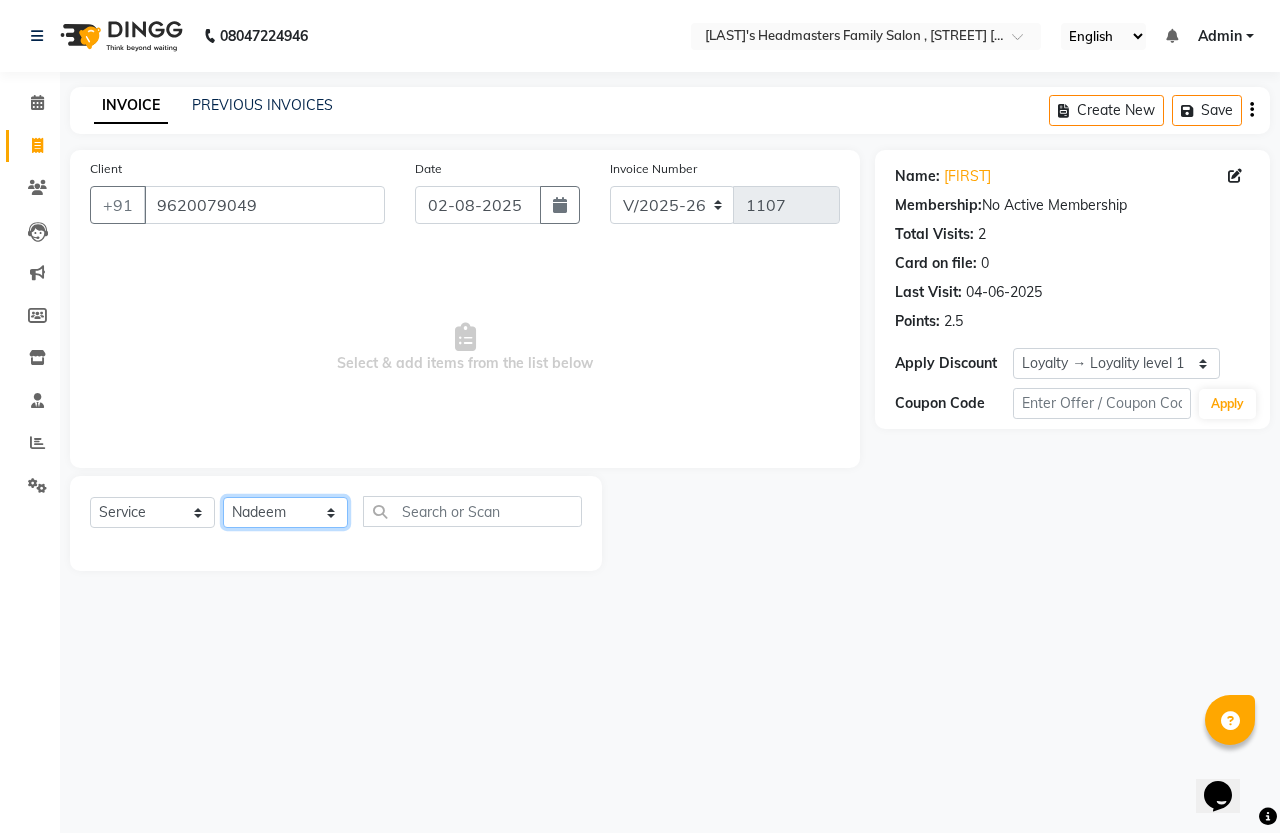 click on "Select Stylist [FIRST] [LAST] [LAST]" 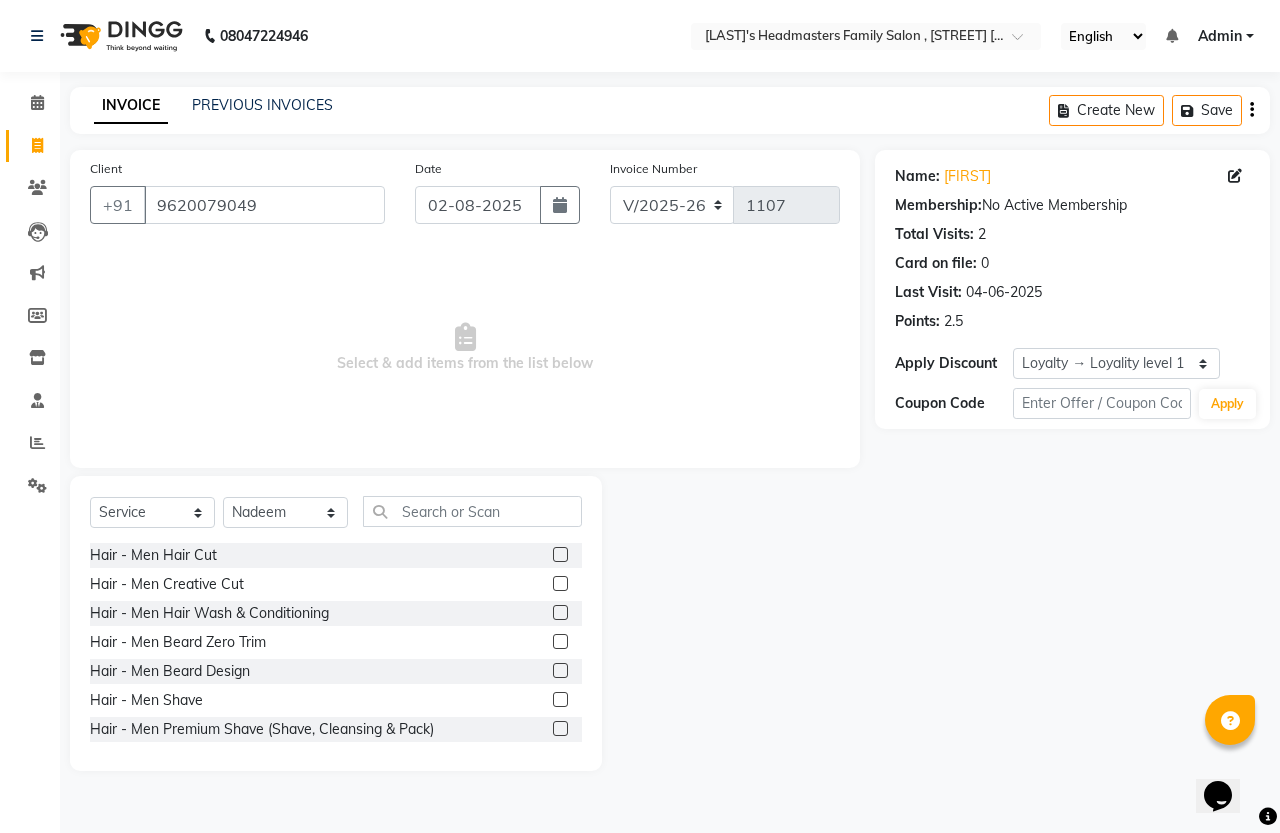 click 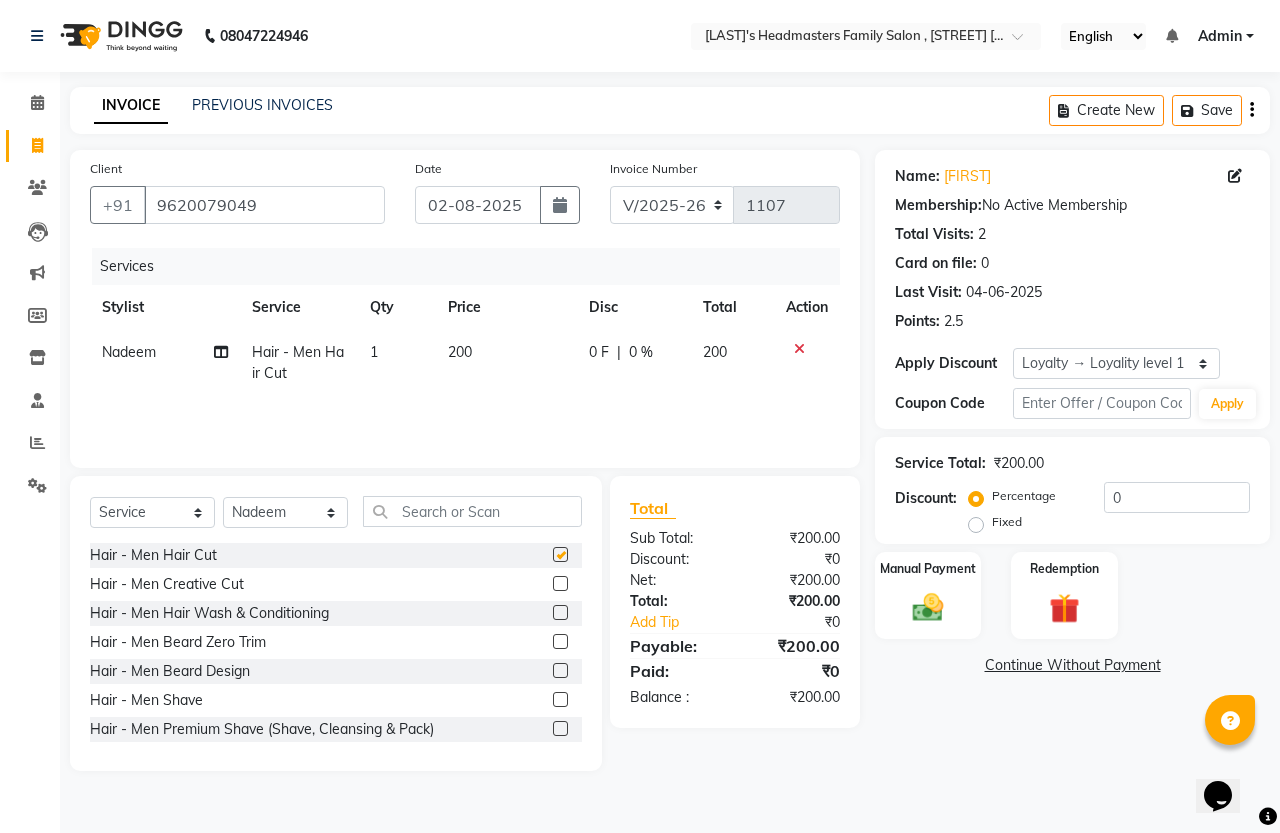 checkbox on "false" 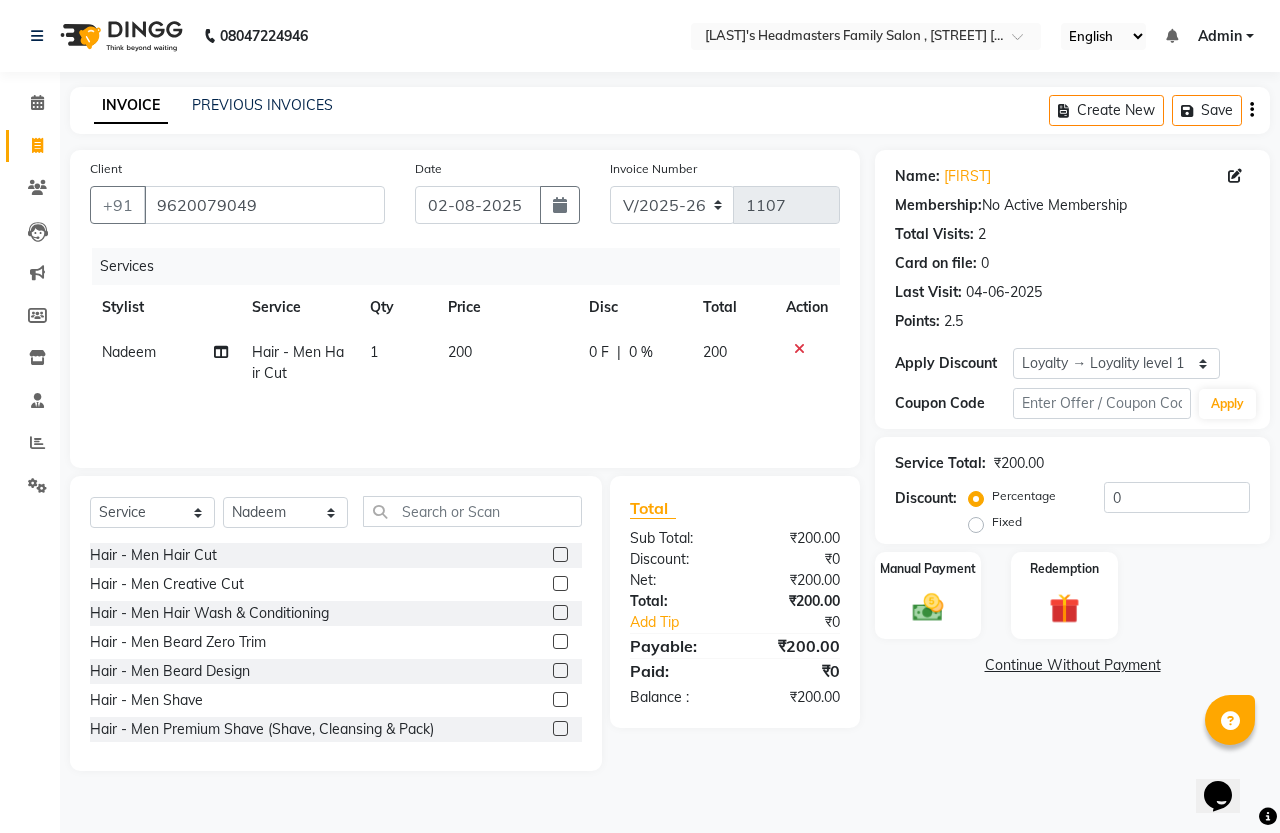 click on "200" 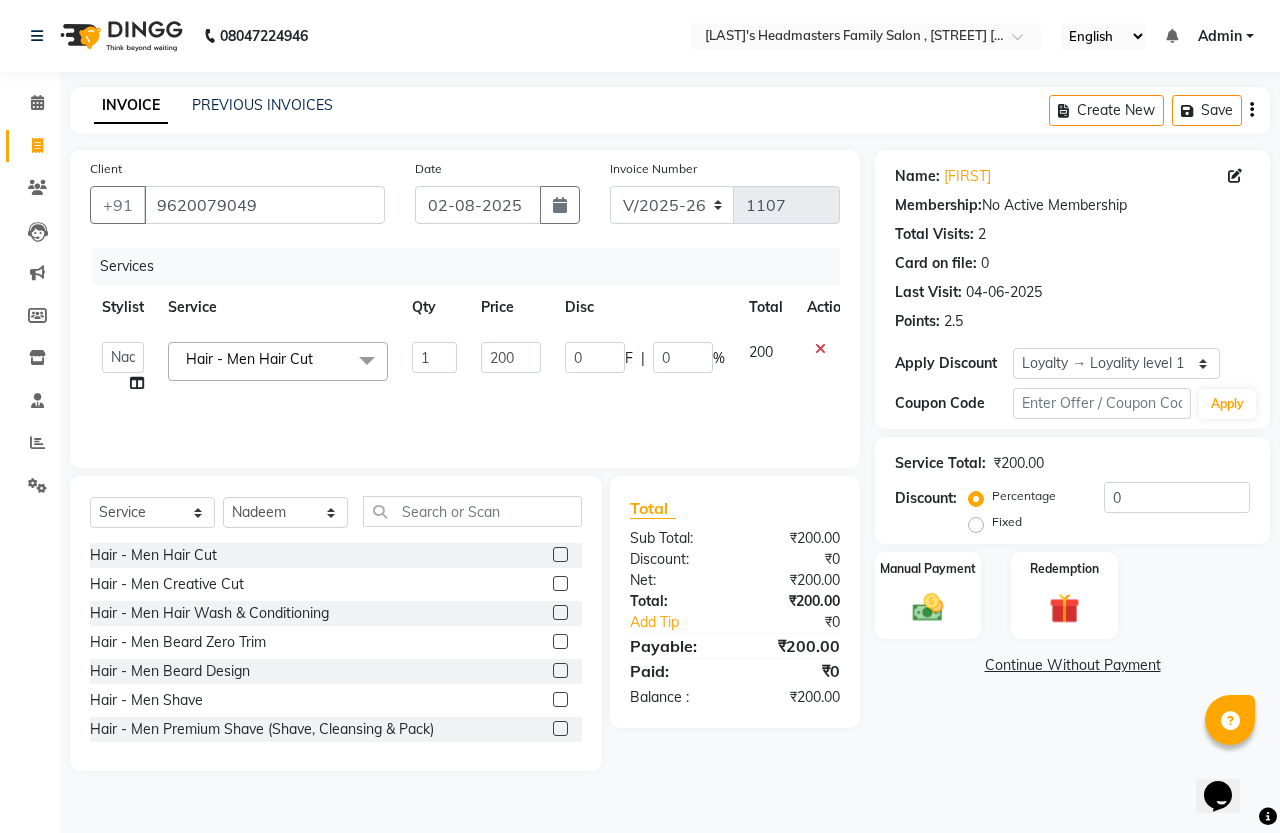 click on "200" 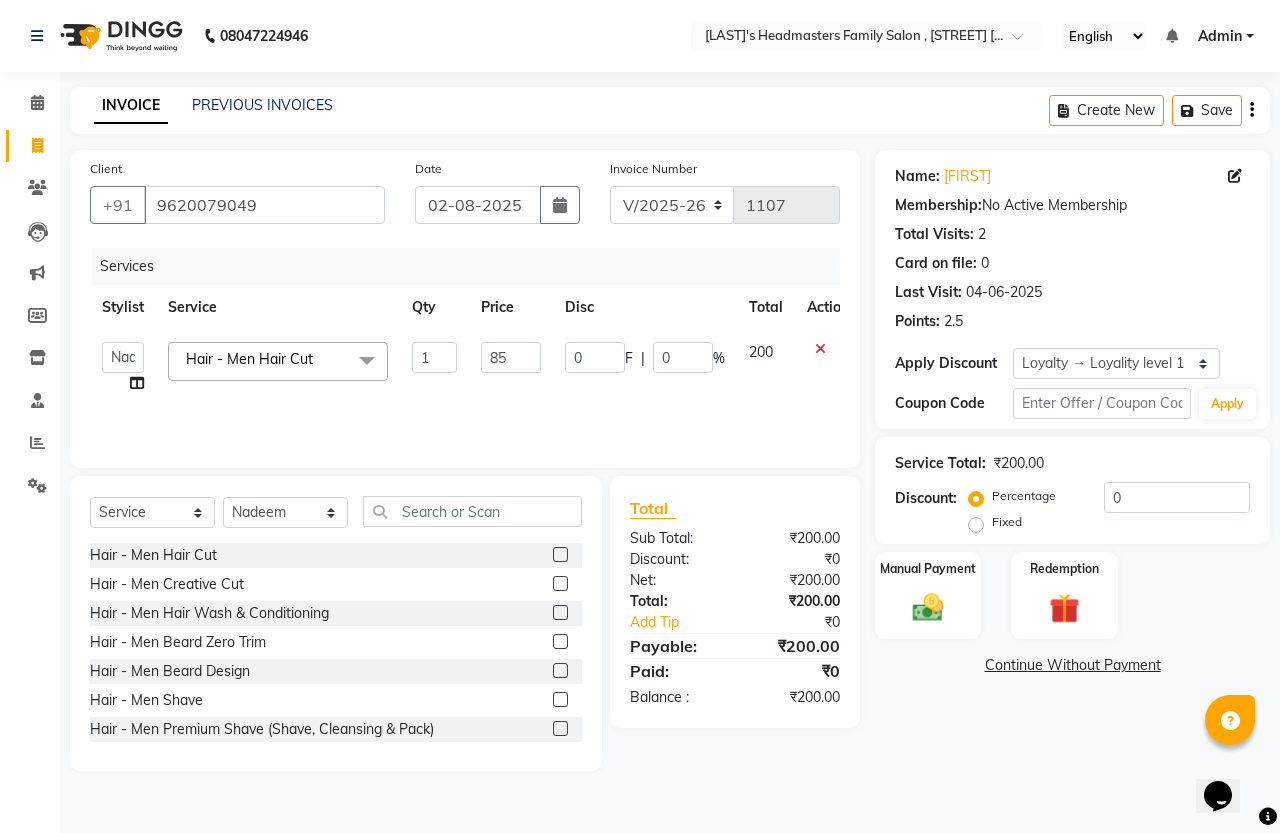 type on "850" 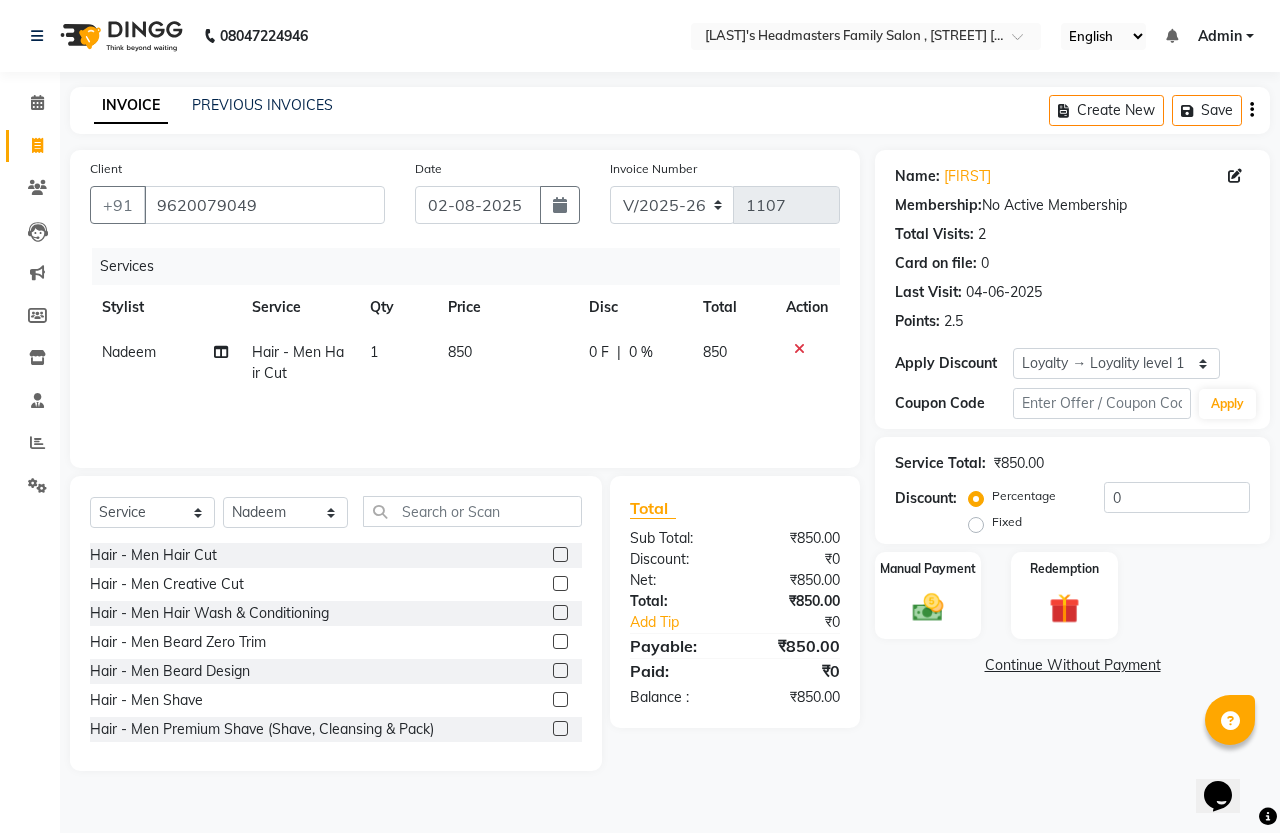 click on "850" 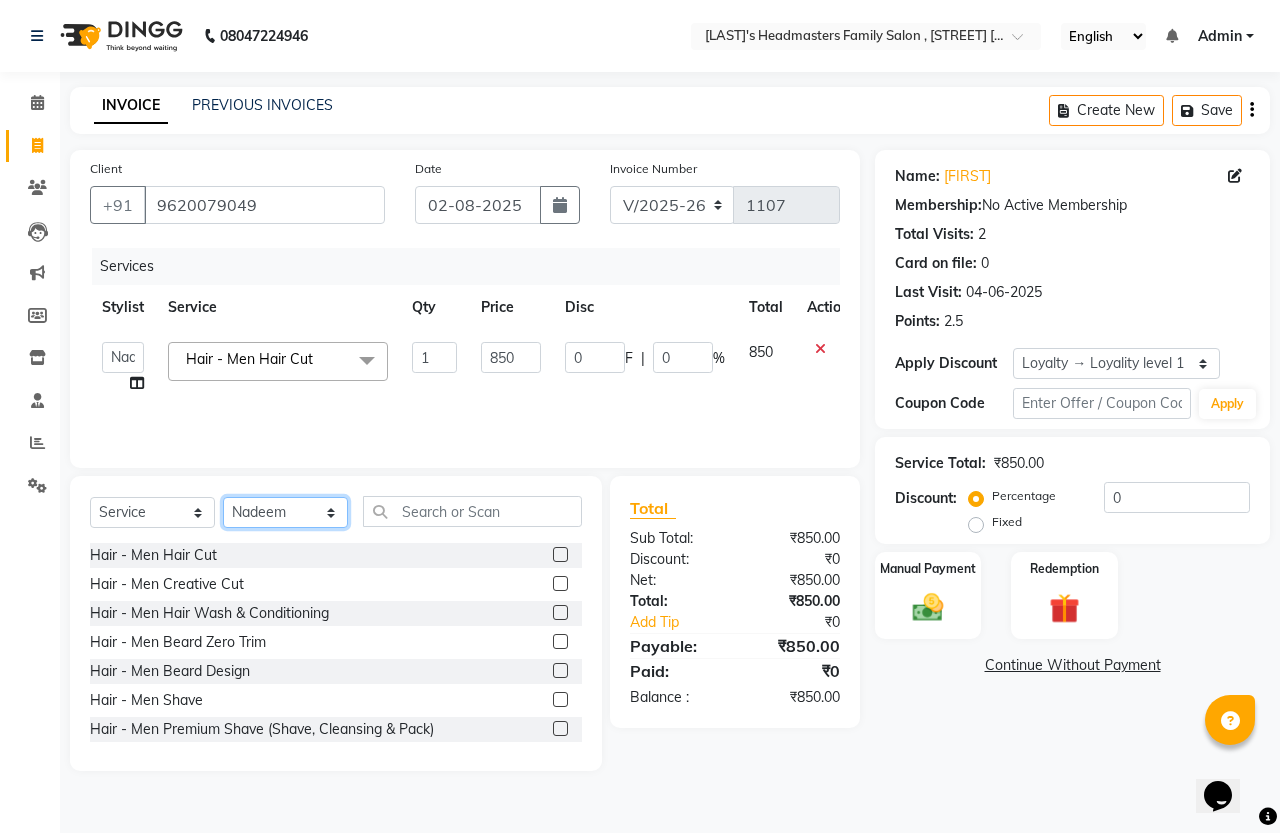 click on "Select Stylist [FIRST] [LAST] [LAST]" 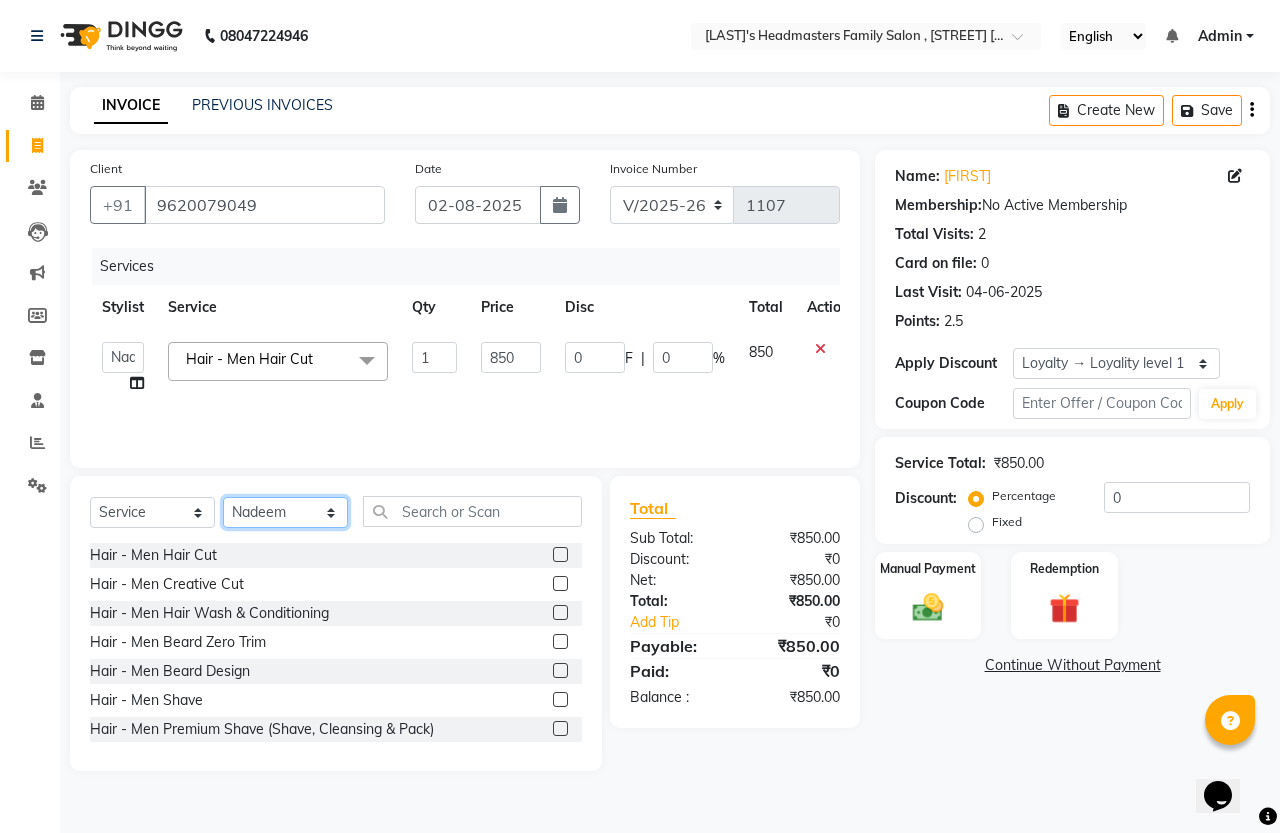 select on "61242" 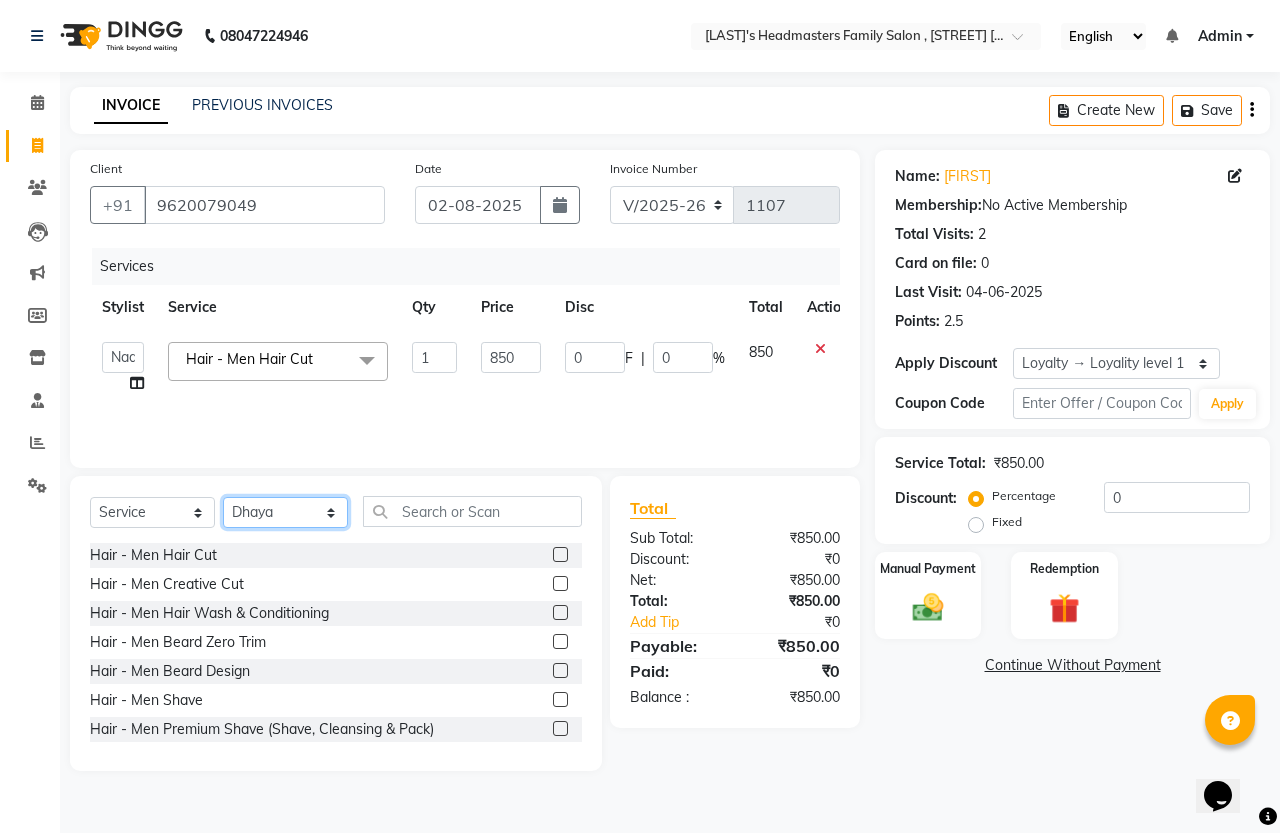 click on "Select Stylist [FIRST] [LAST] [LAST]" 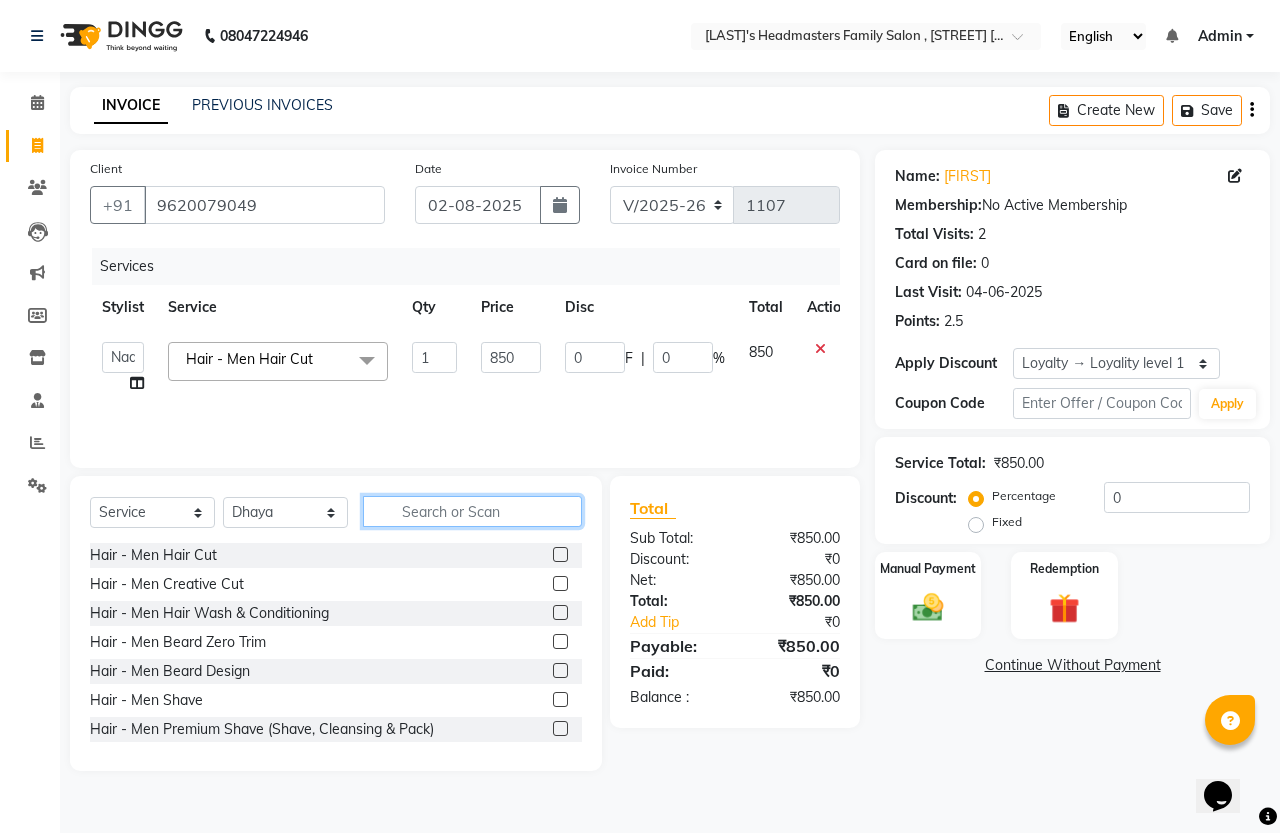 click 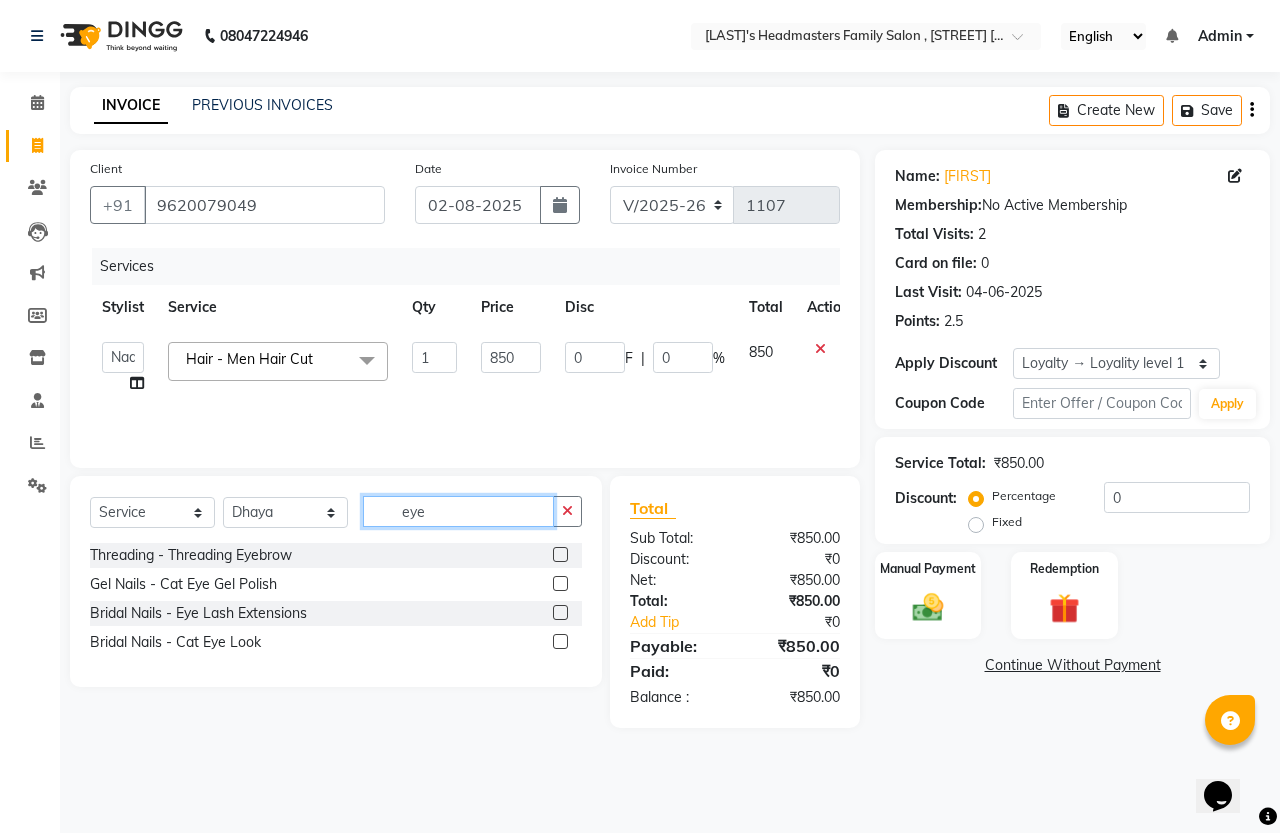 type on "eye" 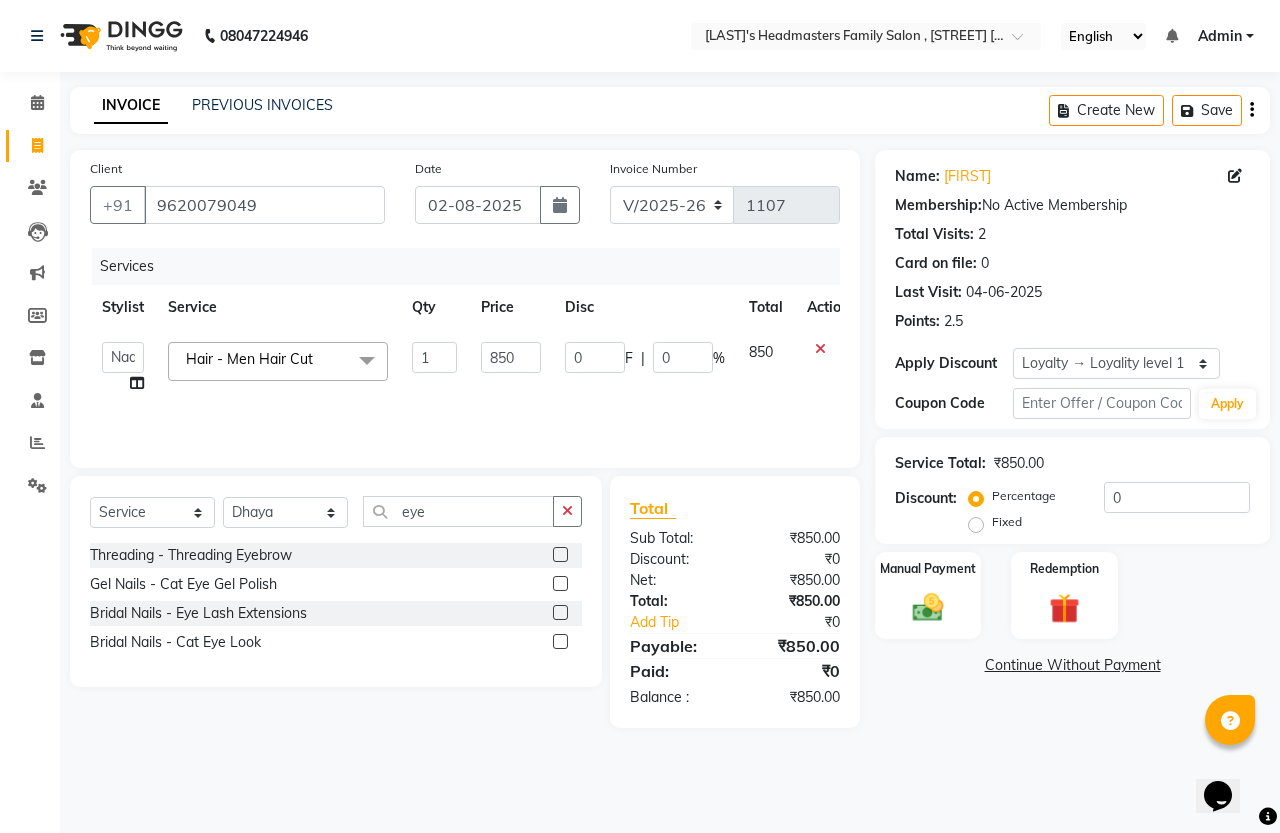 click 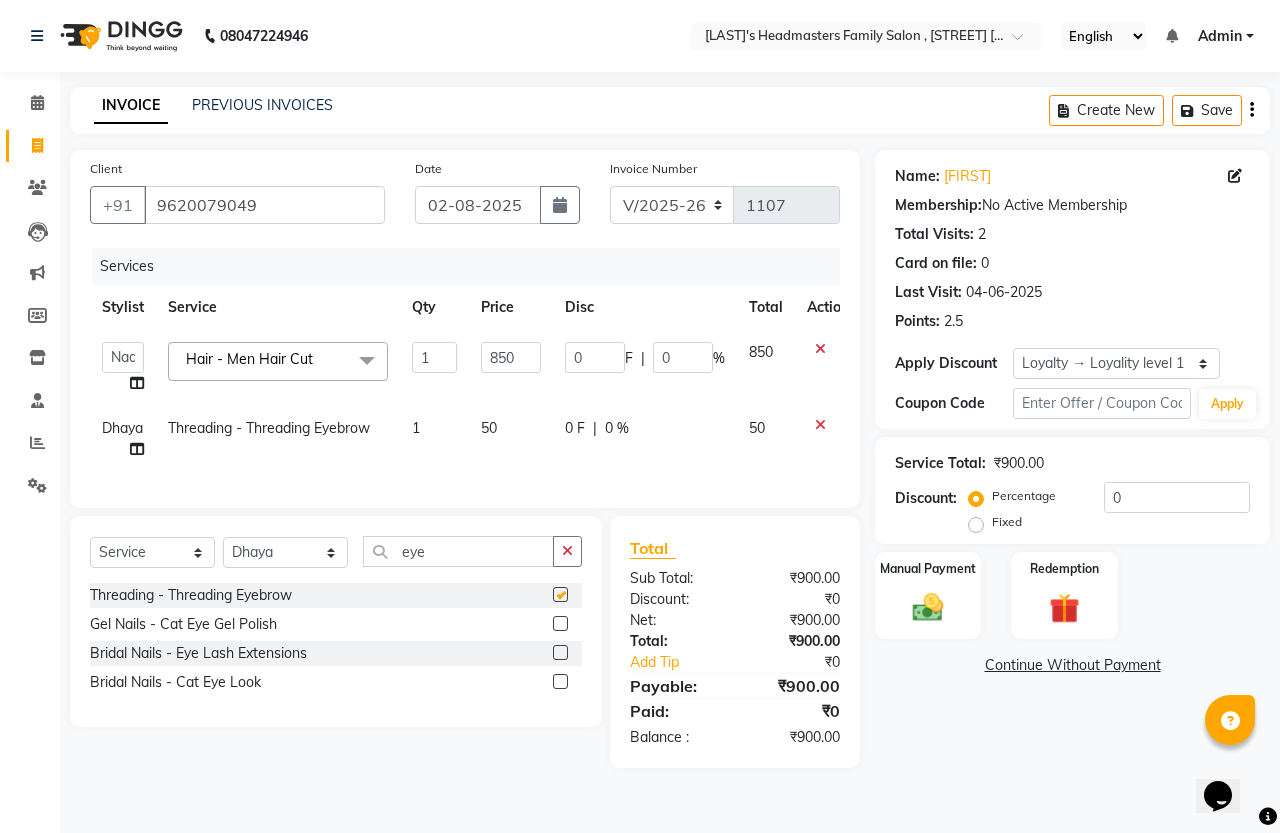 checkbox on "false" 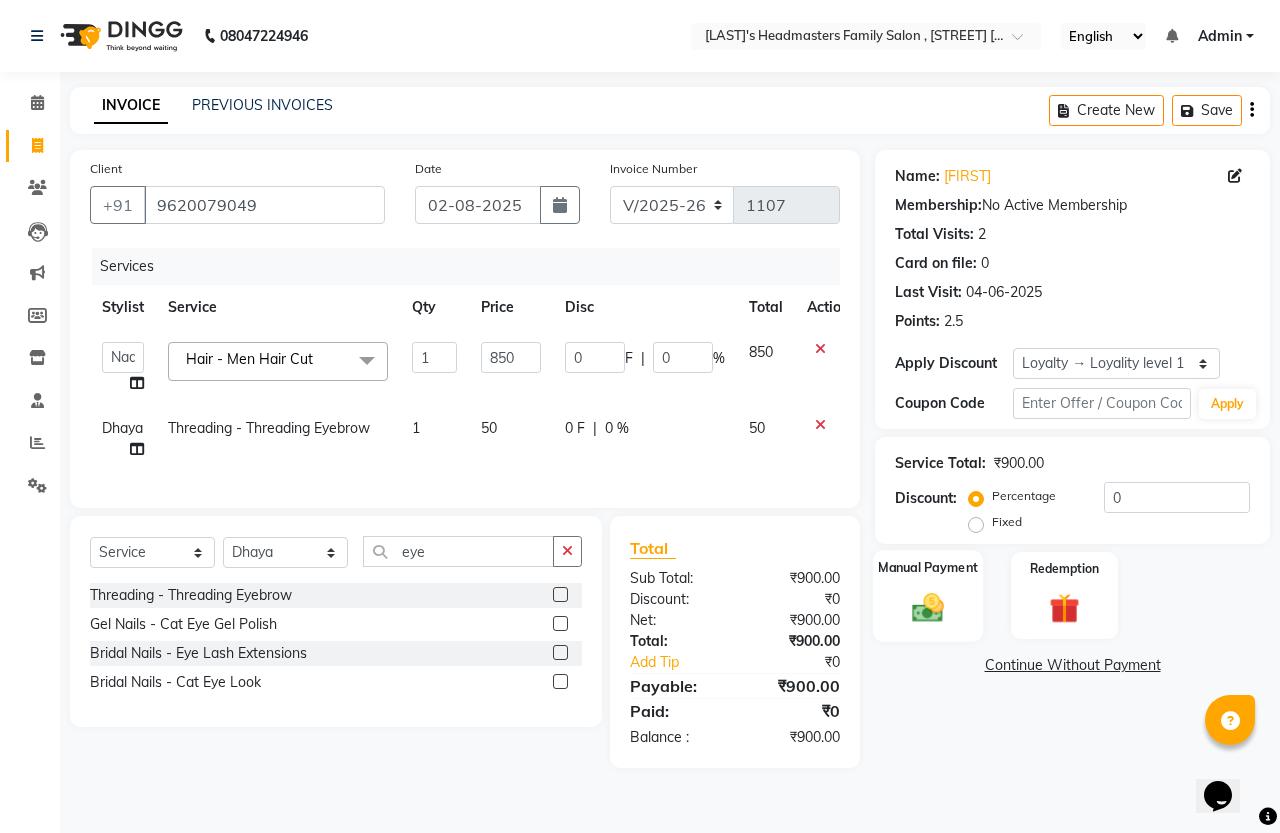 click 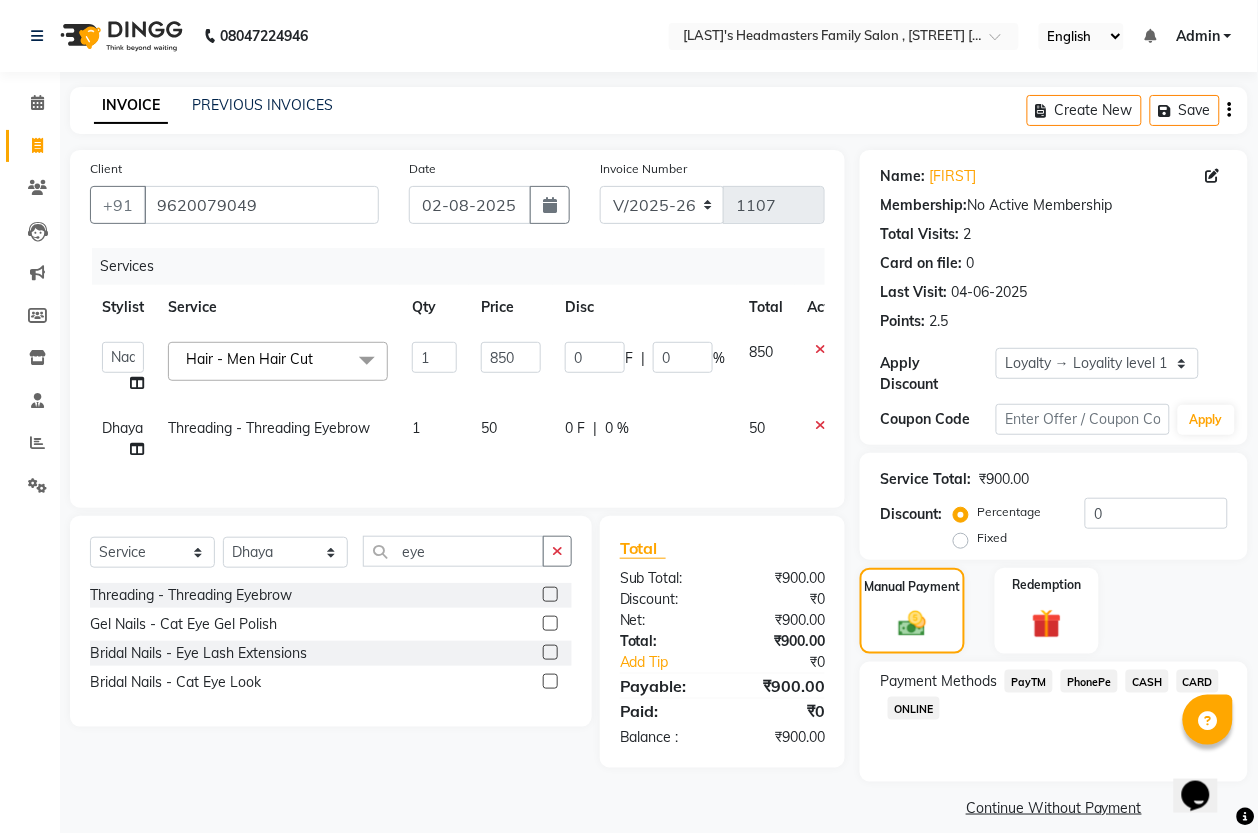 click on "PhonePe" 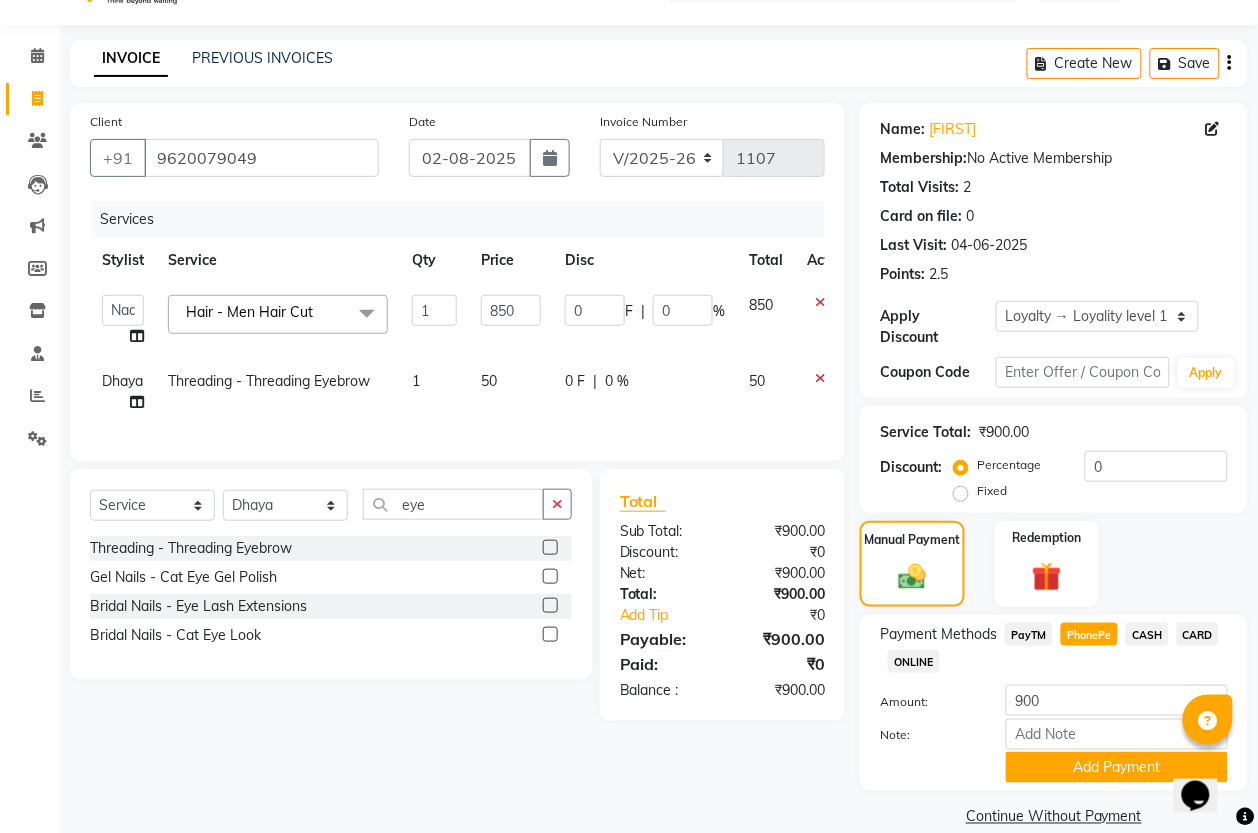 scroll, scrollTop: 75, scrollLeft: 0, axis: vertical 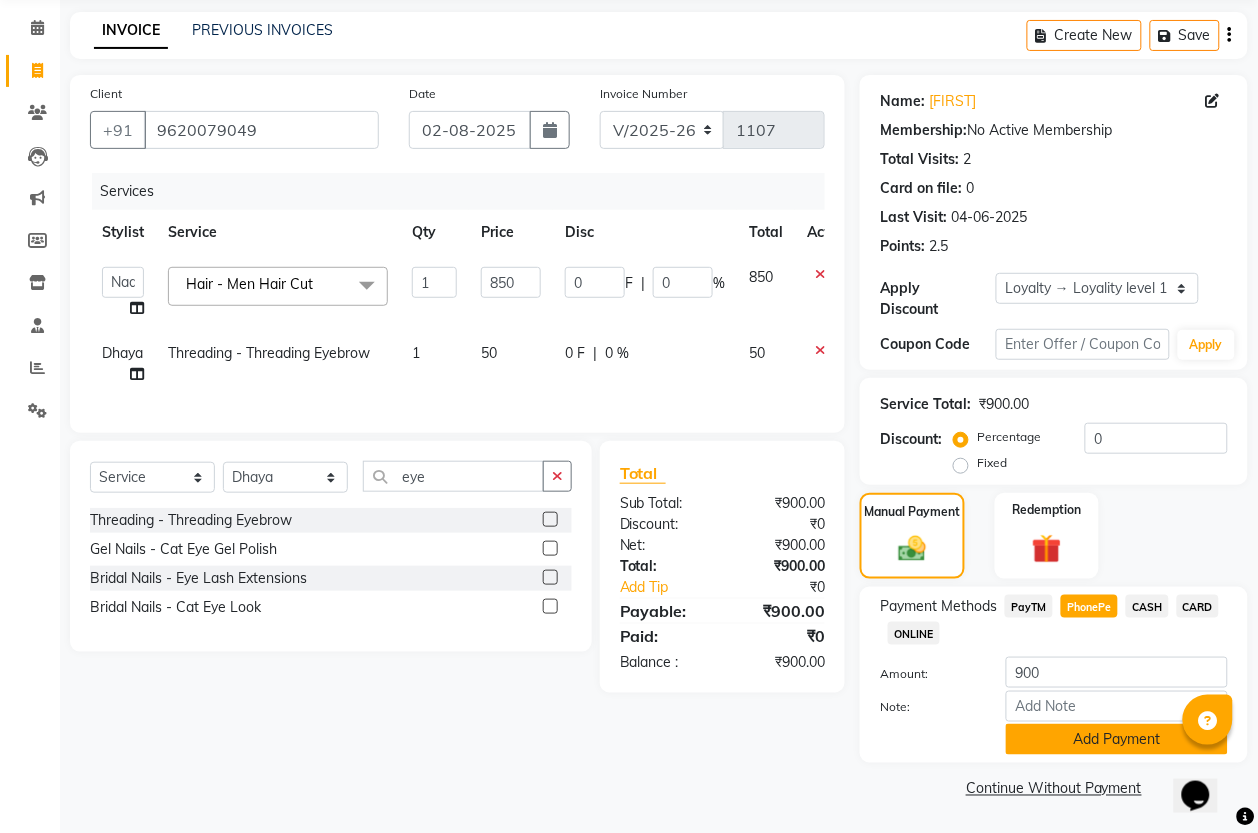 click on "Add Payment" 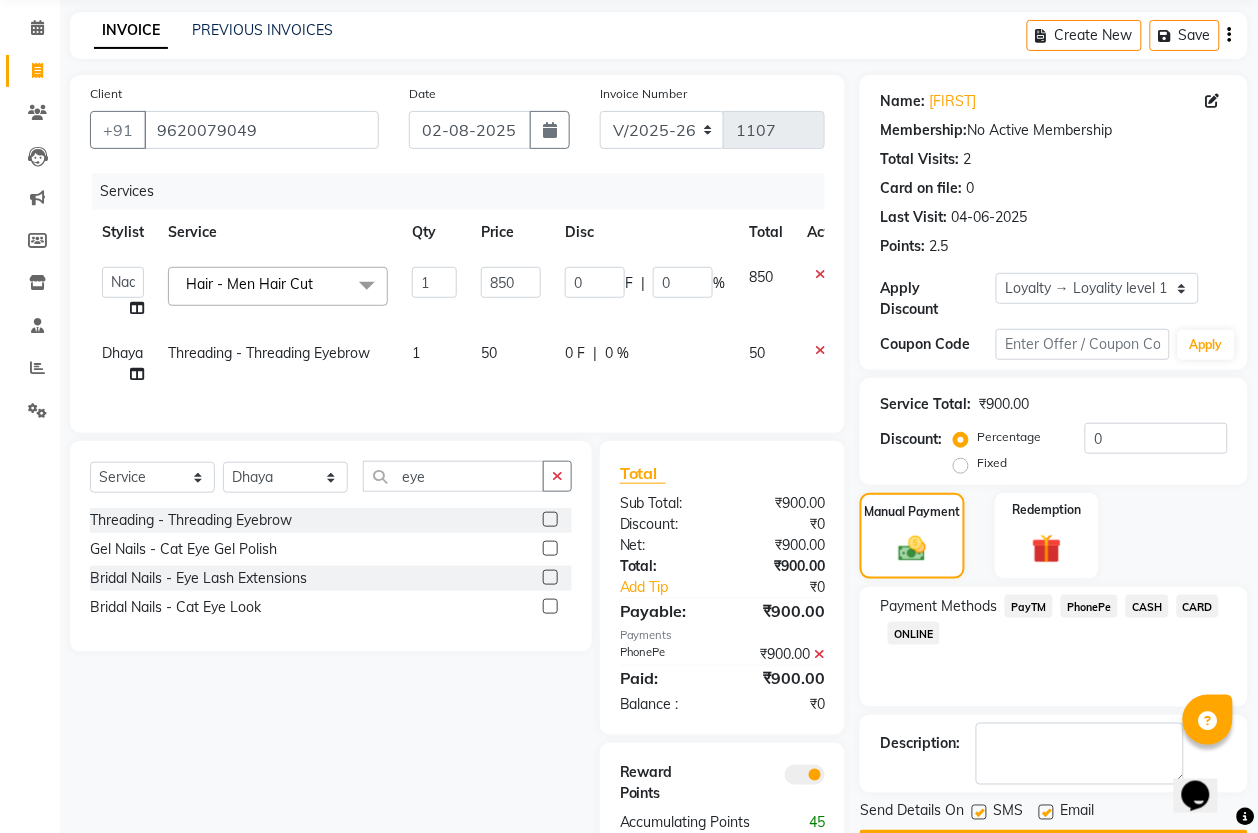 scroll, scrollTop: 167, scrollLeft: 0, axis: vertical 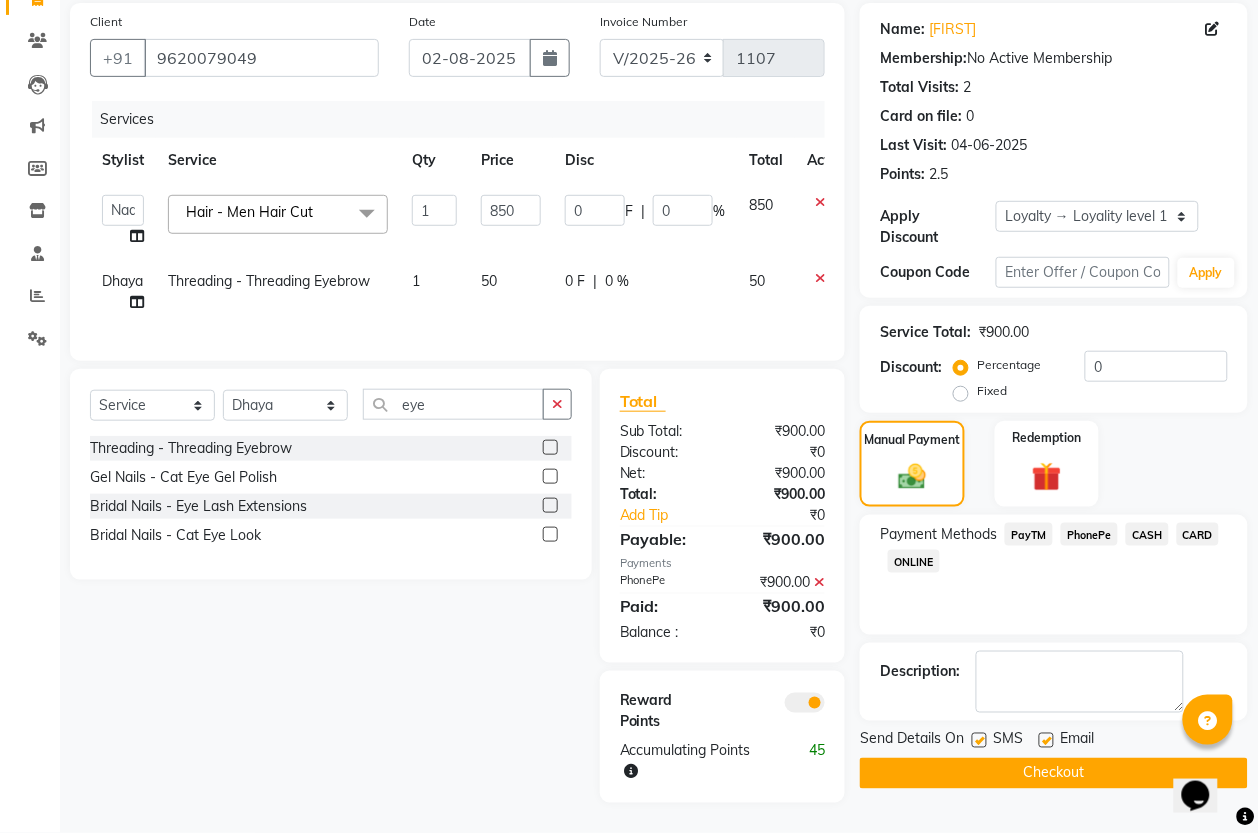 click on "Checkout" 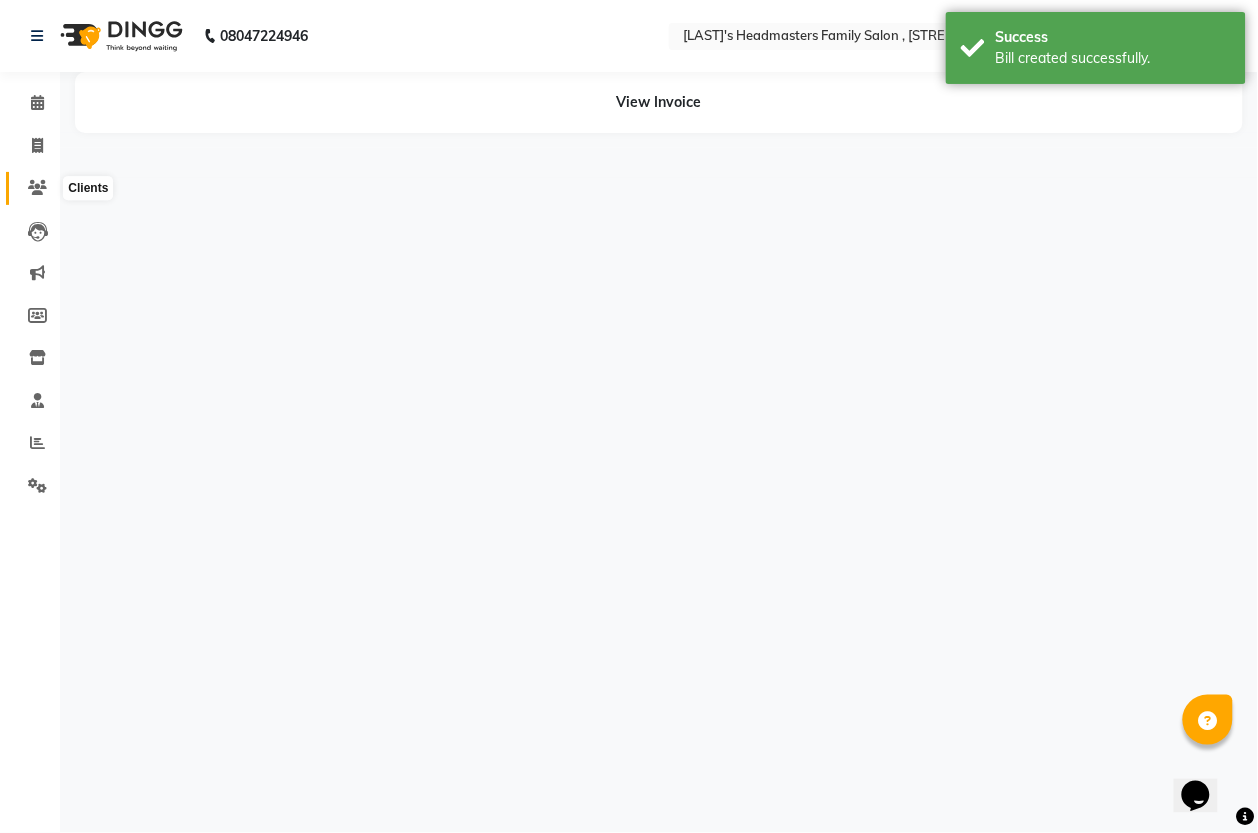 scroll, scrollTop: 0, scrollLeft: 0, axis: both 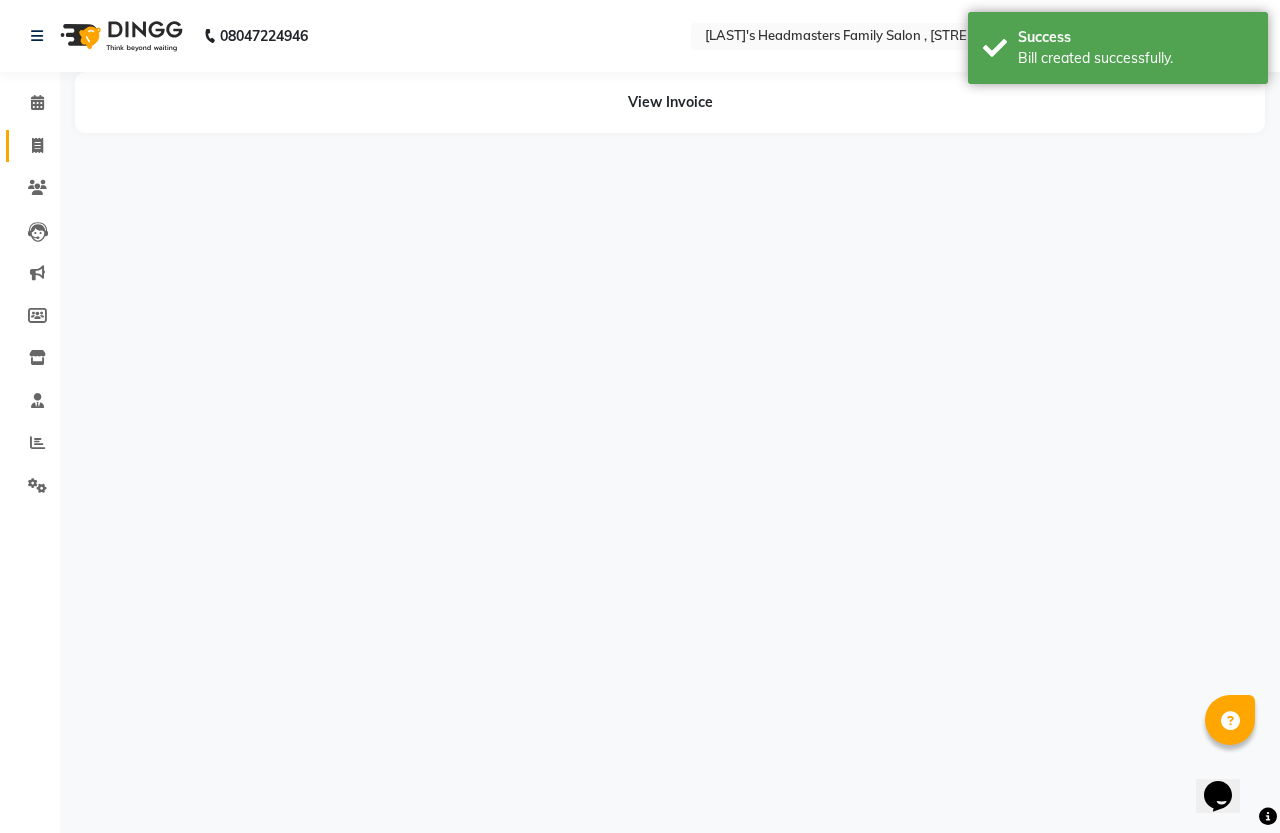 click 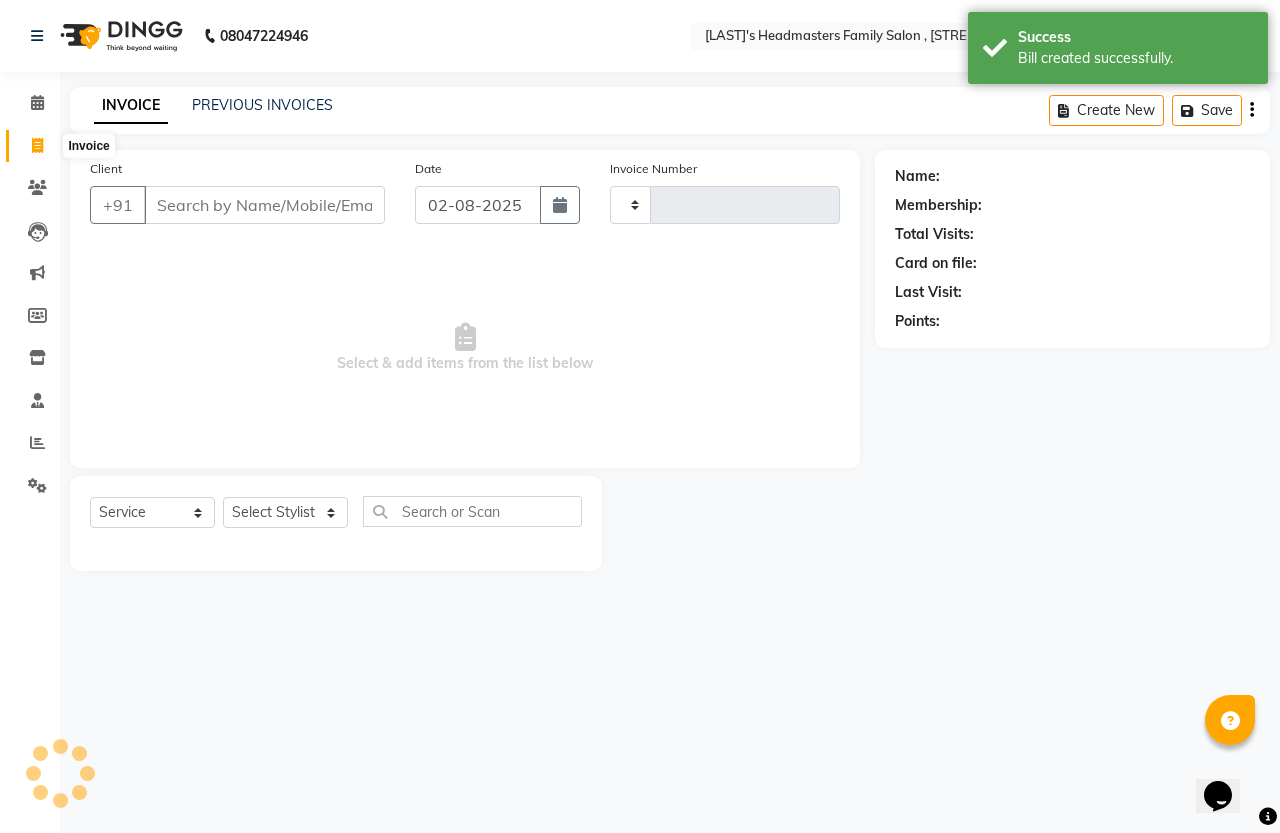 click on "Client" at bounding box center [264, 205] 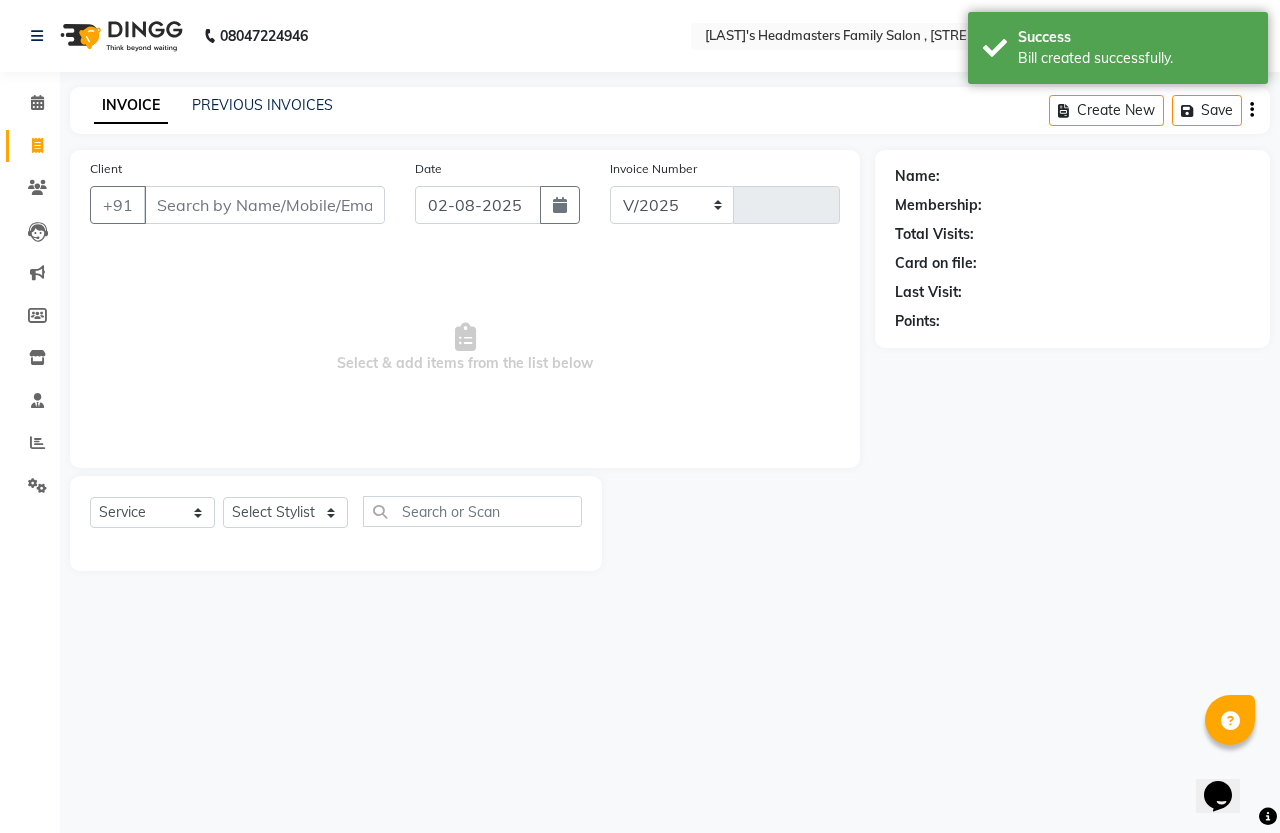 select on "7213" 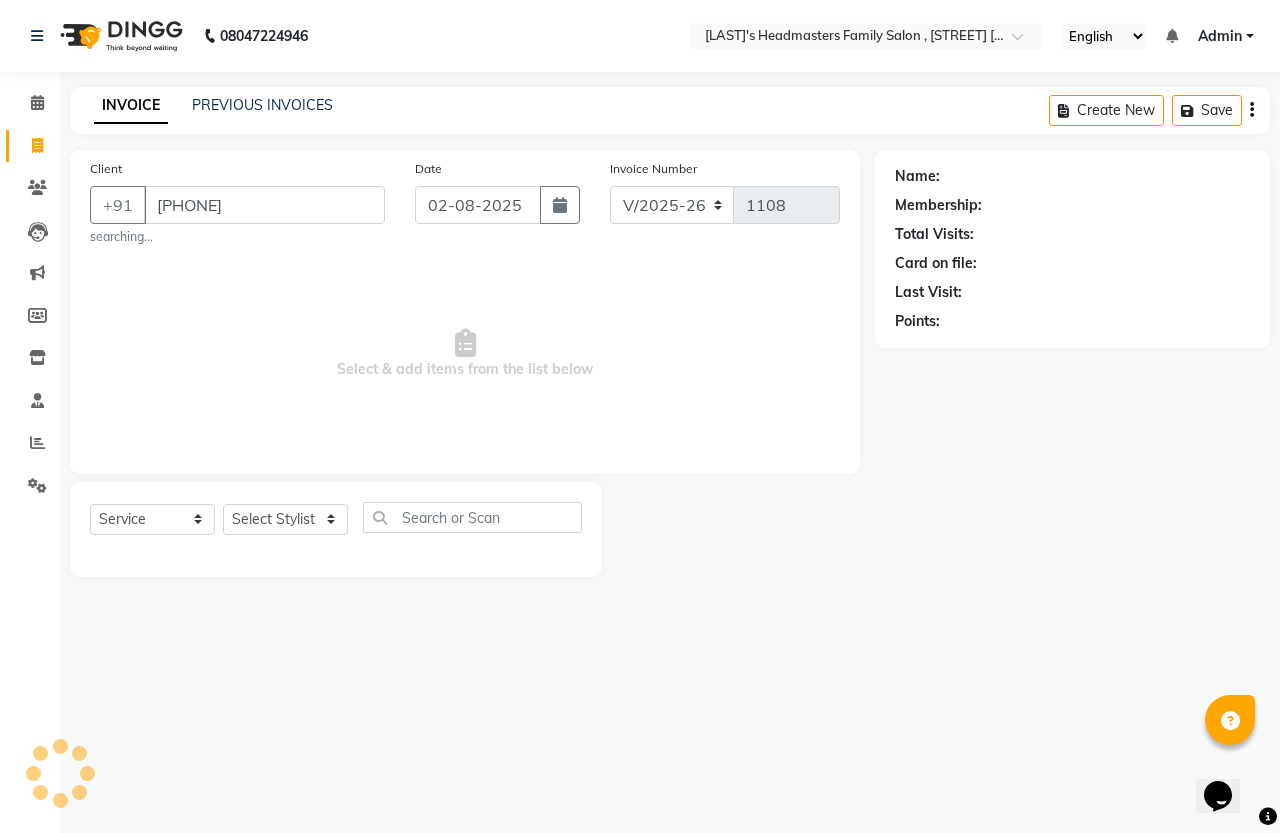 type on "[PHONE]" 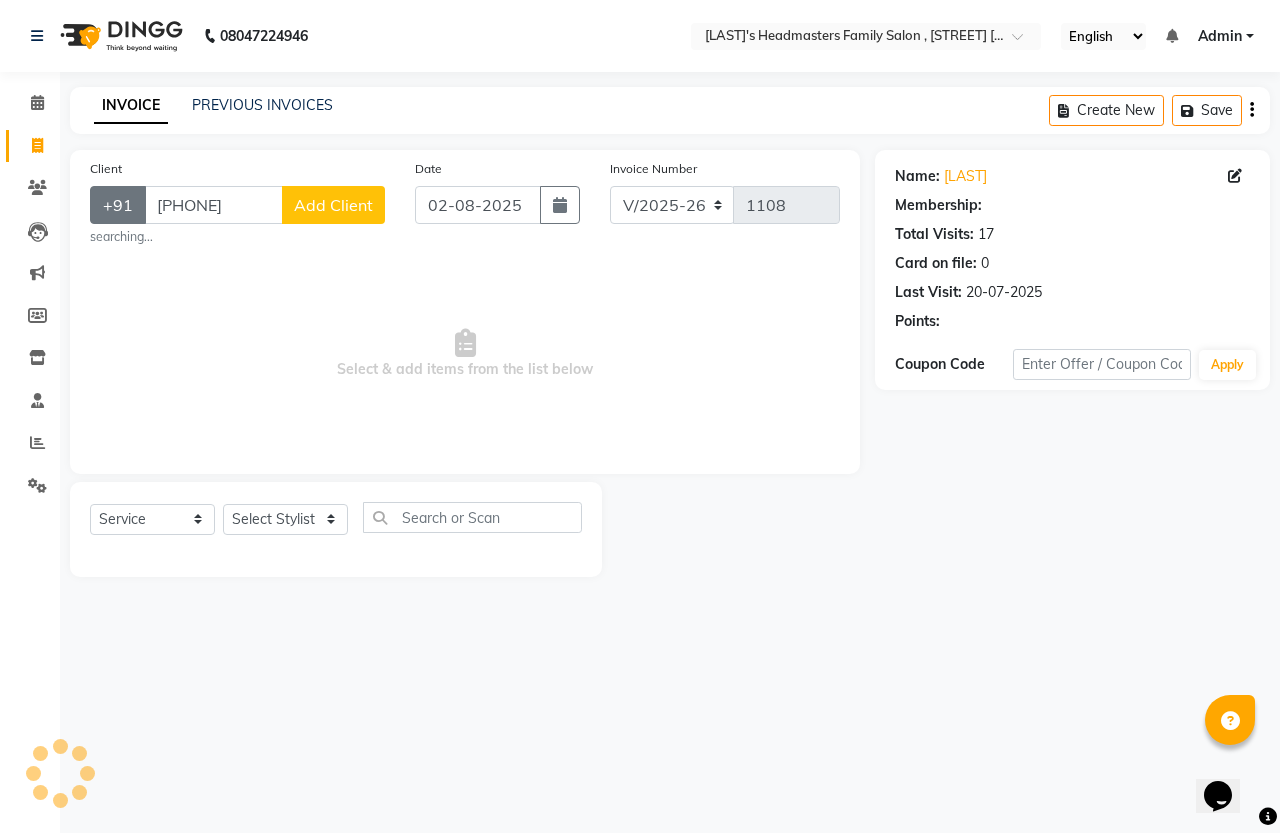 select on "2: Object" 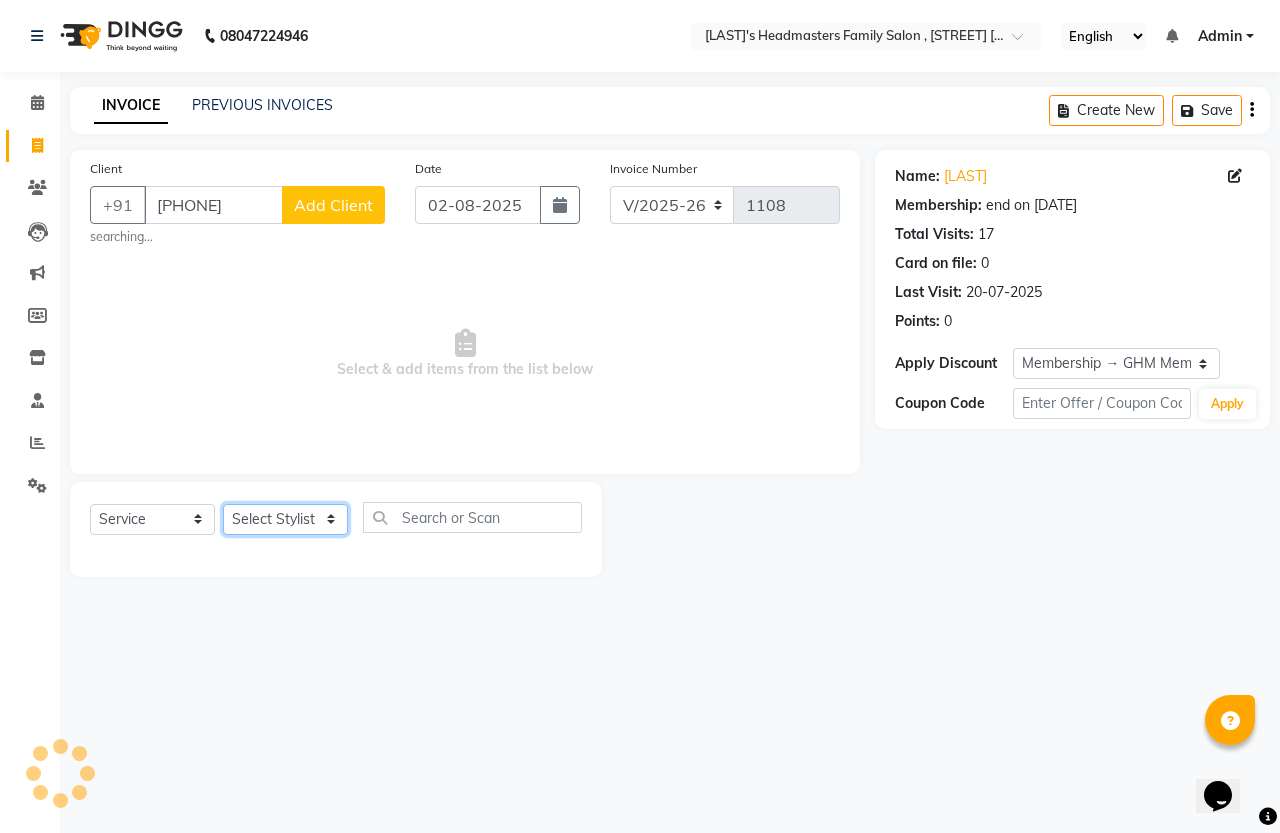 click on "Select Stylist [FIRST] [LAST] [LAST]" 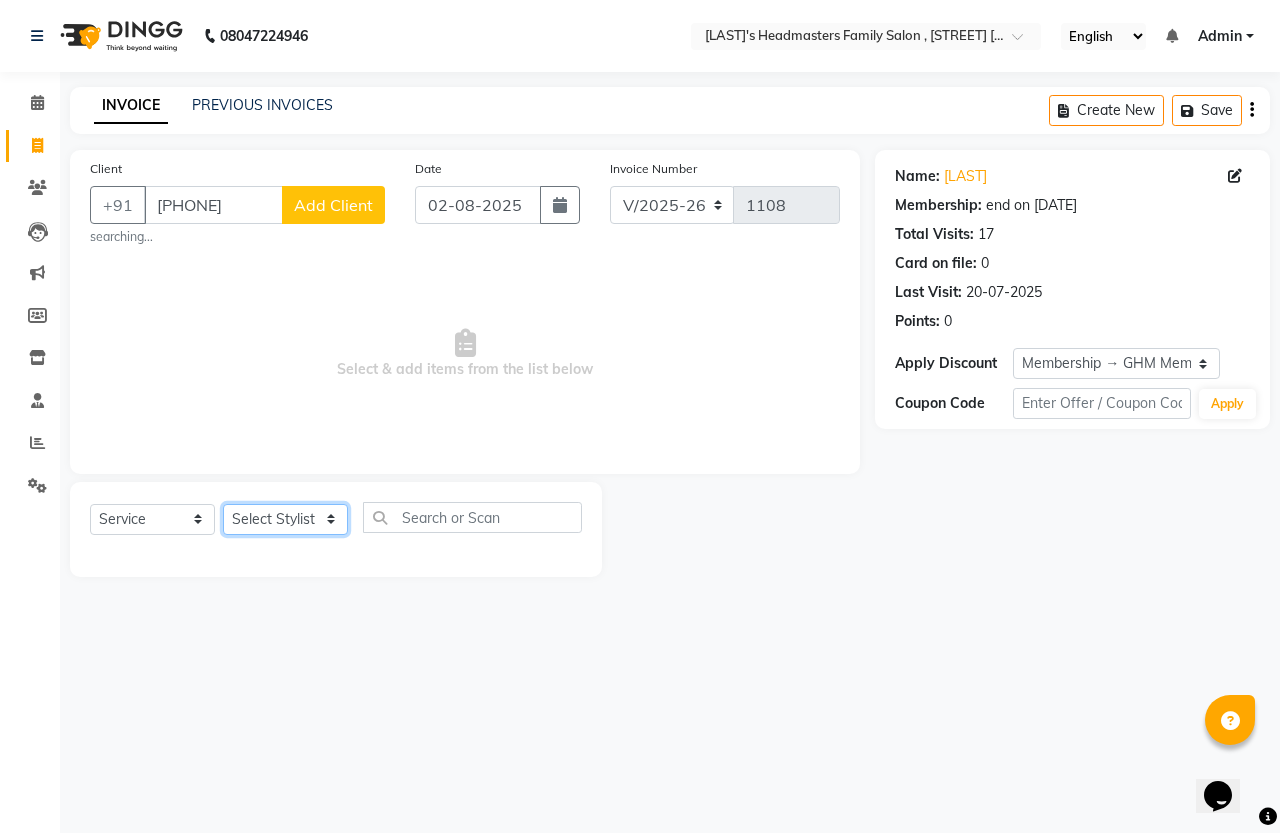 select on "61185" 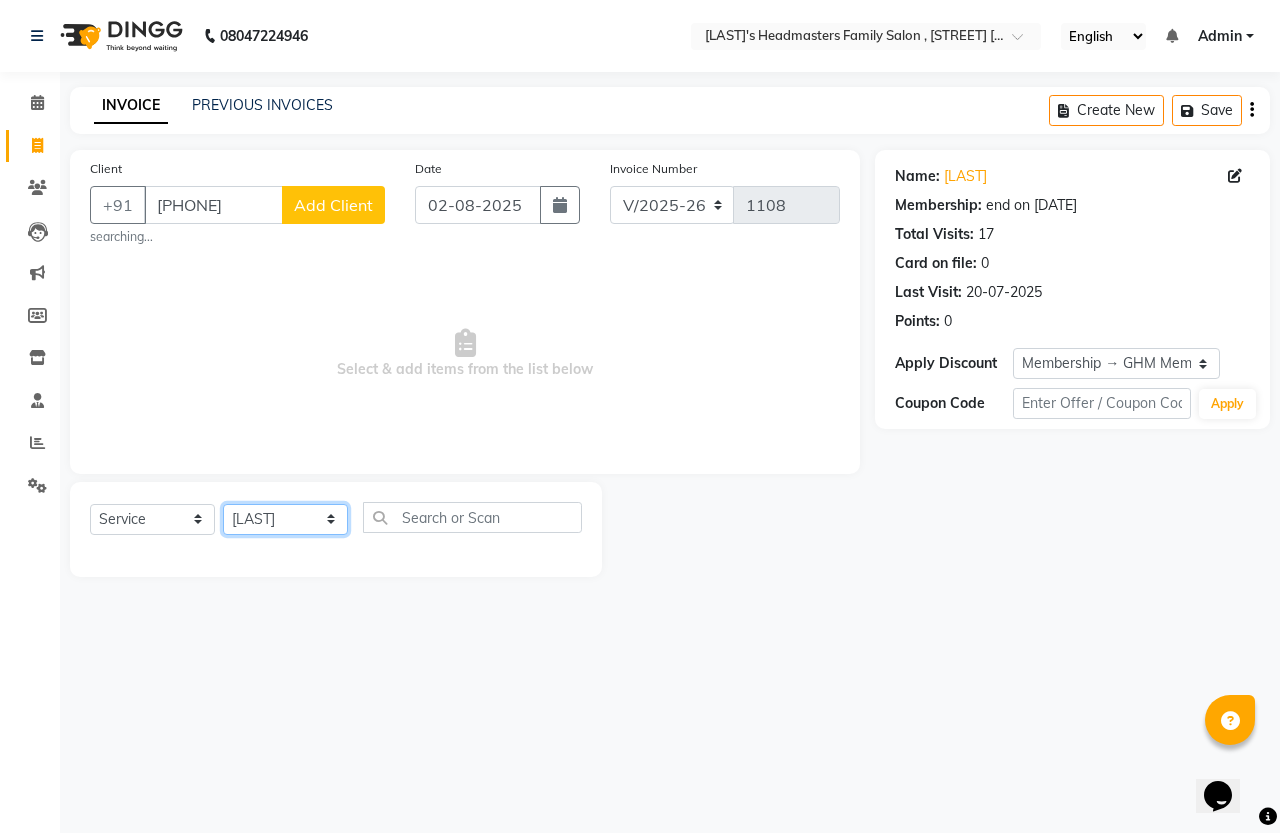 click on "Select Stylist [FIRST] [LAST] [LAST]" 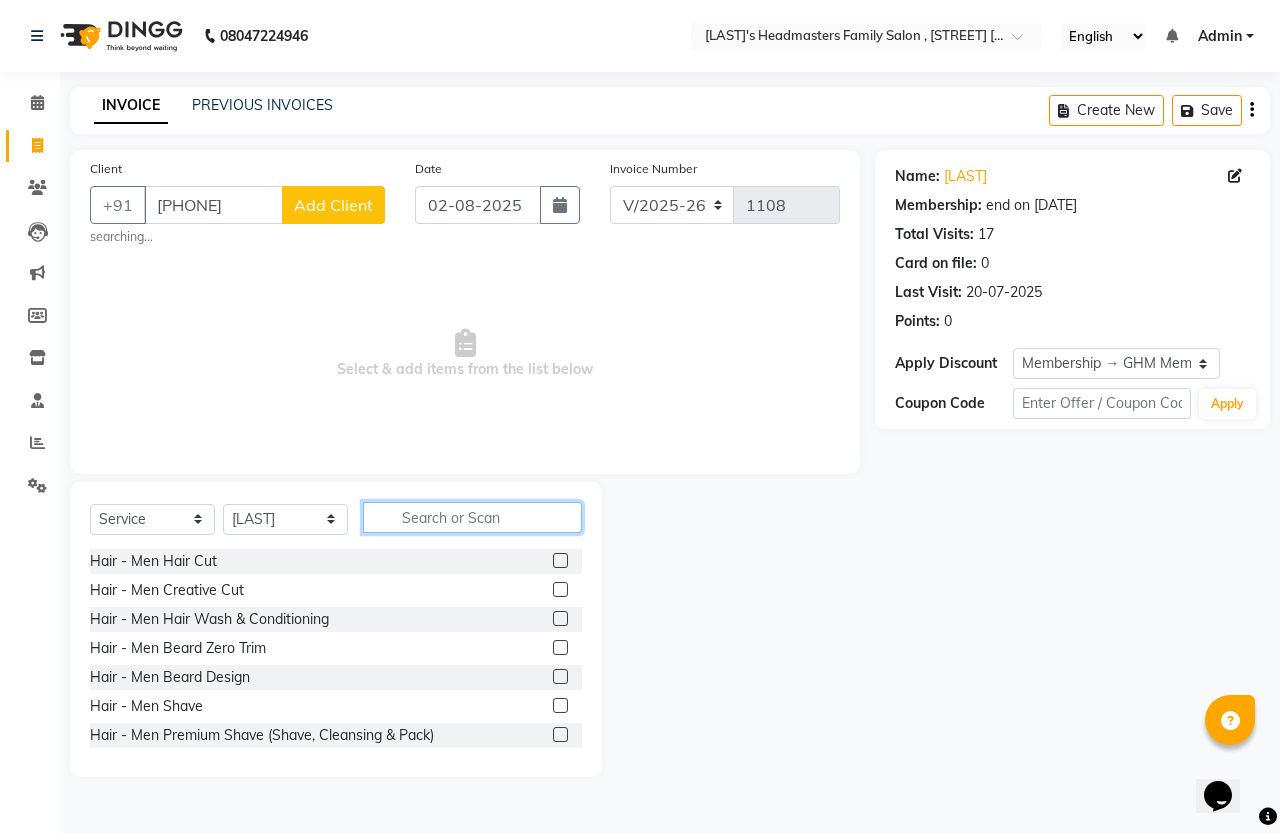 click 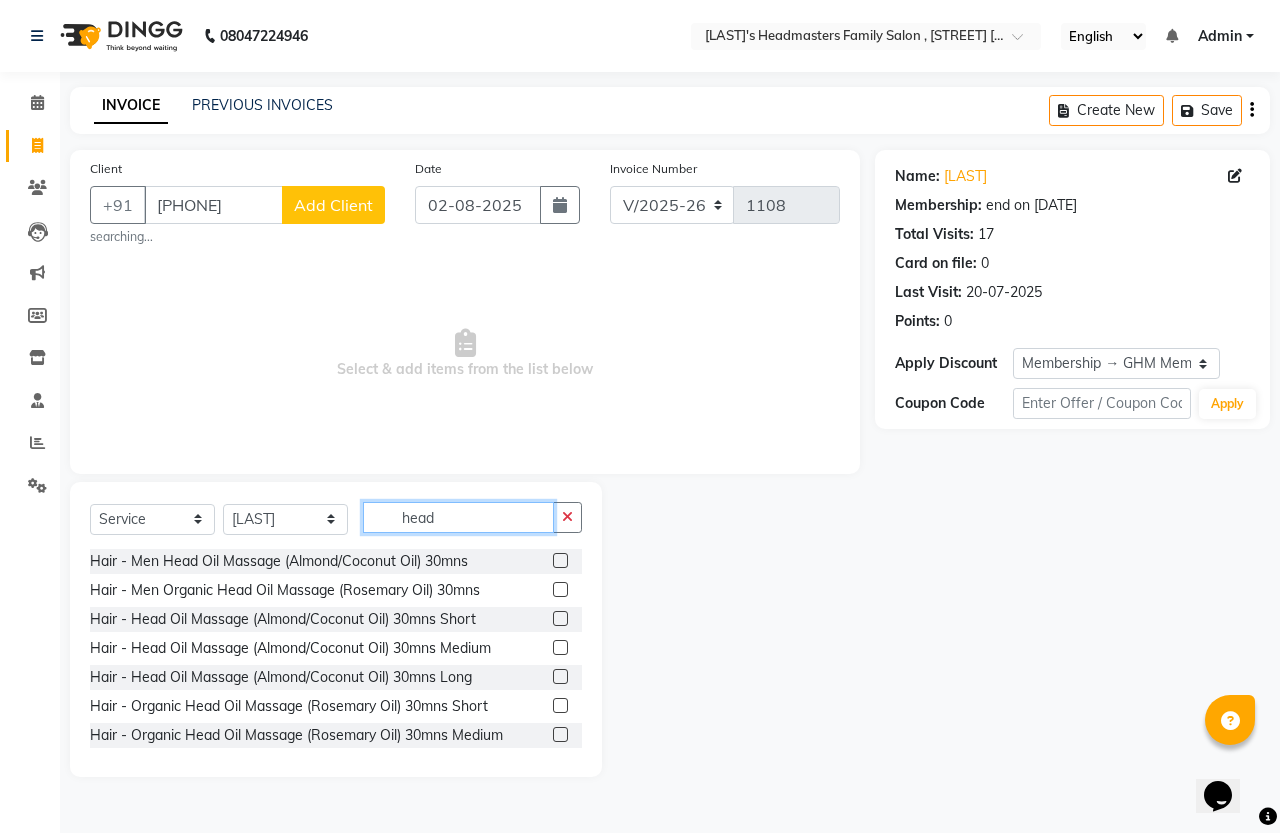 type on "head" 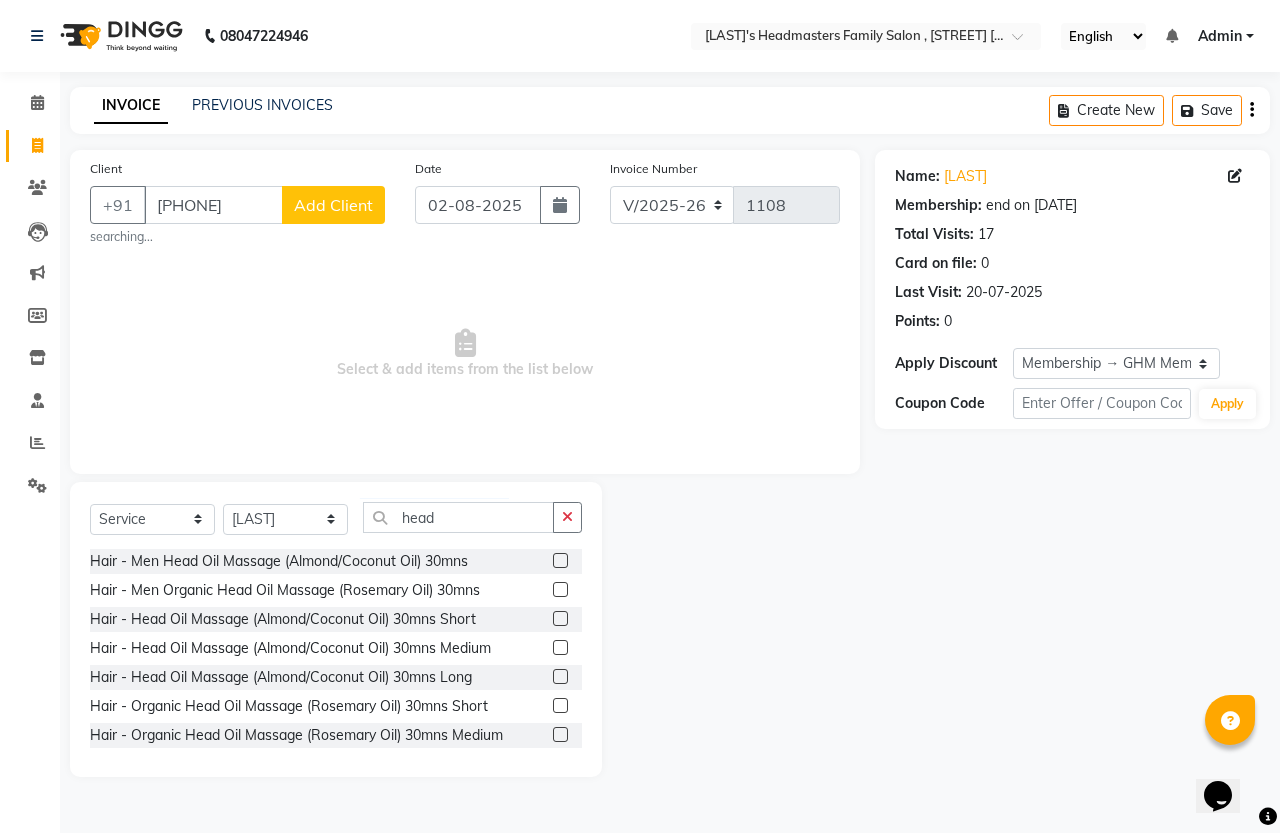 click 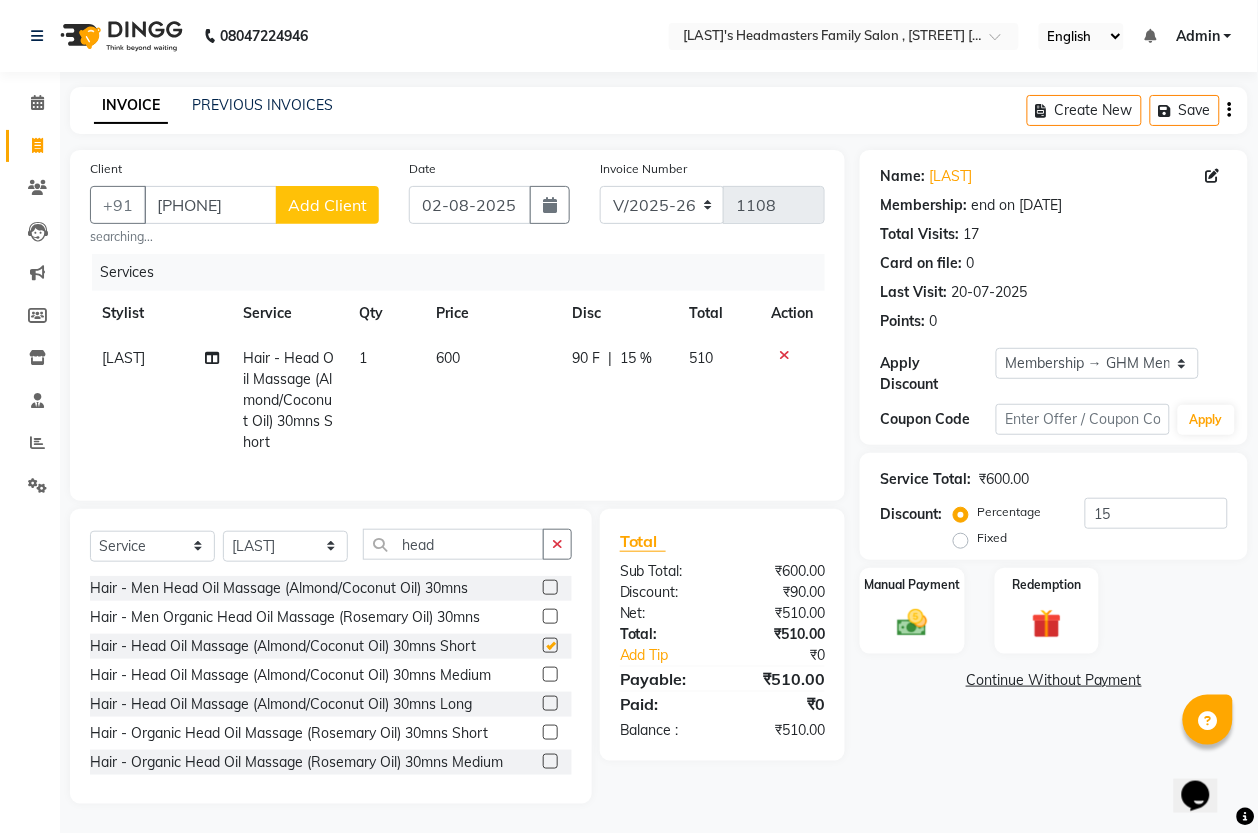 checkbox on "false" 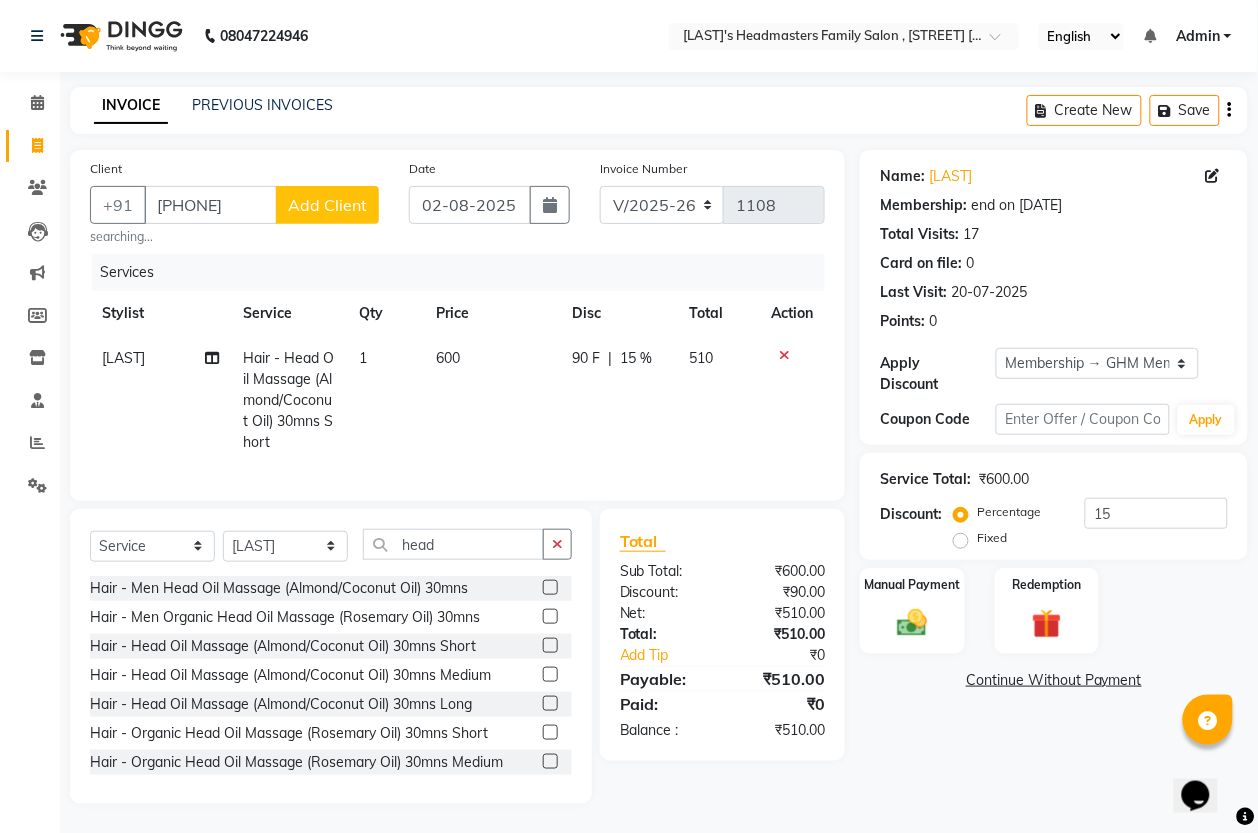 click on "600" 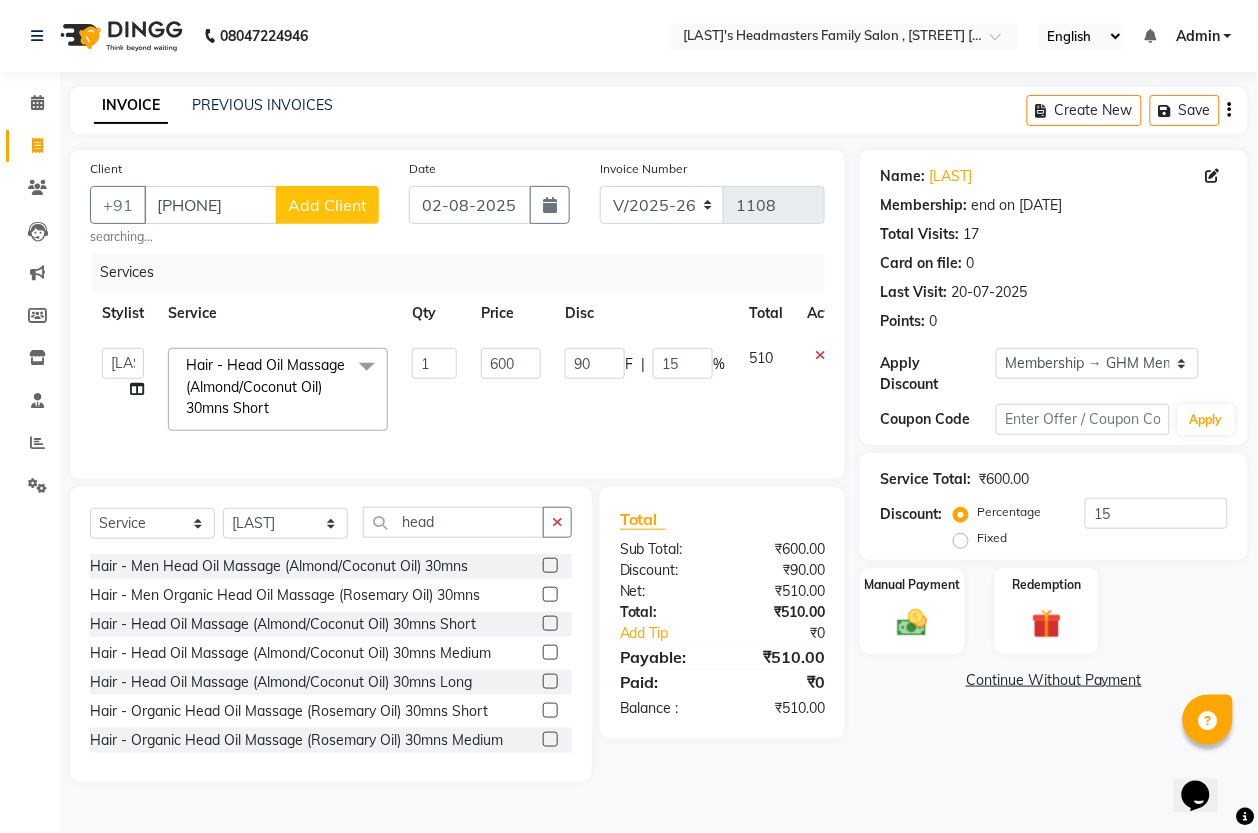 click on "600" 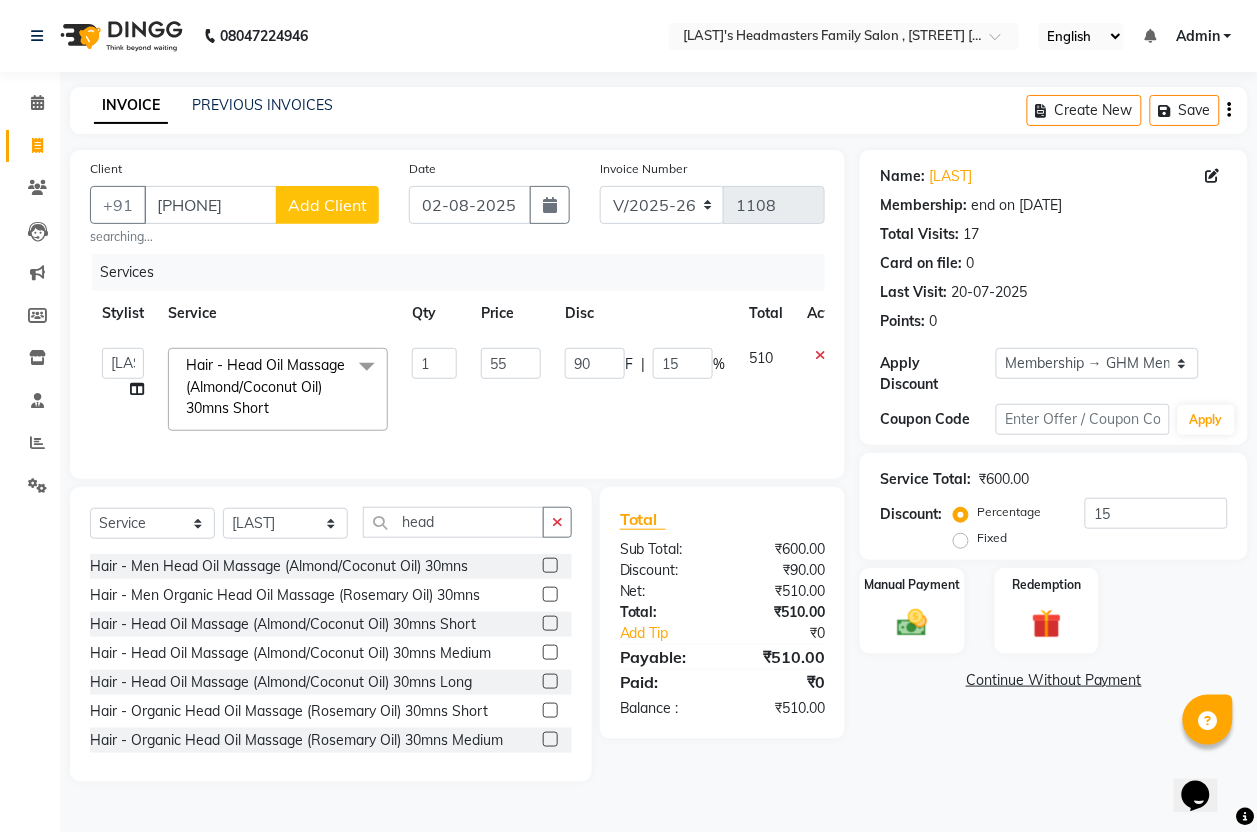 type on "550" 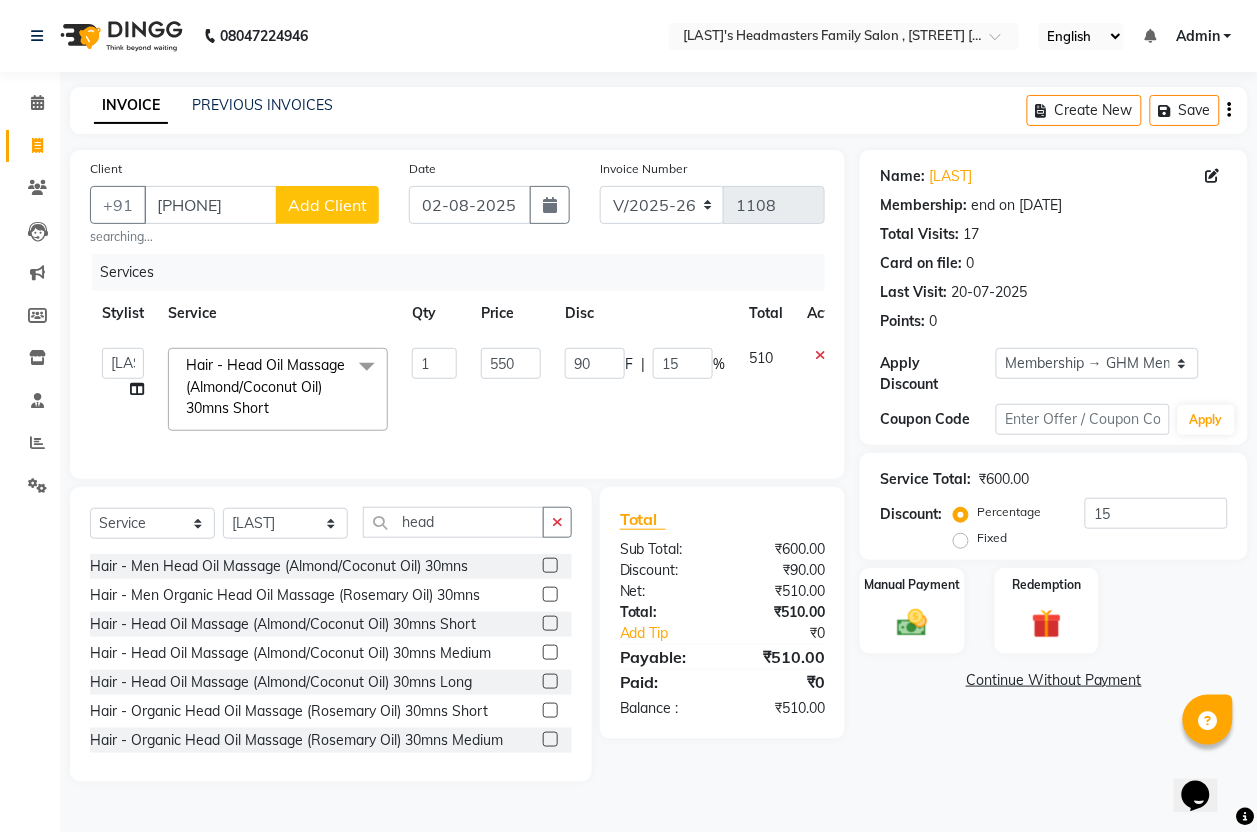 click on "550" 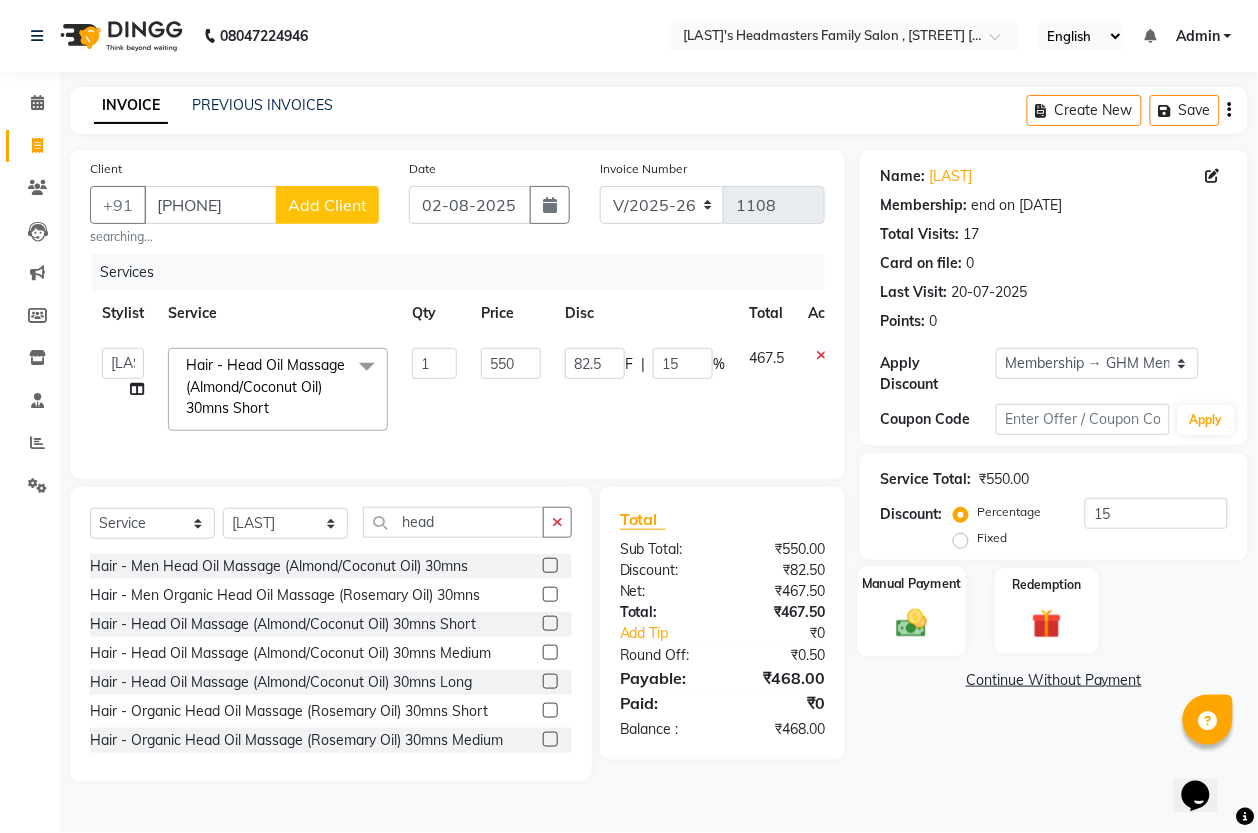 click 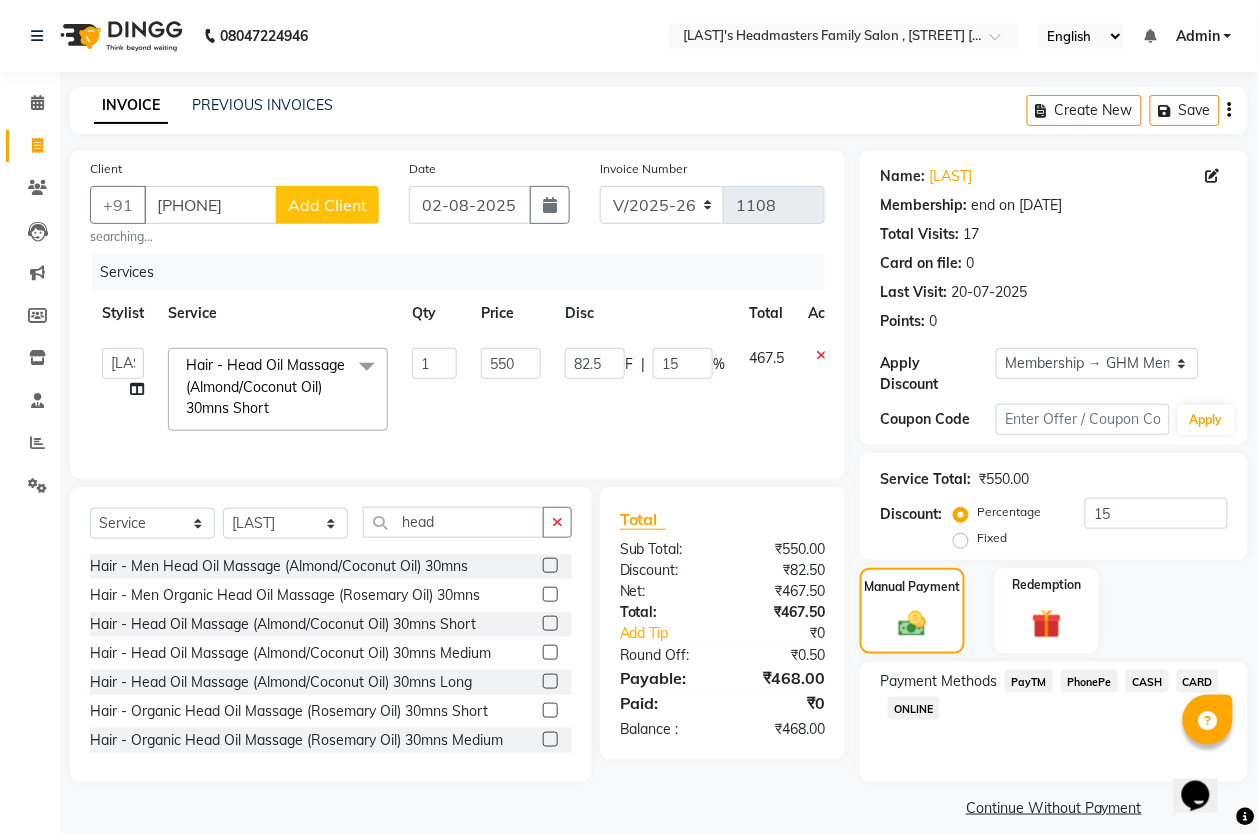 click on "PhonePe" 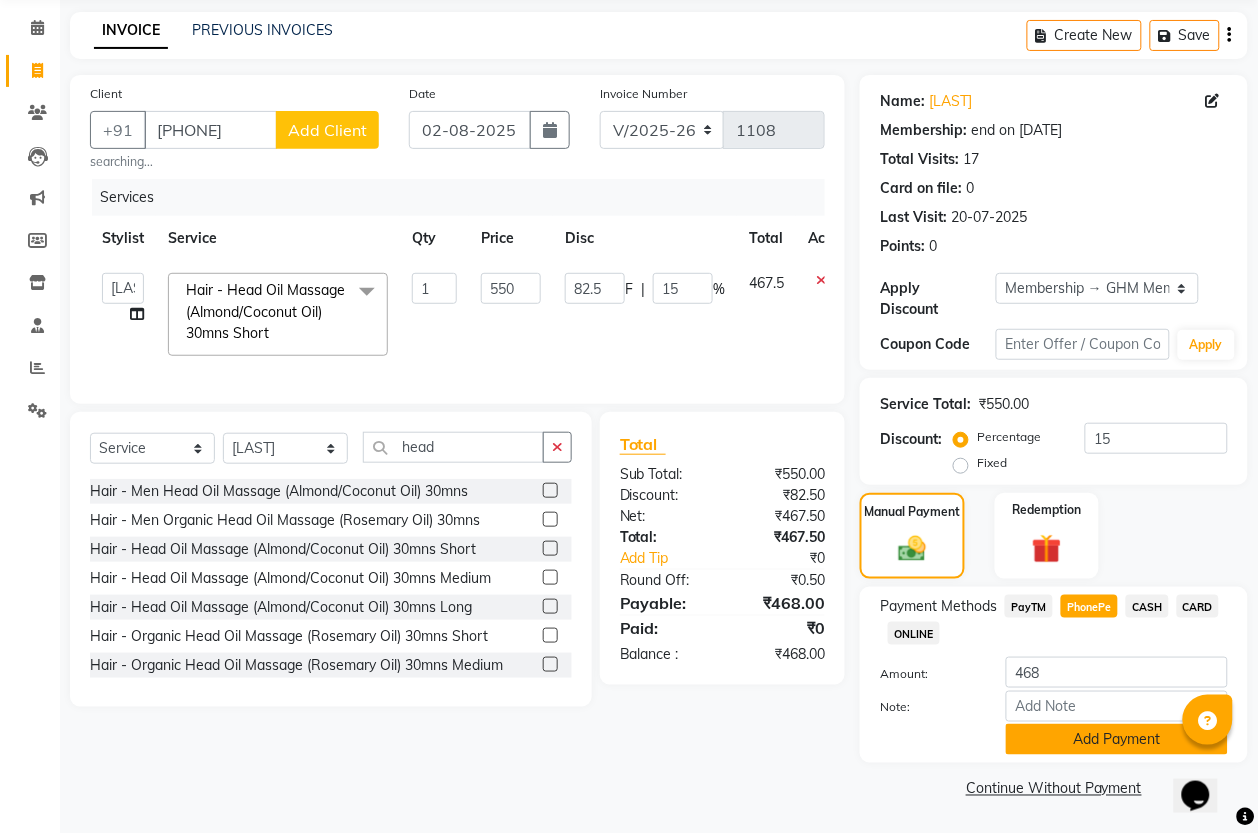 click on "Add Payment" 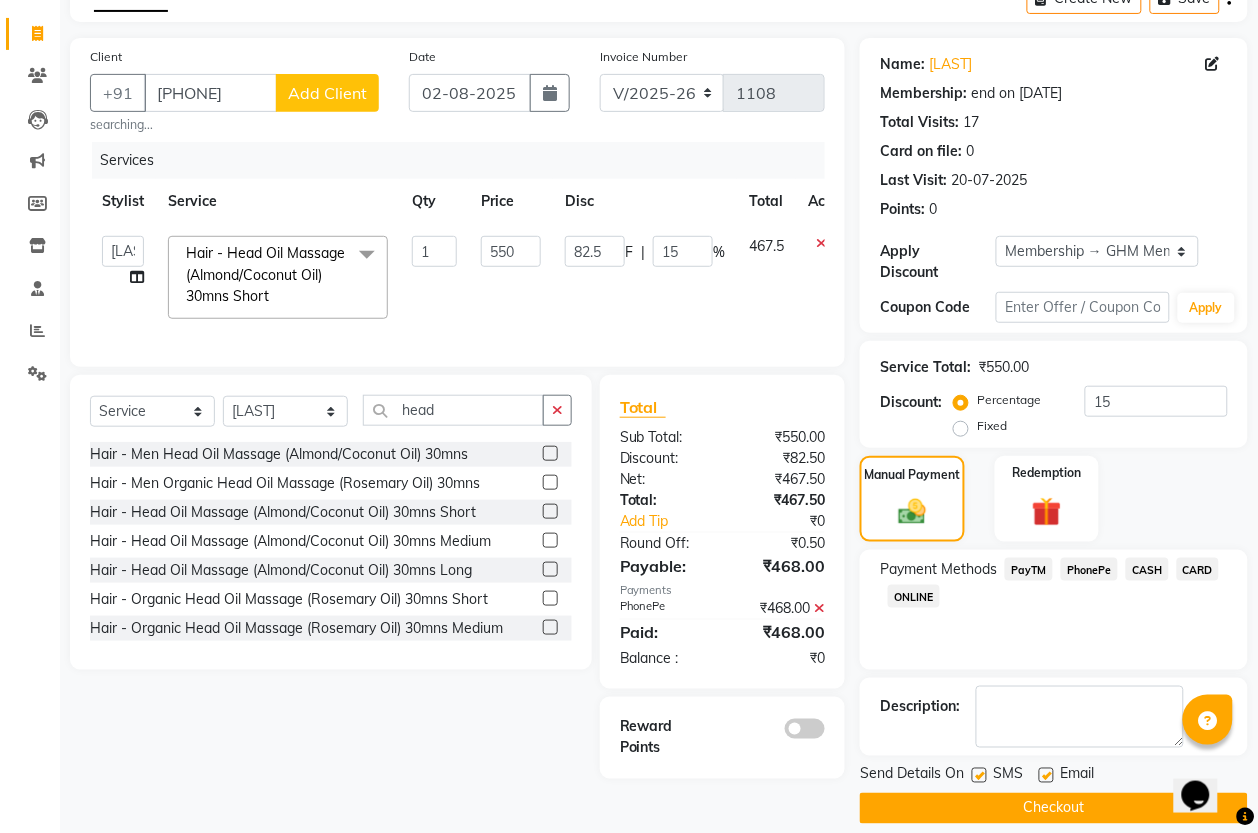 scroll, scrollTop: 133, scrollLeft: 0, axis: vertical 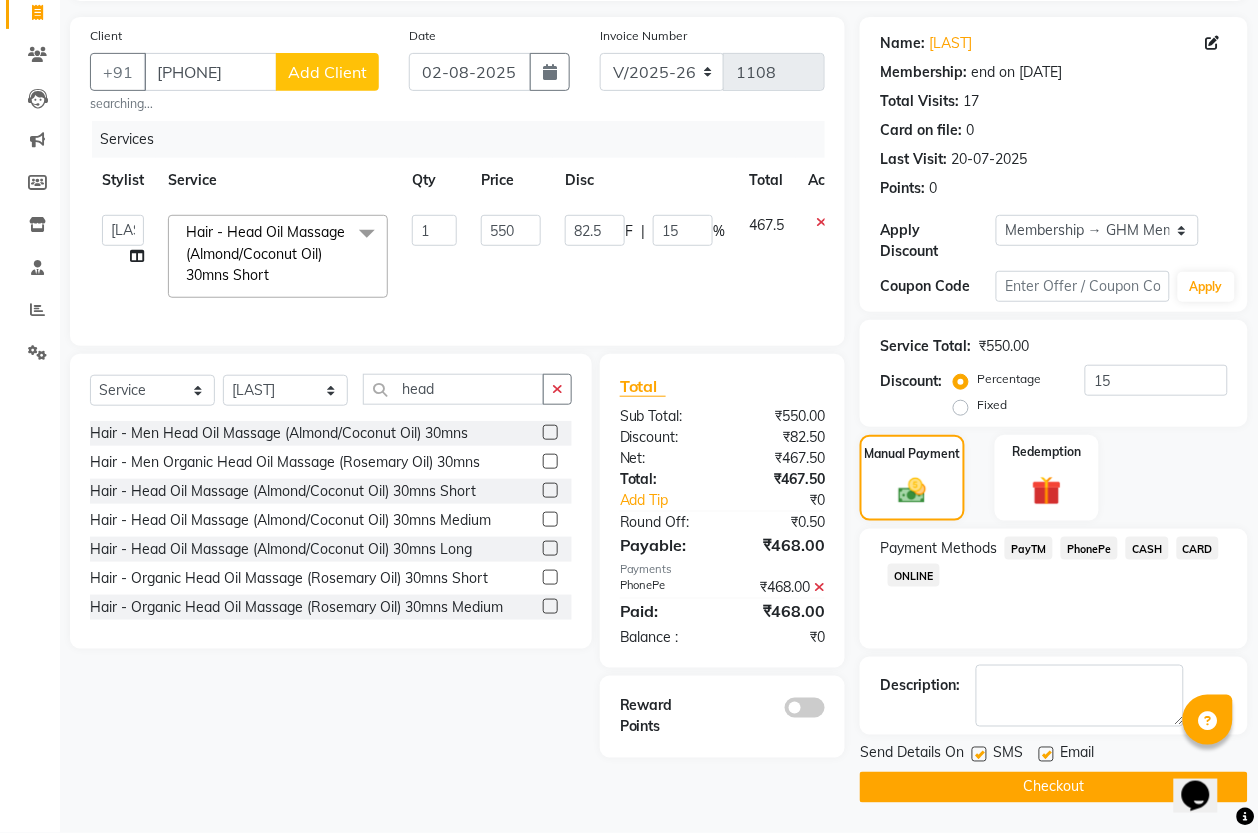 drag, startPoint x: 1052, startPoint y: 783, endPoint x: 428, endPoint y: 721, distance: 627.0726 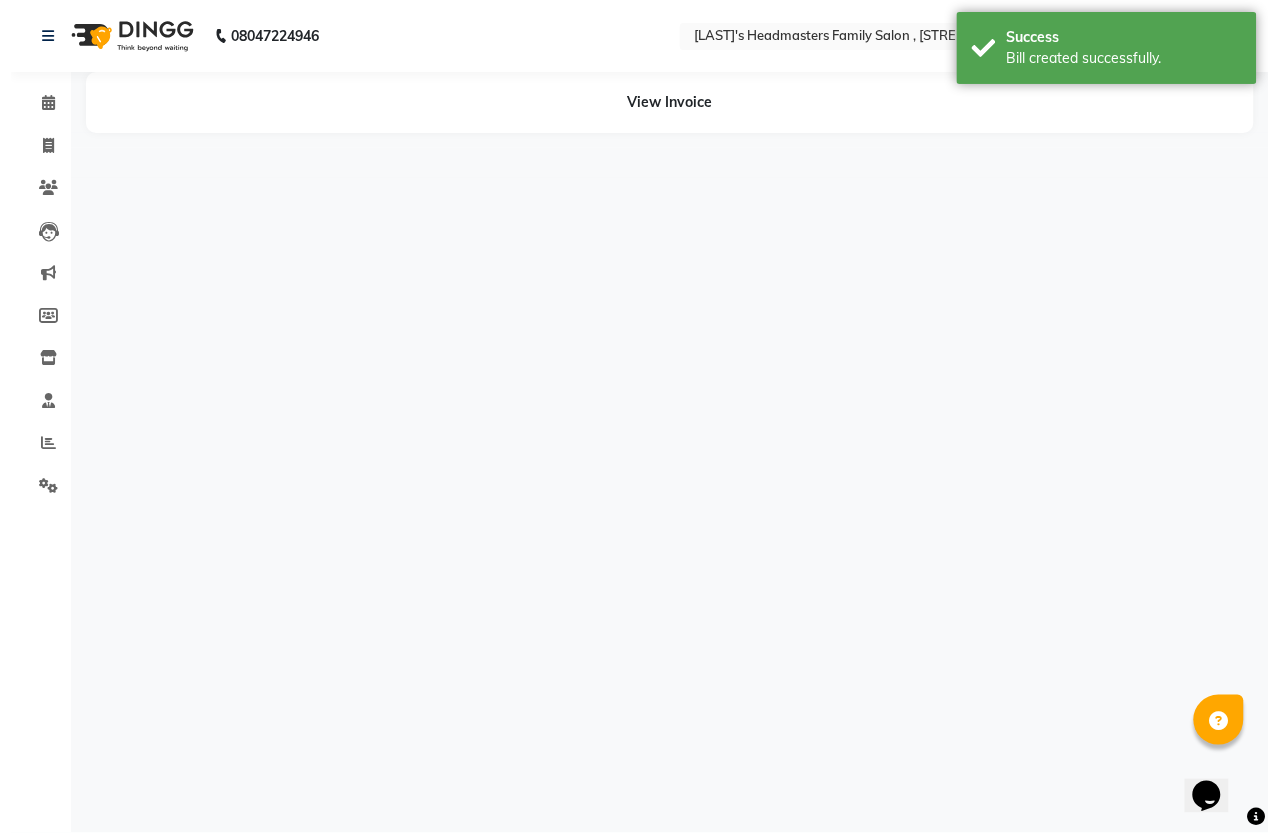 scroll, scrollTop: 0, scrollLeft: 0, axis: both 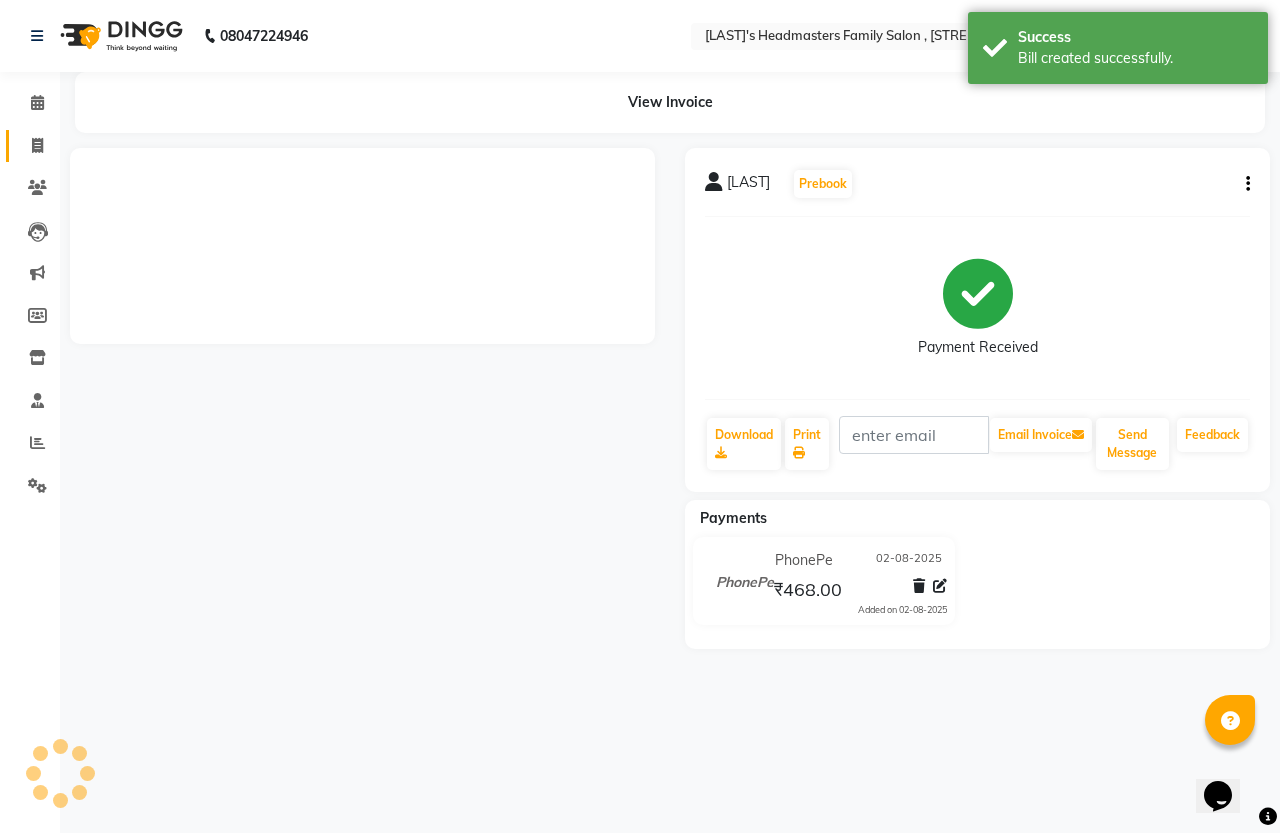 click 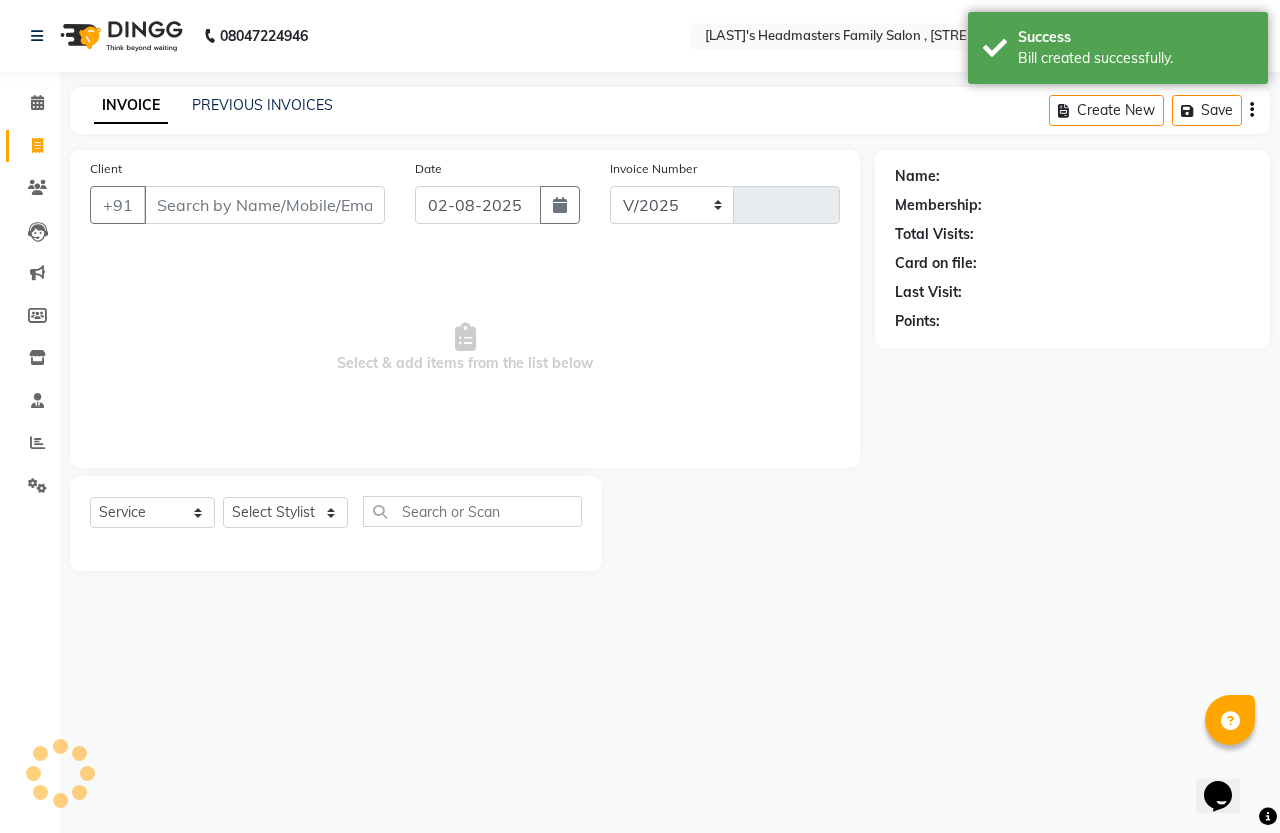 select on "7213" 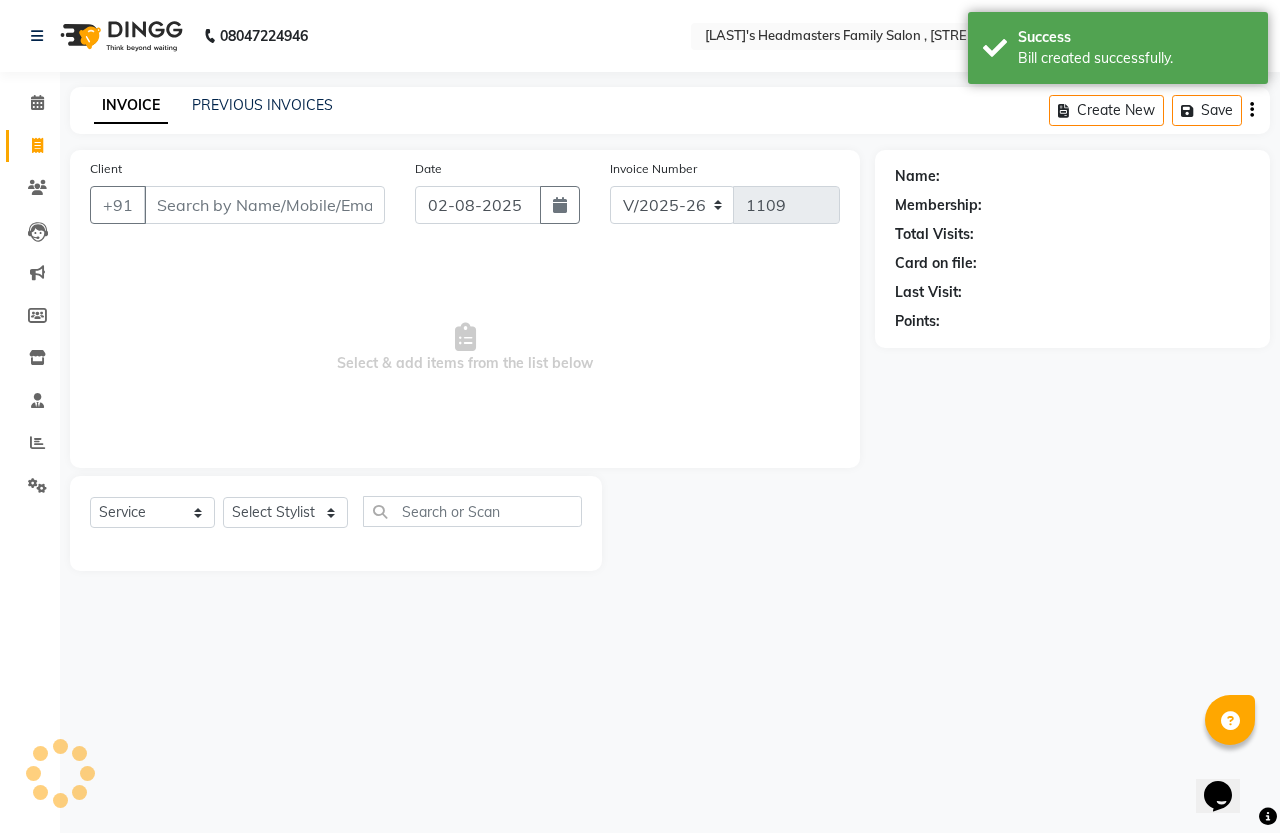 click on "Client" at bounding box center [264, 205] 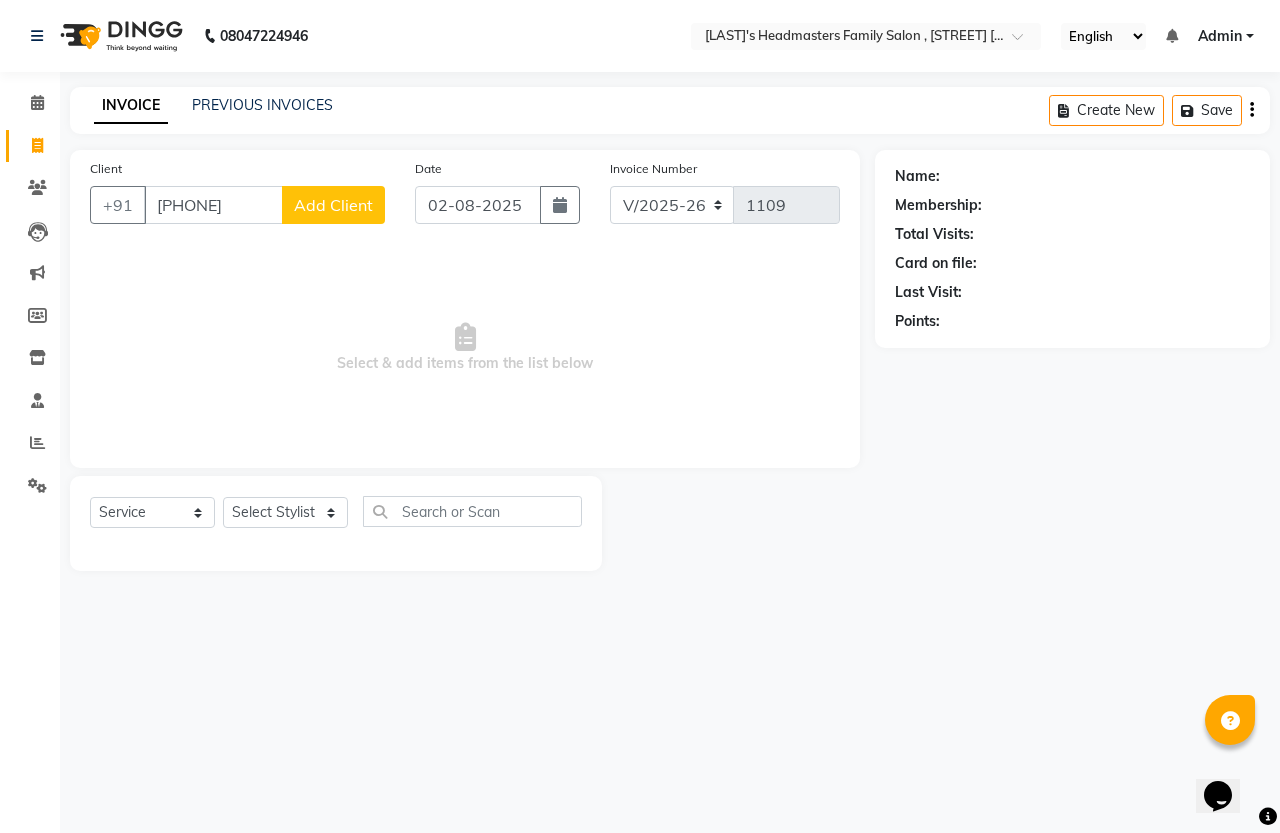 type on "[PHONE]" 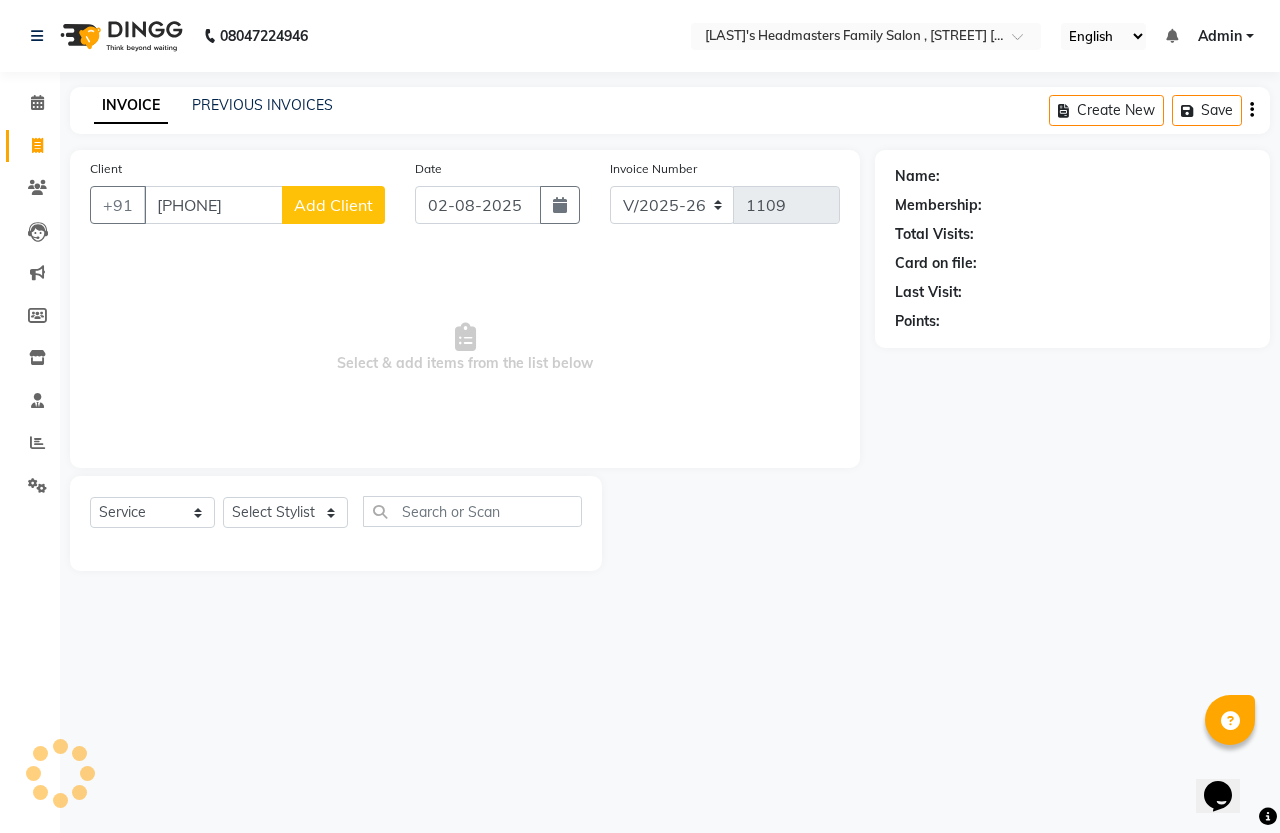 click on "Add Client" 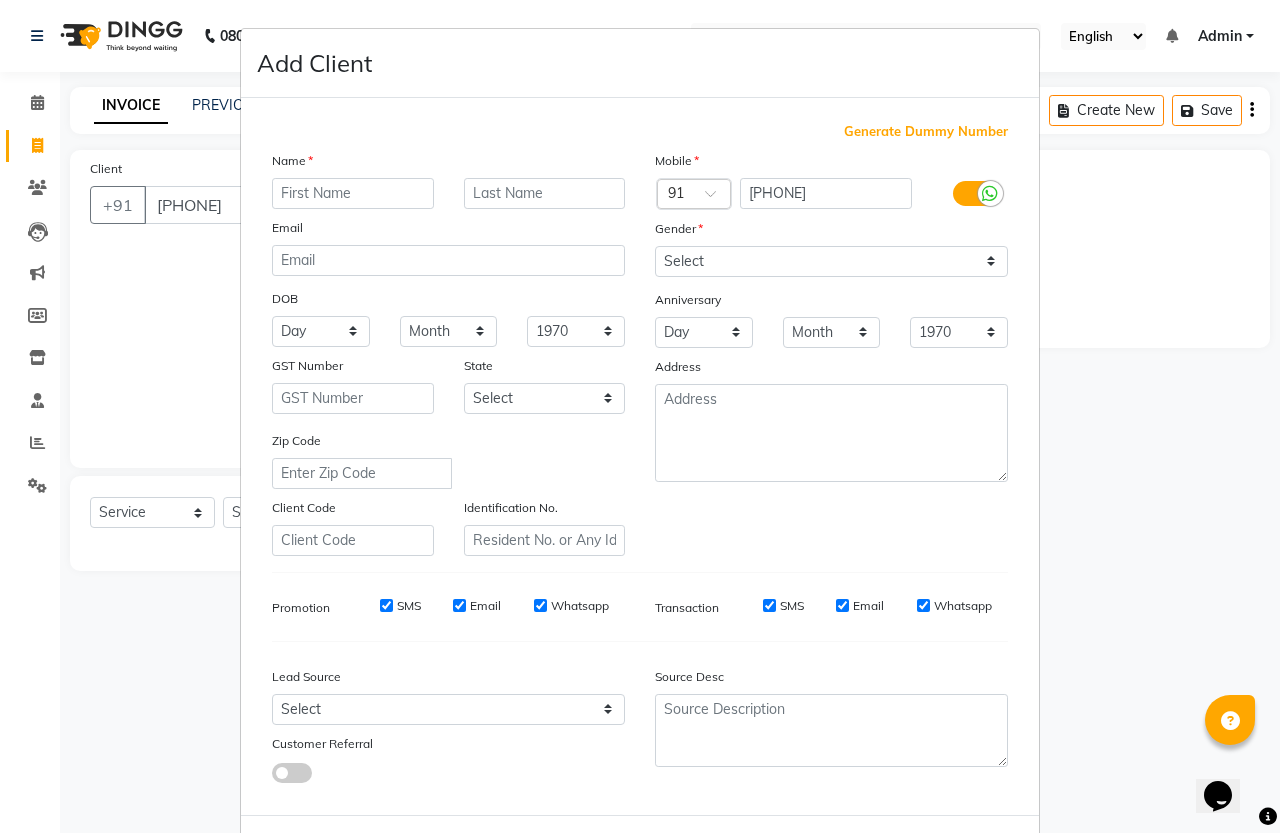 click at bounding box center [353, 193] 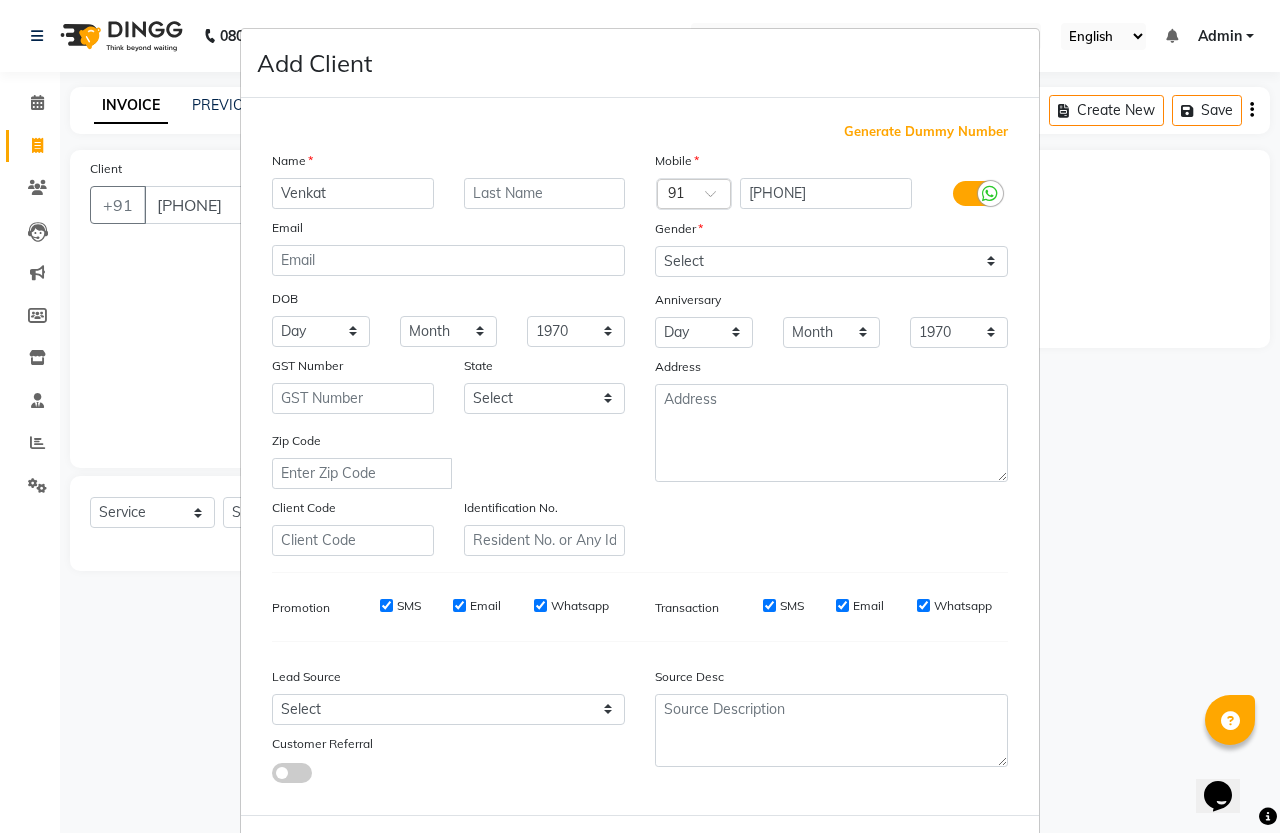 type on "Venkat" 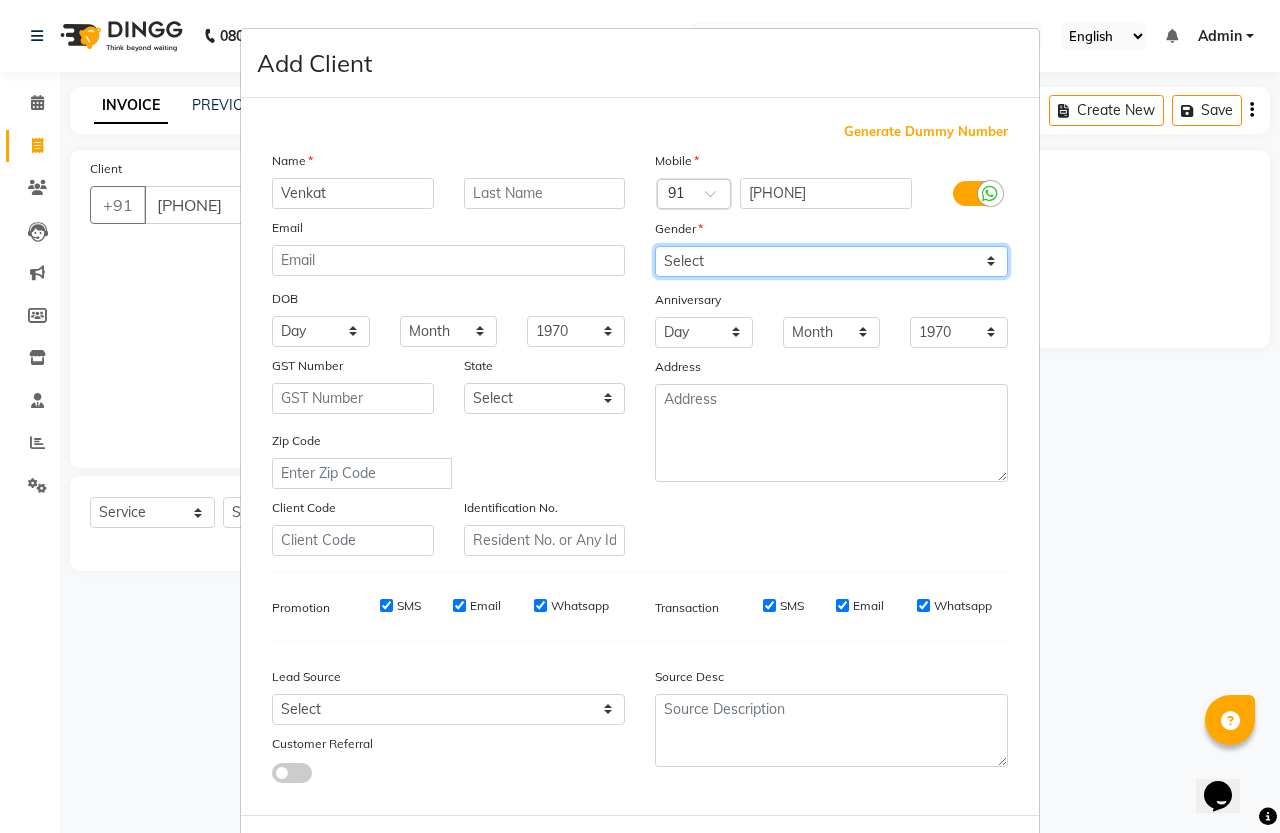 click on "Select Male Female Other Prefer Not To Say" at bounding box center (831, 261) 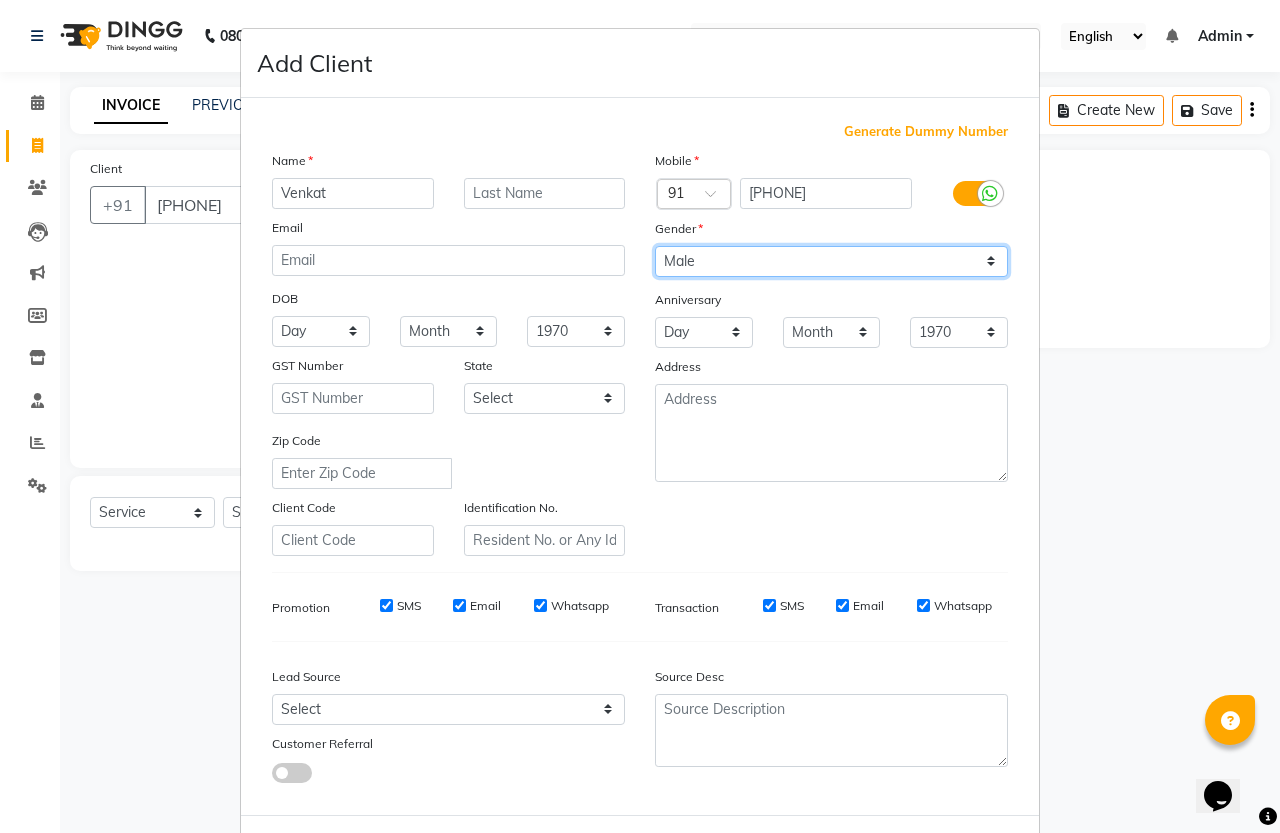 click on "Select Male Female Other Prefer Not To Say" at bounding box center [831, 261] 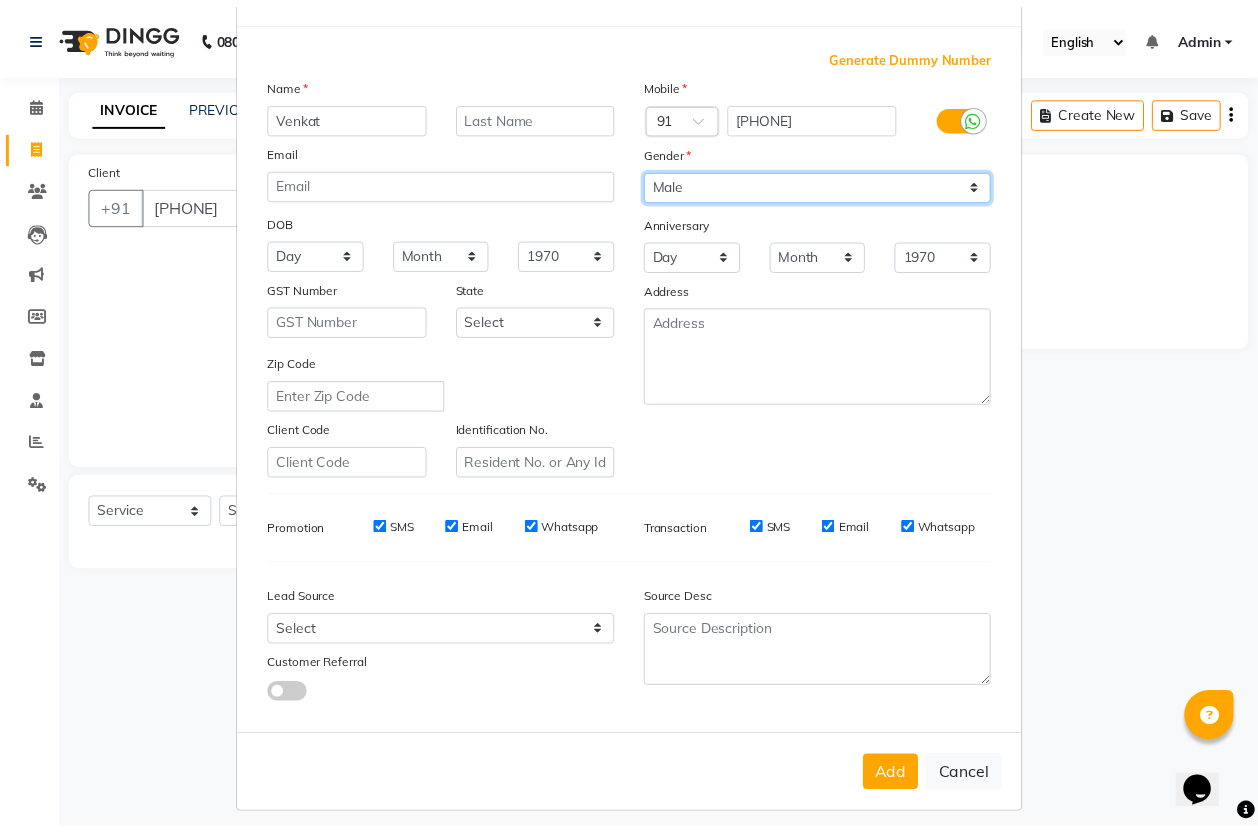 scroll, scrollTop: 82, scrollLeft: 0, axis: vertical 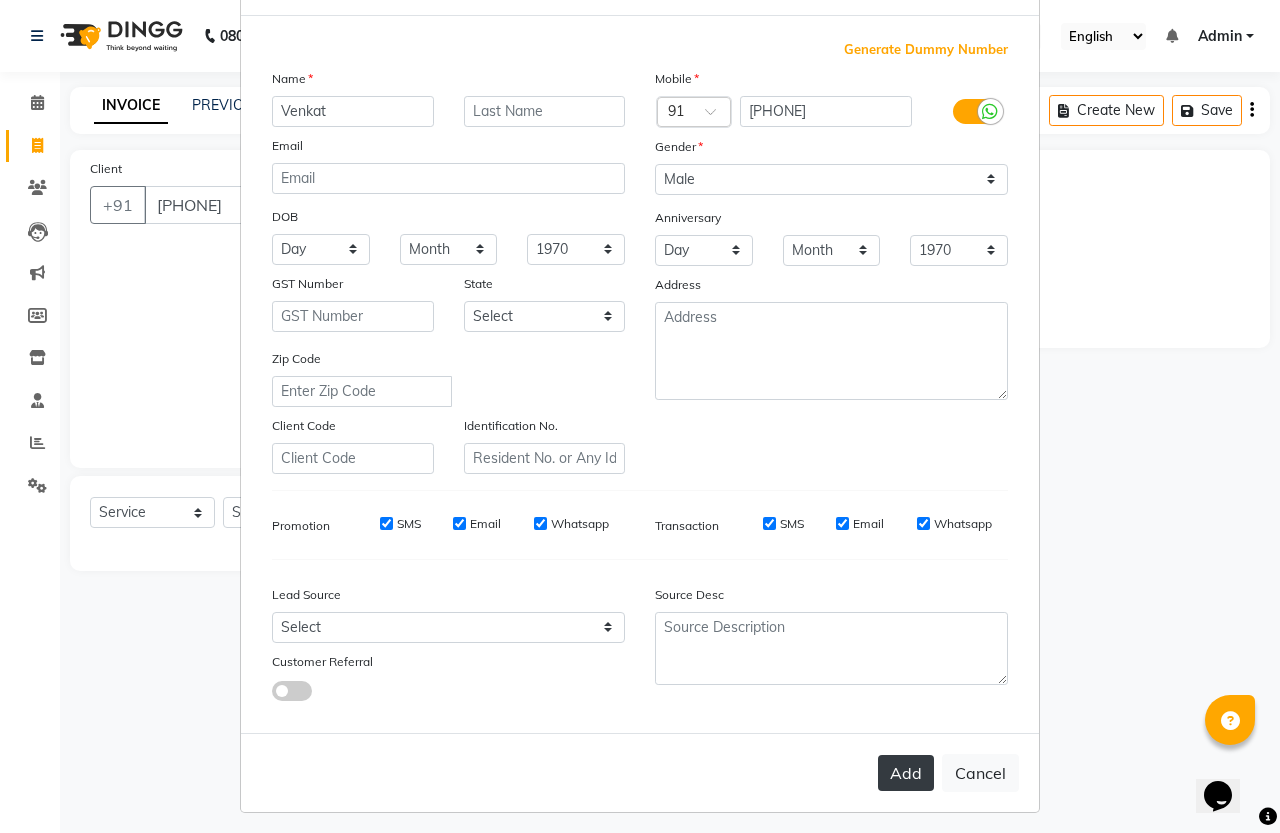 click on "Add" at bounding box center [906, 773] 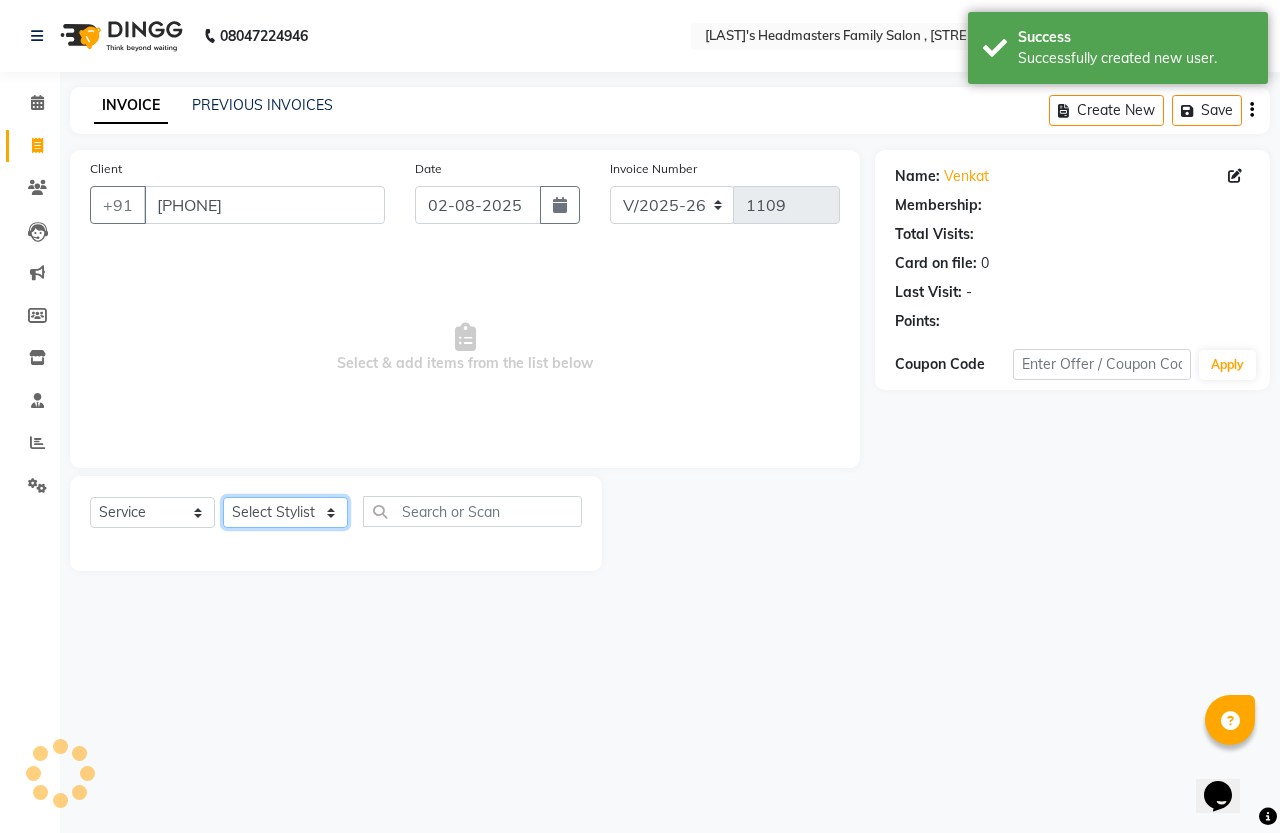 click on "Select Stylist [FIRST] [LAST] [LAST]" 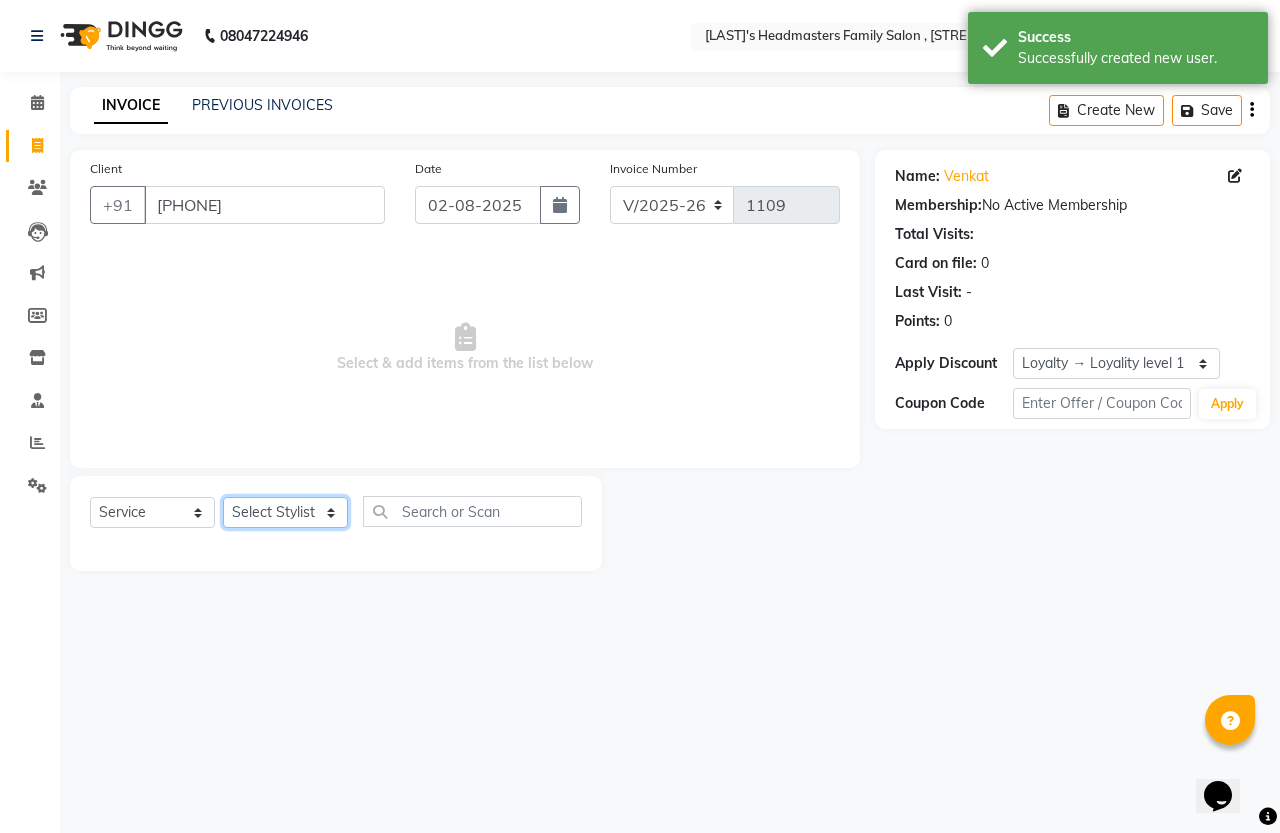 select on "87772" 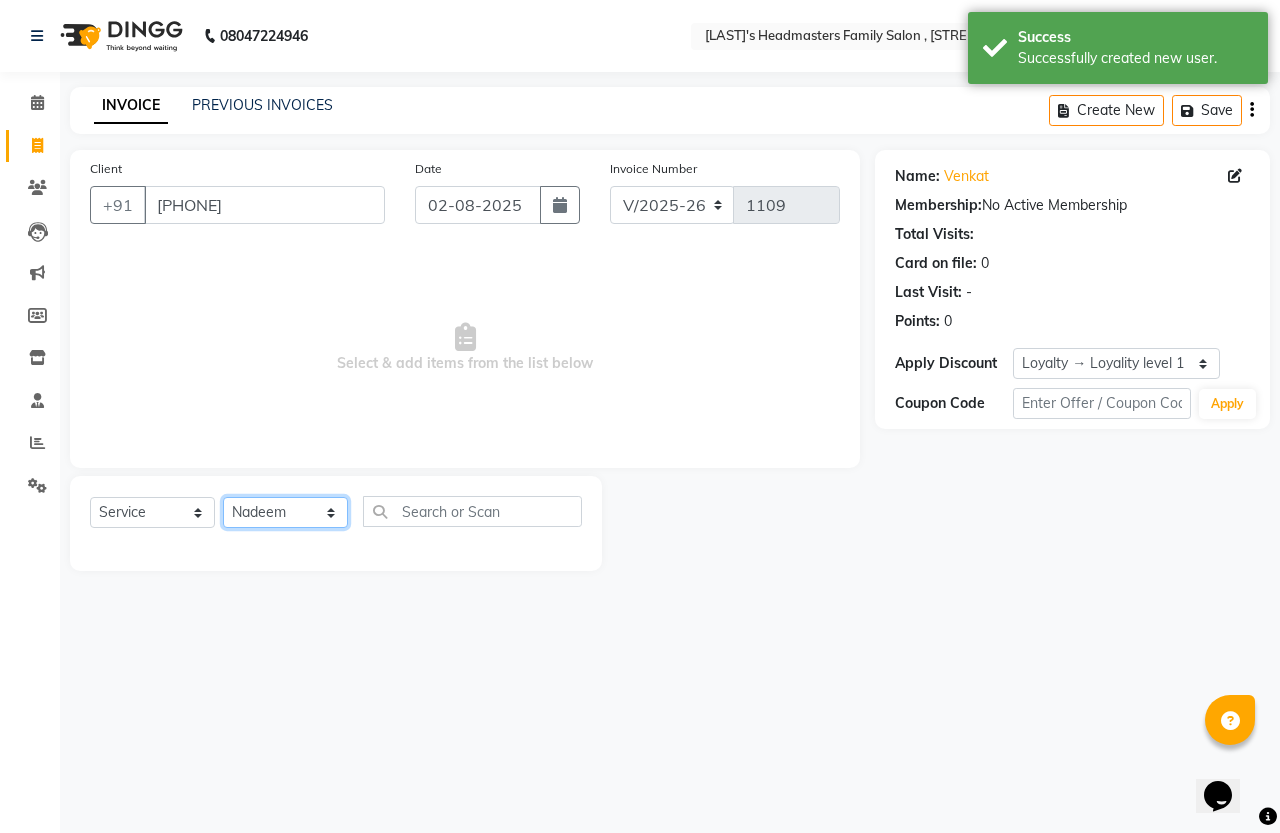 click on "Select Stylist [FIRST] [LAST] [LAST]" 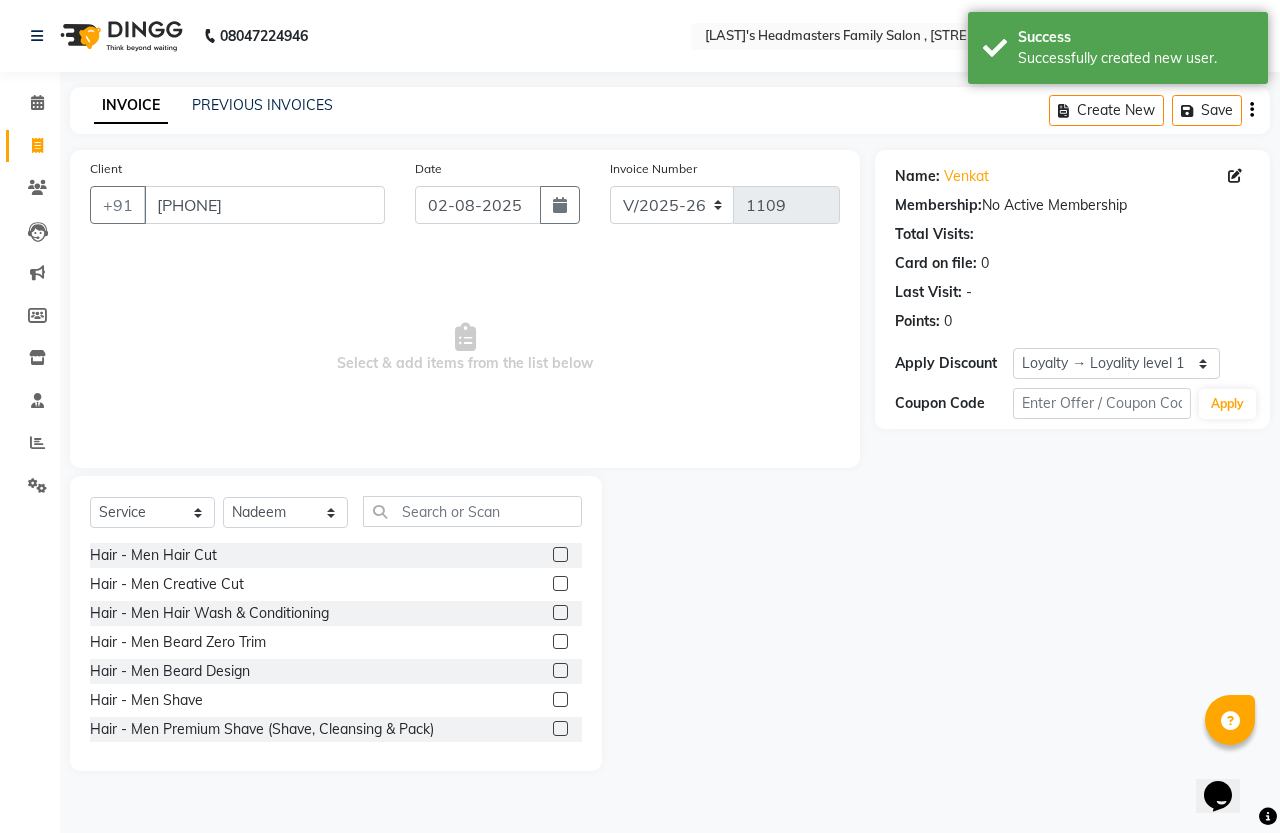 click 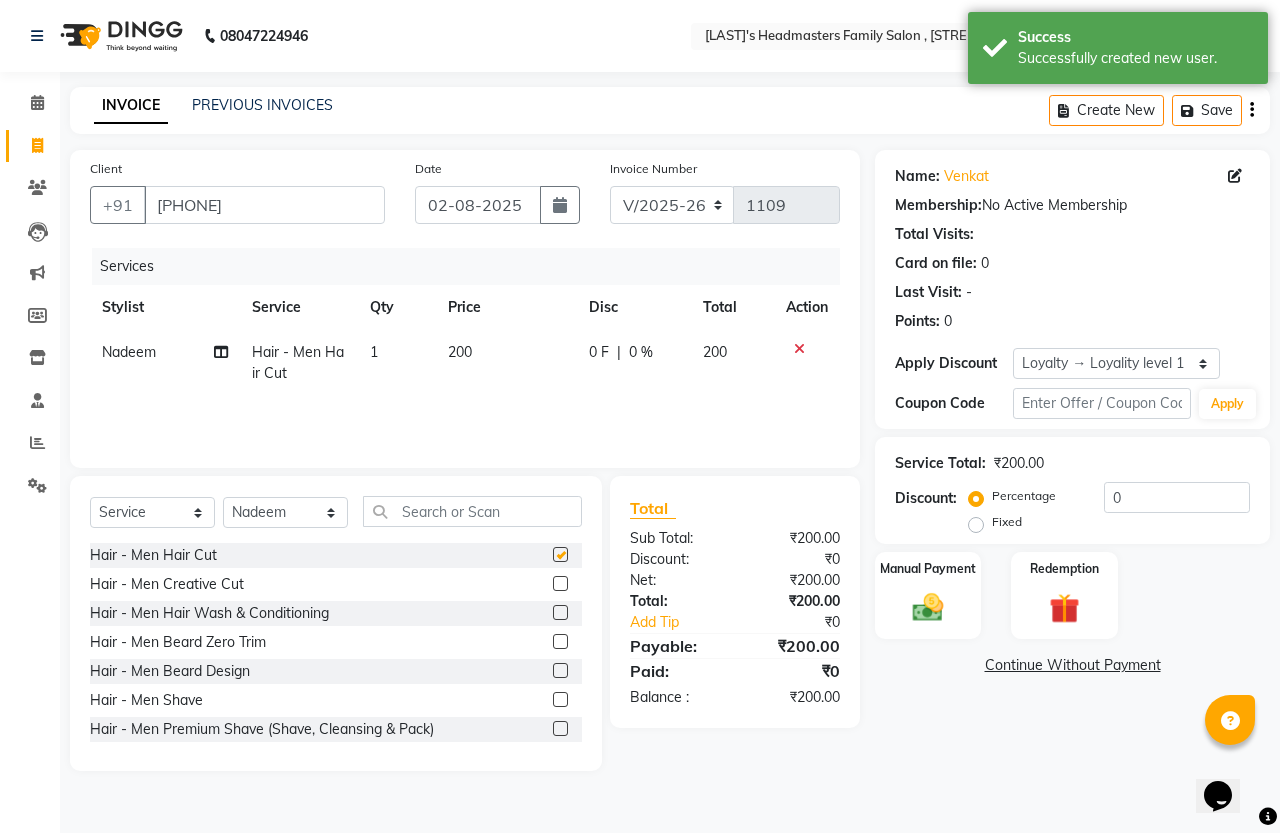 checkbox on "false" 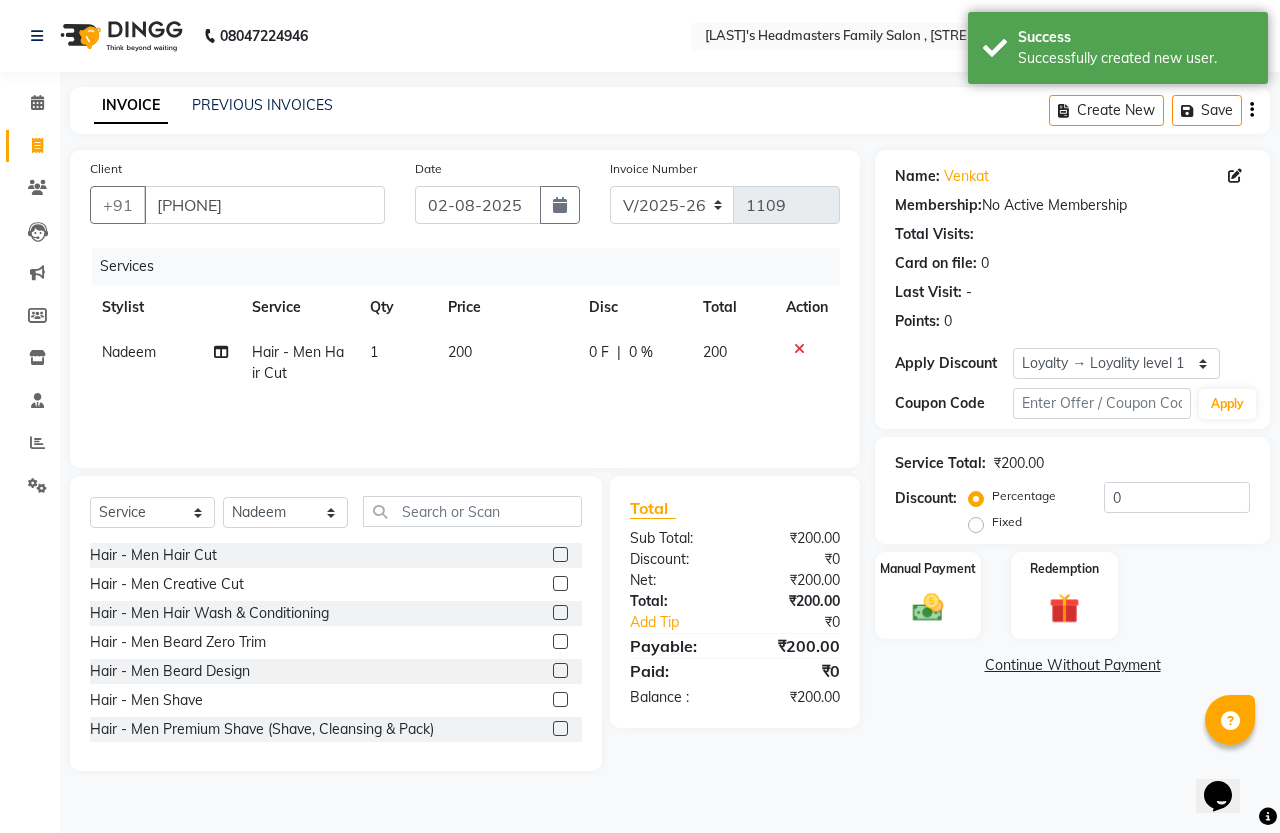 click 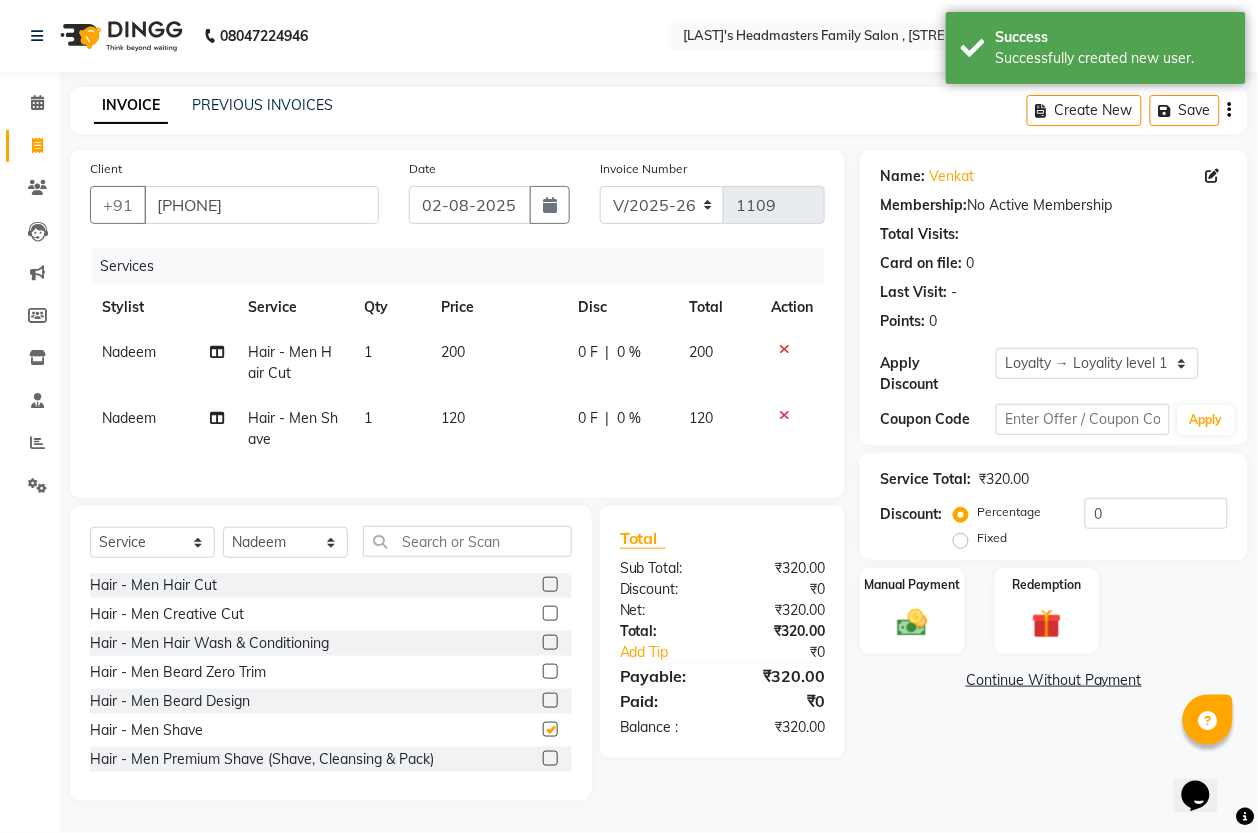 checkbox on "false" 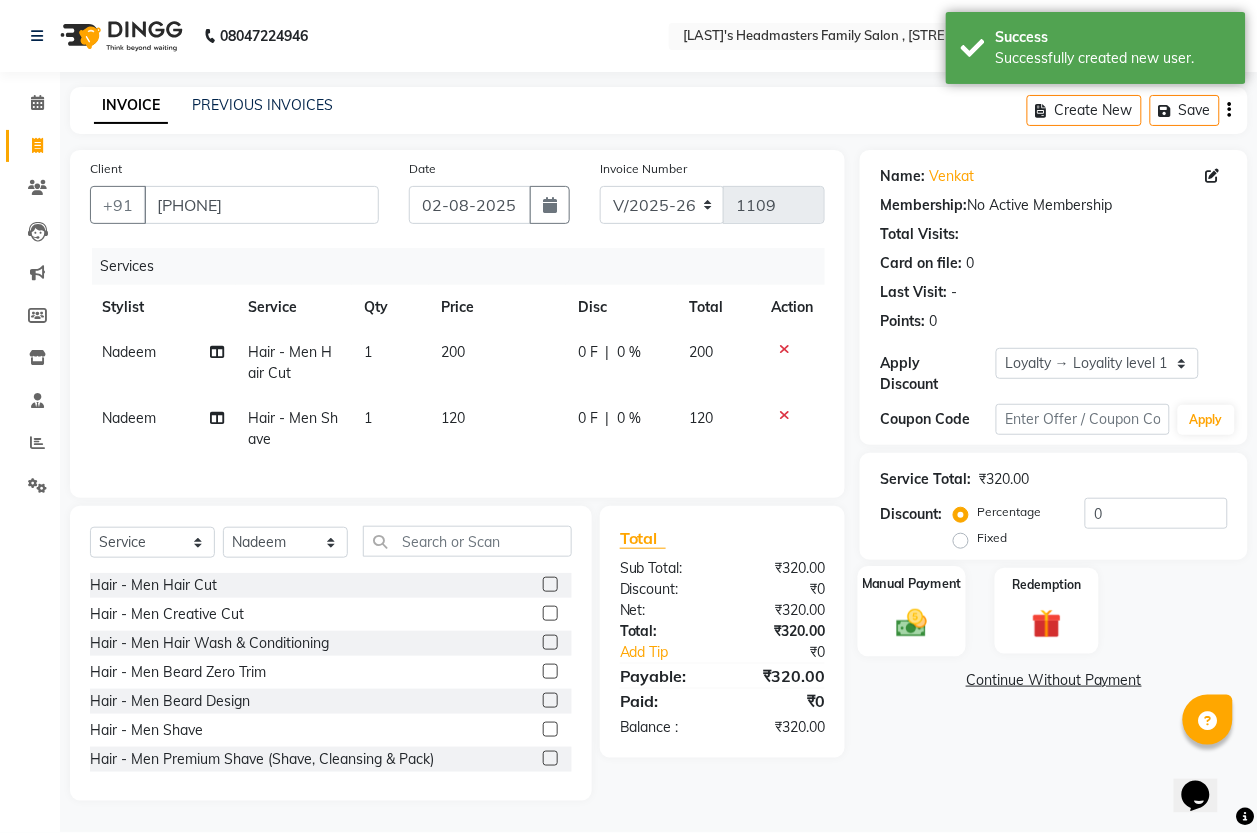 click 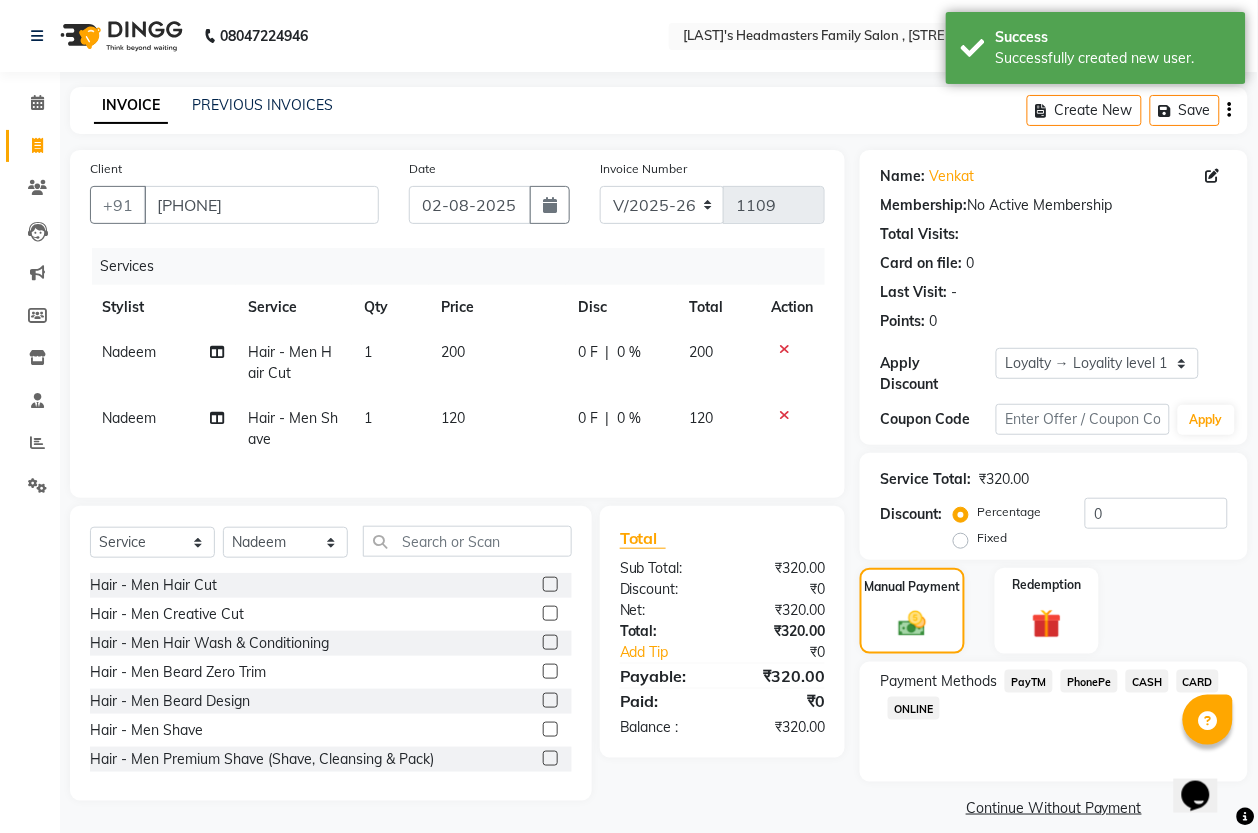 click on "PhonePe" 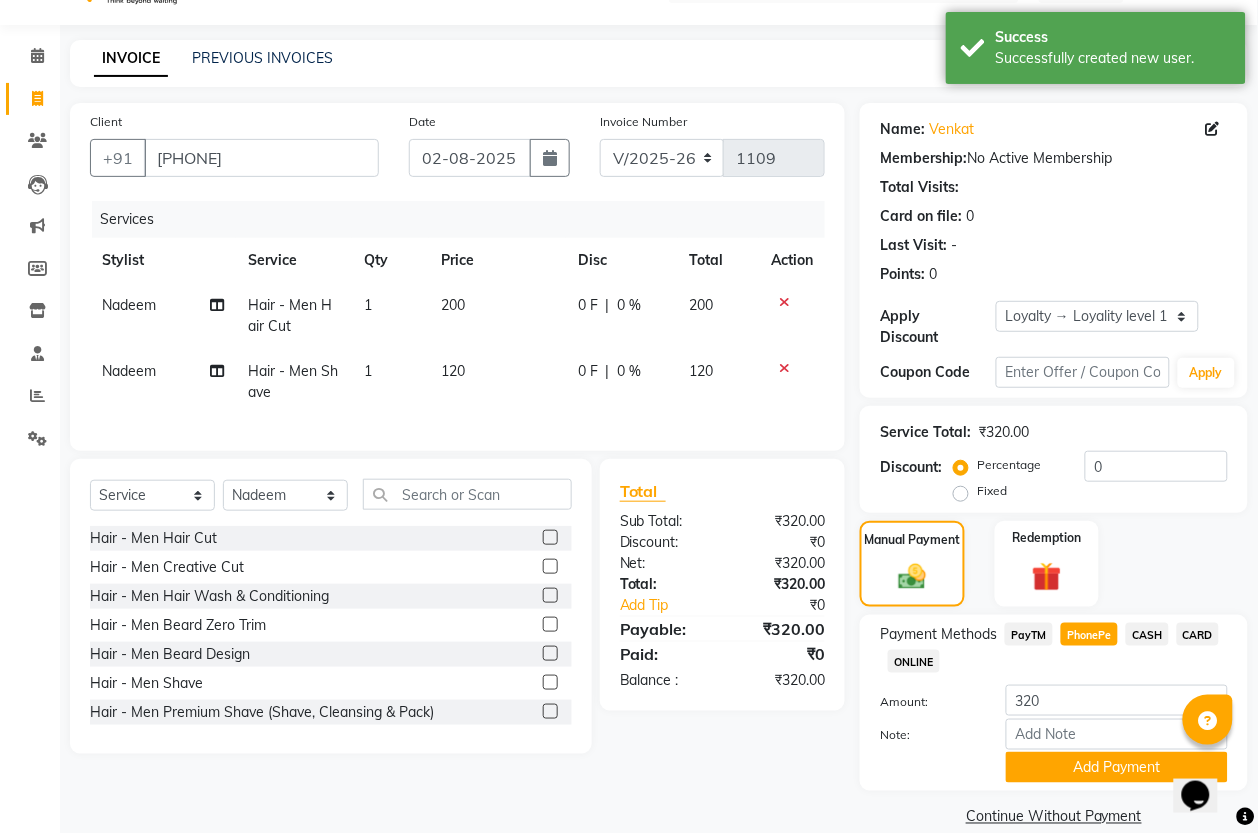 scroll, scrollTop: 75, scrollLeft: 0, axis: vertical 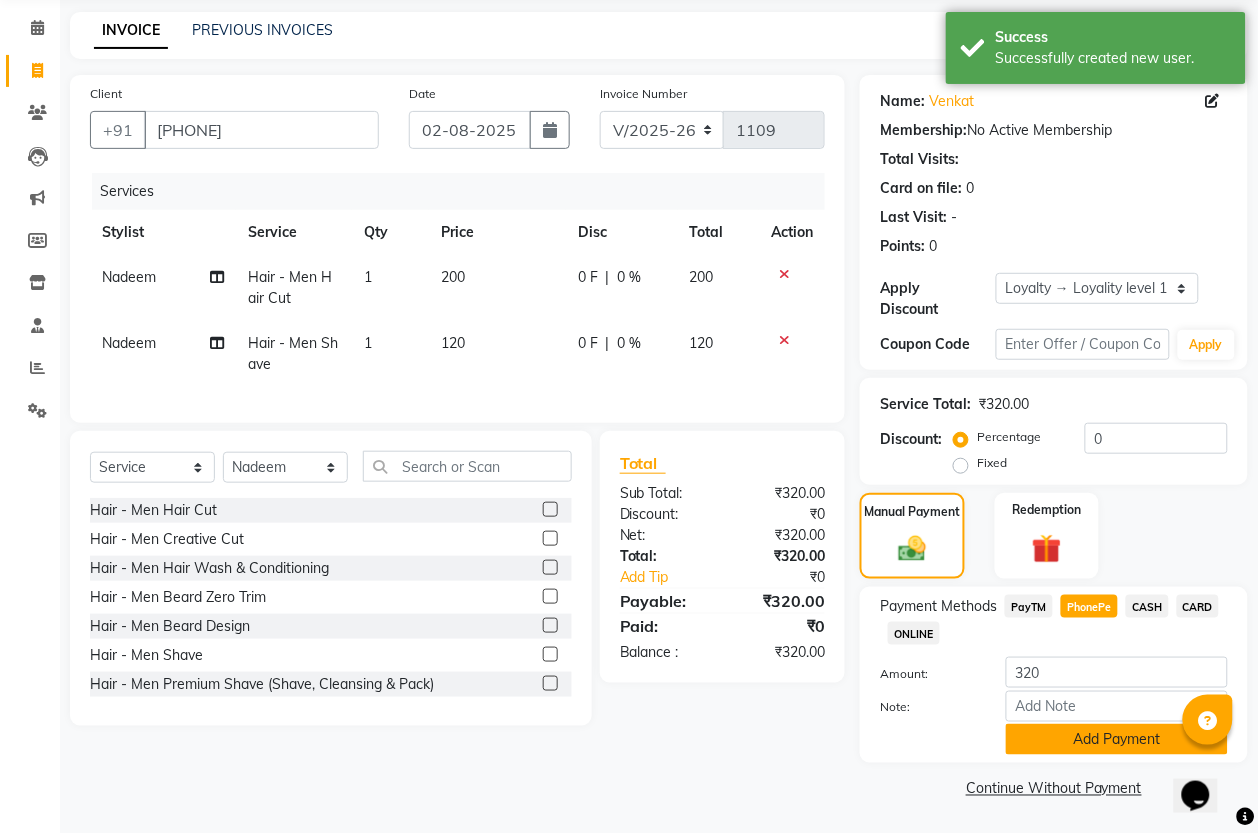 click on "Add Payment" 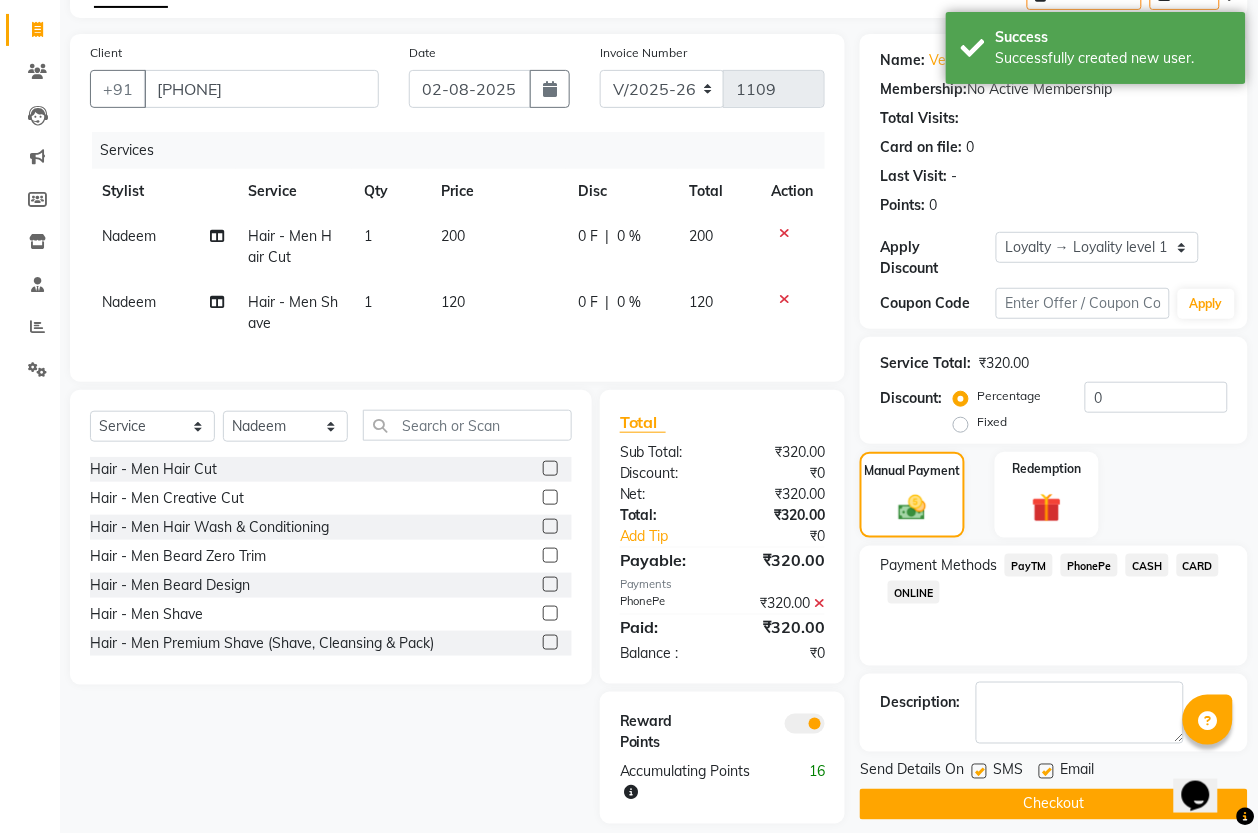 scroll, scrollTop: 157, scrollLeft: 0, axis: vertical 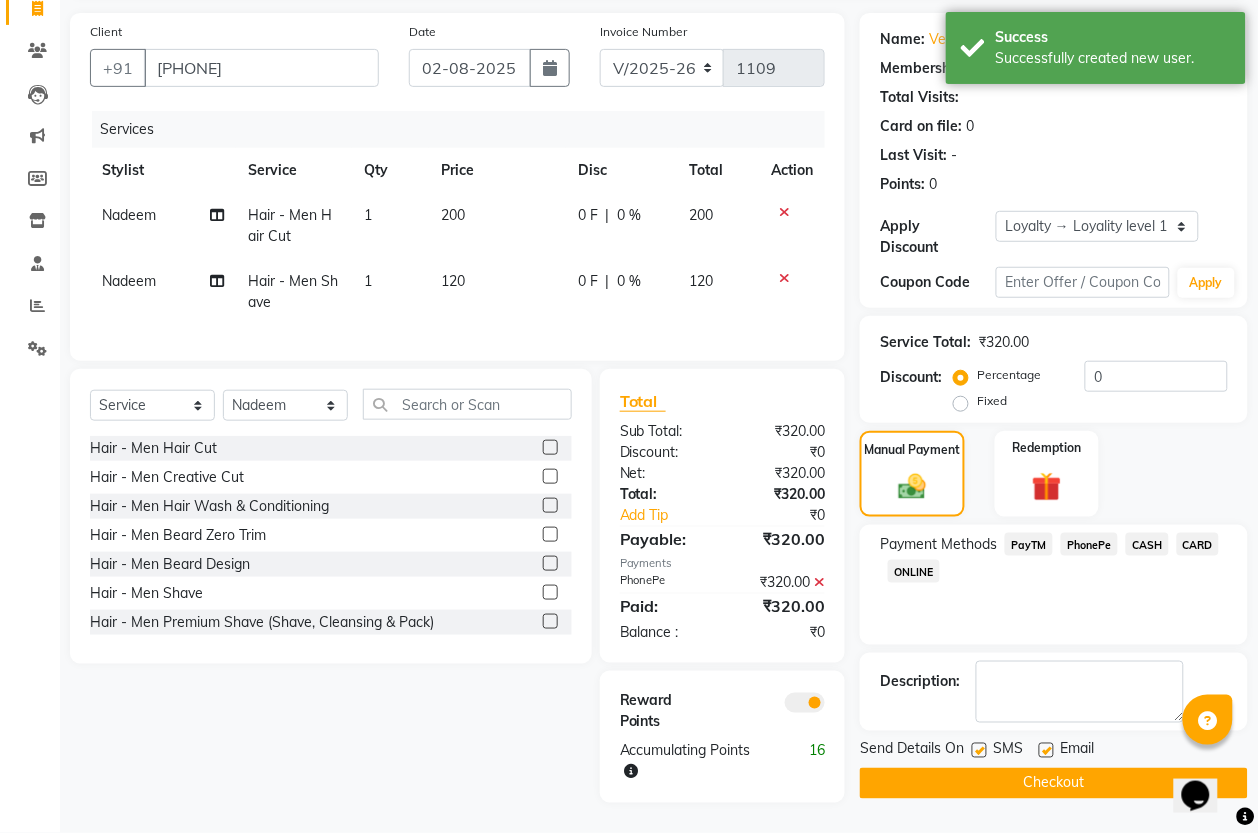 click on "Checkout" 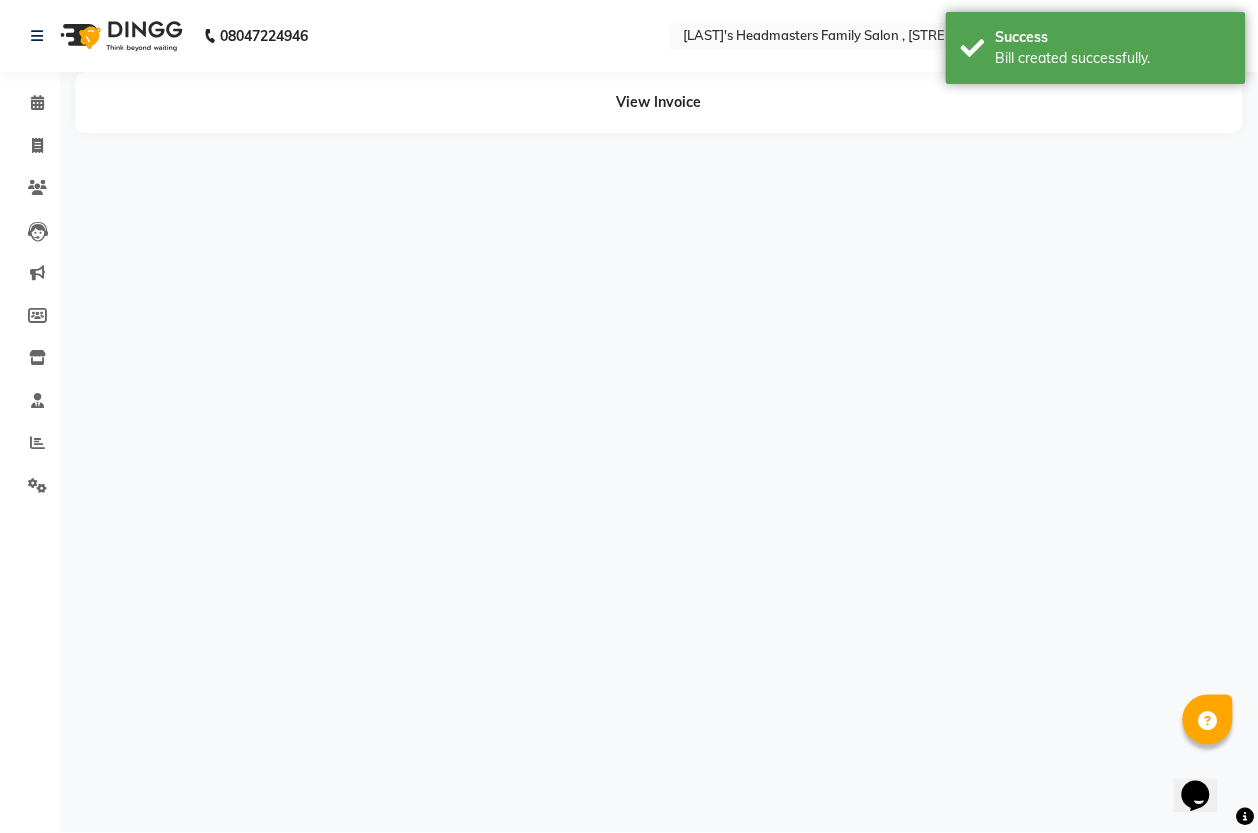 scroll, scrollTop: 0, scrollLeft: 0, axis: both 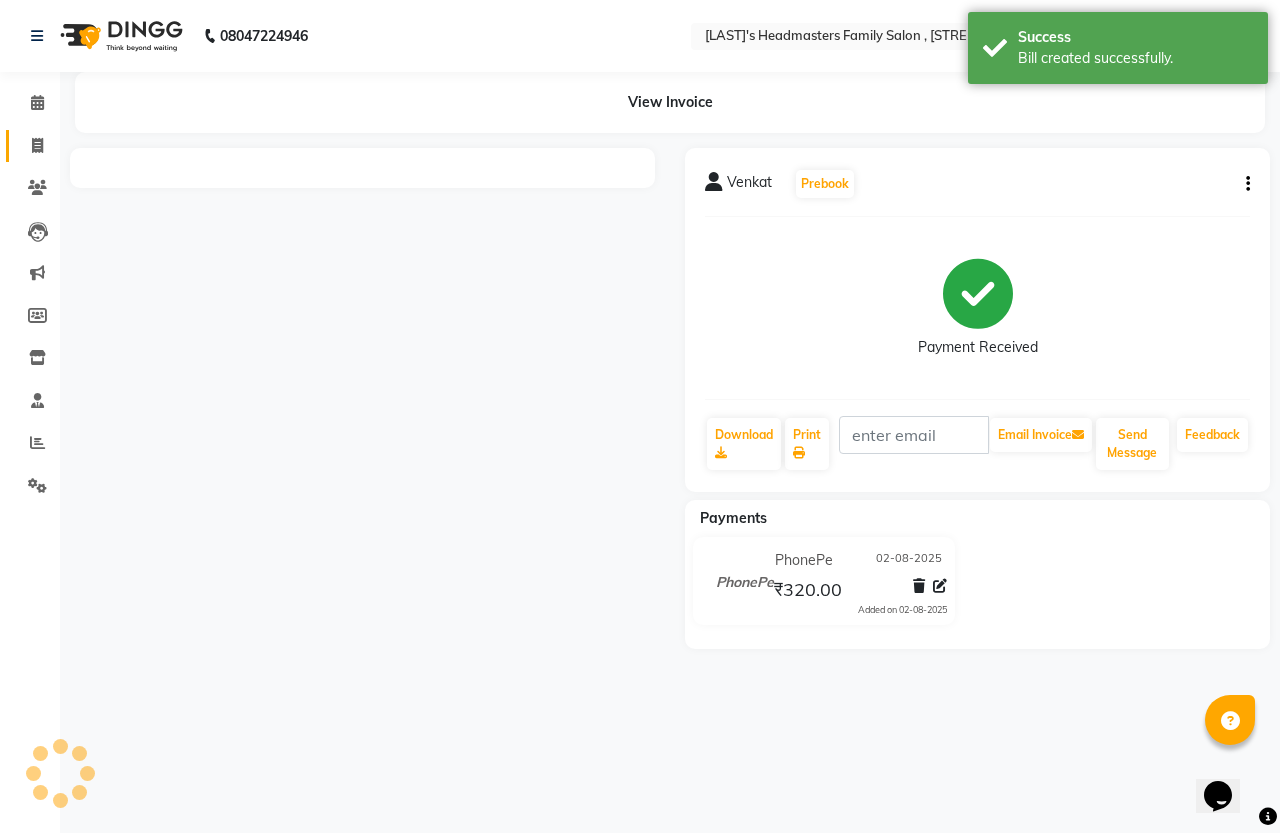 click 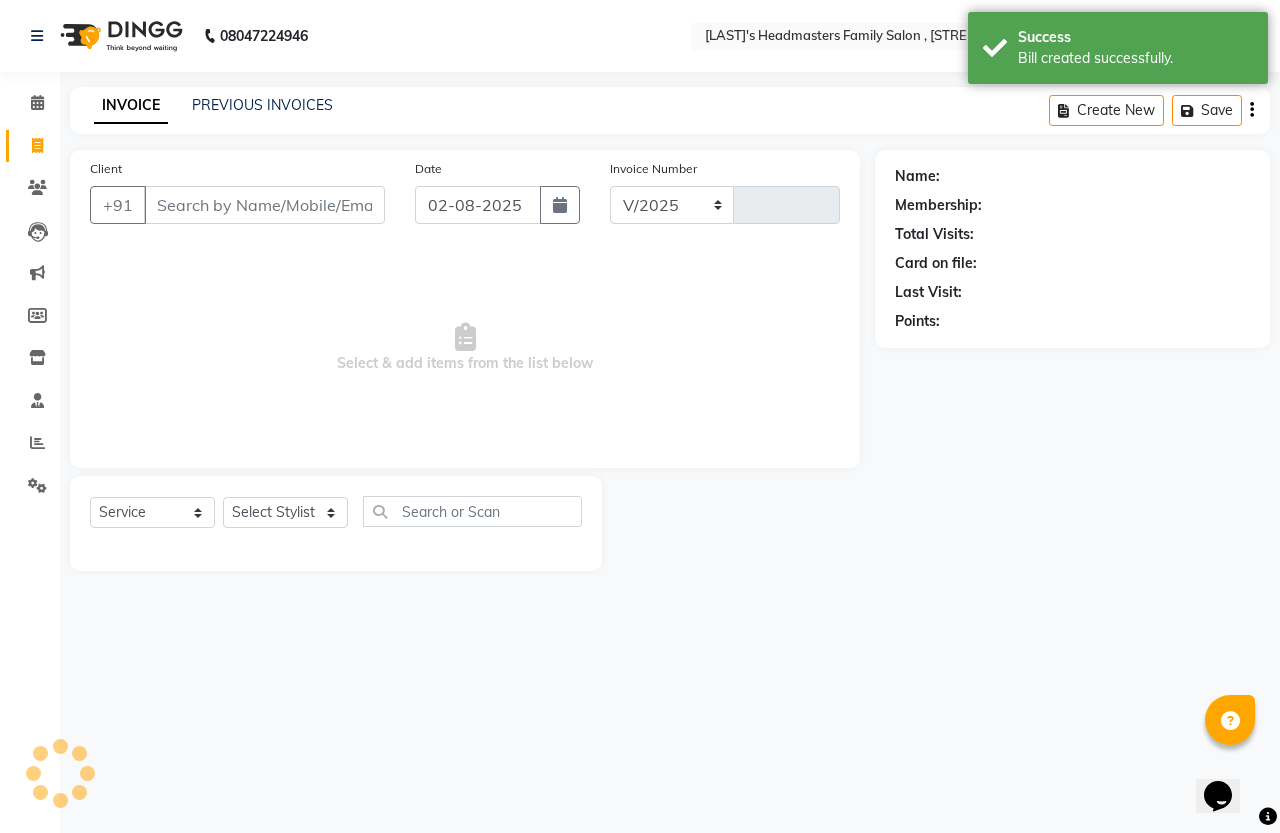 select on "7213" 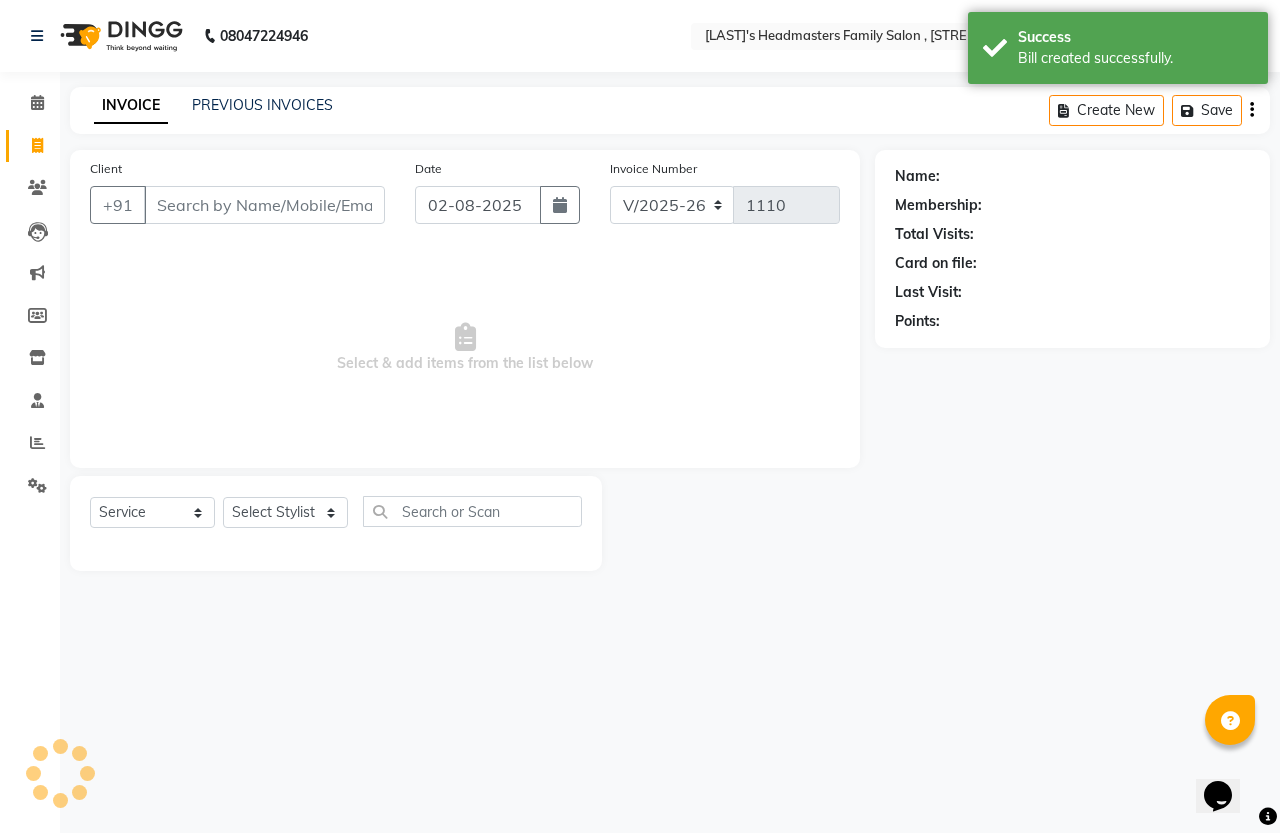 click on "Client" at bounding box center (264, 205) 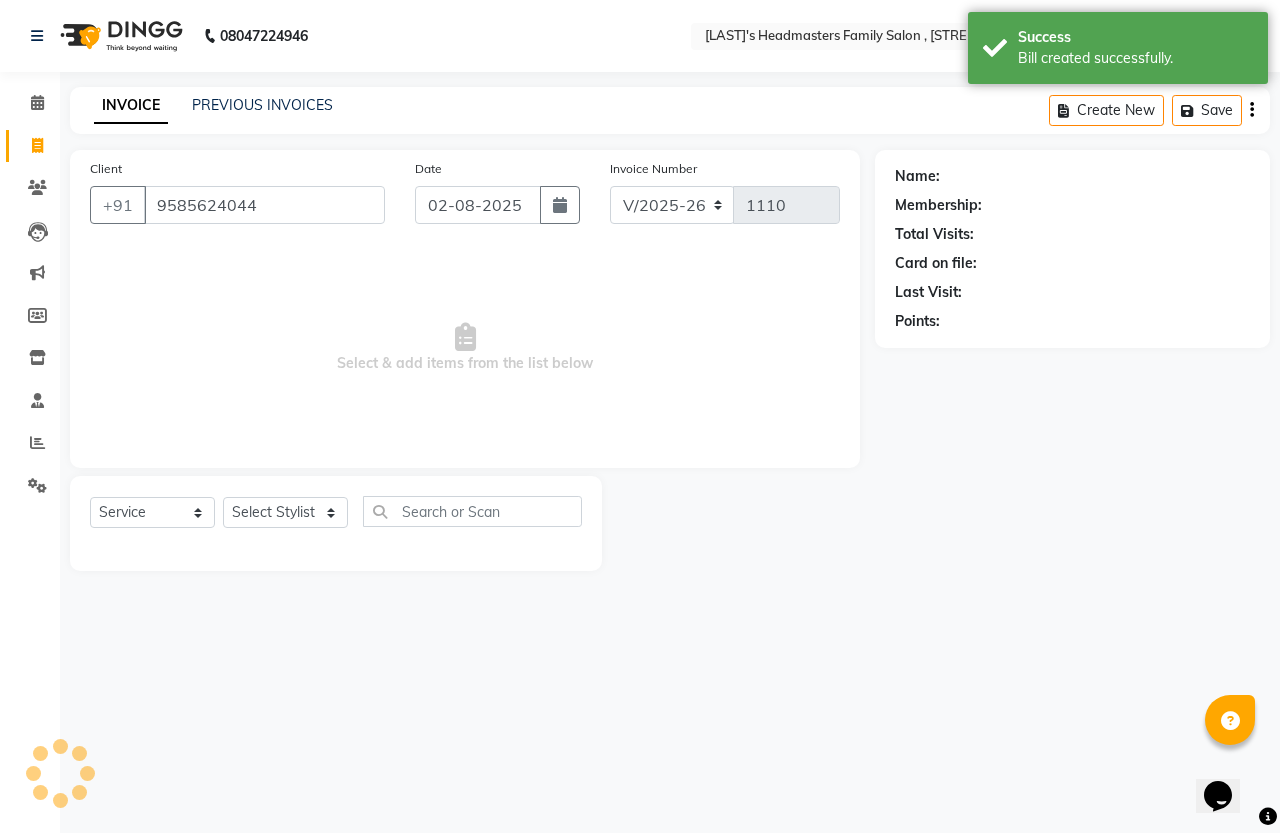 type on "9585624044" 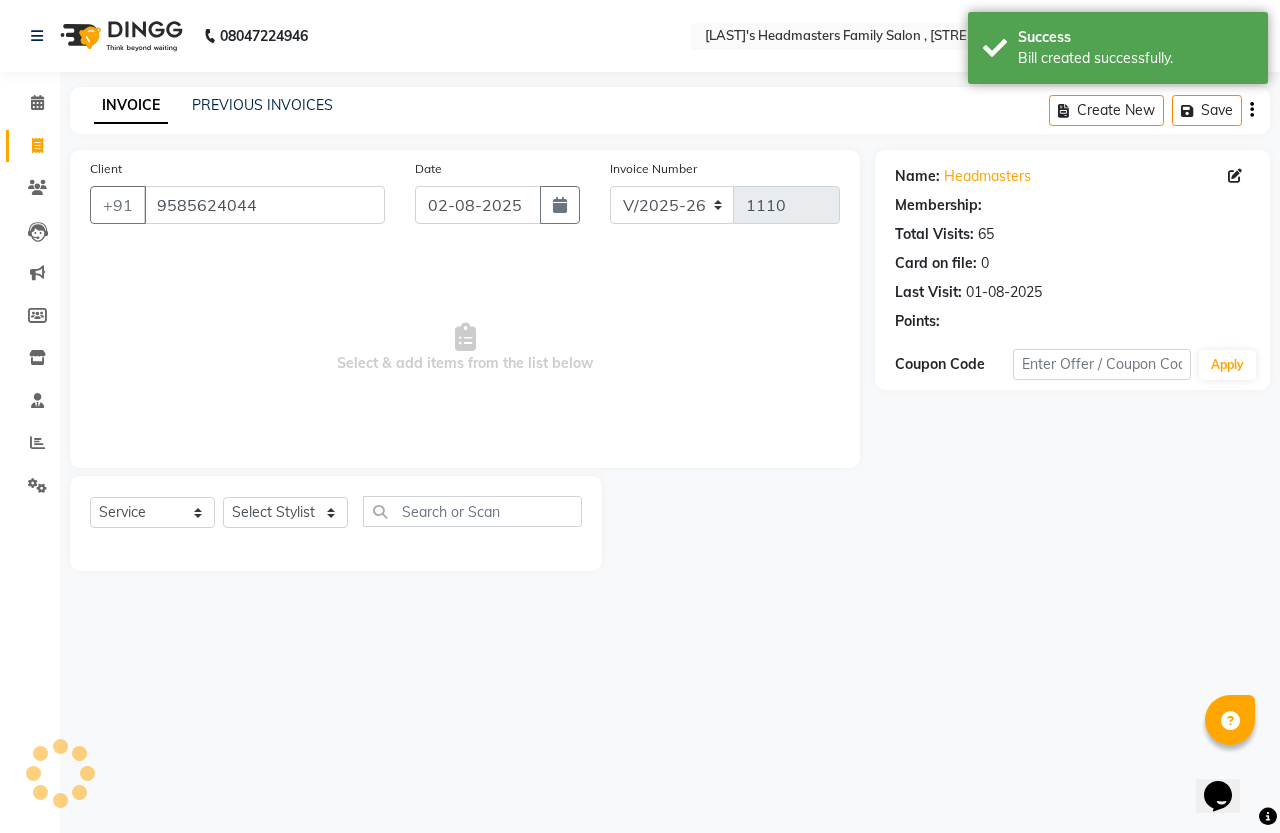 select on "1: Object" 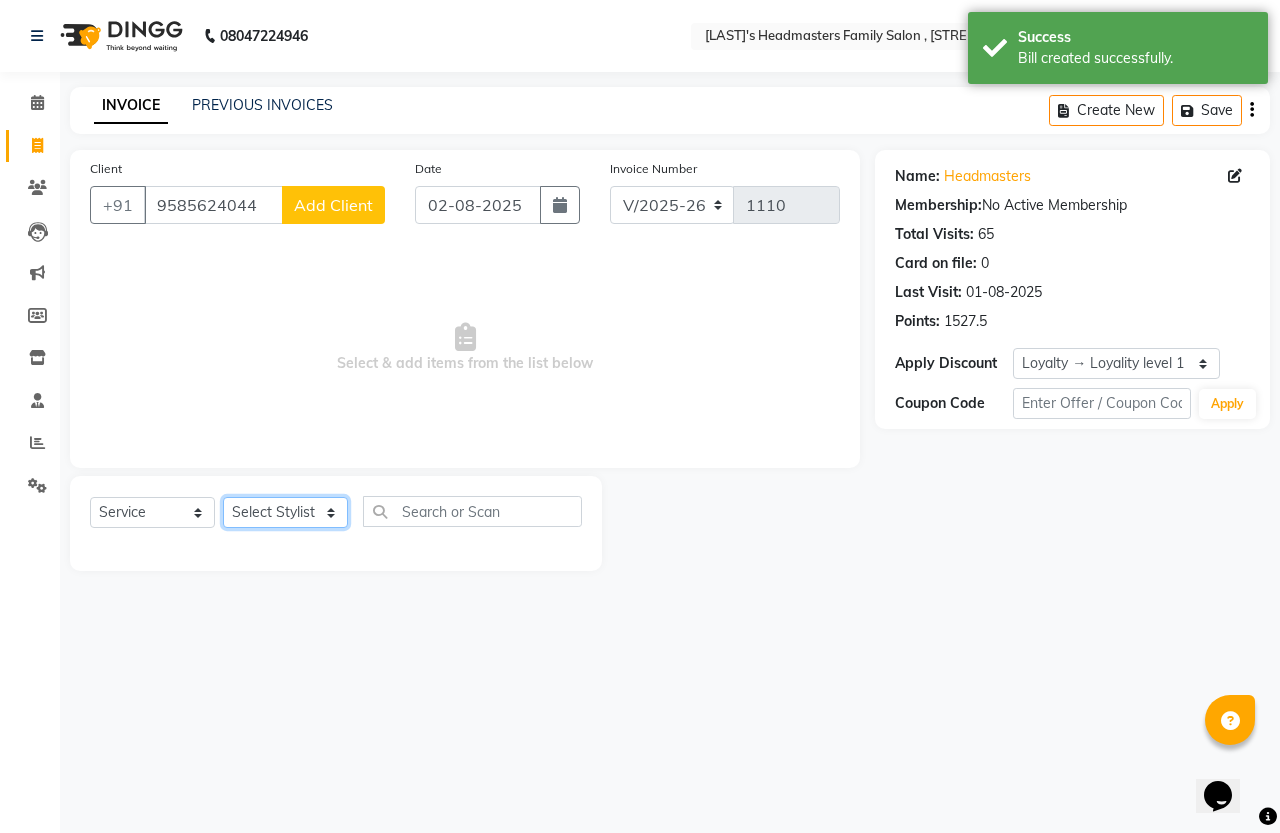 click on "Select Stylist [FIRST] [LAST] [LAST]" 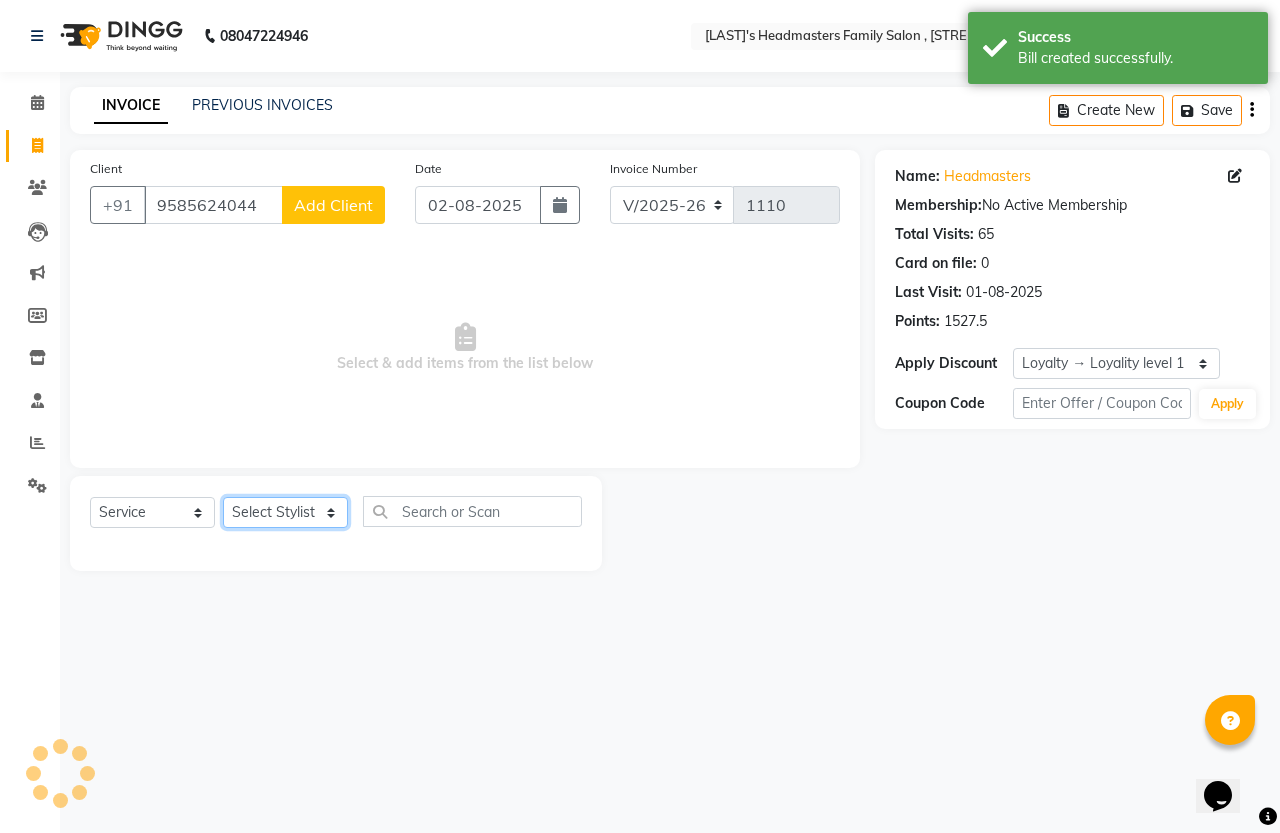 select on "87772" 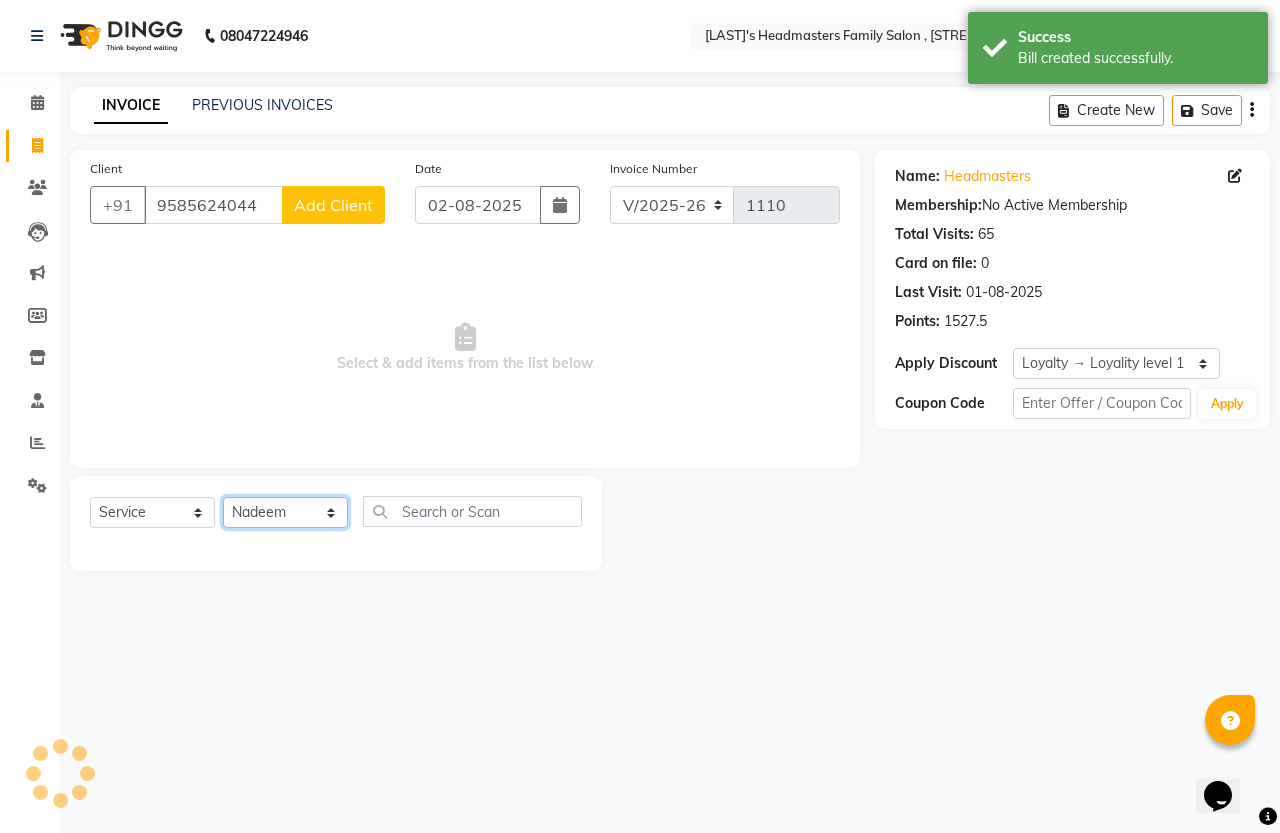 click on "Select Stylist [FIRST] [LAST] [LAST]" 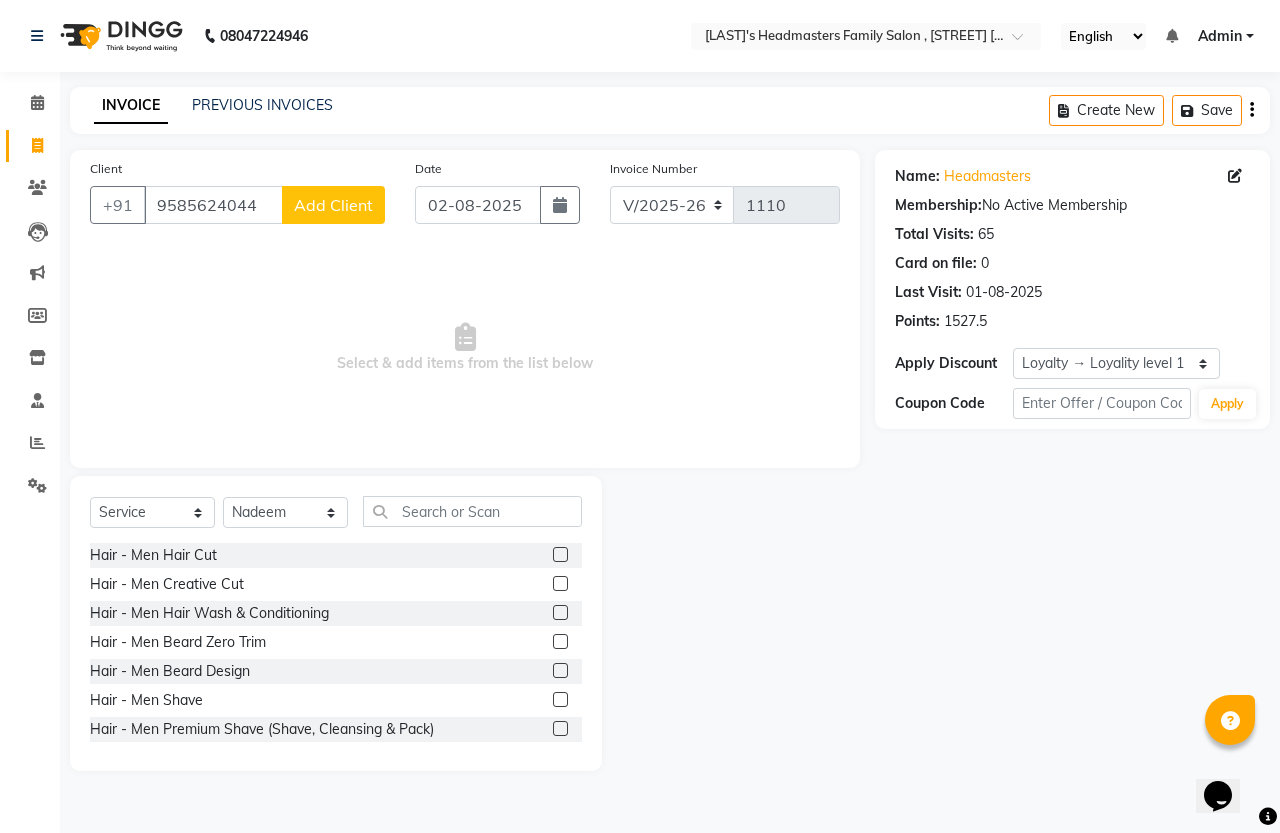 click 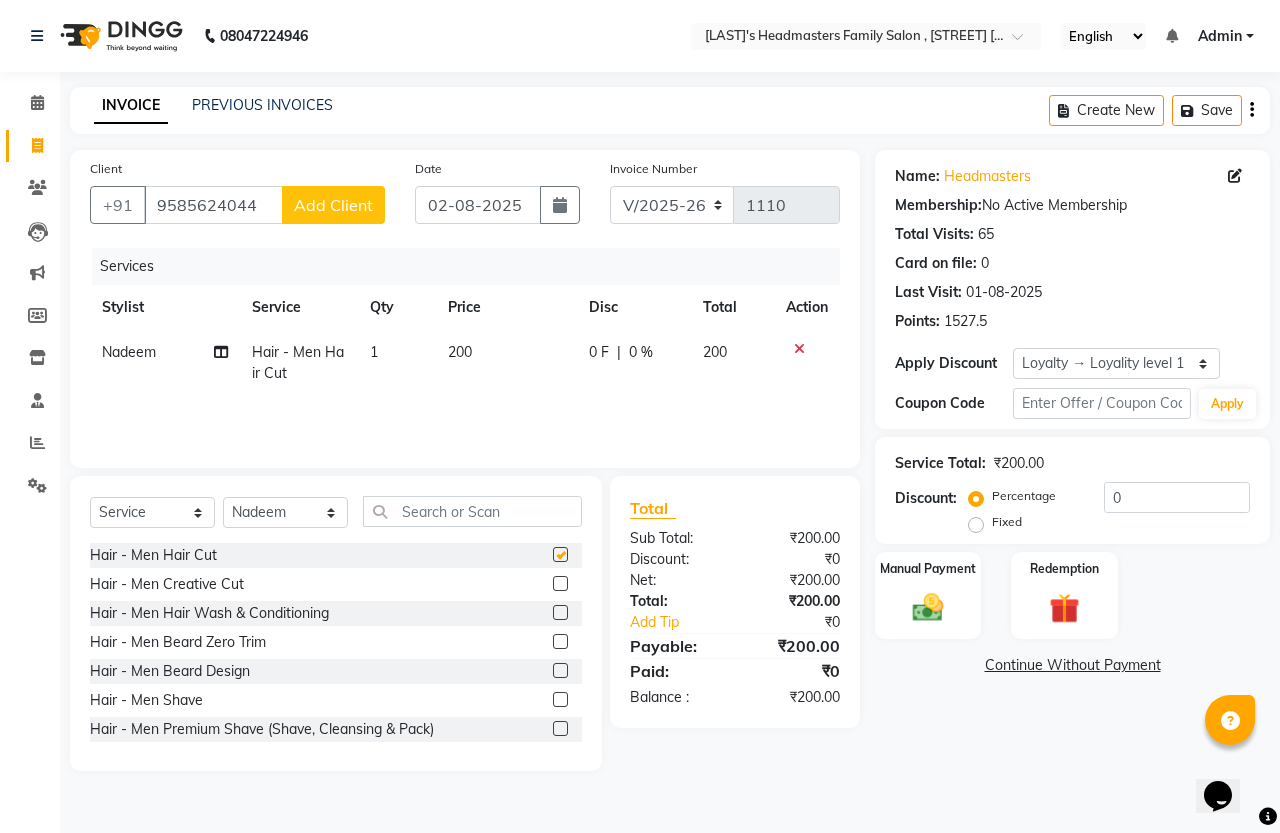 checkbox on "false" 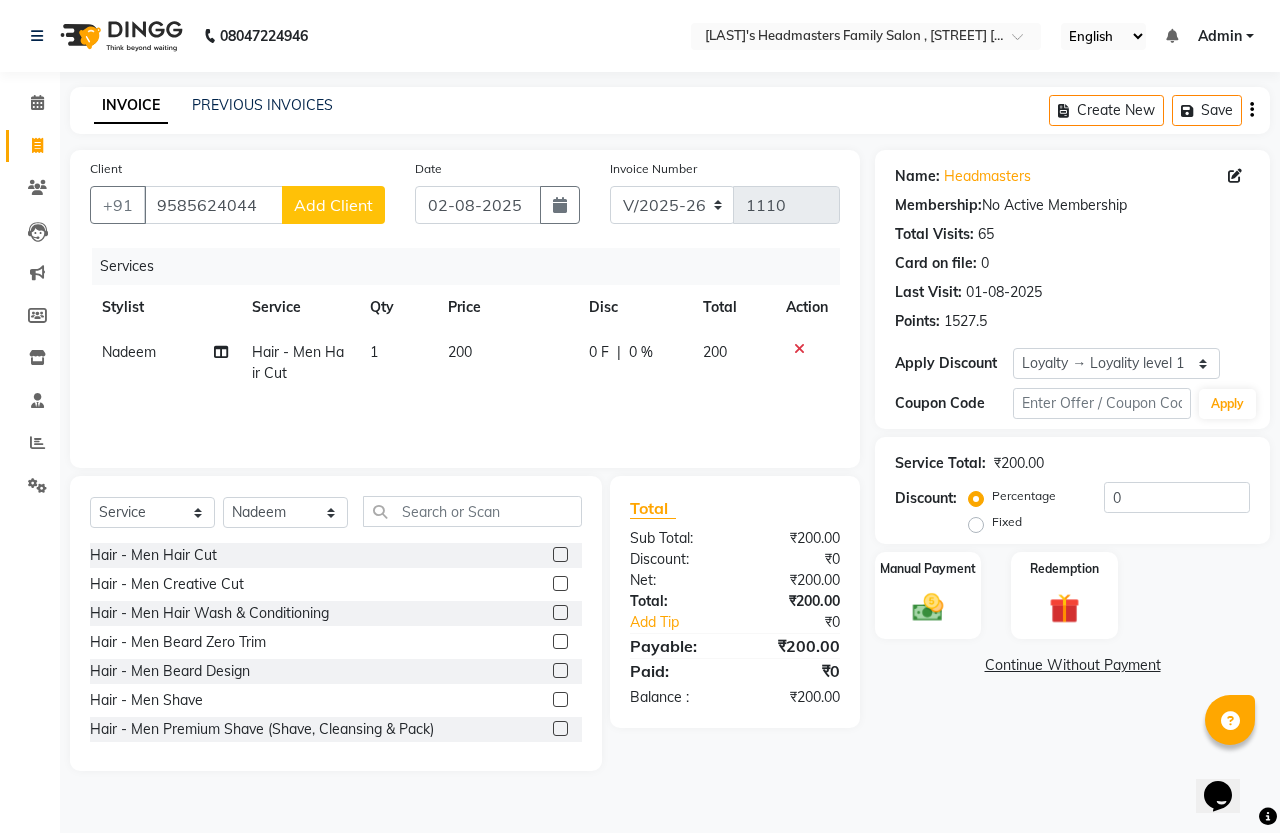 click on "1" 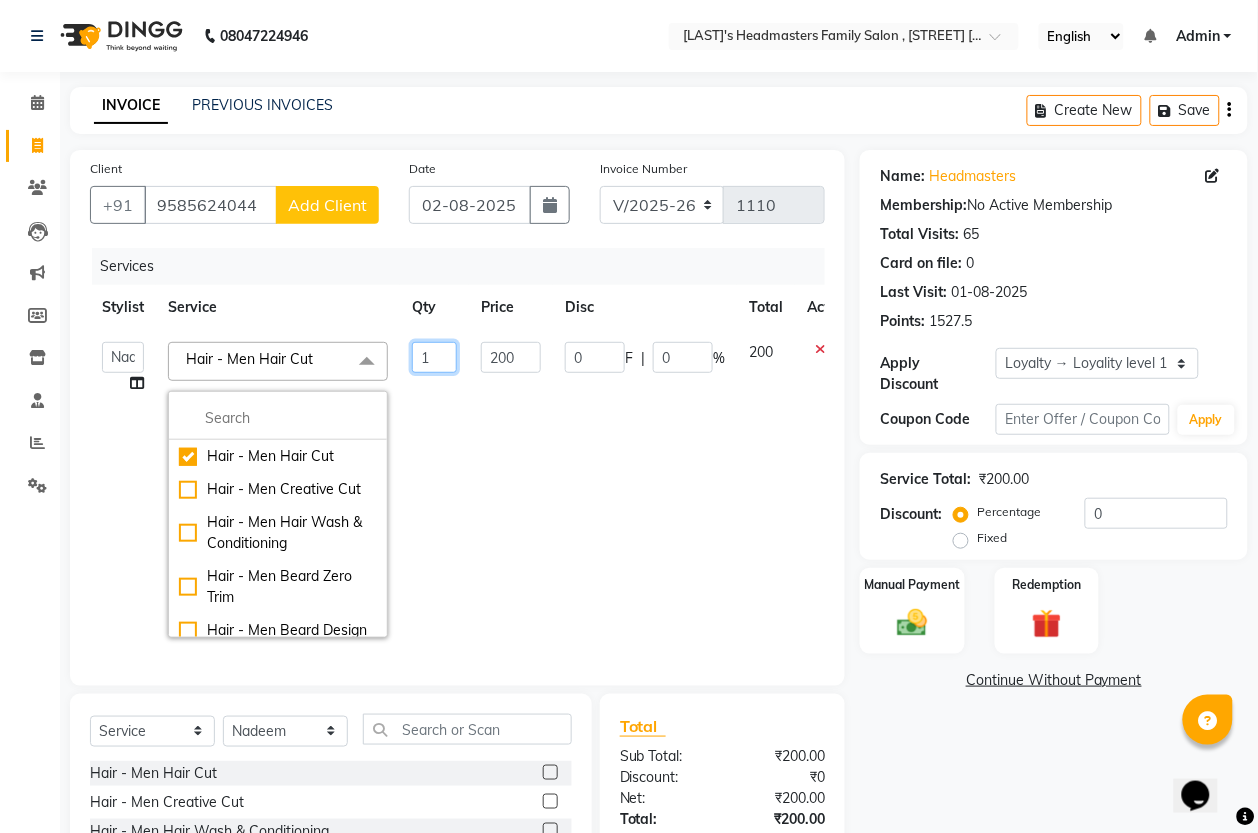 click on "1" 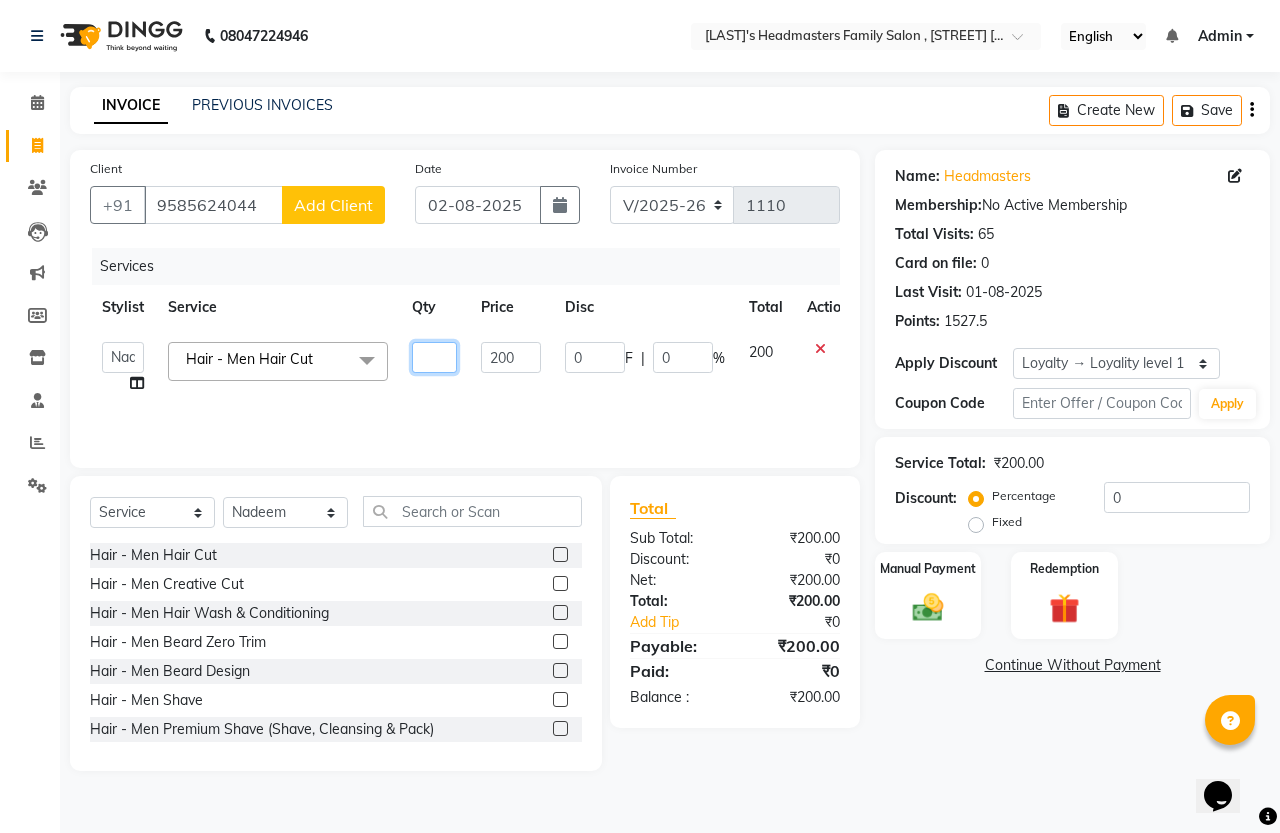 type on "2" 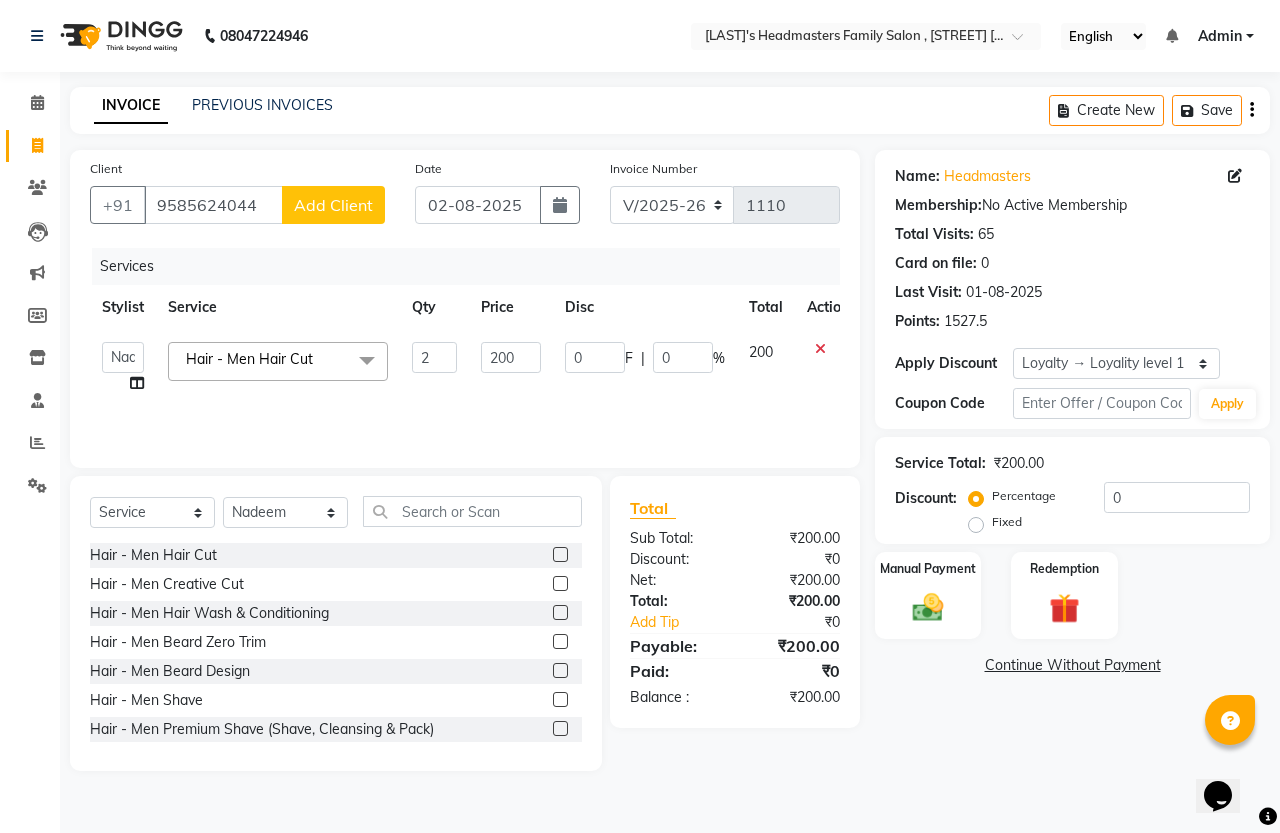 click on "Services Stylist Service Qty Price Disc Total Action [FIRST] [FIRST] [LAST] [LAST] Hair - Men Hair Cut x Hair - Men Hair Cut Hair - Men Creative Cut Hair - Men Hair Wash & Conditioning Hair - Men Beard Zero Trim Hair - Men Beard Design Hair - Men Shave Hair - Men Premium Shave (Shave, Cleansing & Pack) Hair - Men Head Oil Massage (Almond/Coconut Oil) 30mns Hair - Men Organic Head Oil Massage (Rosemary Oil) 30mns Hair - Men Kids Cut - Premium (Below 10 years old) Hair - Men Moustache Colouring Hair - Men Beard - Colour Hair - Men Beard & Moustache Colouring Hair - Women Kids Cut - Premium (Below 5 years old) Hair - Women Hair Trim (incl. Hairwash & Conditioning) Hair - Women Hair-Fringe Cut Hair - Women Advanced Hair Cut Hair - Head Oil Massage (Almond/Coconut Oil) 30mns Short Hair - Head Oil Massage (Almond/Coconut Oil) 30mns Medium Hair - Head Oil Massage (Almond/Coconut Oil) 30mns Long Hair - Organic Head Oil Massage (Rosemary Oil) 30mns Short Hair - Blast Dry Short Hair - Blast Dry Medium 2 200 0 F" 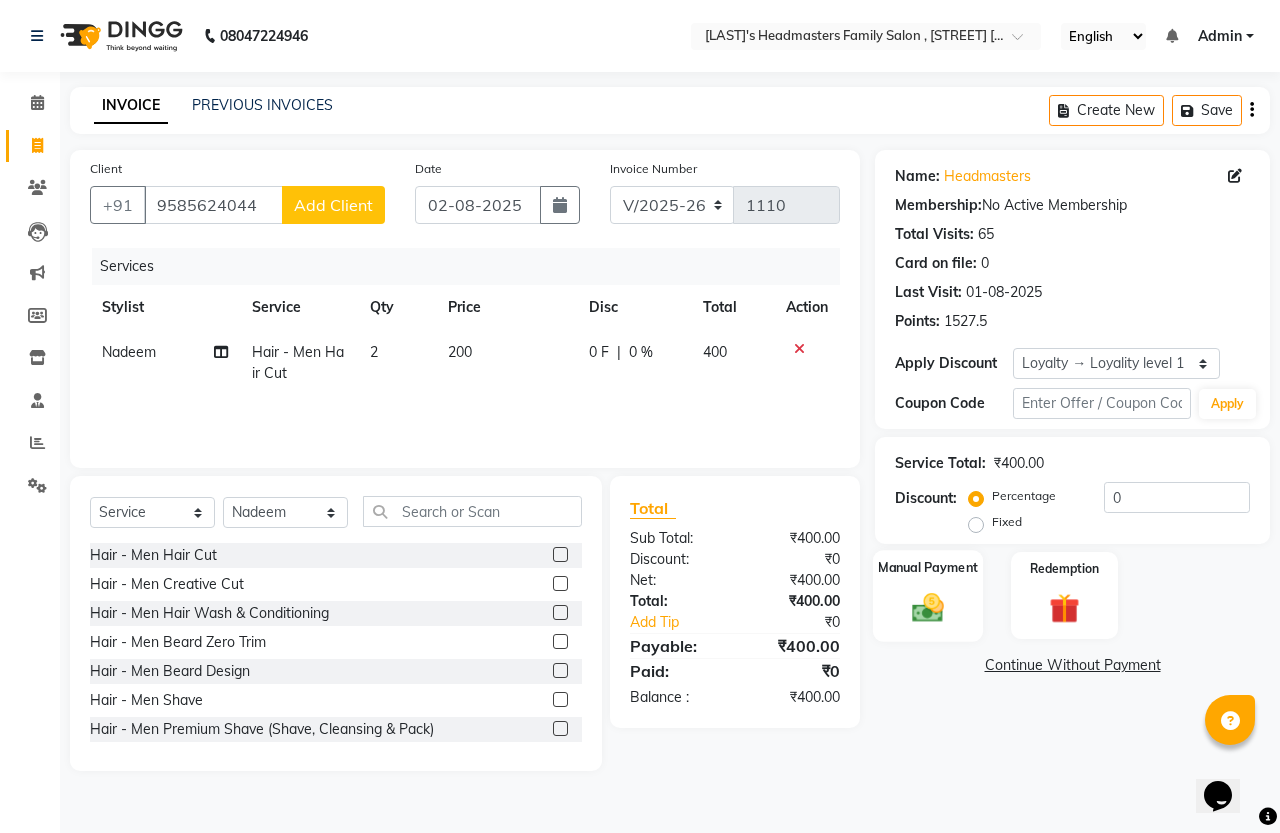 click 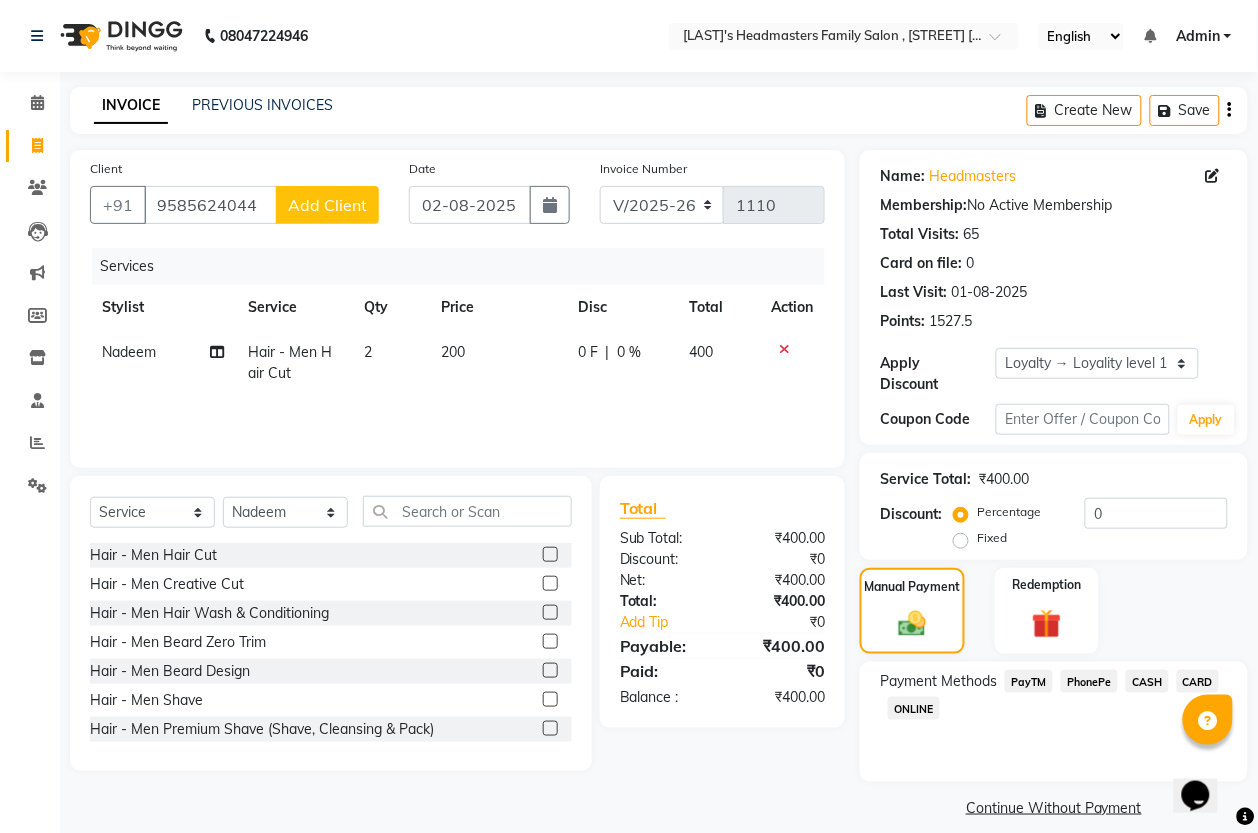 click on "PhonePe" 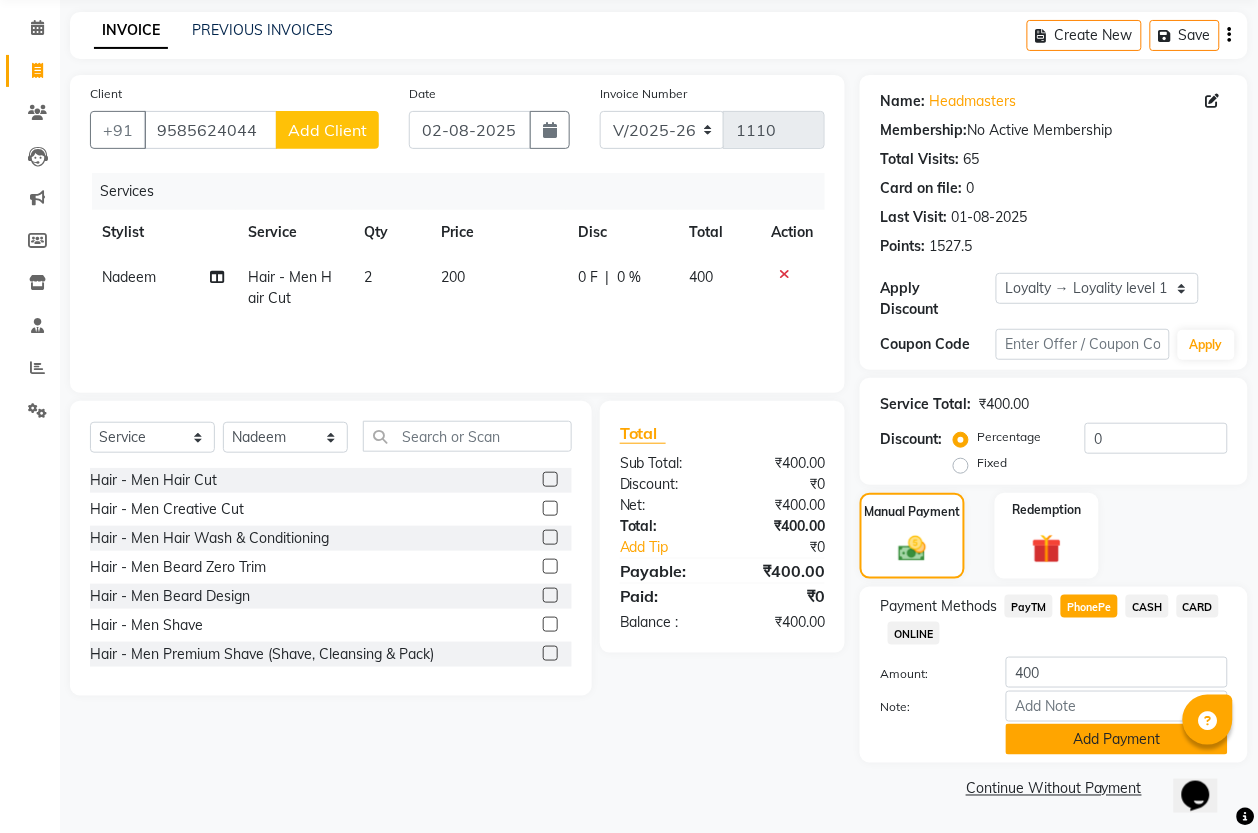 click on "Add Payment" 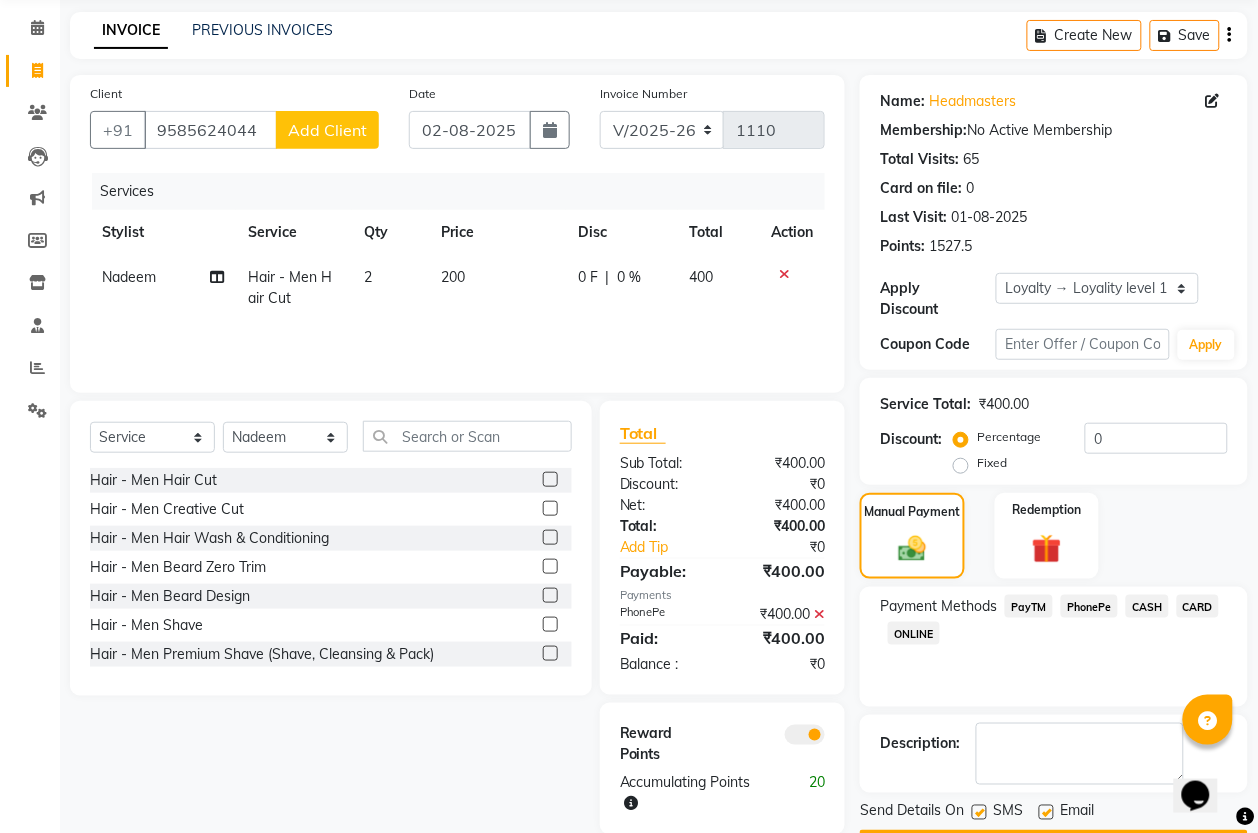 scroll, scrollTop: 133, scrollLeft: 0, axis: vertical 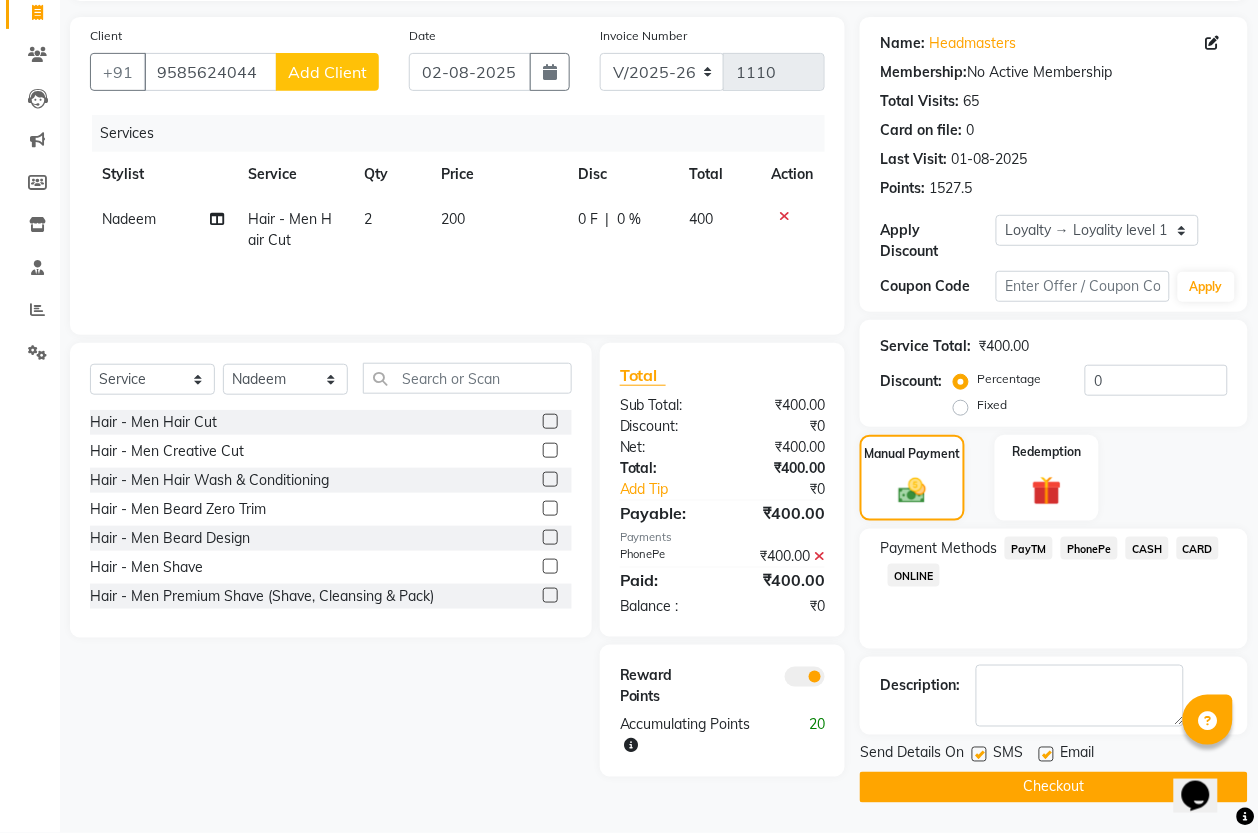 click on "Checkout" 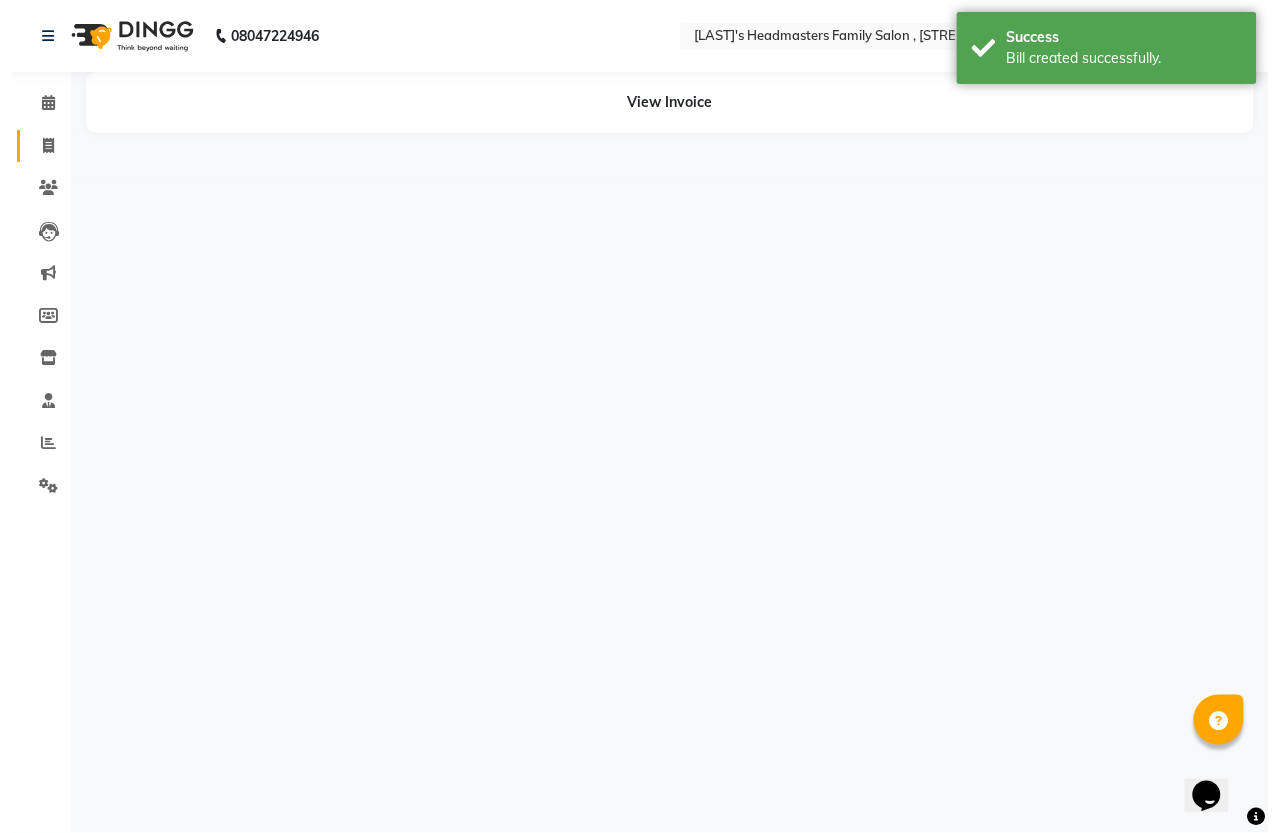 scroll, scrollTop: 0, scrollLeft: 0, axis: both 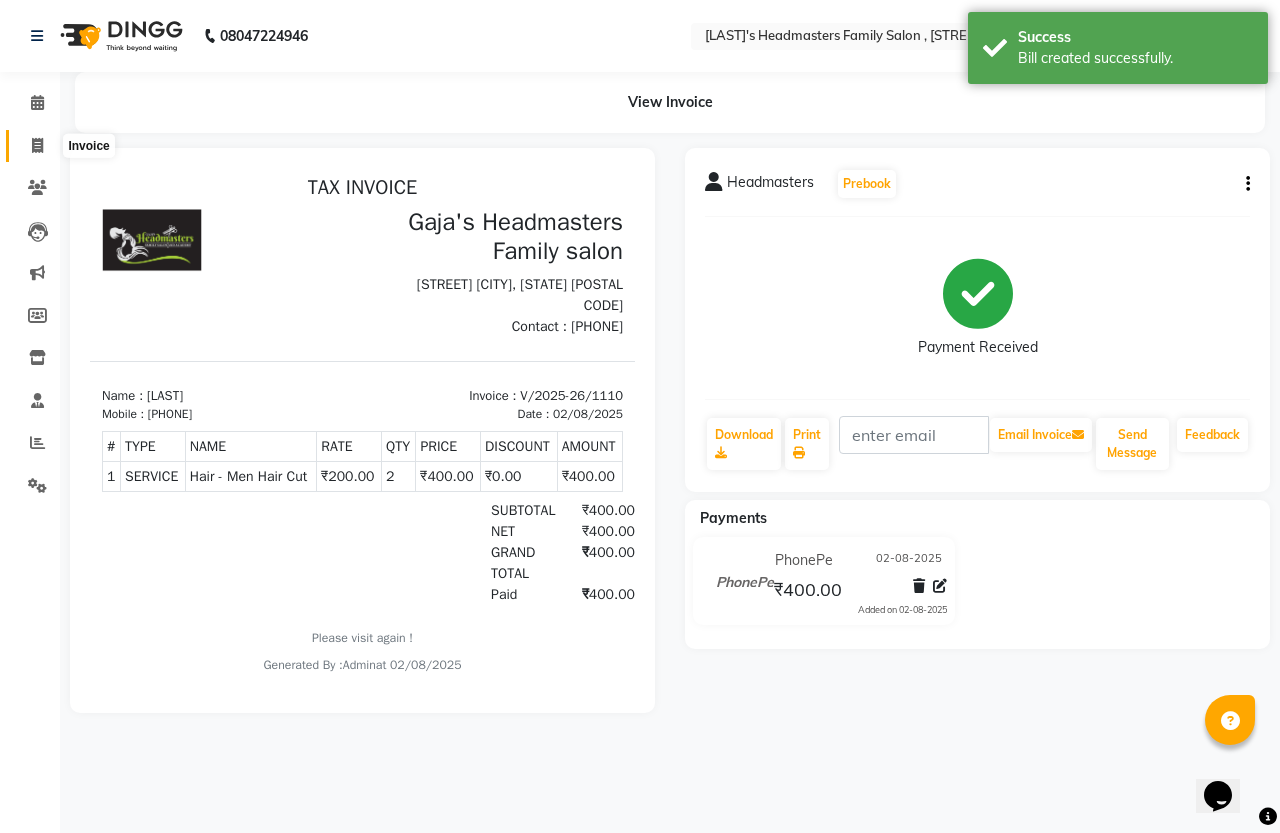 click 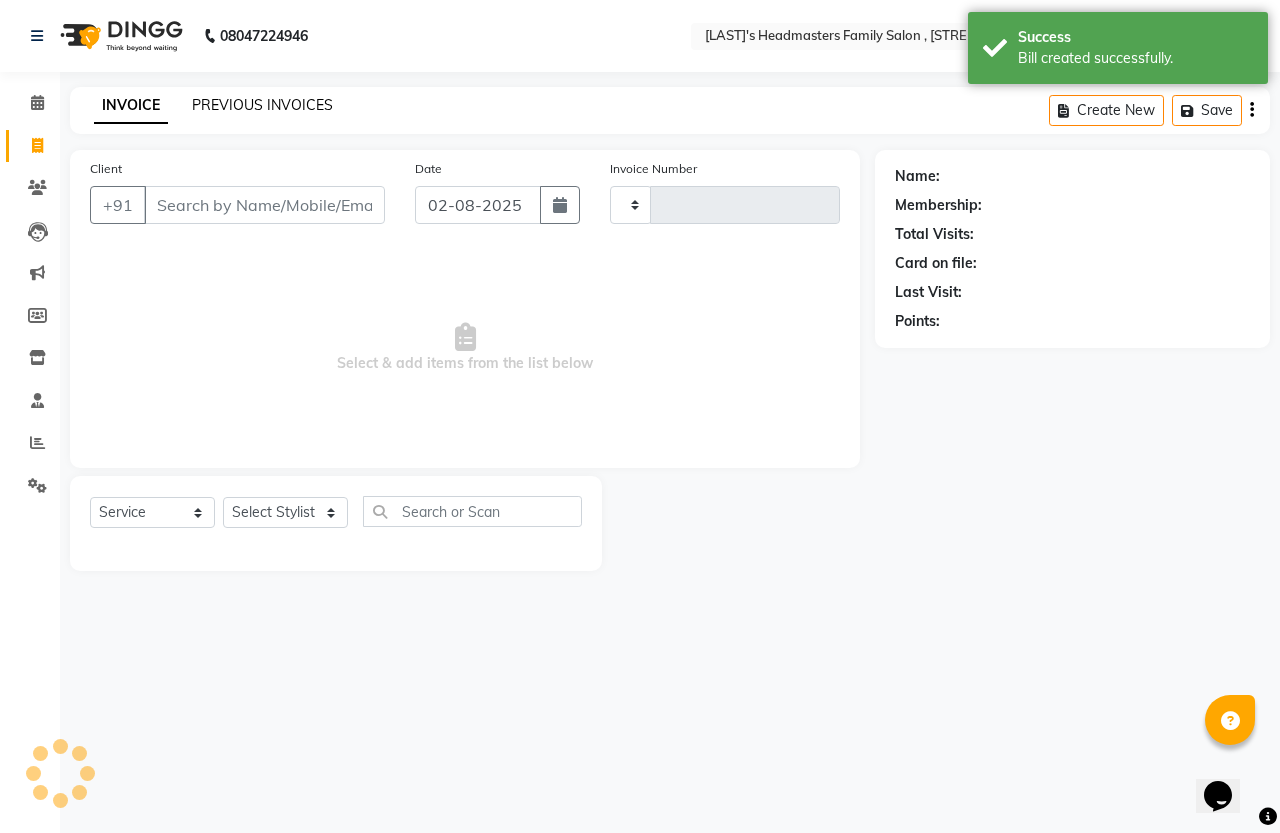 type on "1111" 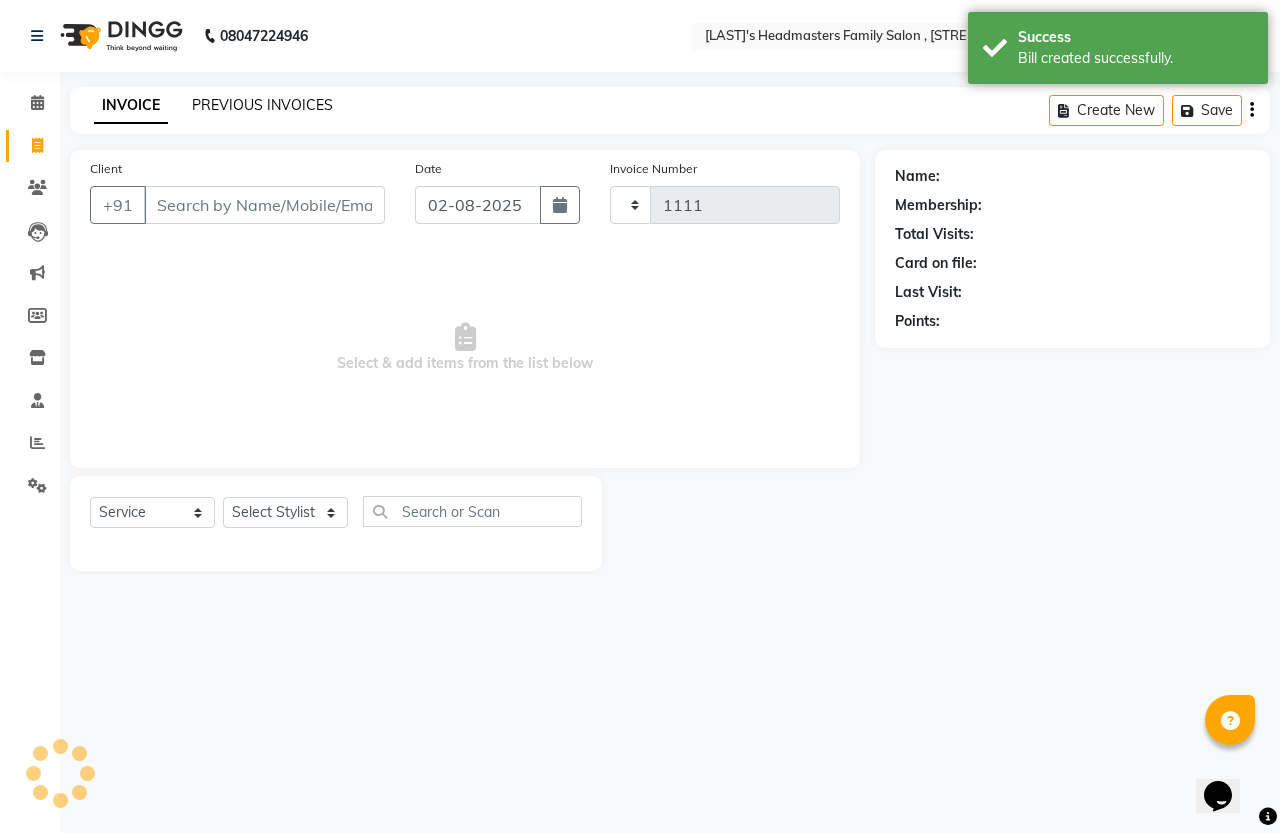 select on "7213" 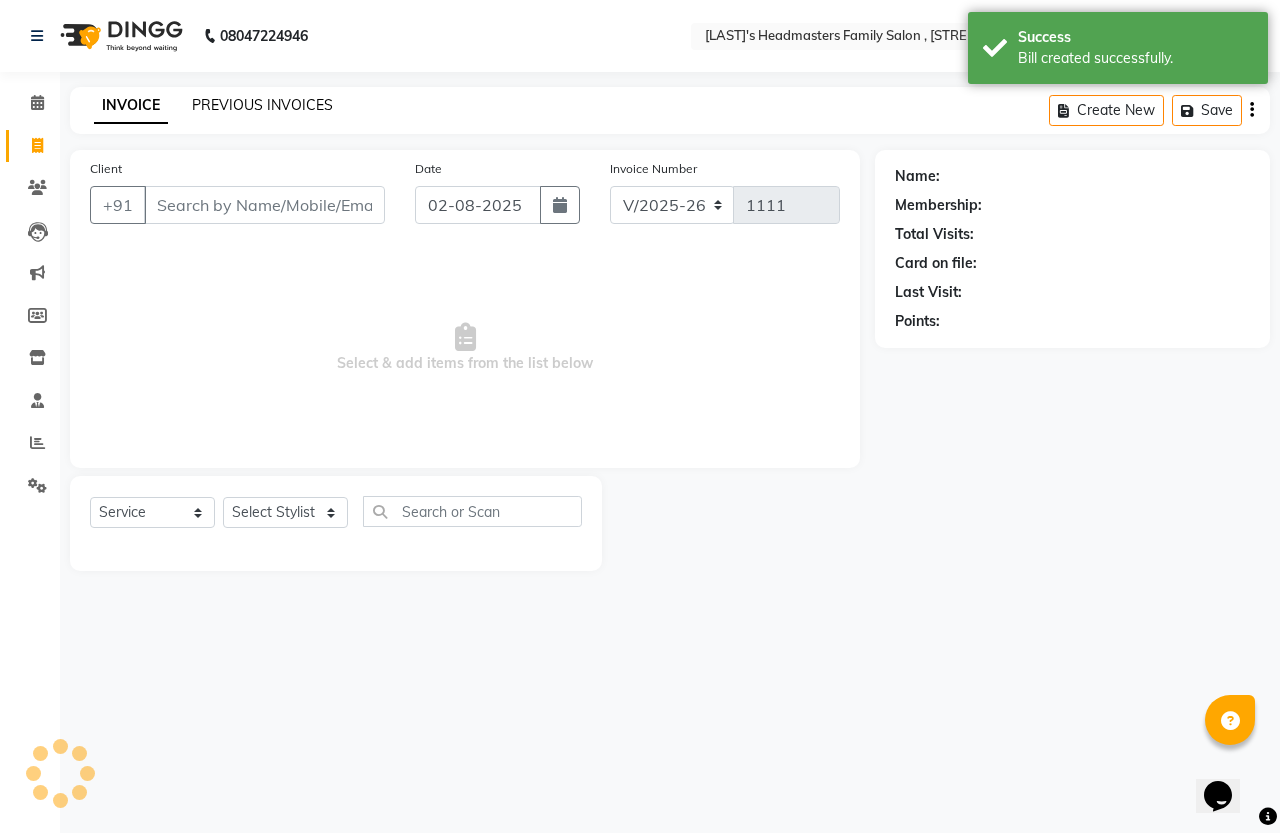 click on "PREVIOUS INVOICES" 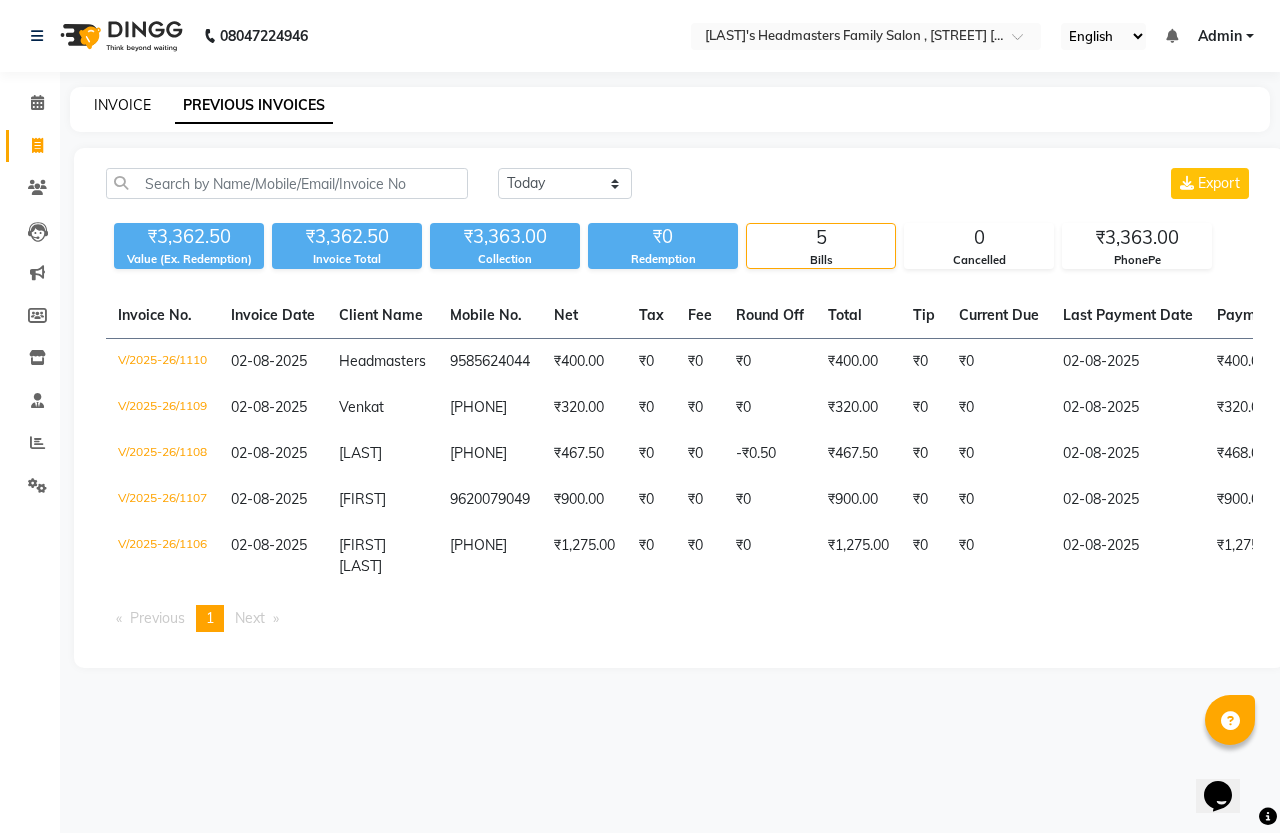 click on "INVOICE" 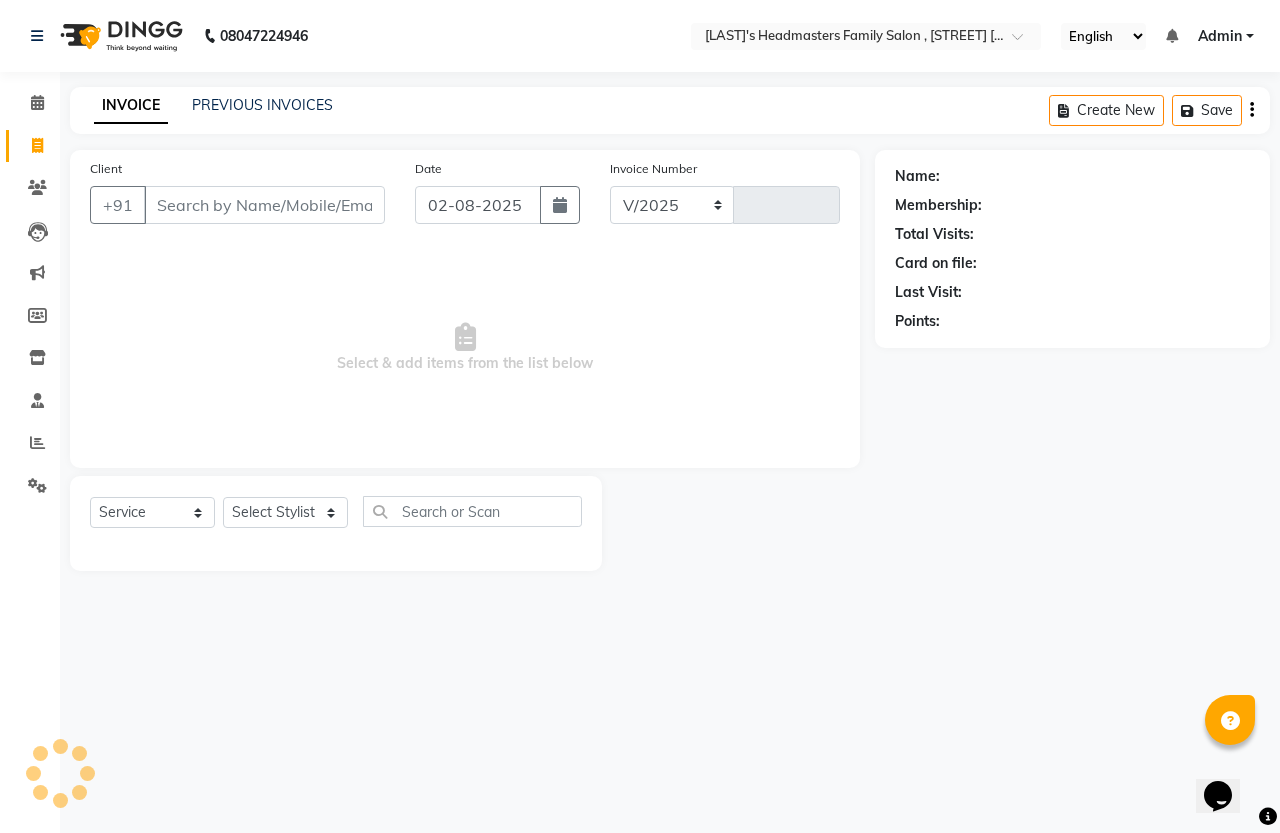 select on "7213" 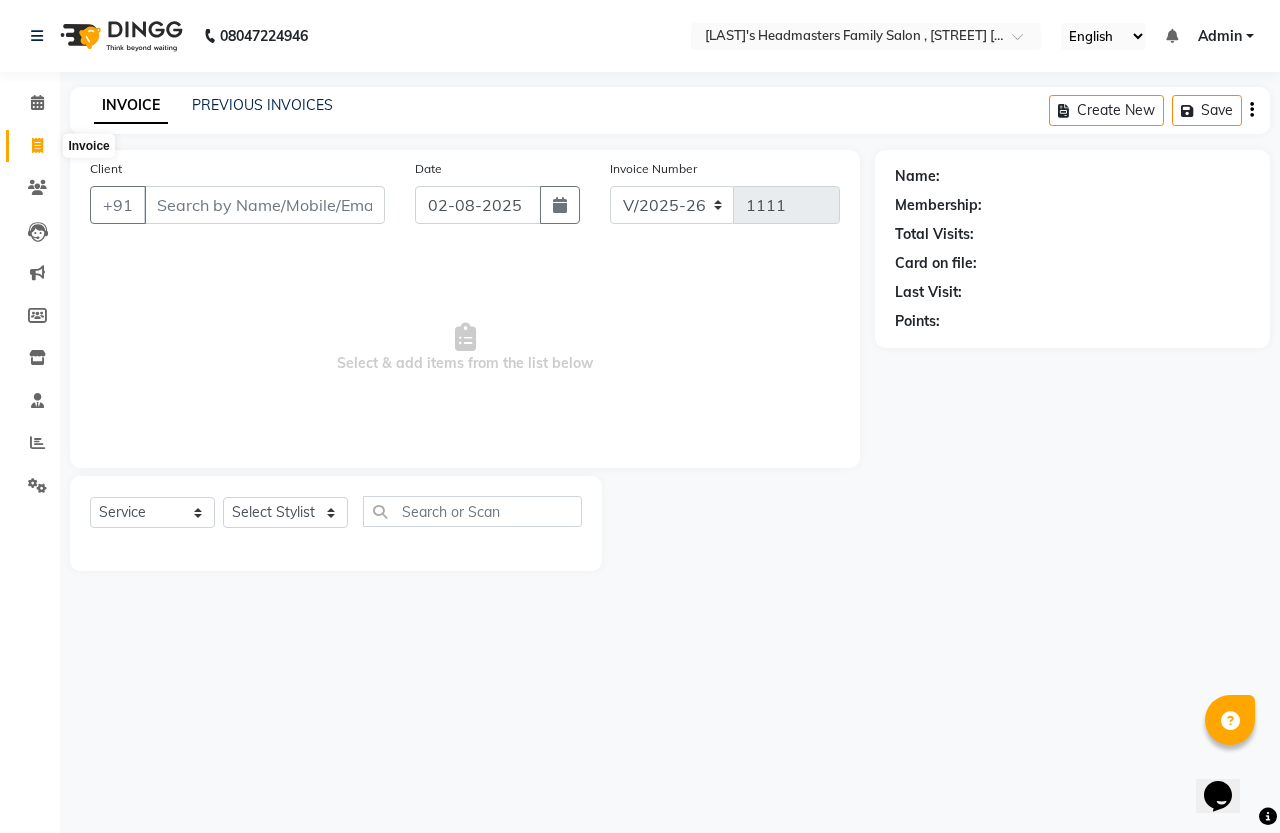 click 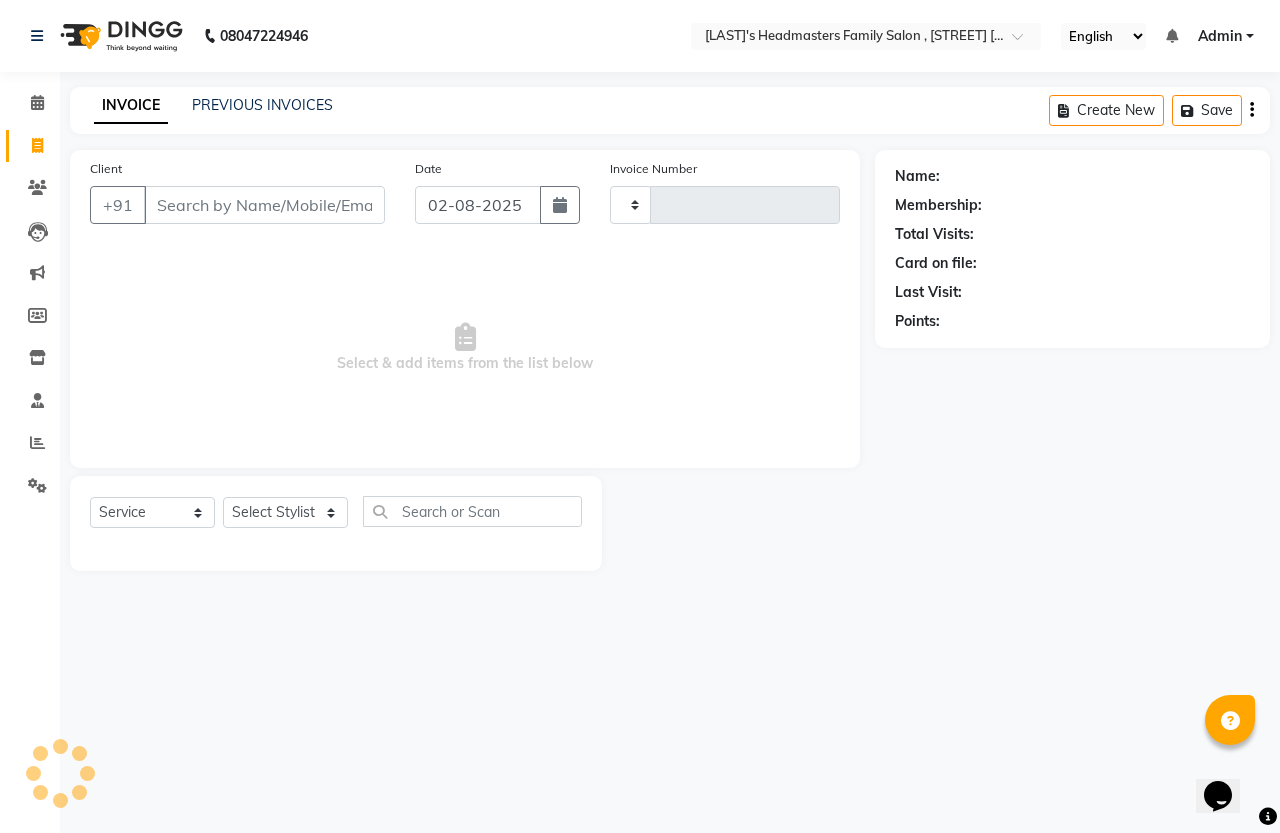 type on "1111" 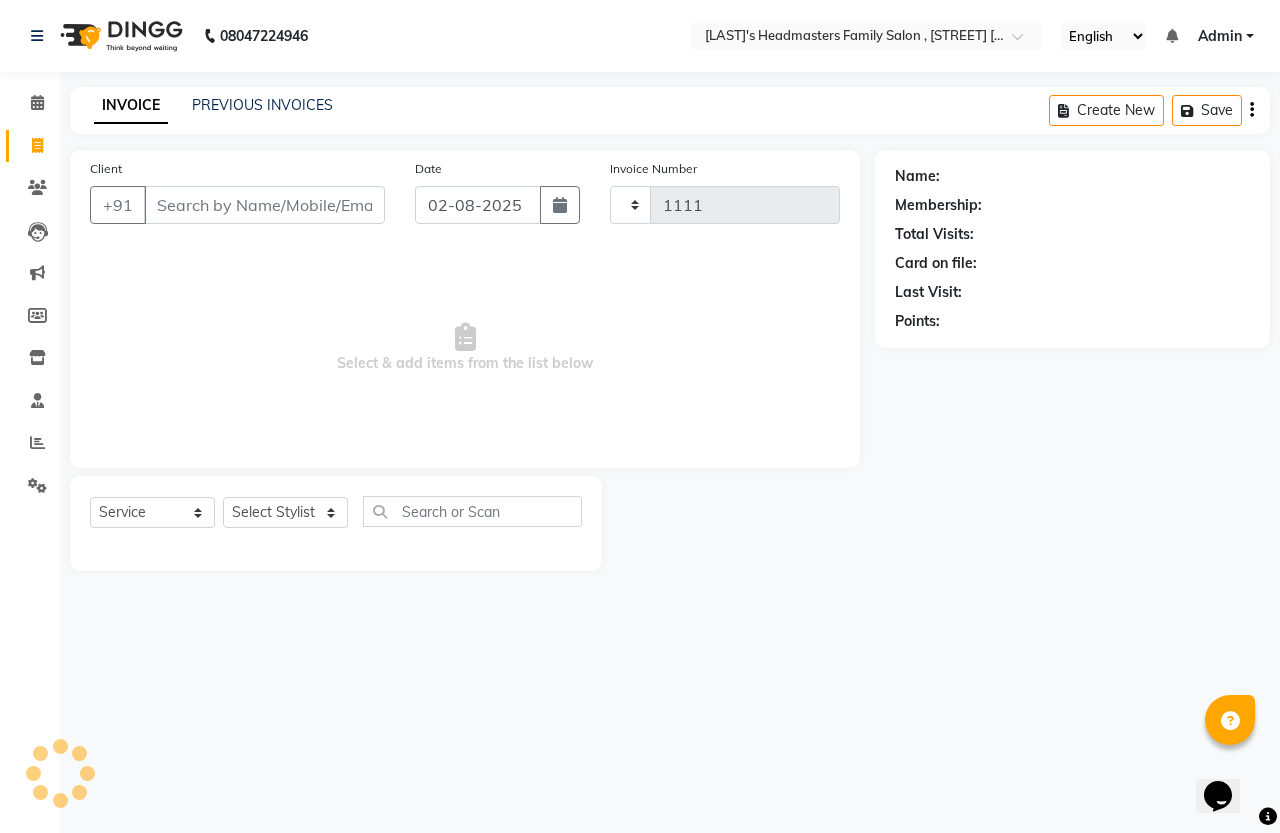 select on "7213" 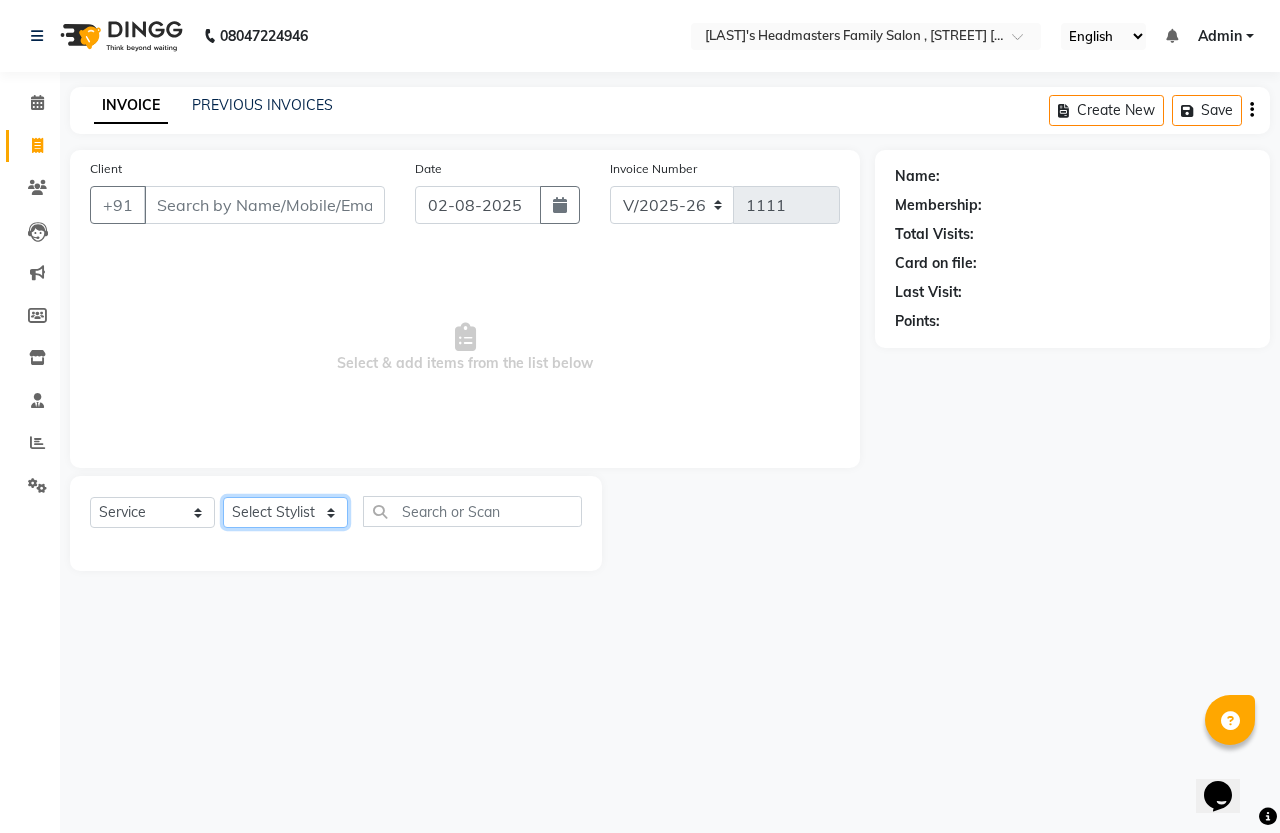 drag, startPoint x: 273, startPoint y: 508, endPoint x: 248, endPoint y: 511, distance: 25.179358 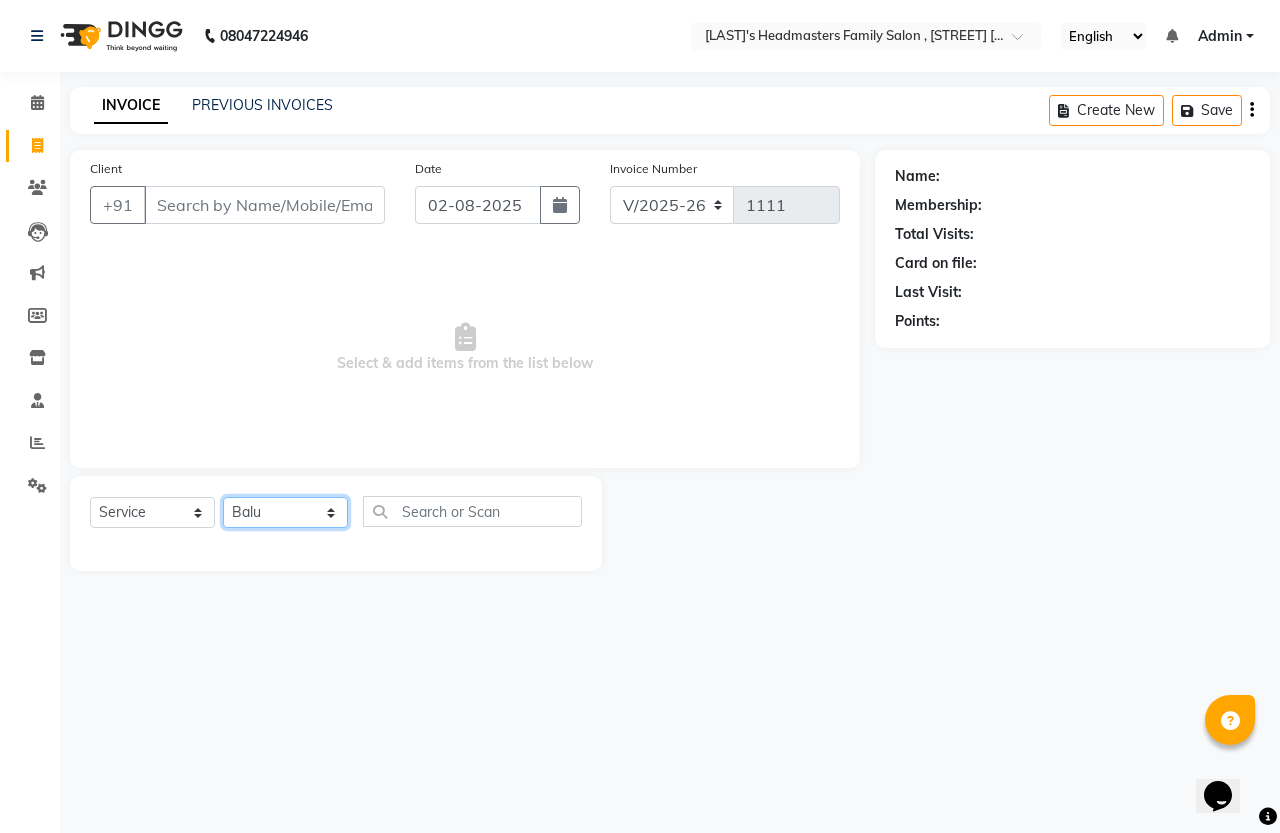 click on "Select Stylist [FIRST] [LAST] [LAST]" 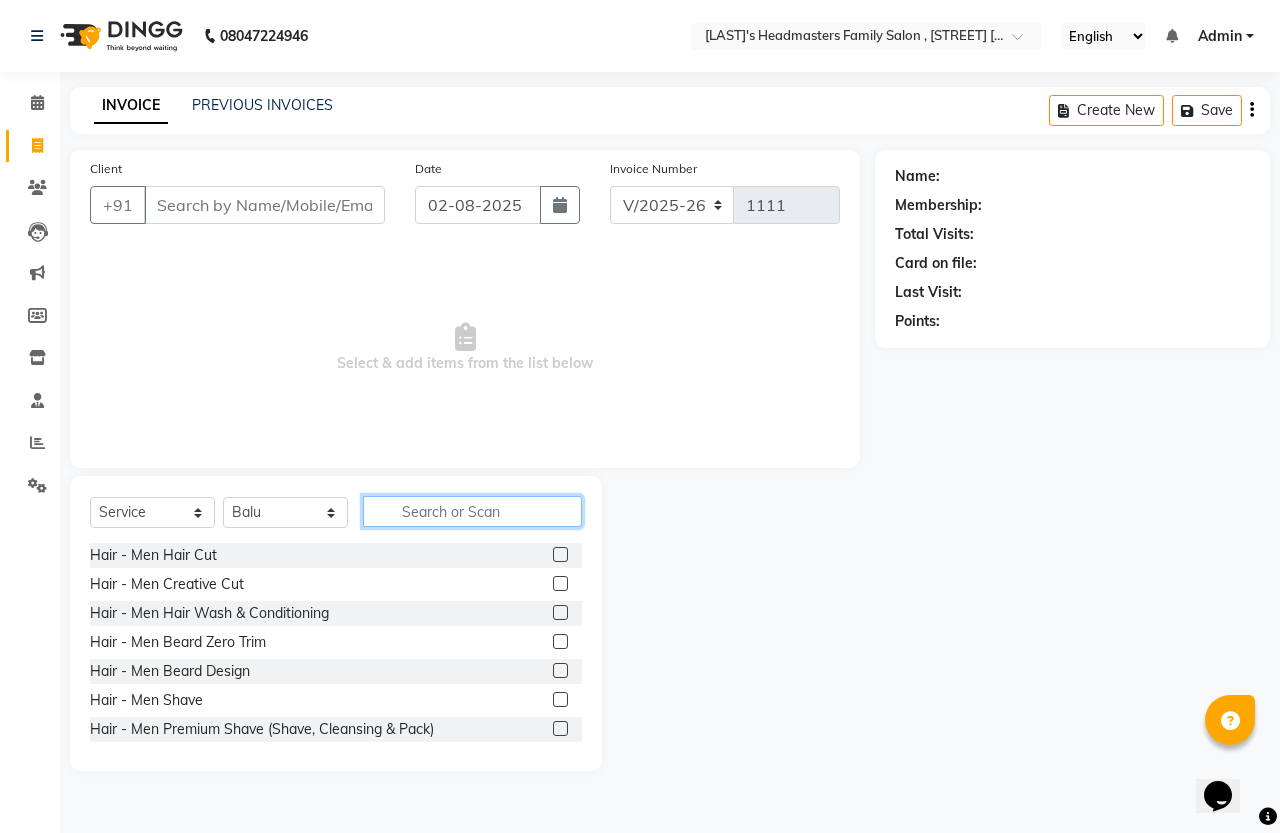 click 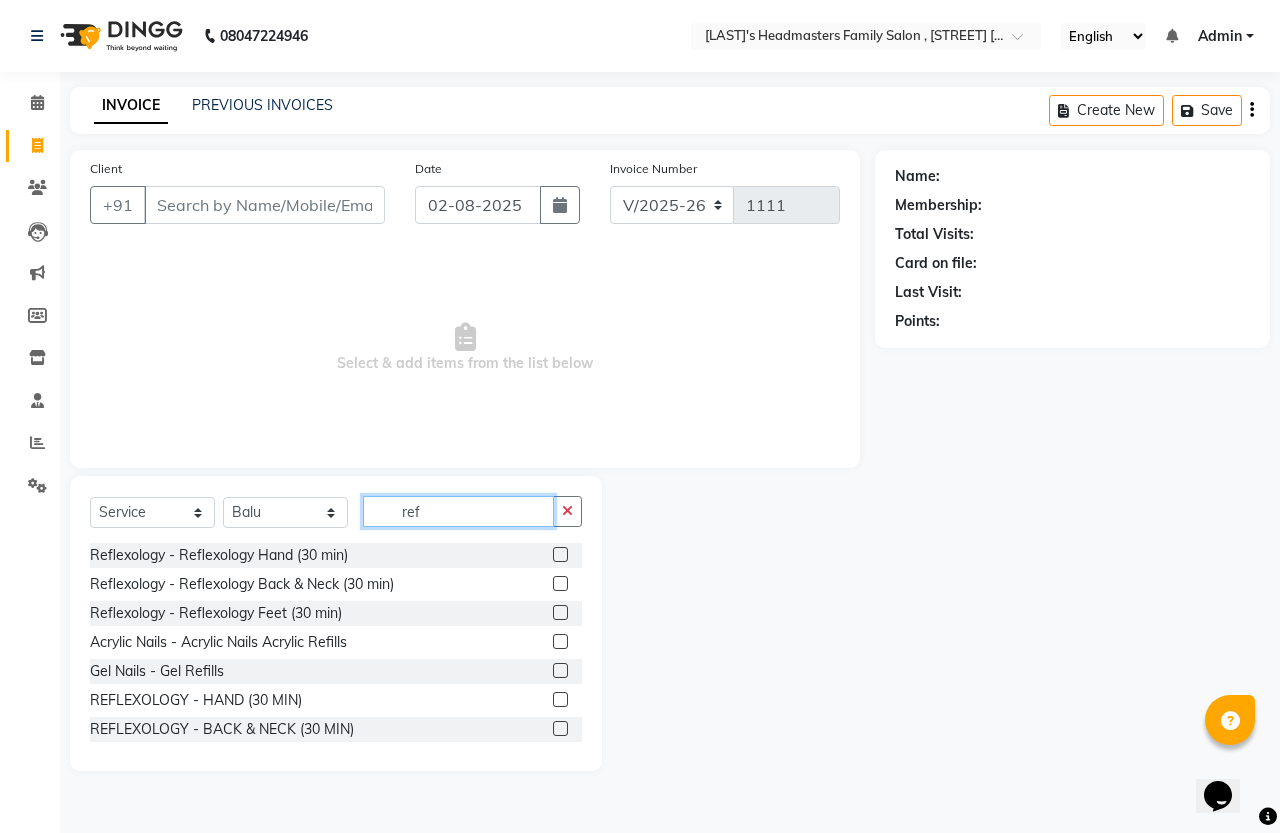 type on "ref" 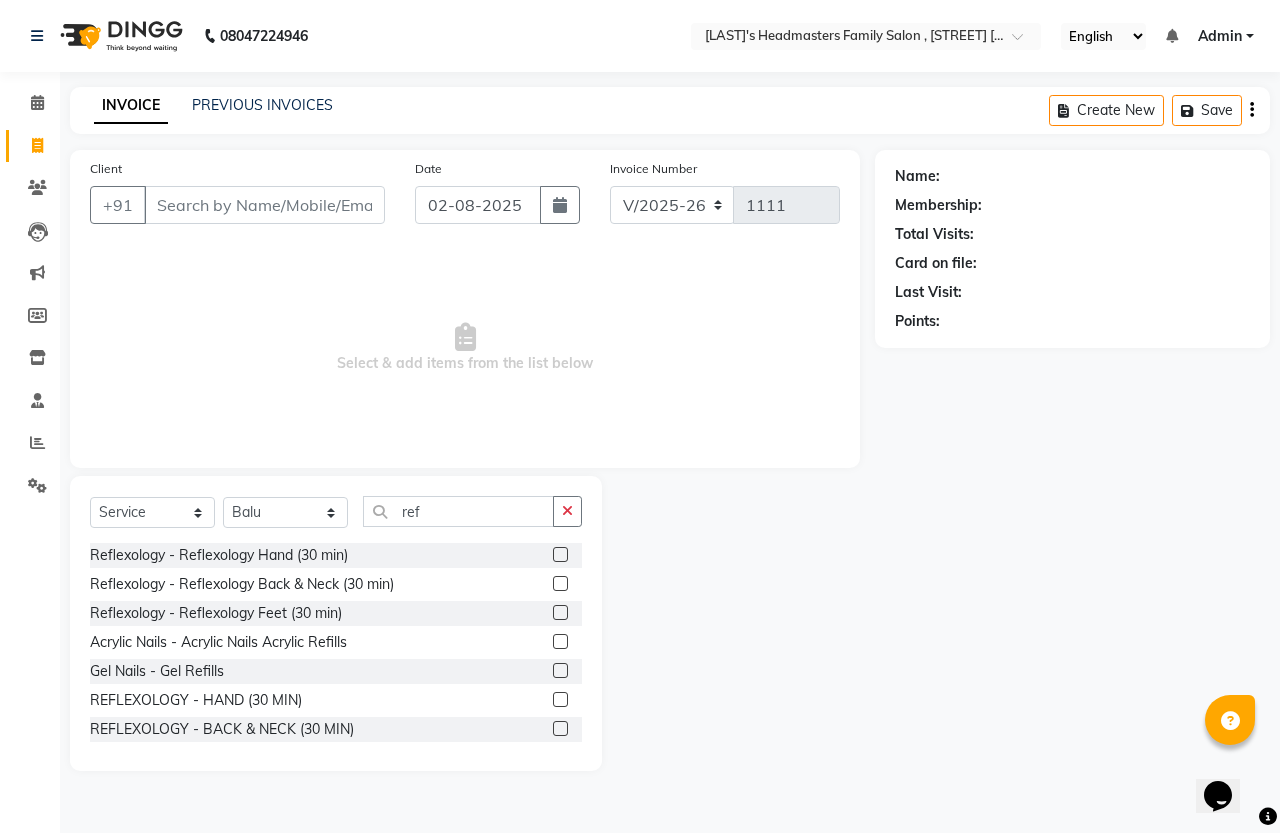 click 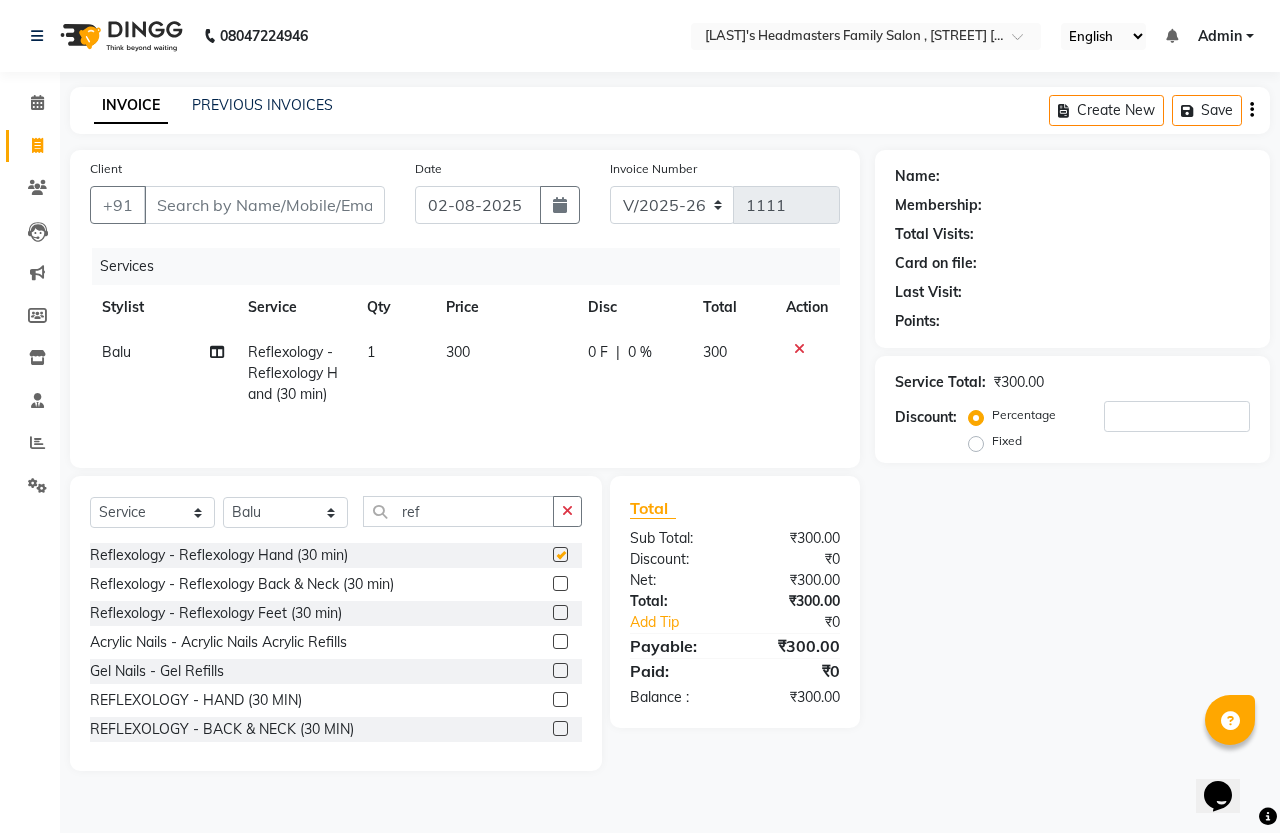 checkbox on "false" 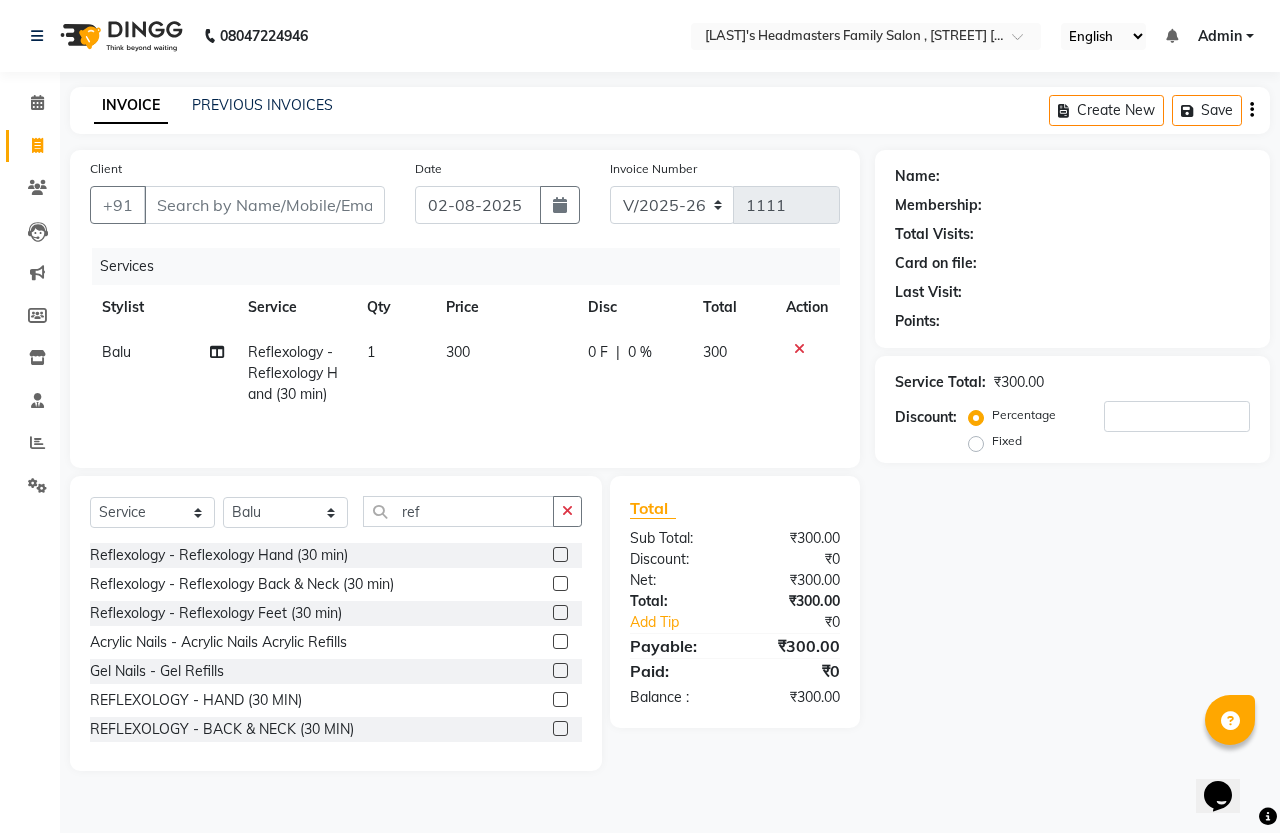 click 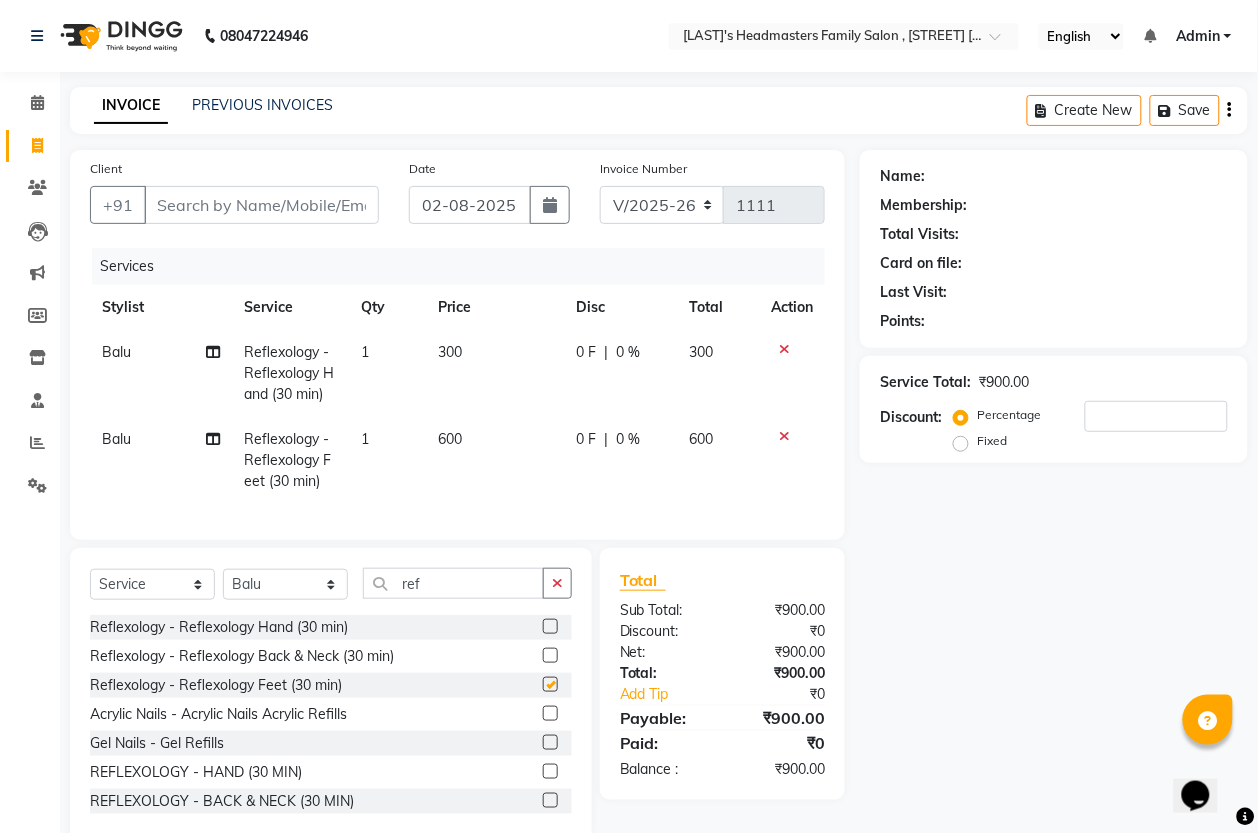checkbox on "false" 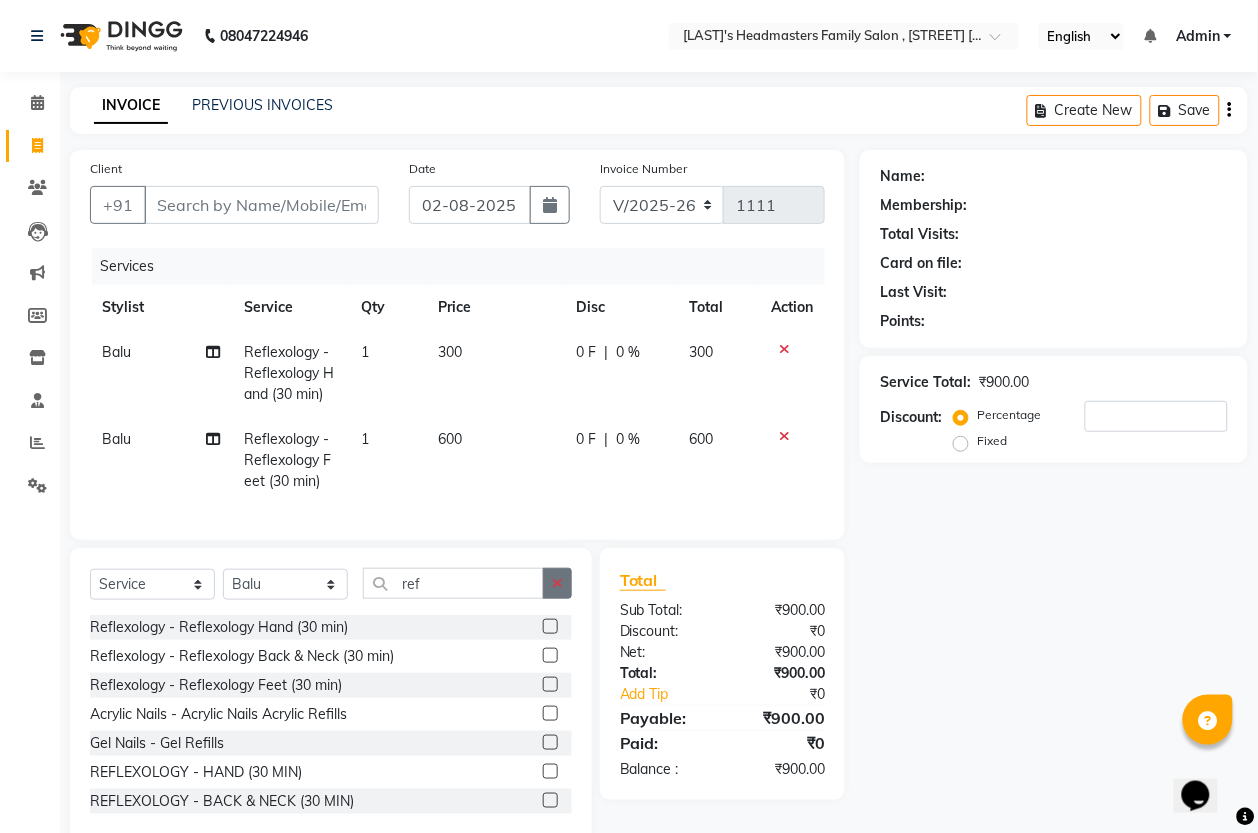 click 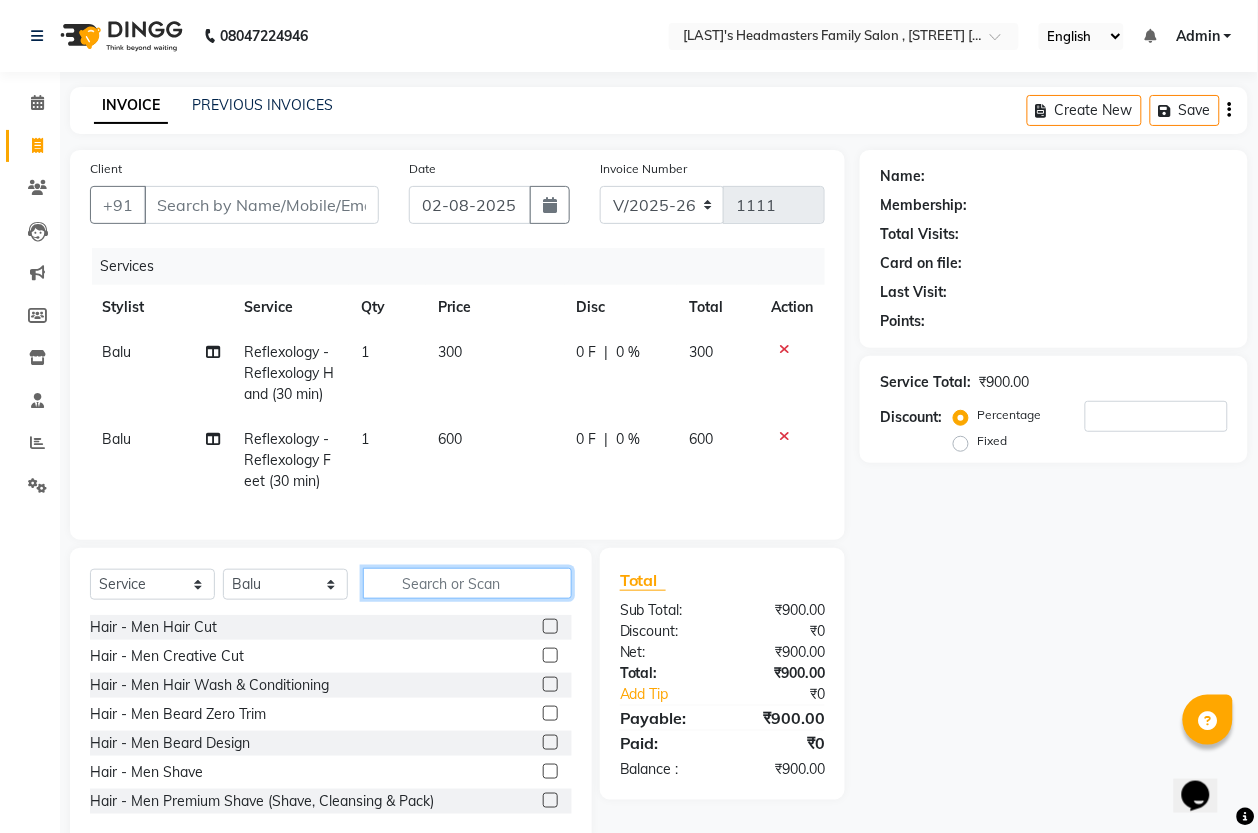 click 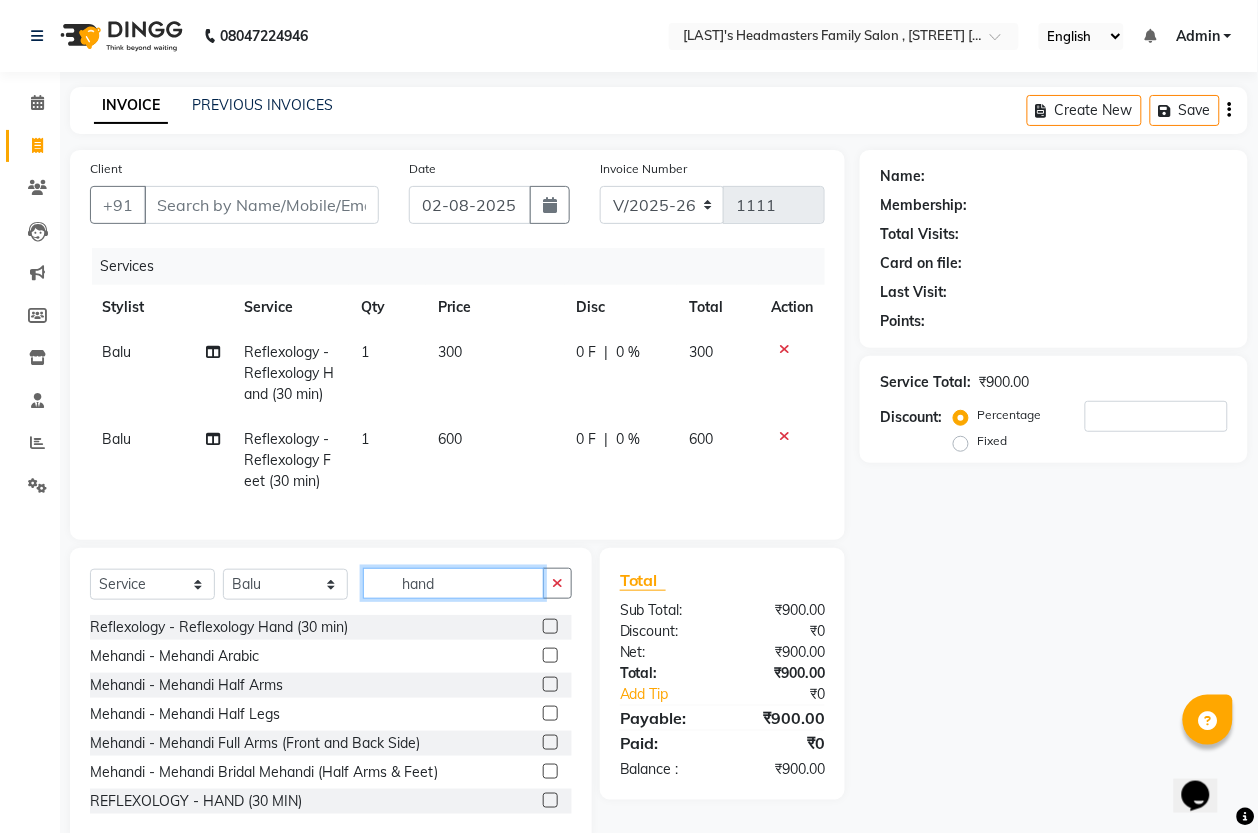 scroll, scrollTop: 2, scrollLeft: 0, axis: vertical 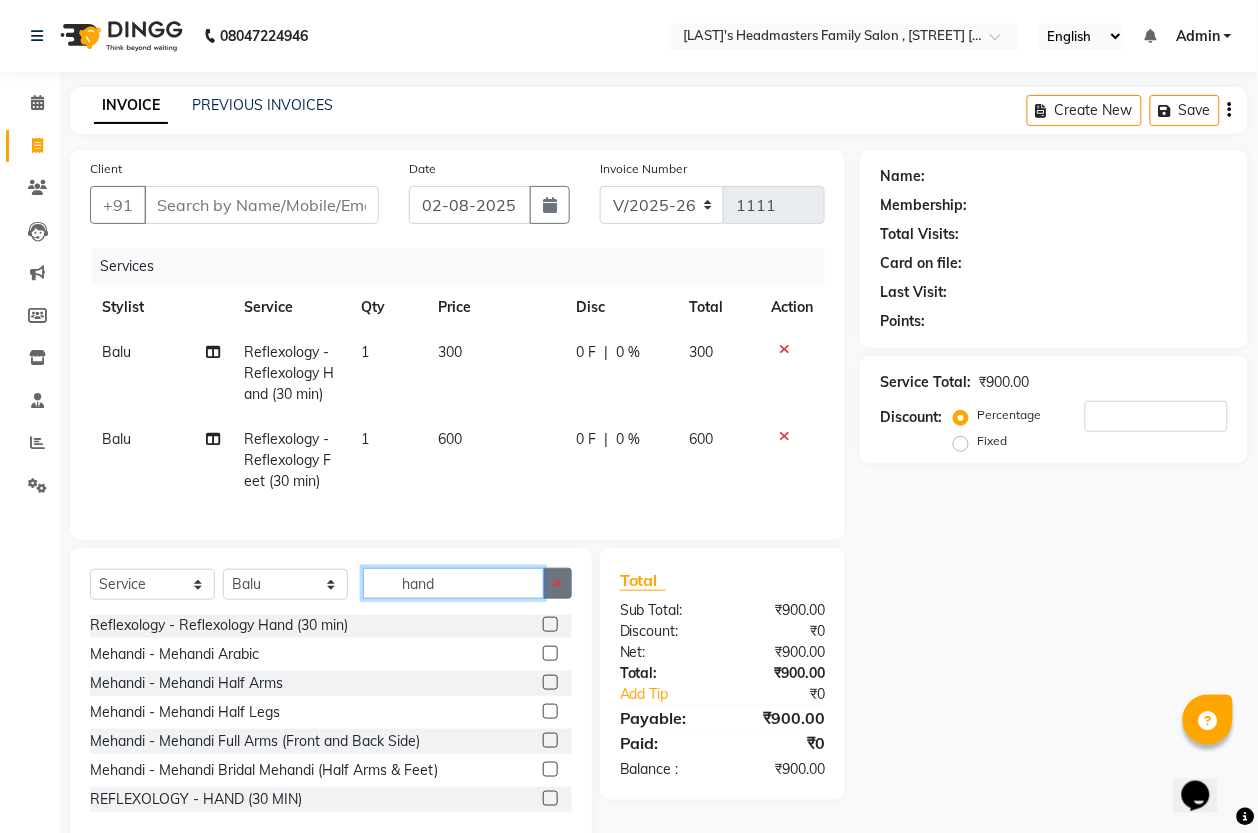type on "hand" 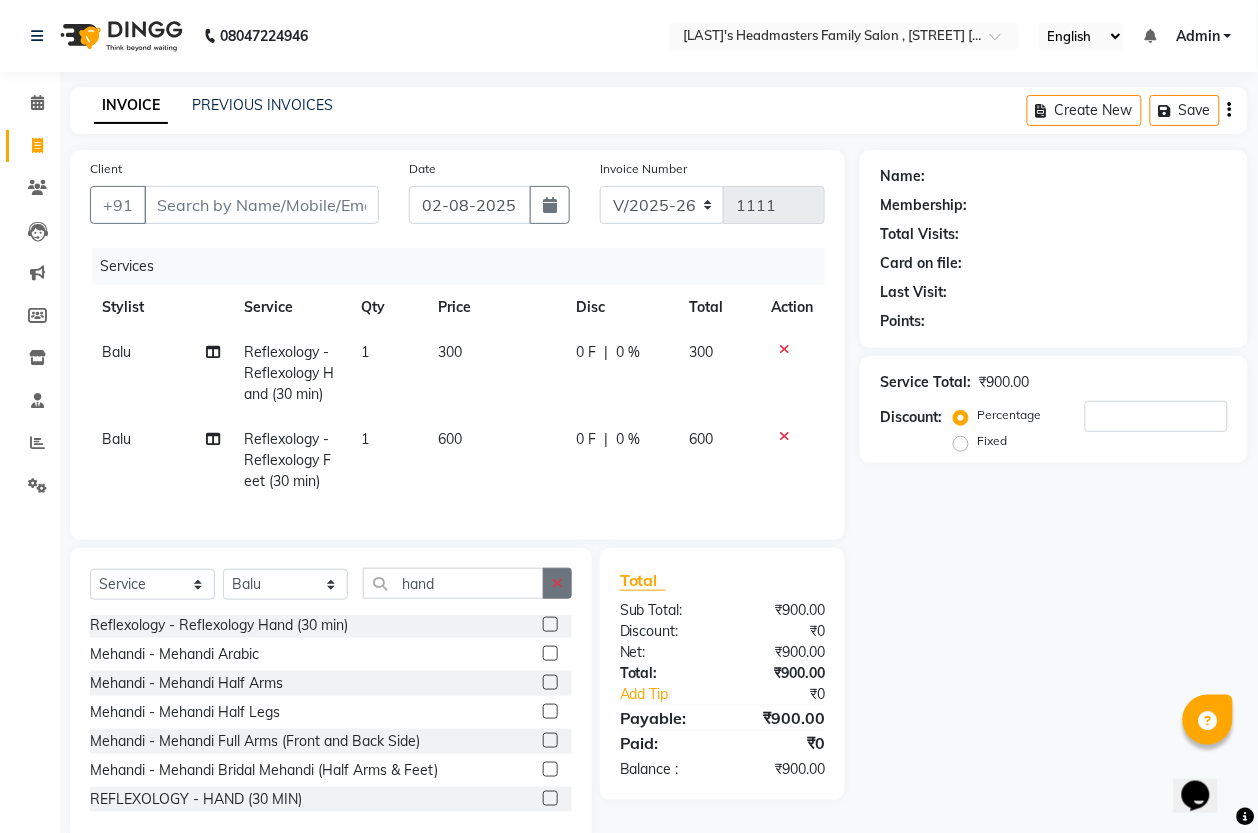 click 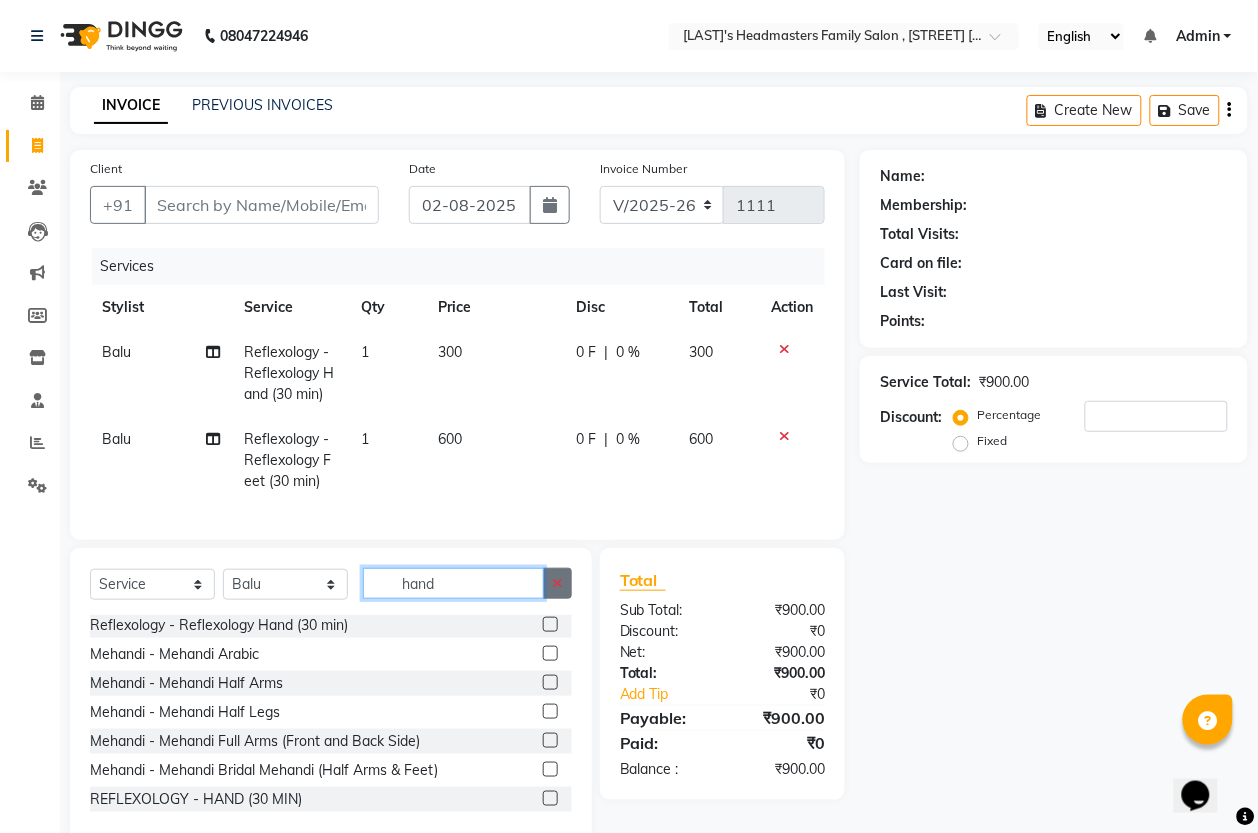 type 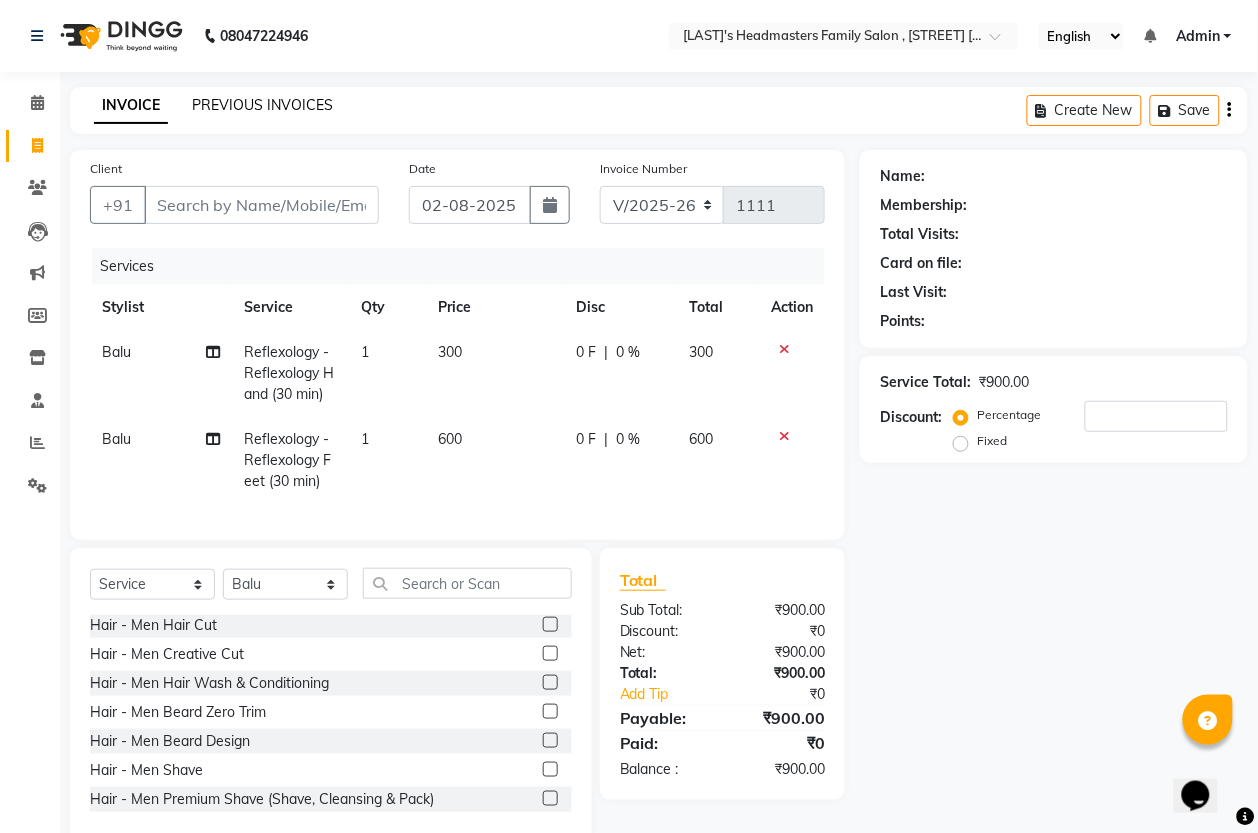 click on "PREVIOUS INVOICES" 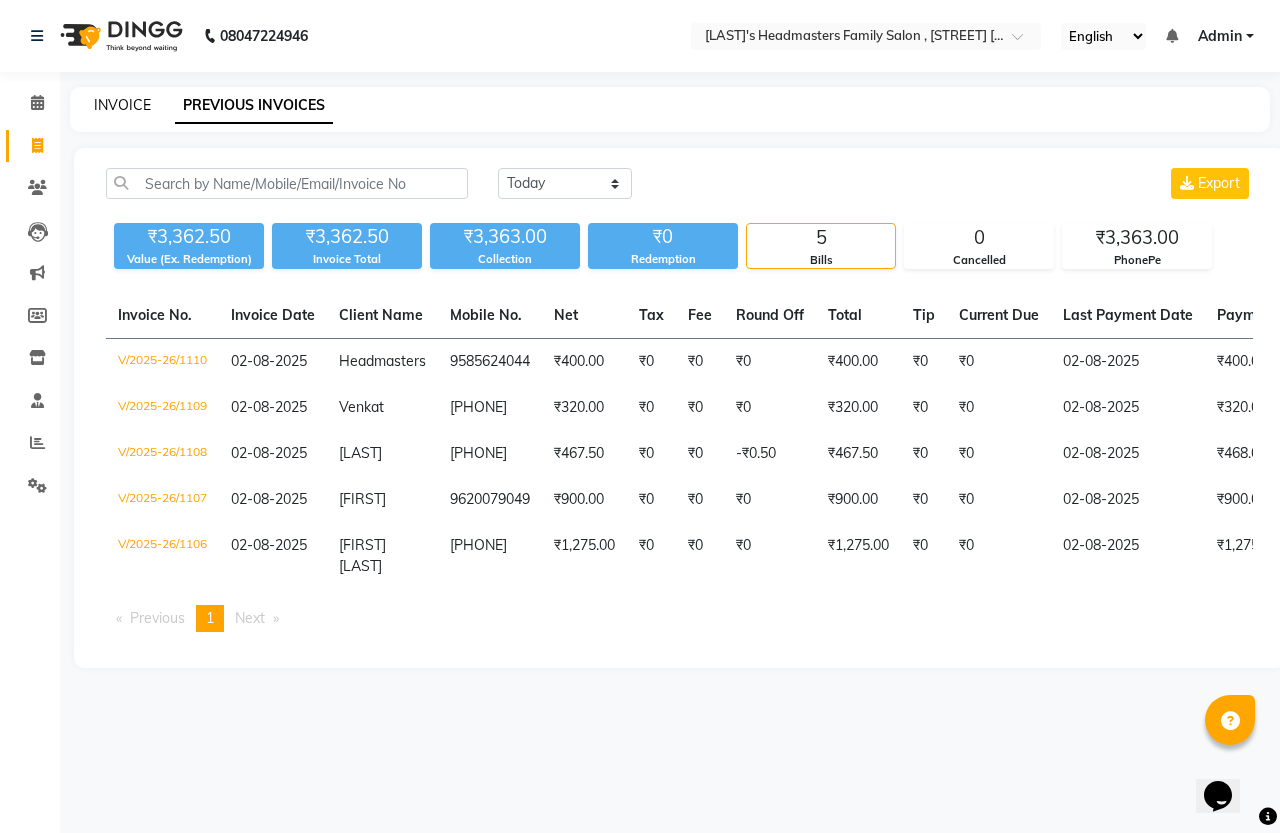 click on "INVOICE" 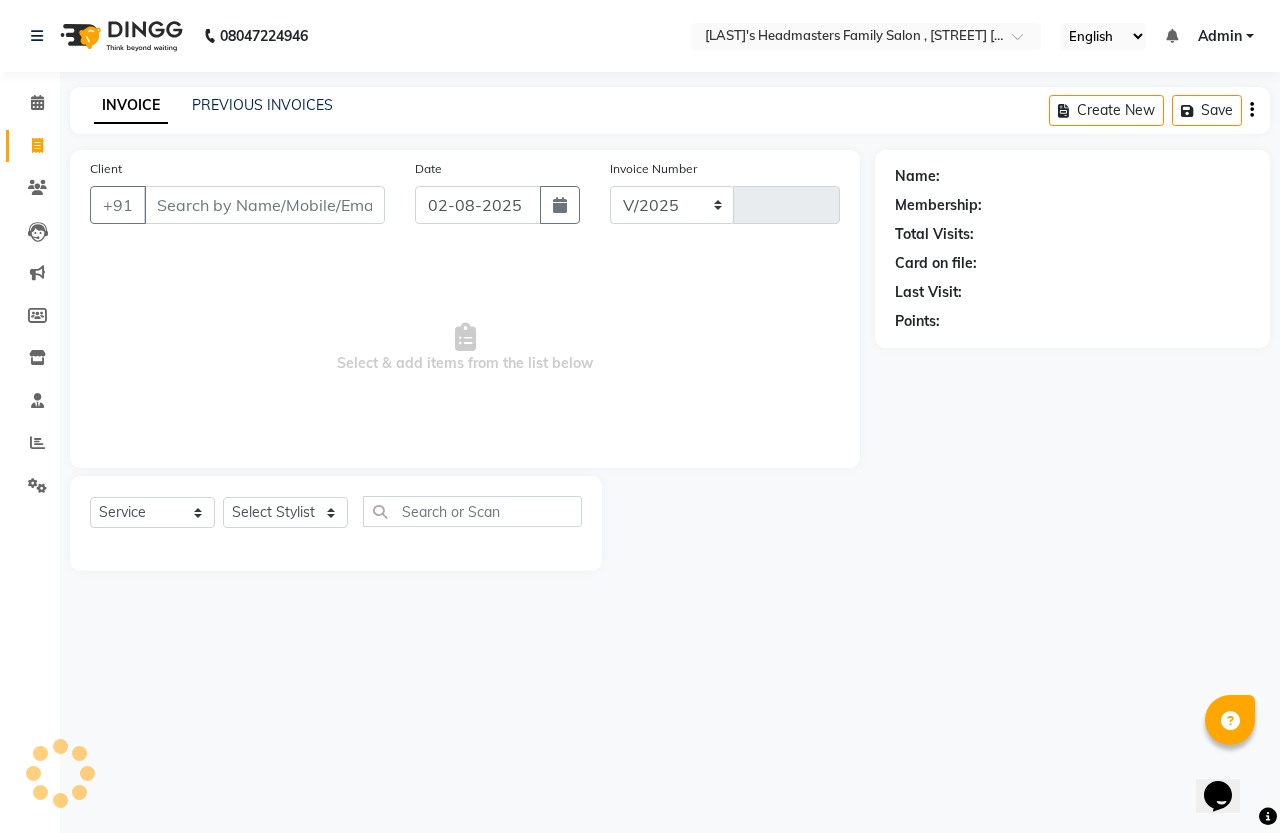 select on "7213" 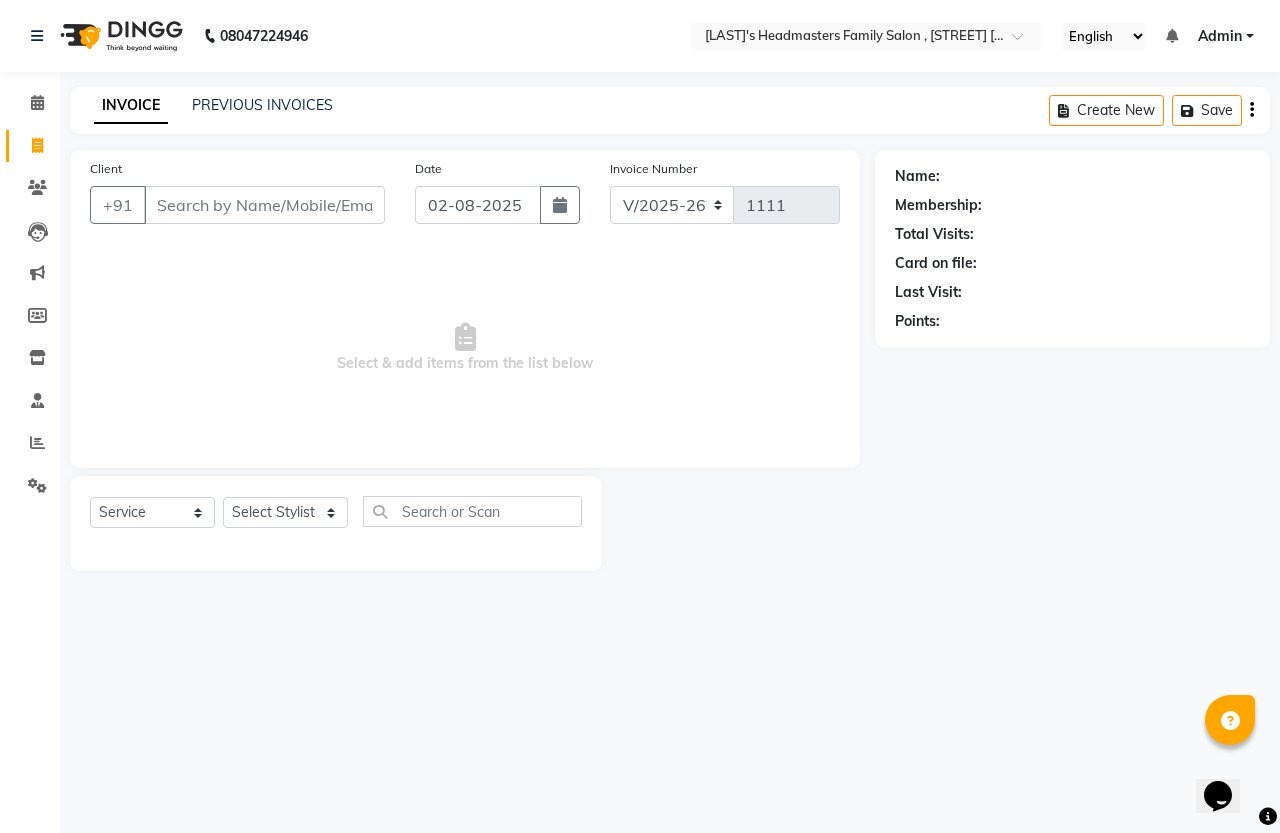 click on "Client" at bounding box center [264, 205] 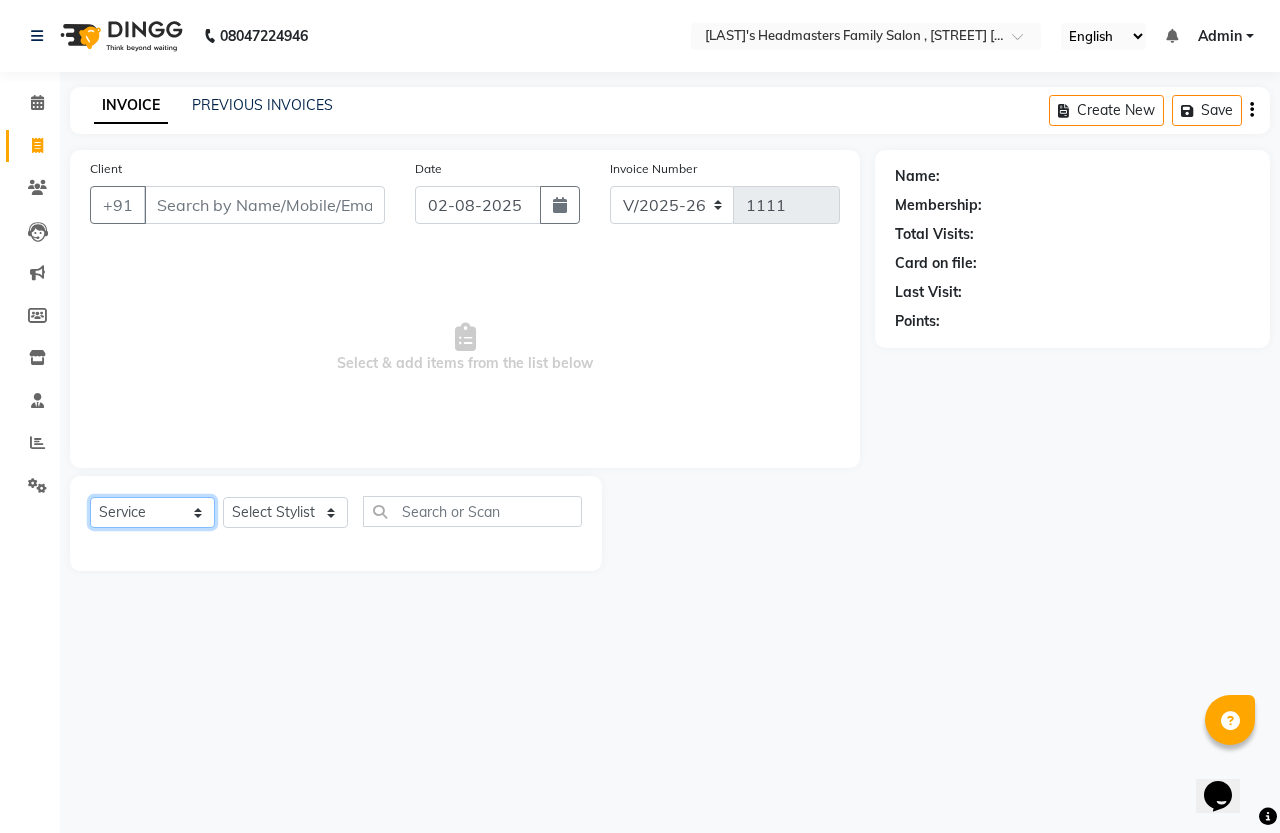click on "Select  Service  Product  Membership  Package Voucher Prepaid Gift Card" 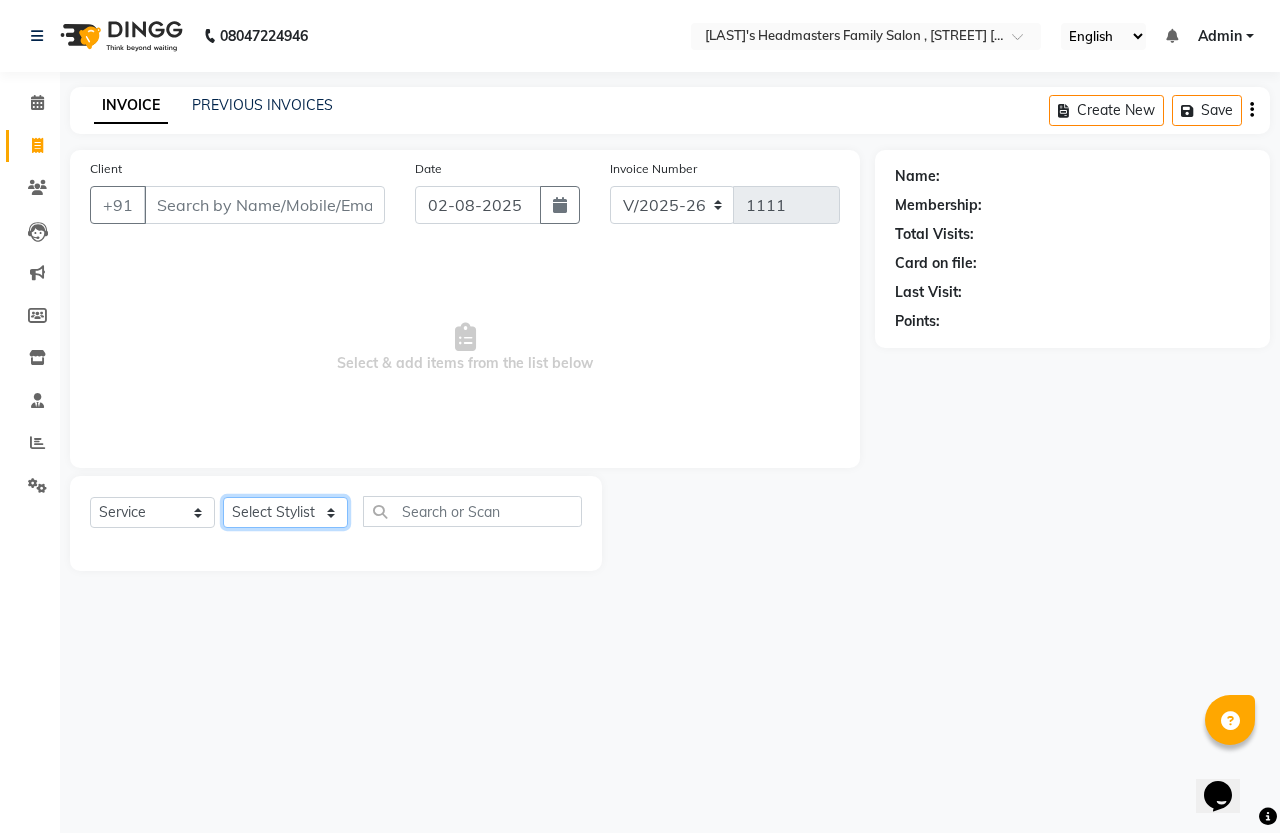 click on "Select Stylist [FIRST] [LAST] [LAST]" 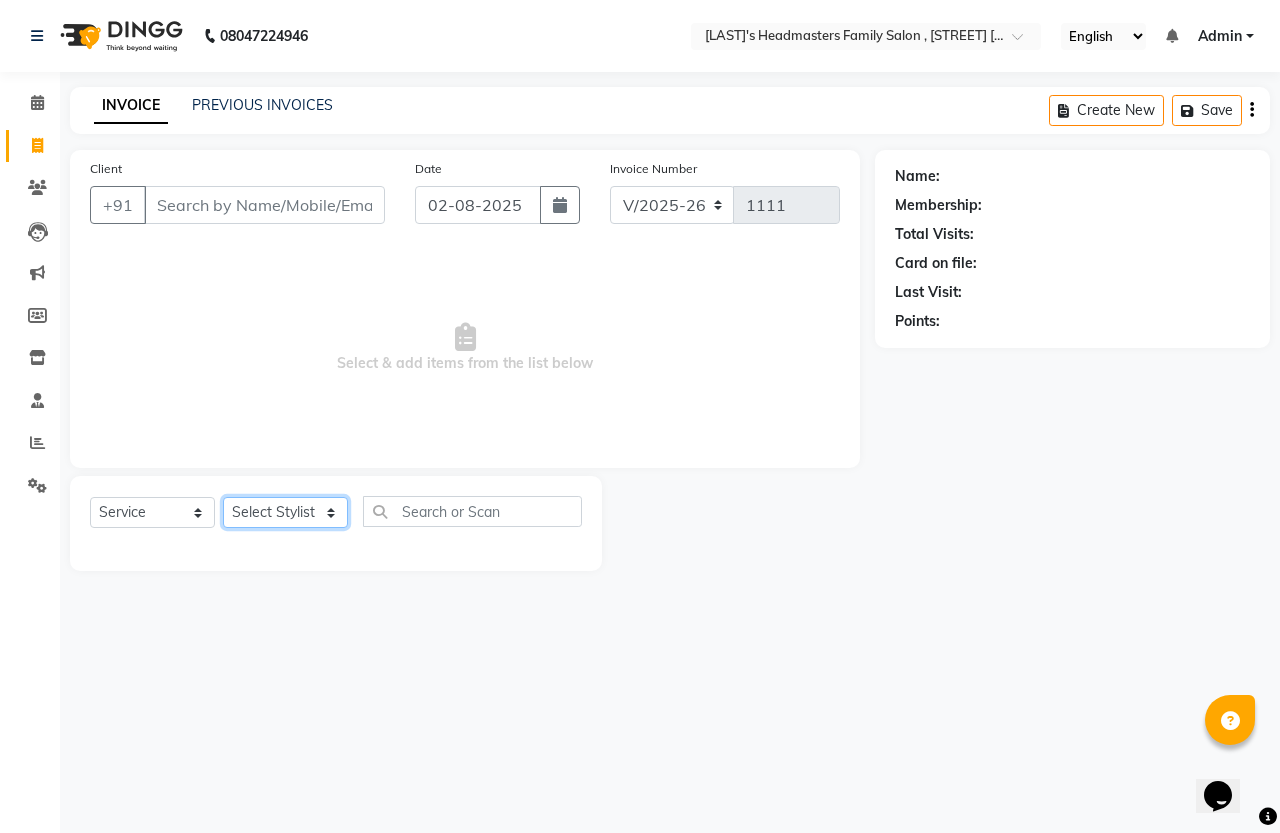 select on "87772" 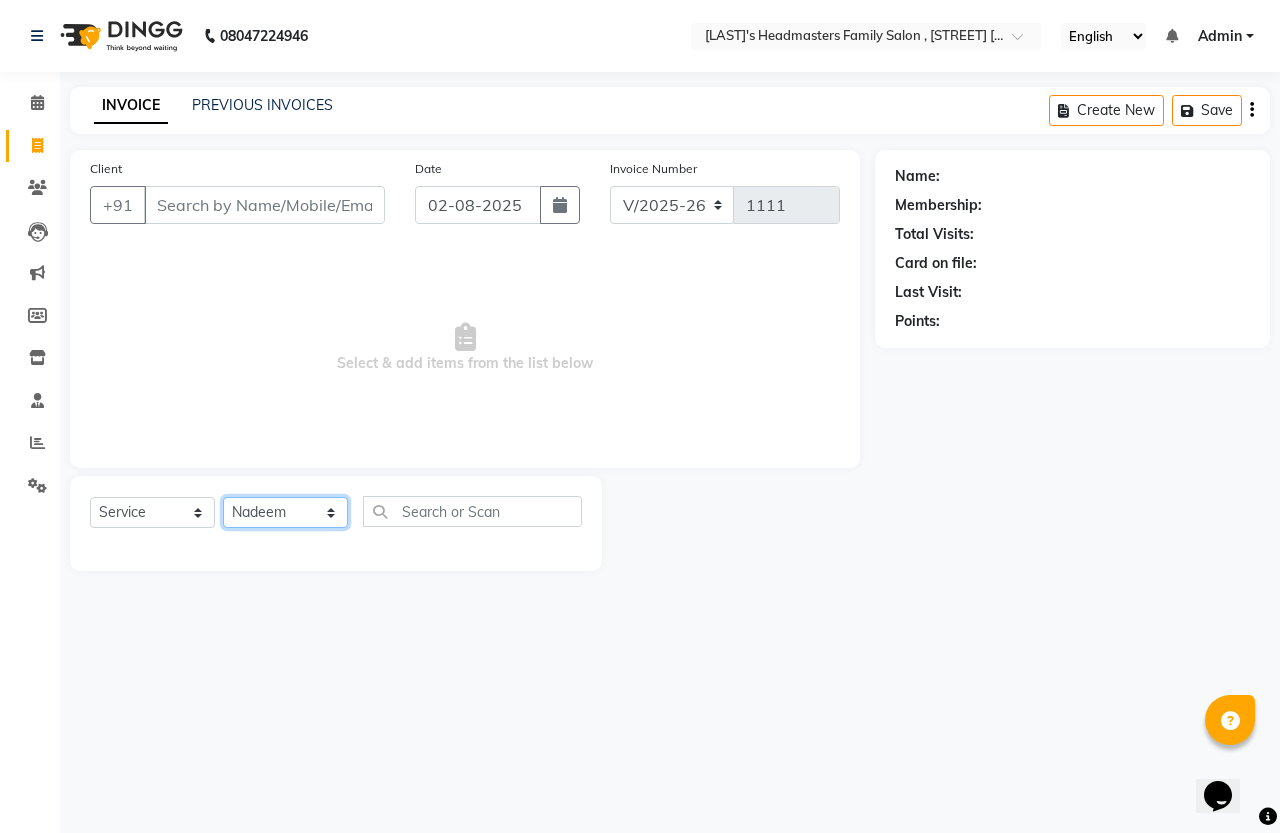 click on "Select Stylist [FIRST] [LAST] [LAST]" 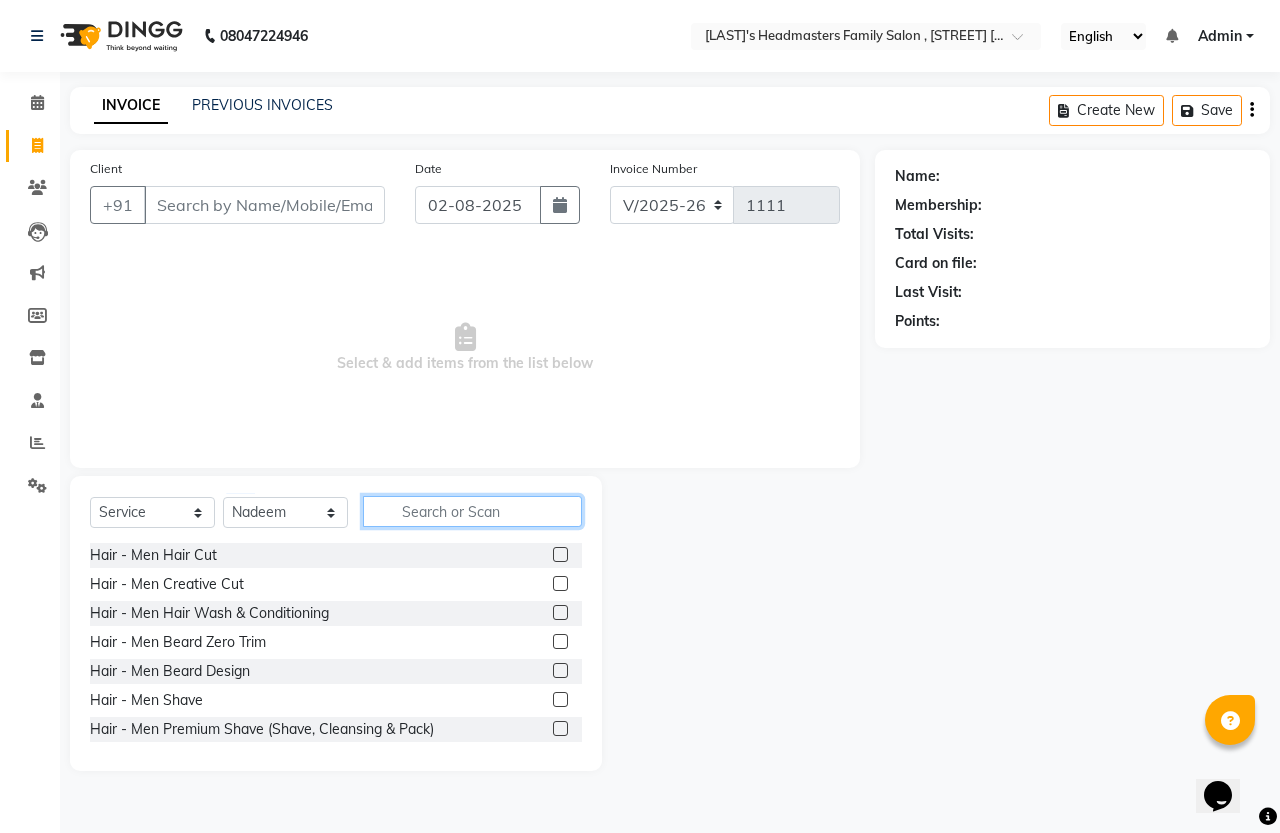 click 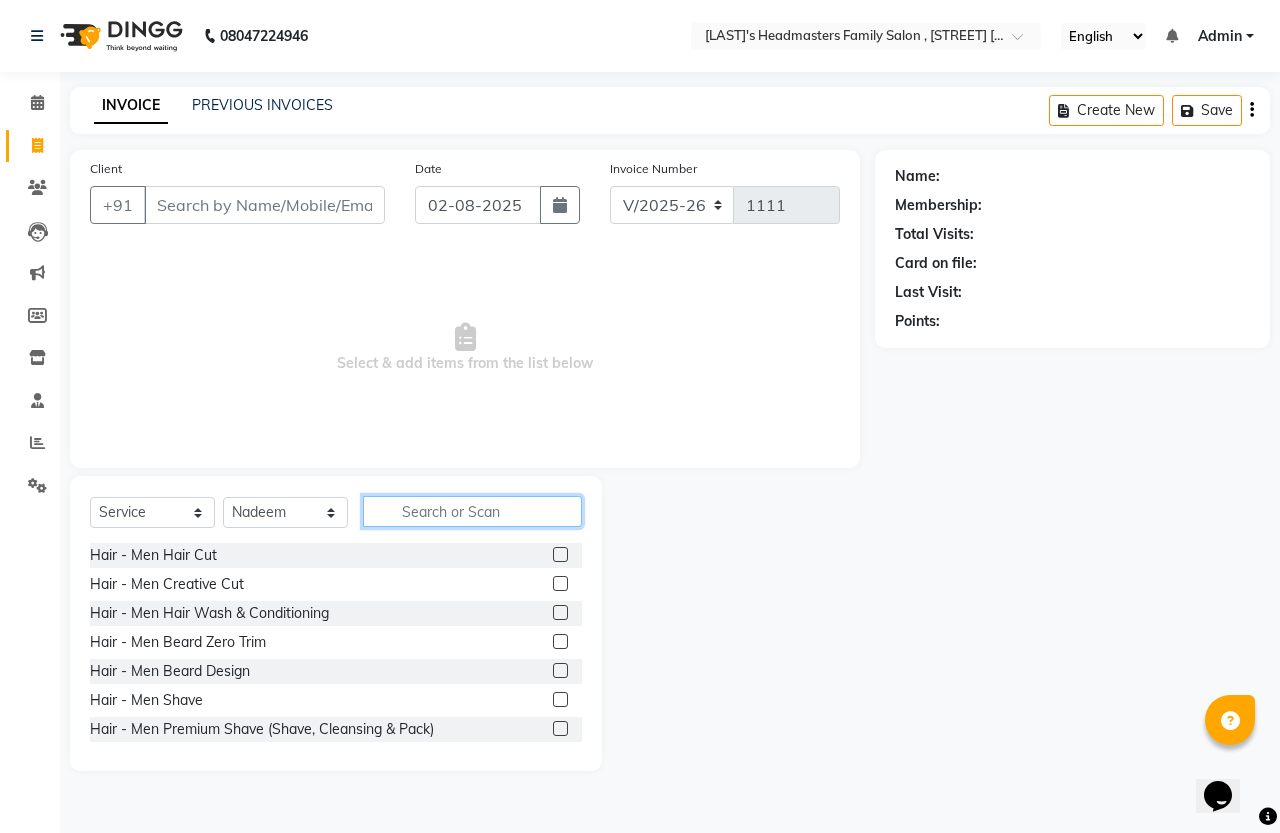 click 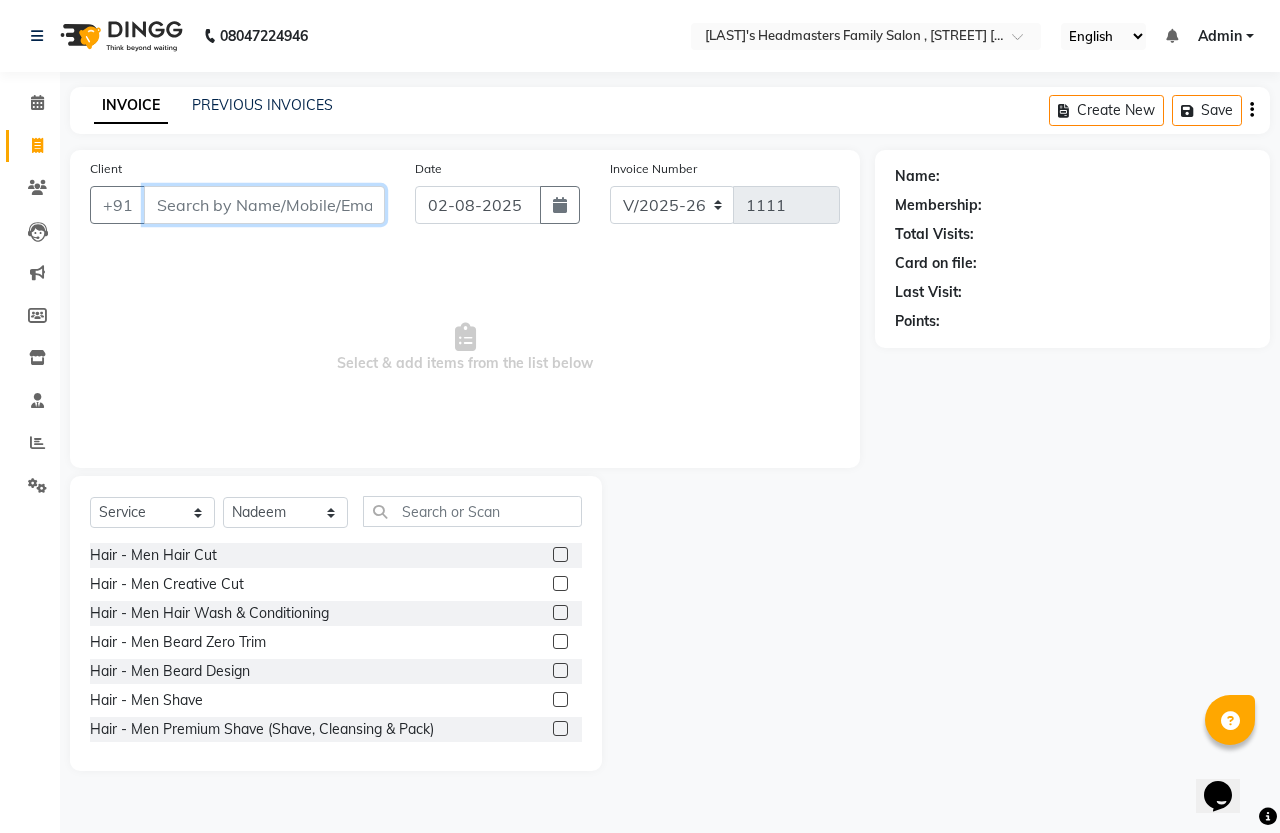 click on "Client" at bounding box center (264, 205) 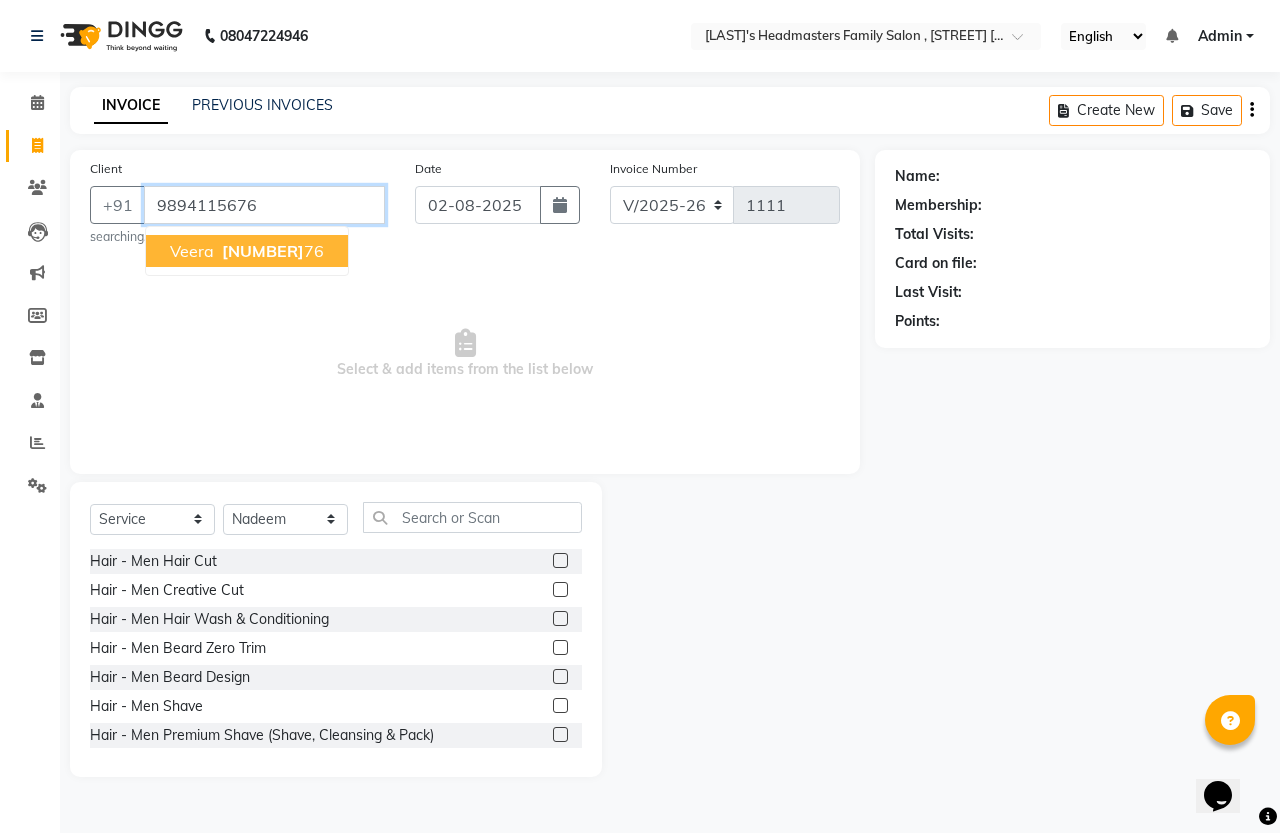 type on "9894115676" 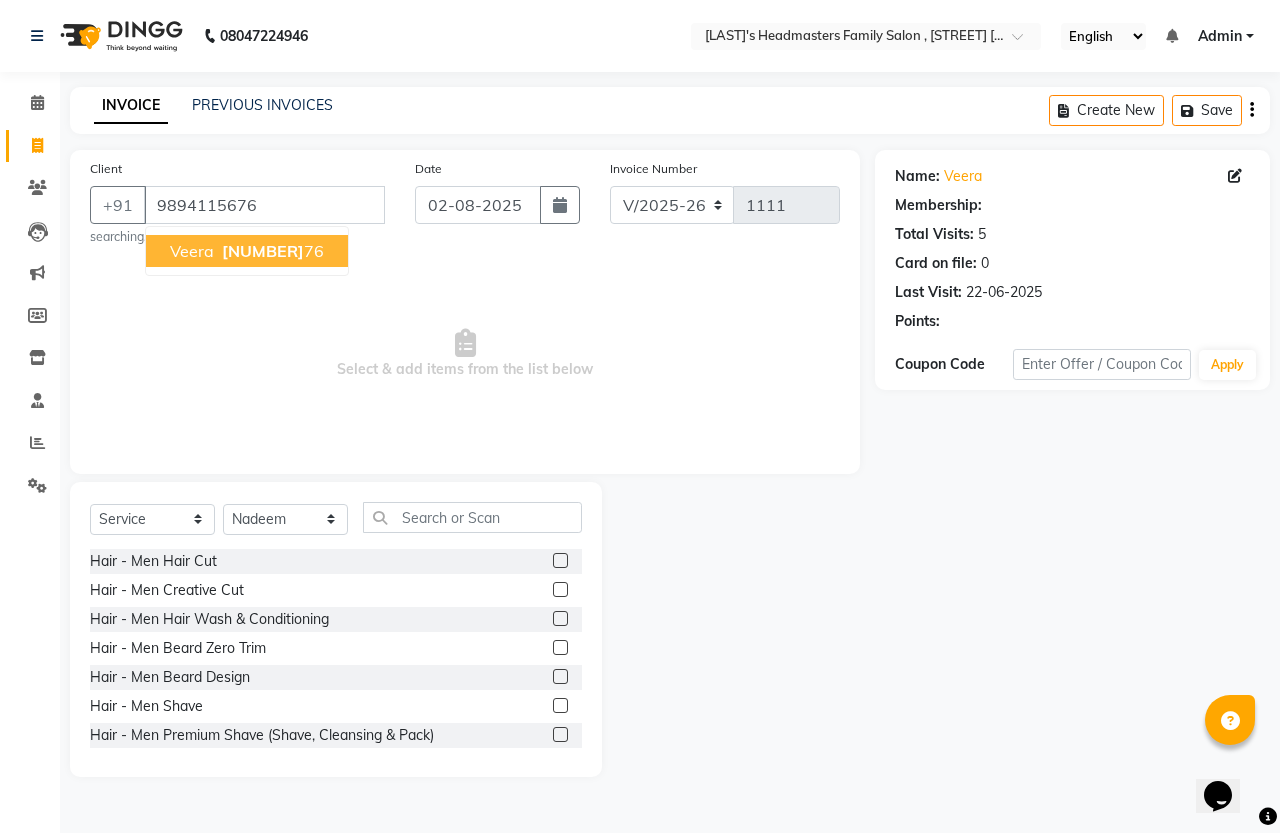 select on "1: Object" 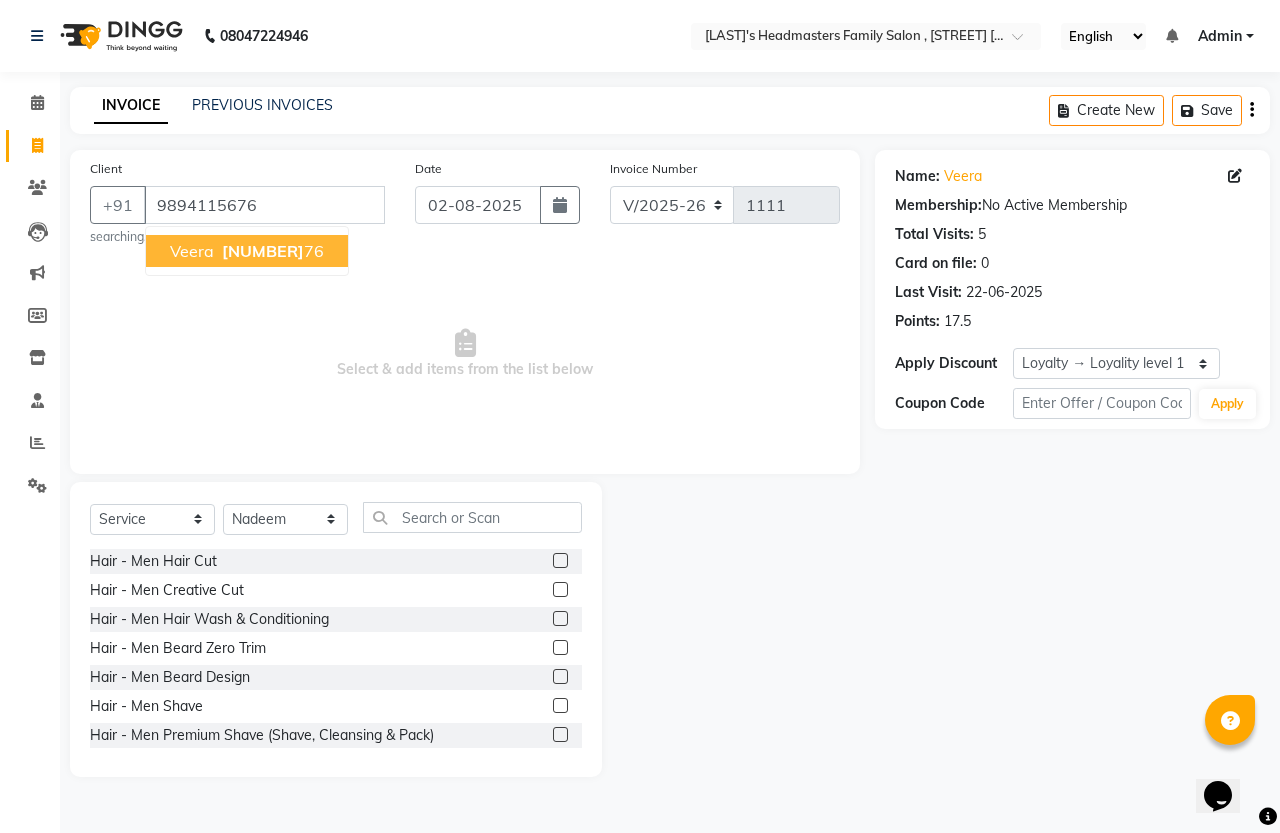 click on "[NUMBER]" at bounding box center [263, 251] 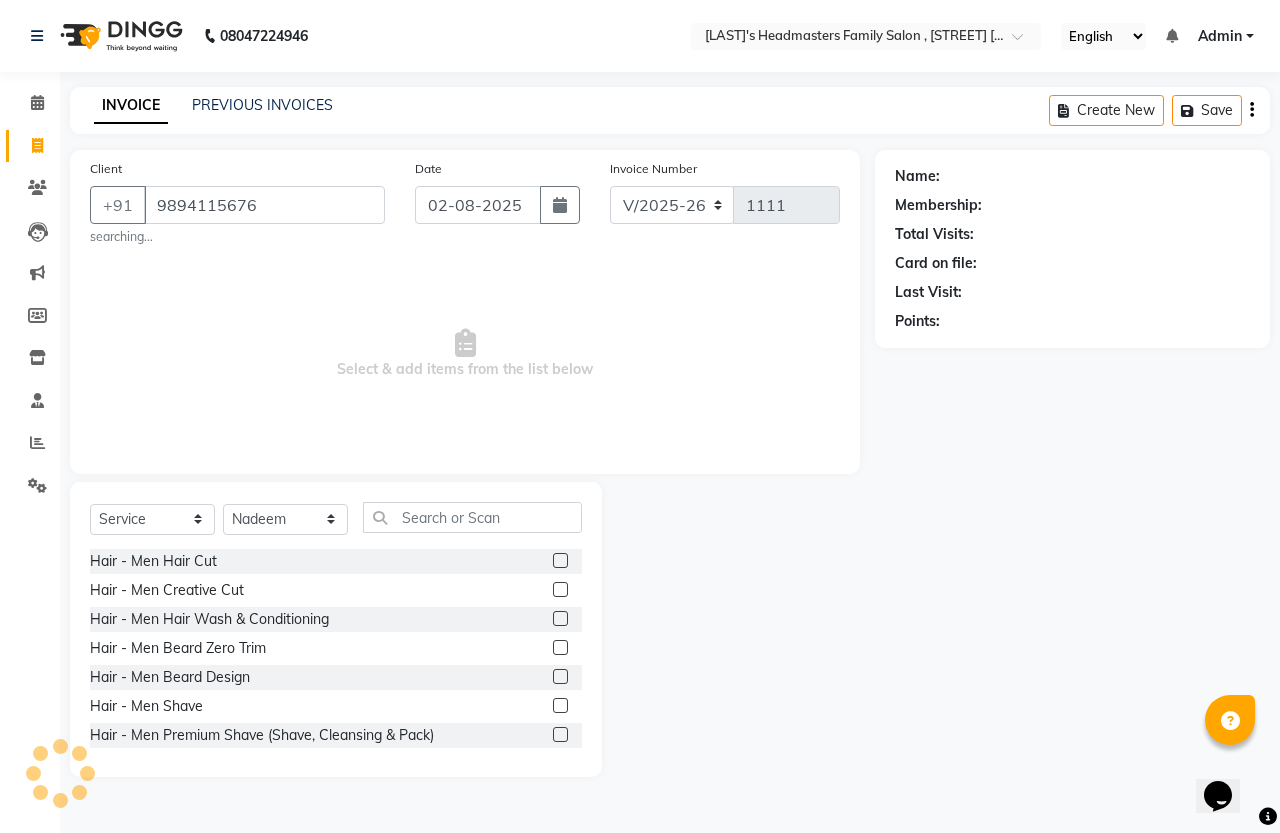 select on "1: Object" 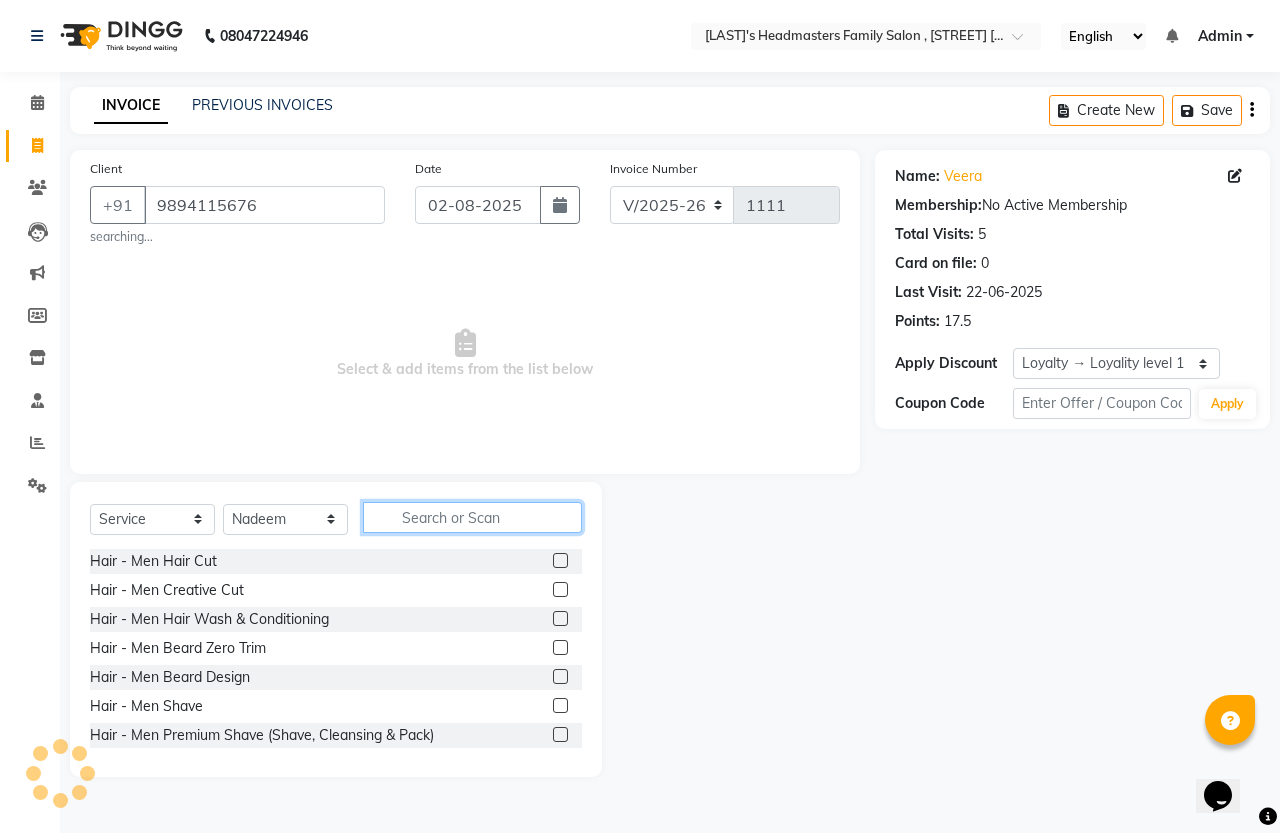 click 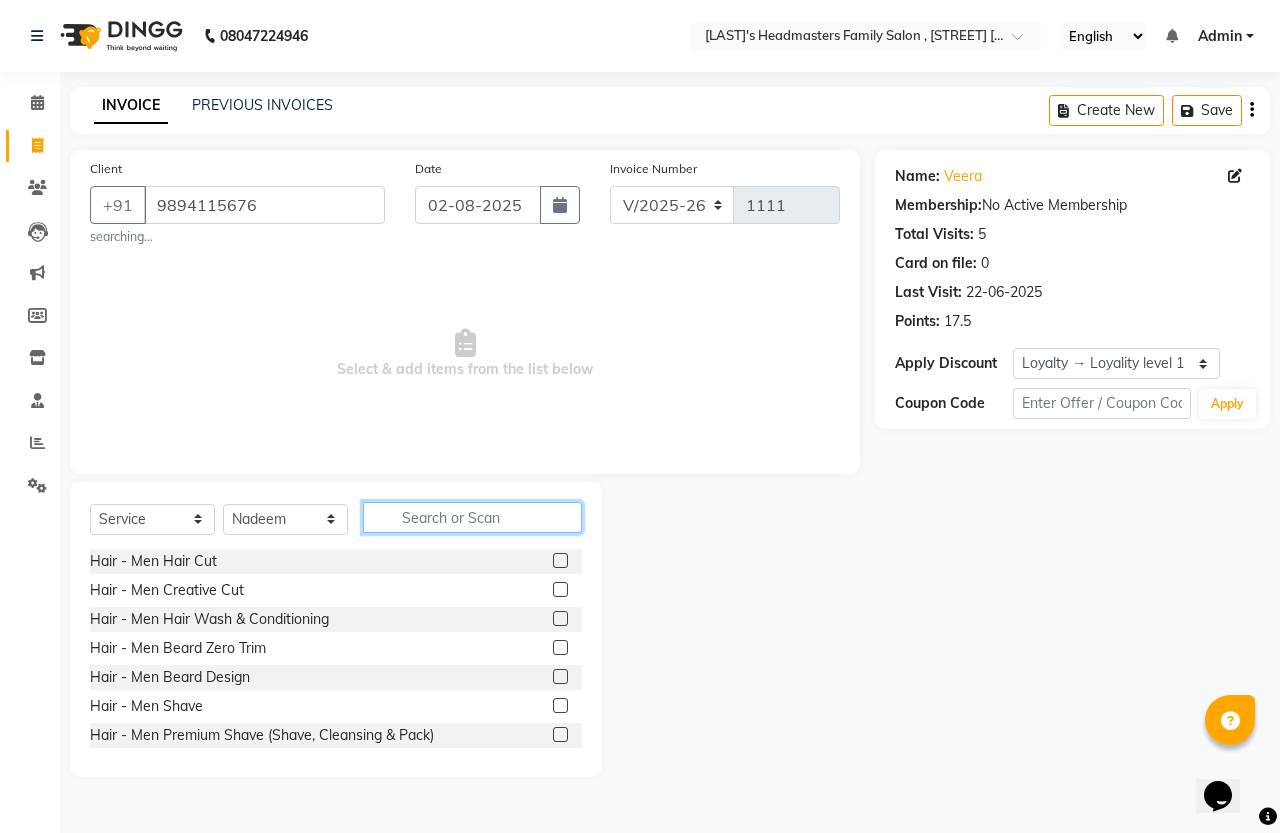 click 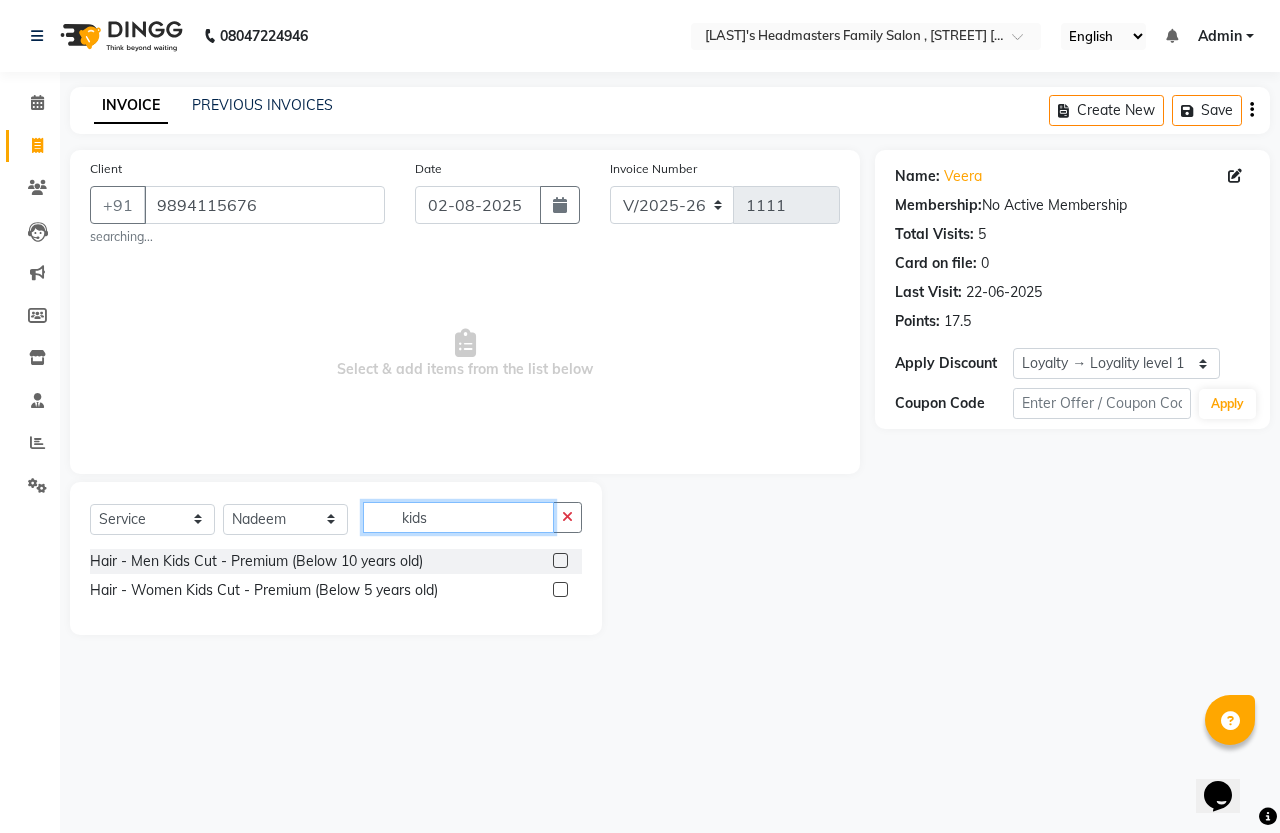 type on "kids" 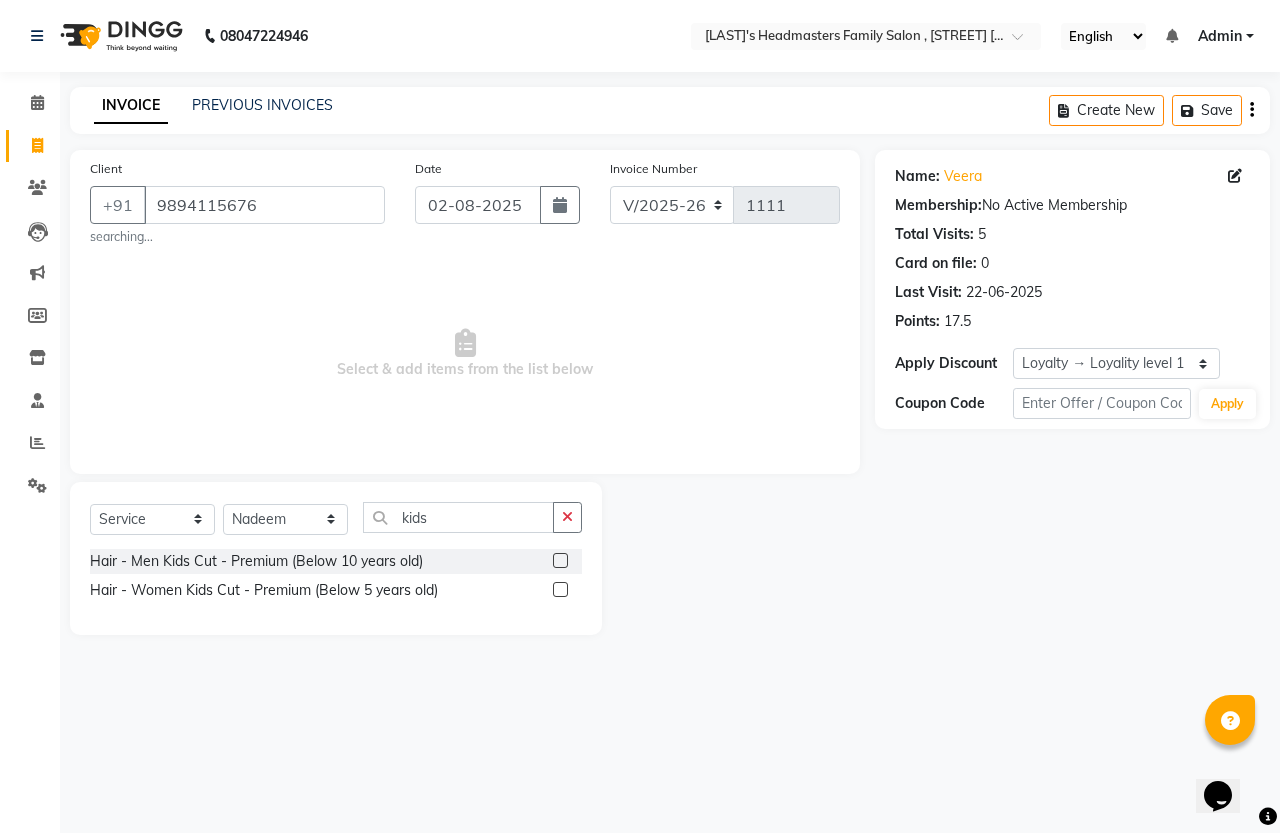 click 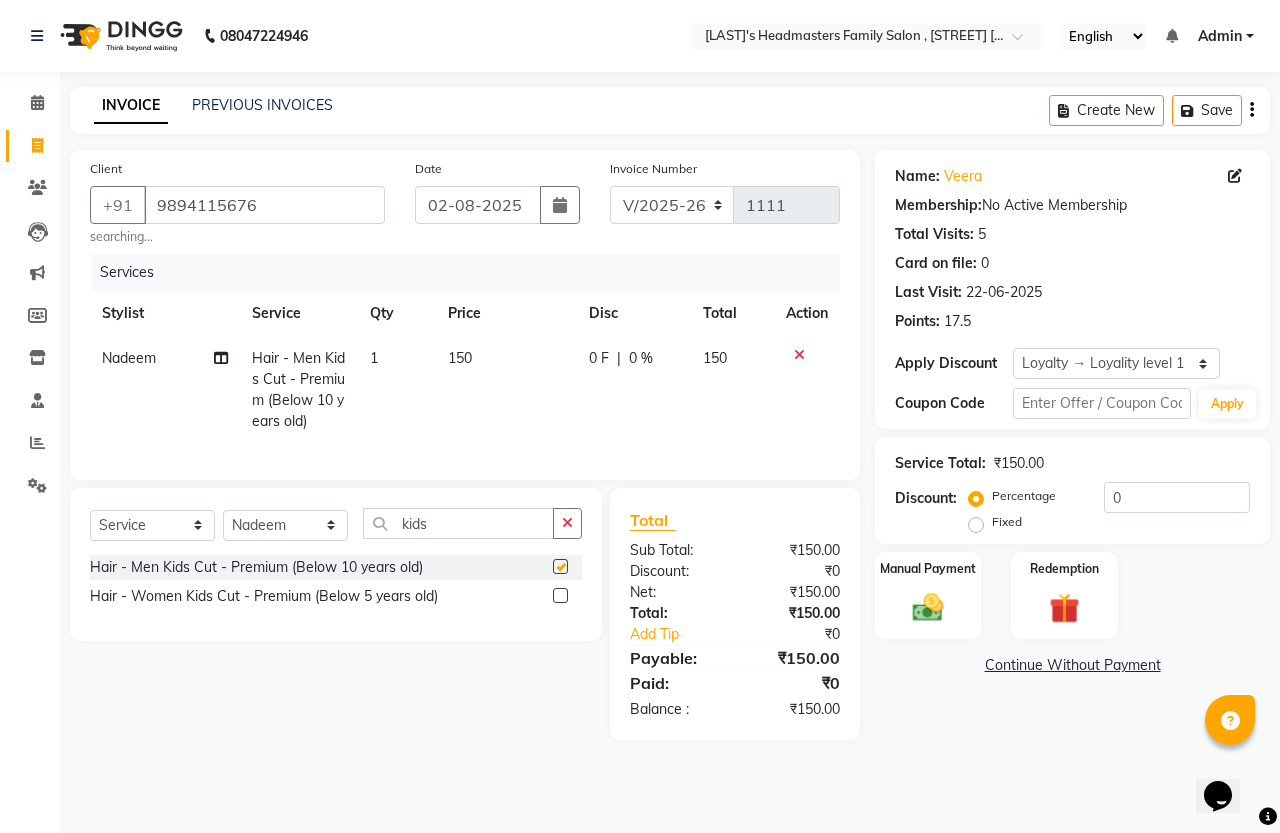 checkbox on "false" 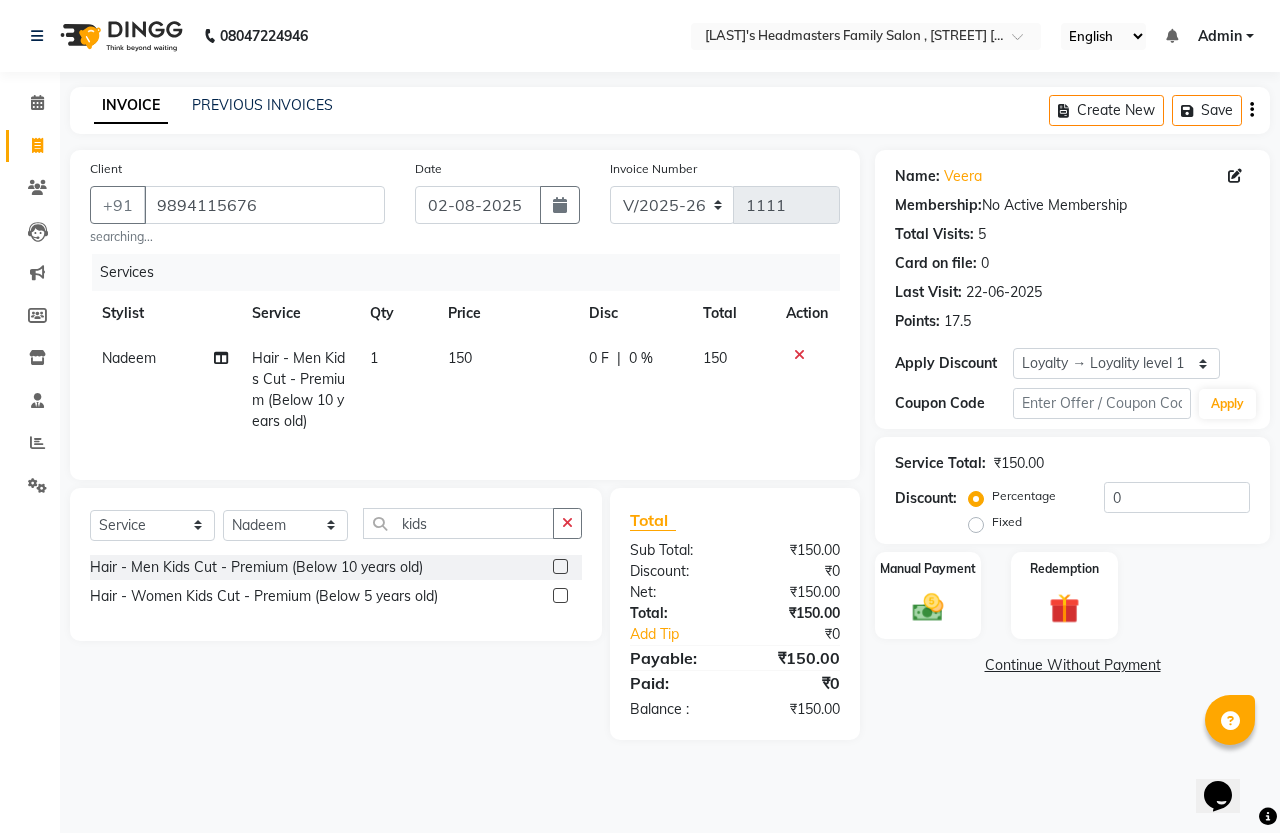 click 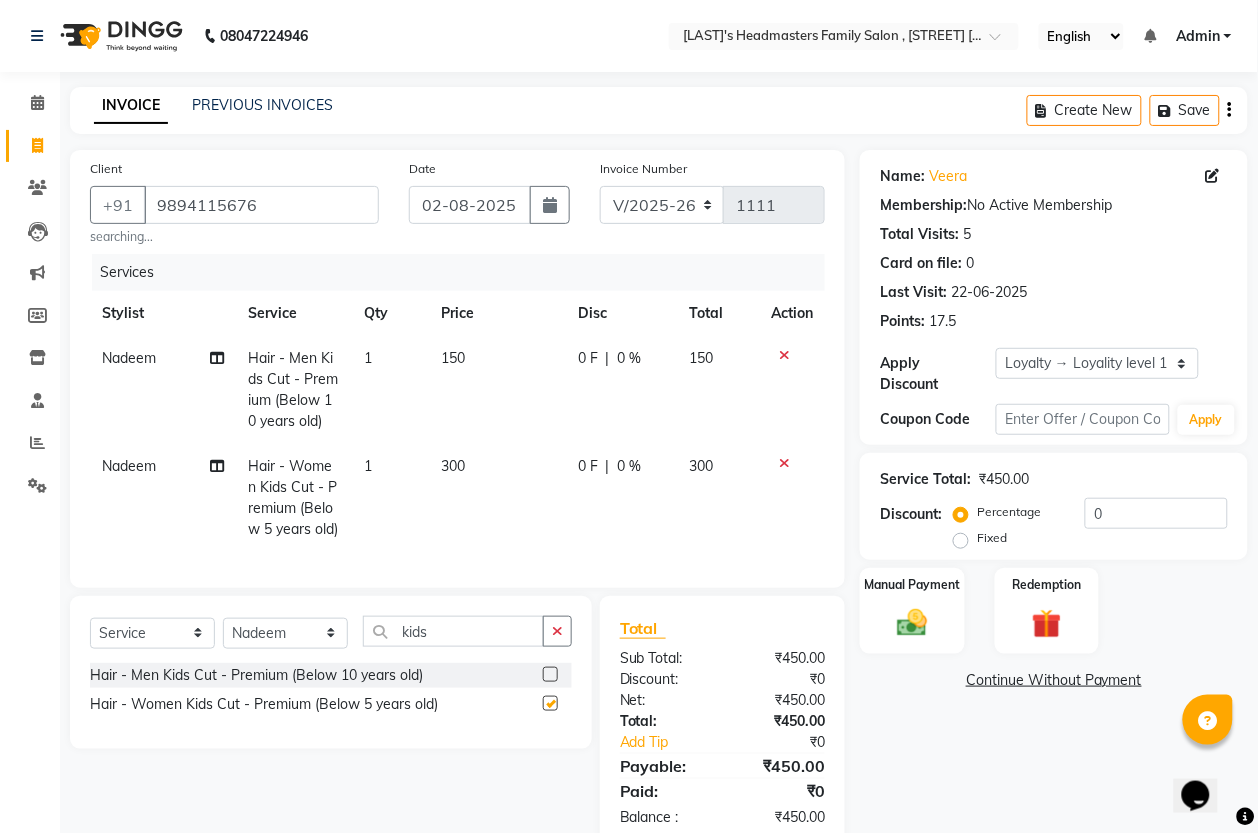 checkbox on "false" 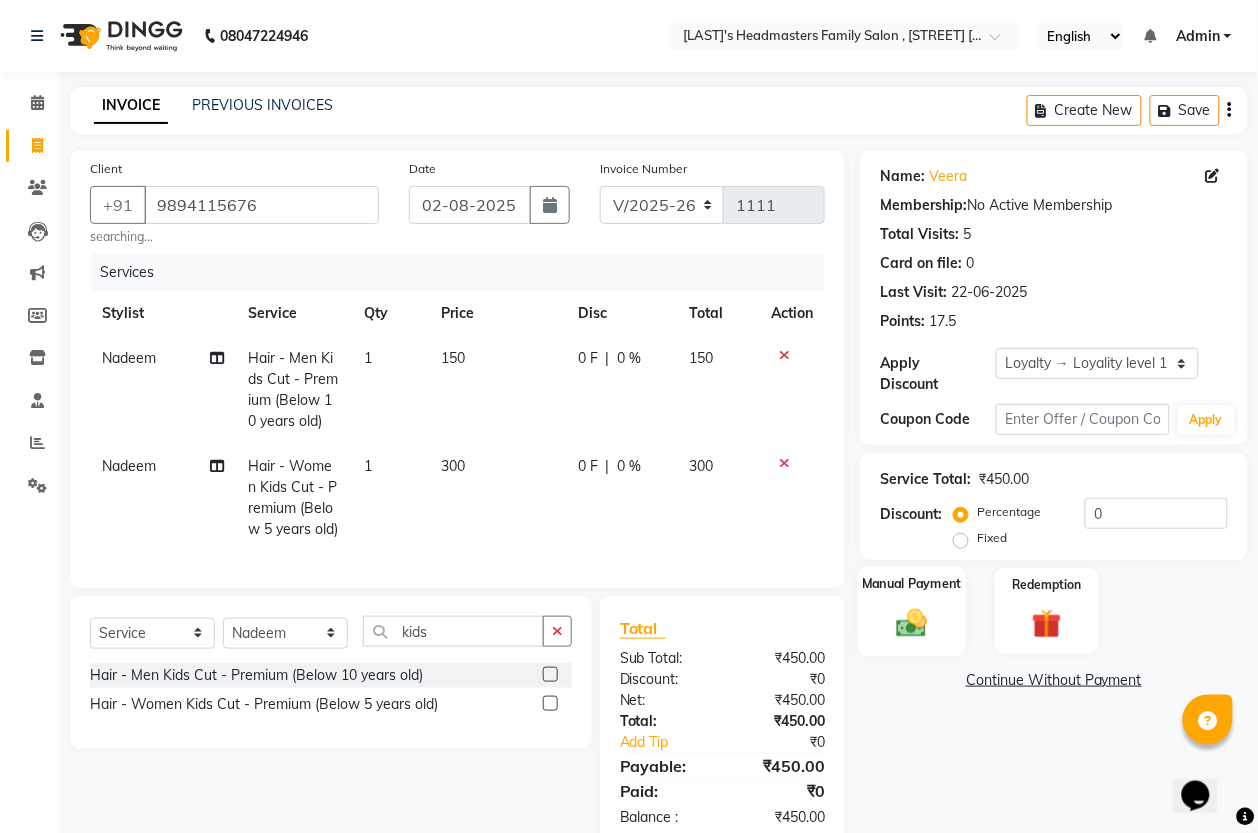 click 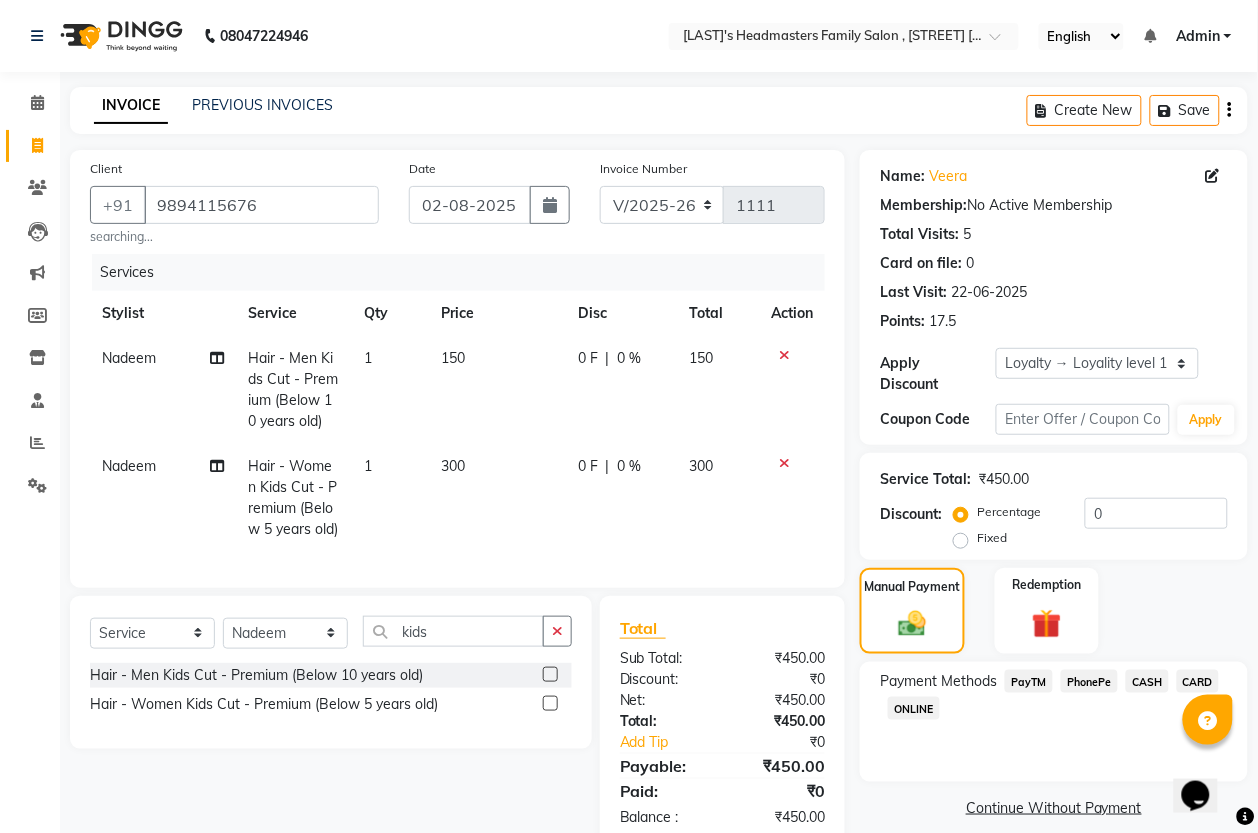 click on "PhonePe" 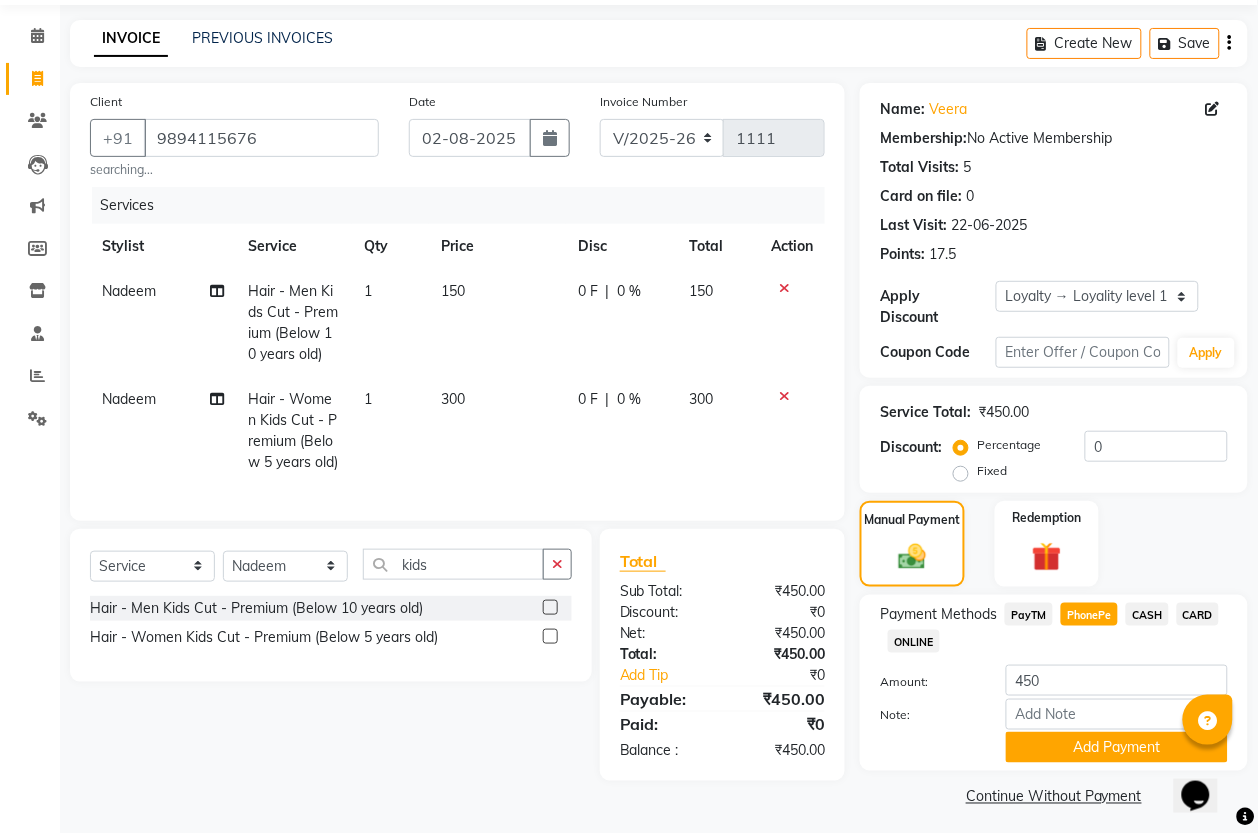 scroll, scrollTop: 87, scrollLeft: 0, axis: vertical 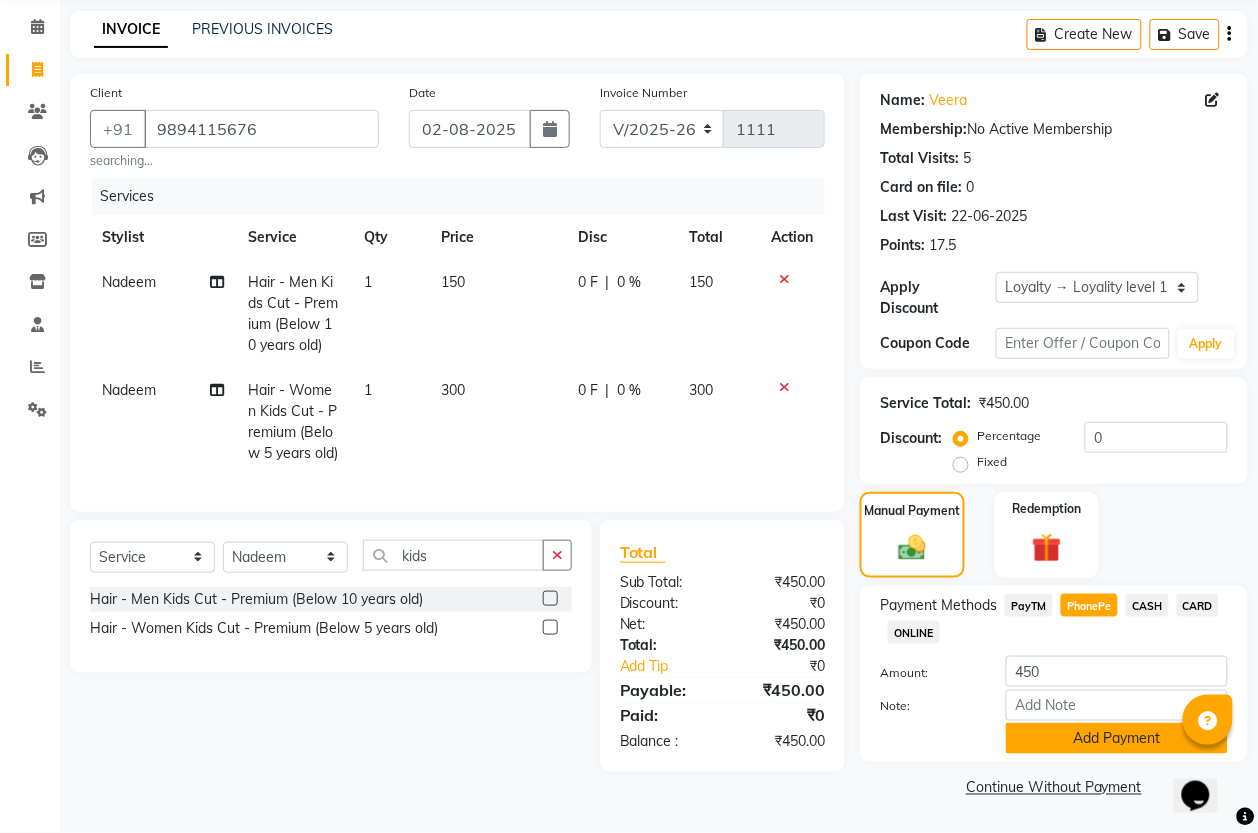 click on "Add Payment" 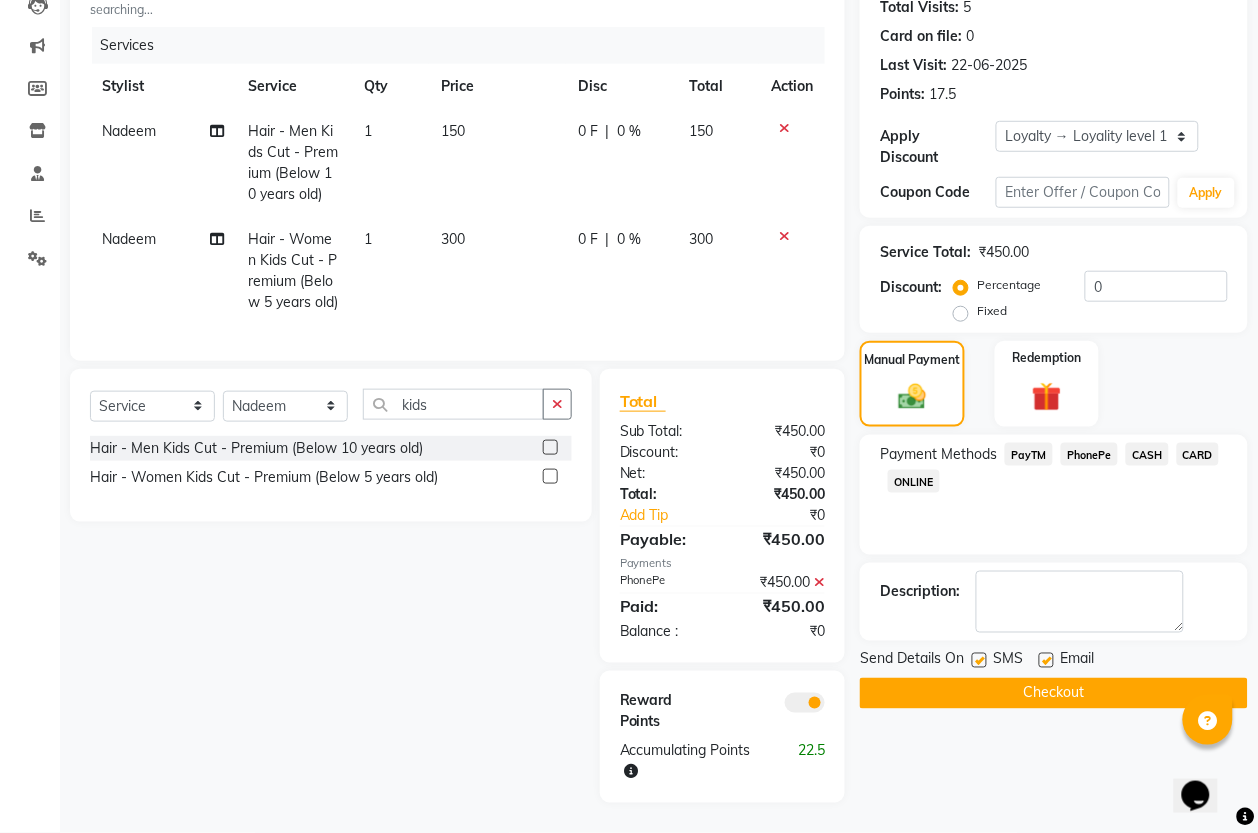 scroll, scrollTop: 290, scrollLeft: 0, axis: vertical 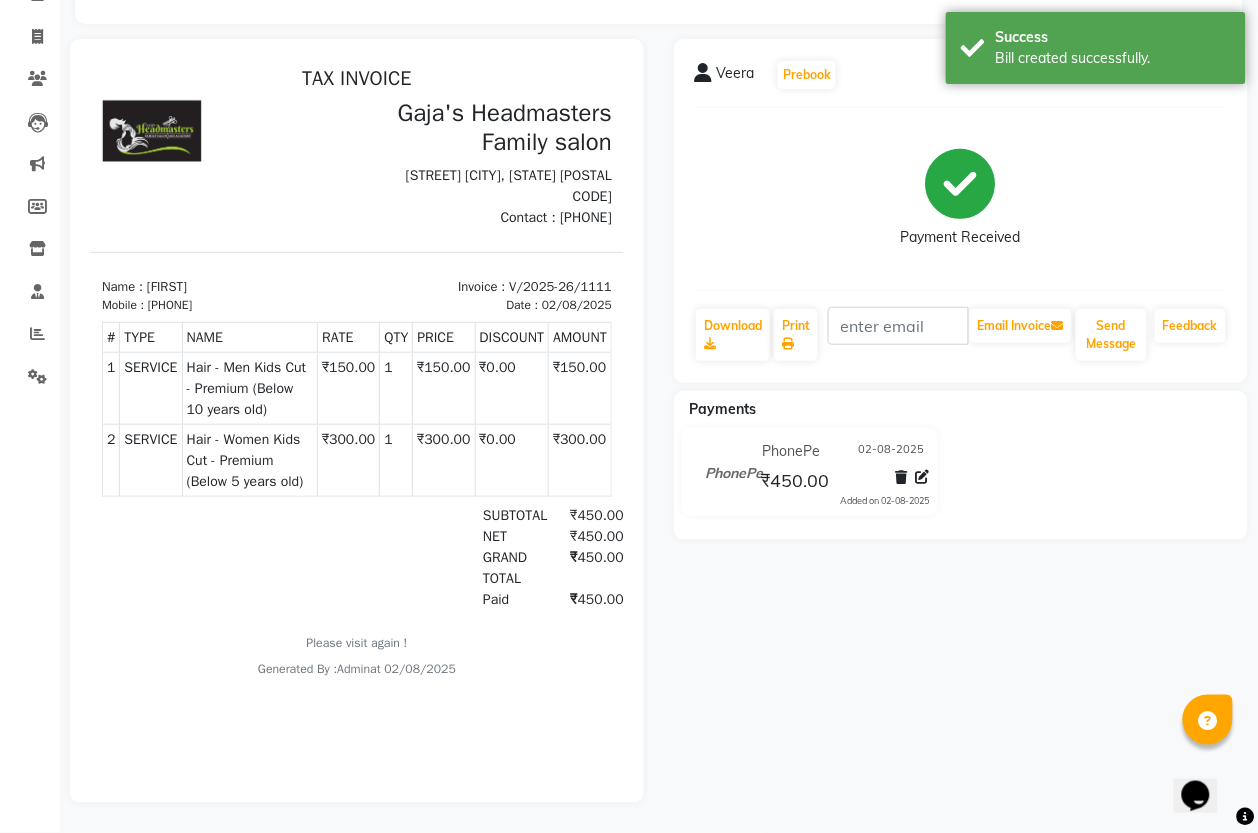 click on "[FIRST]   Prebook   Payment Received  Download  Print   Email Invoice   Send Message Feedback  Payments PhonePe [DATE] ₹450.00  Added on [DATE]" 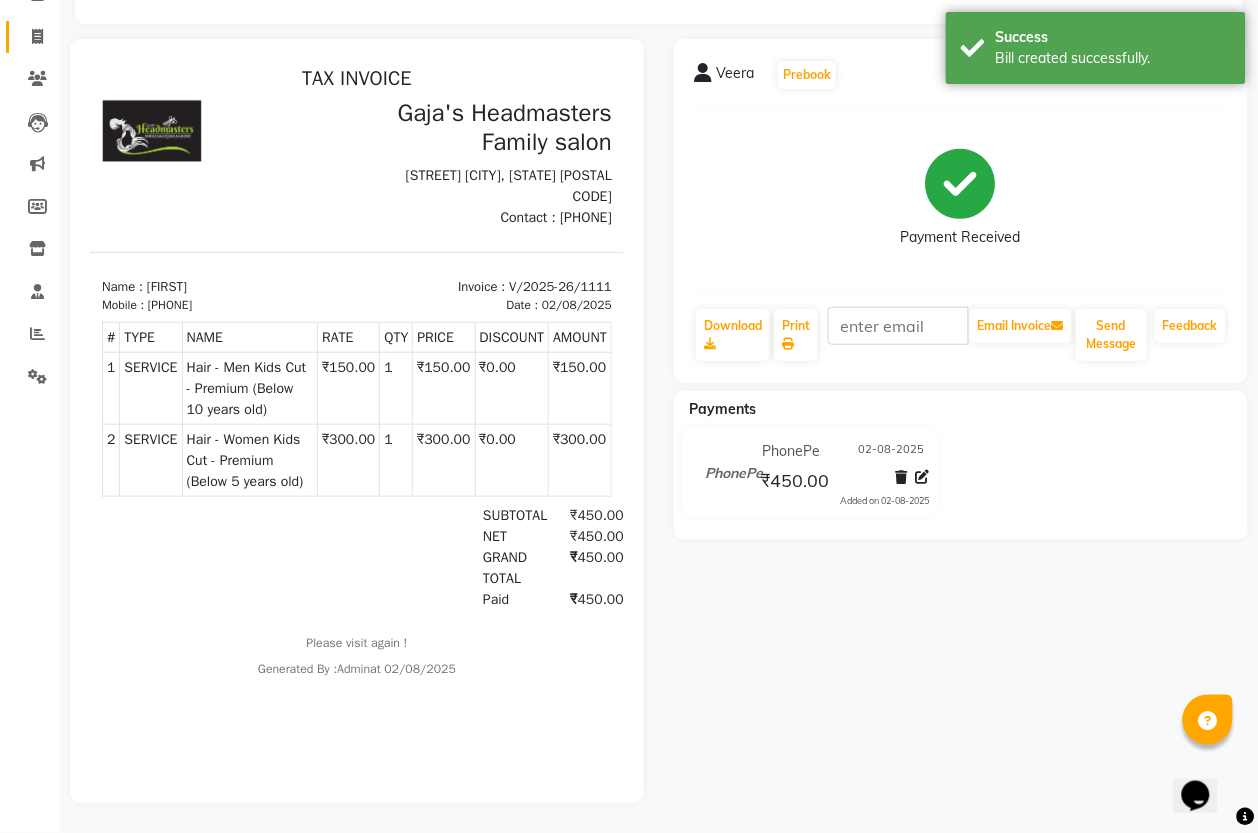 select on "service" 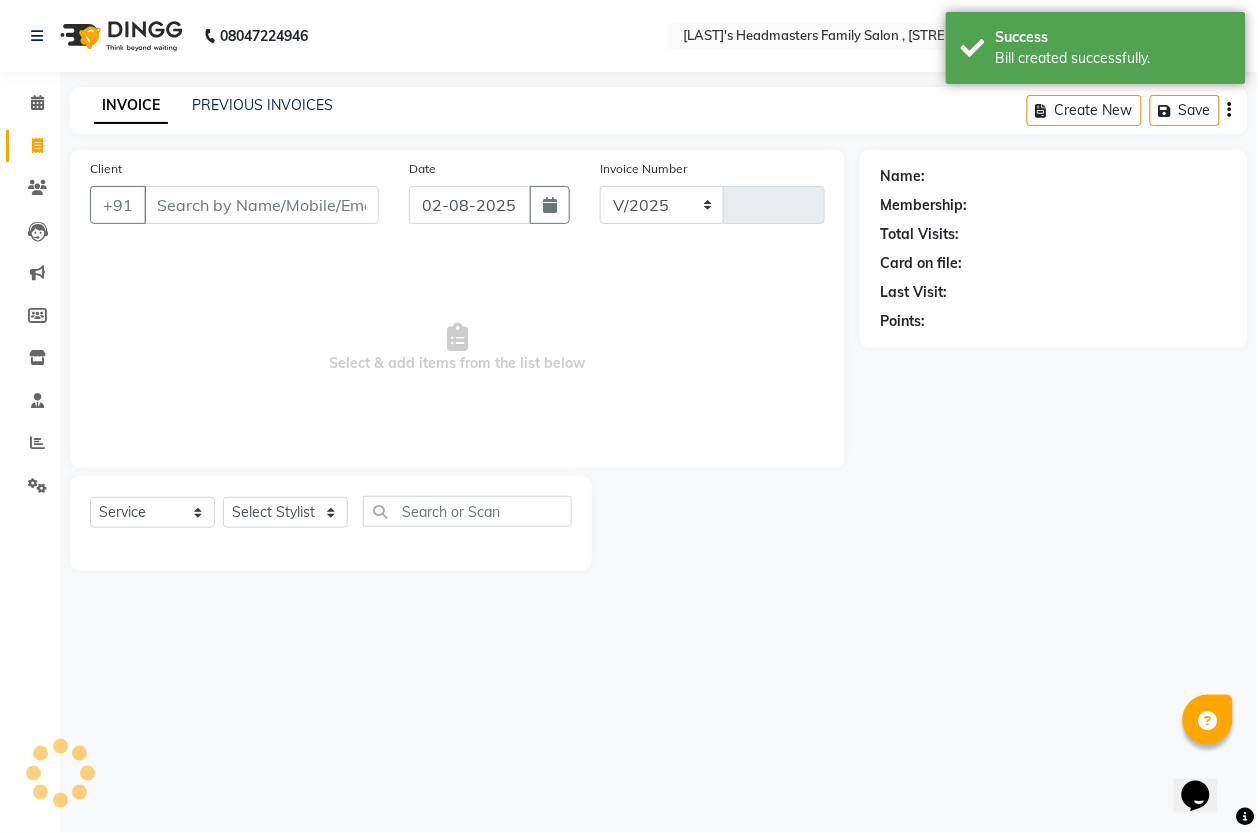 select on "7213" 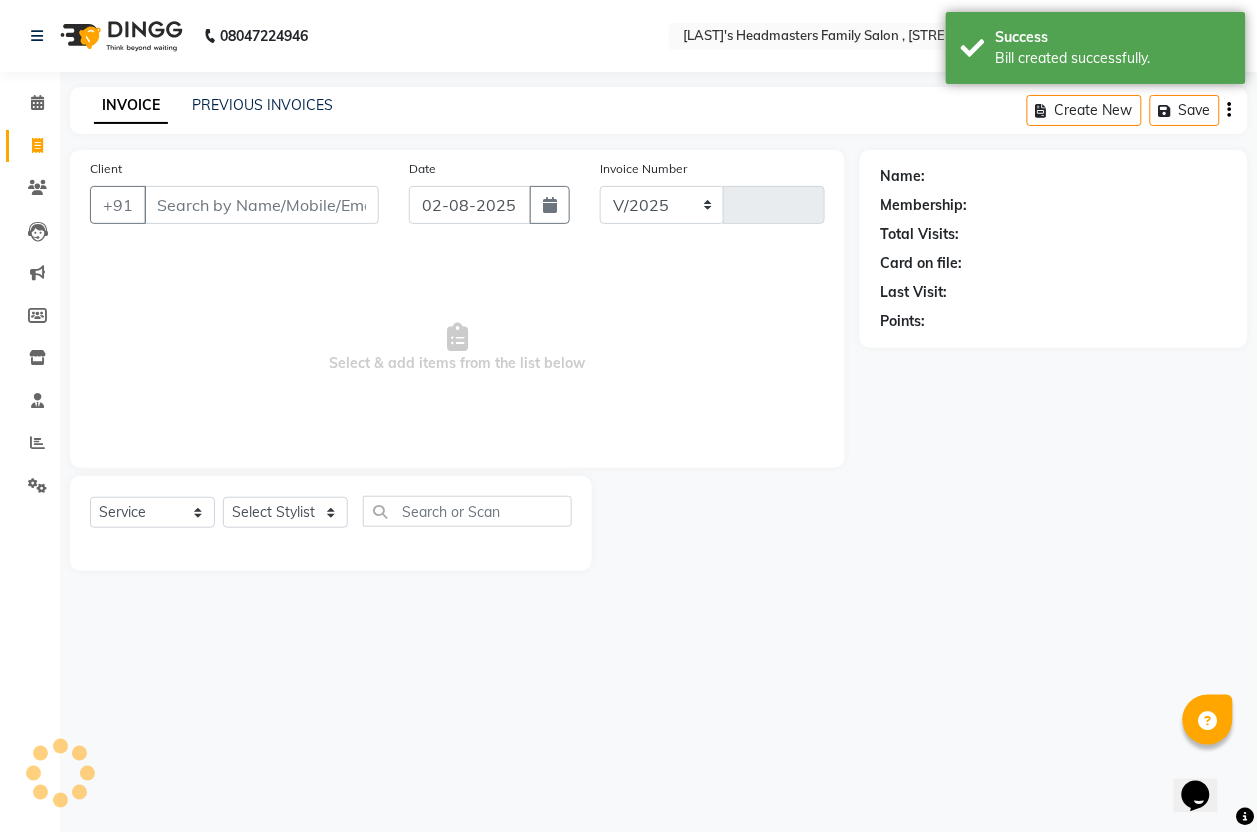 type on "1112" 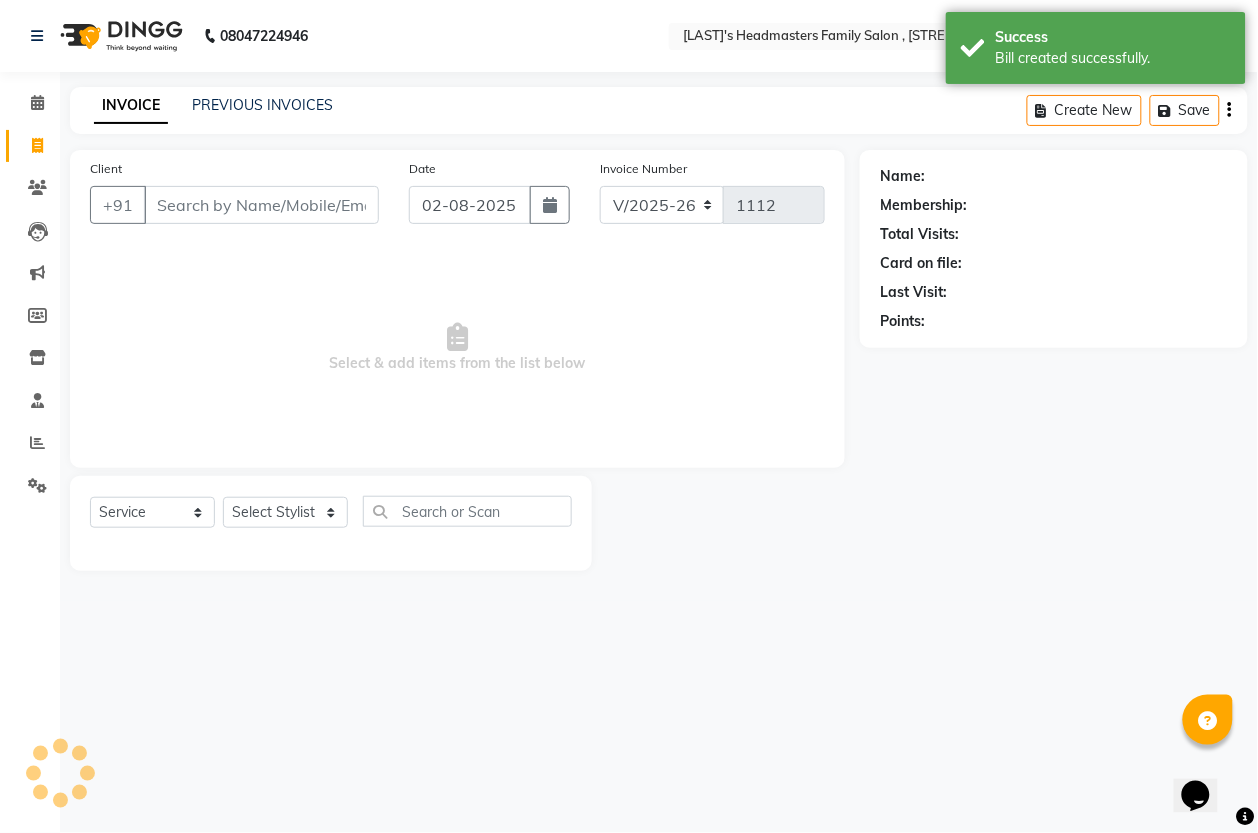 scroll, scrollTop: 0, scrollLeft: 0, axis: both 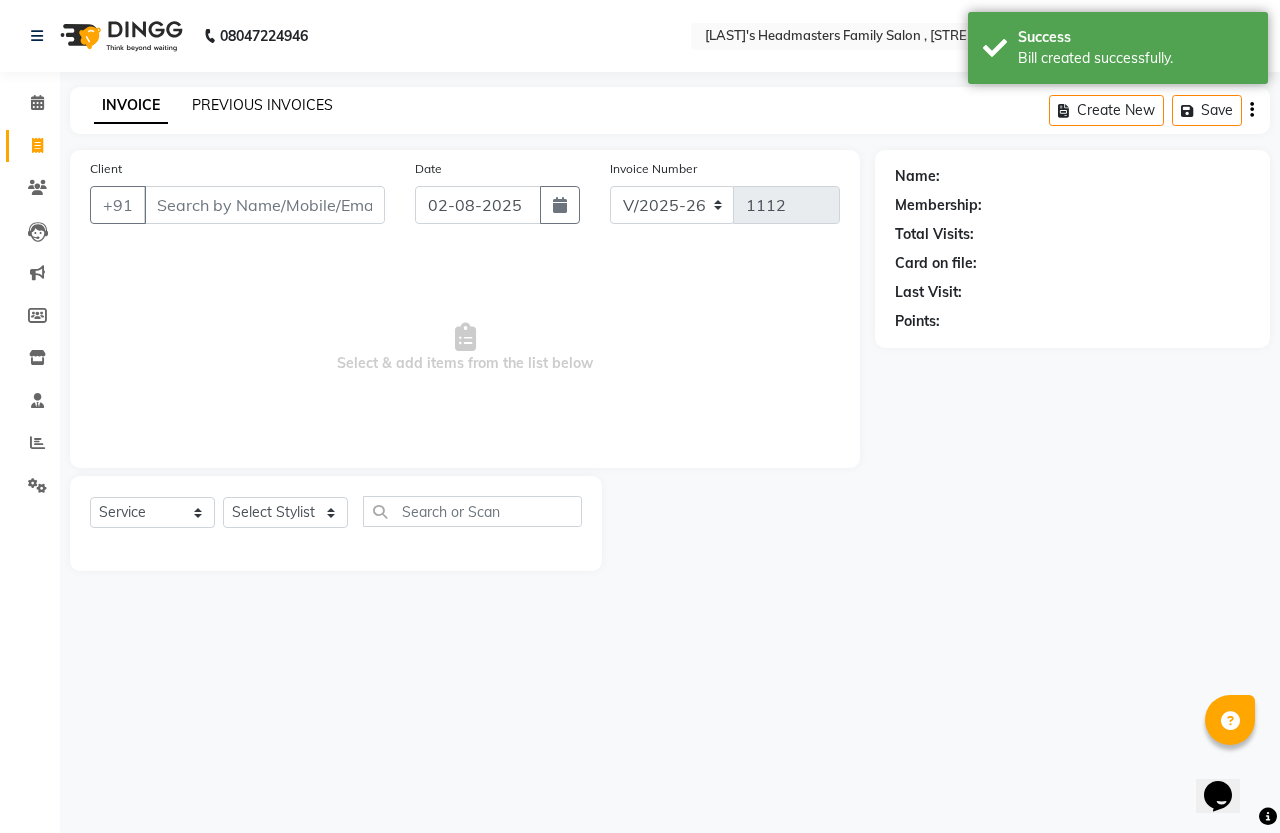 click on "PREVIOUS INVOICES" 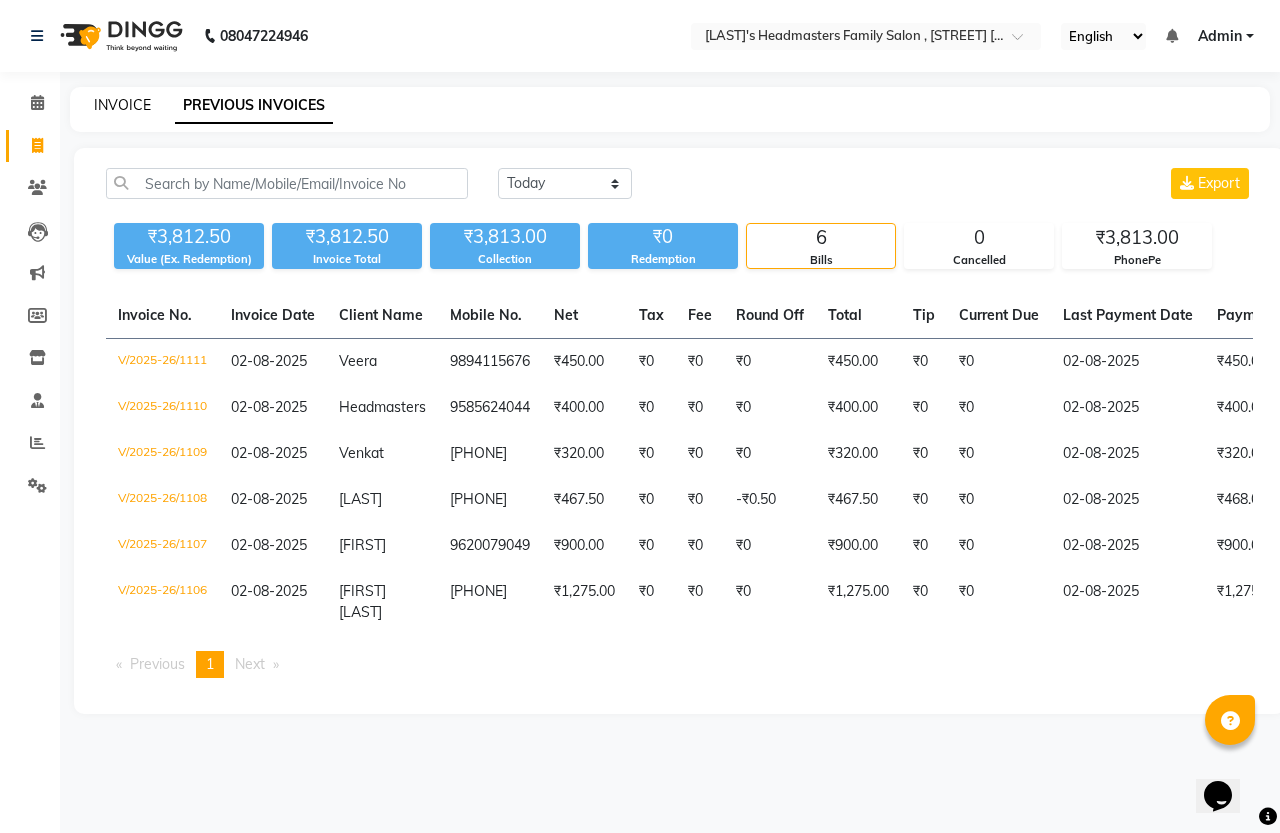 click on "INVOICE" 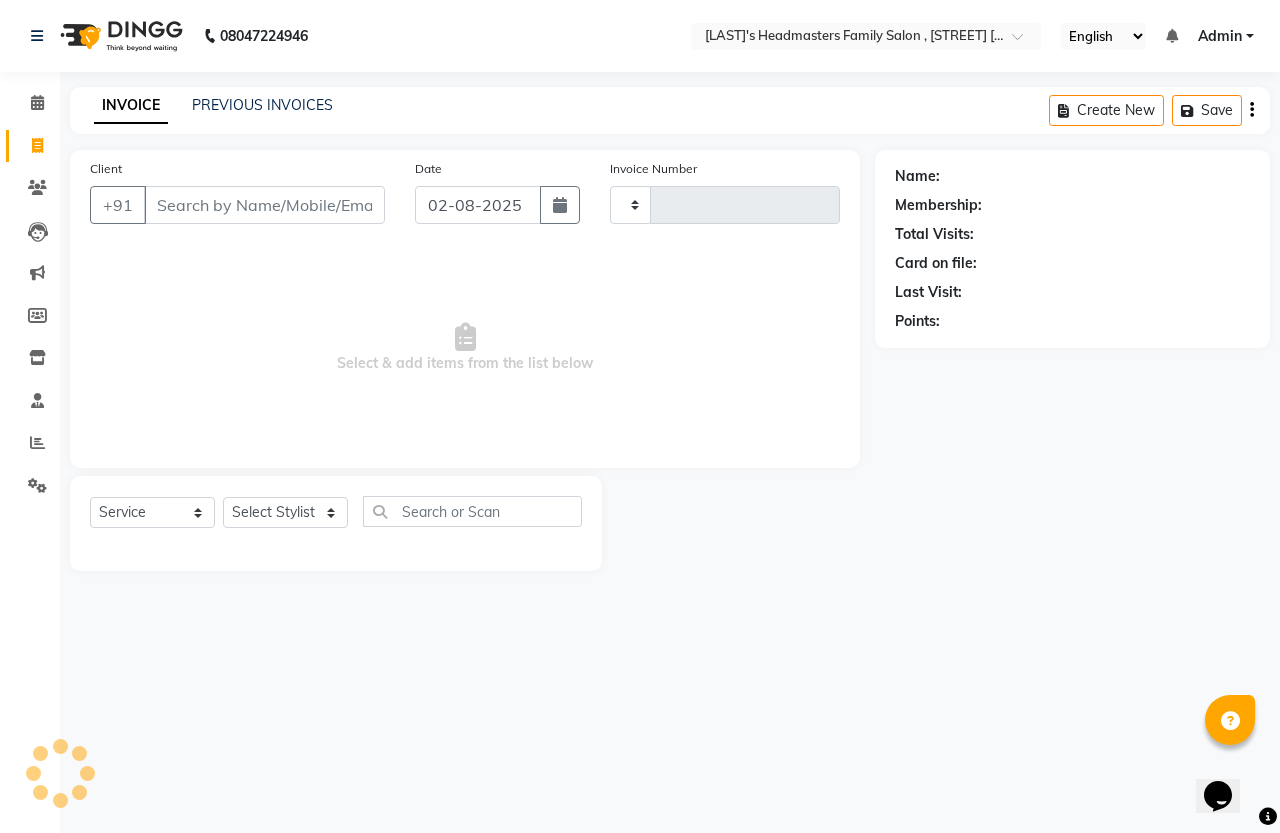 type on "1112" 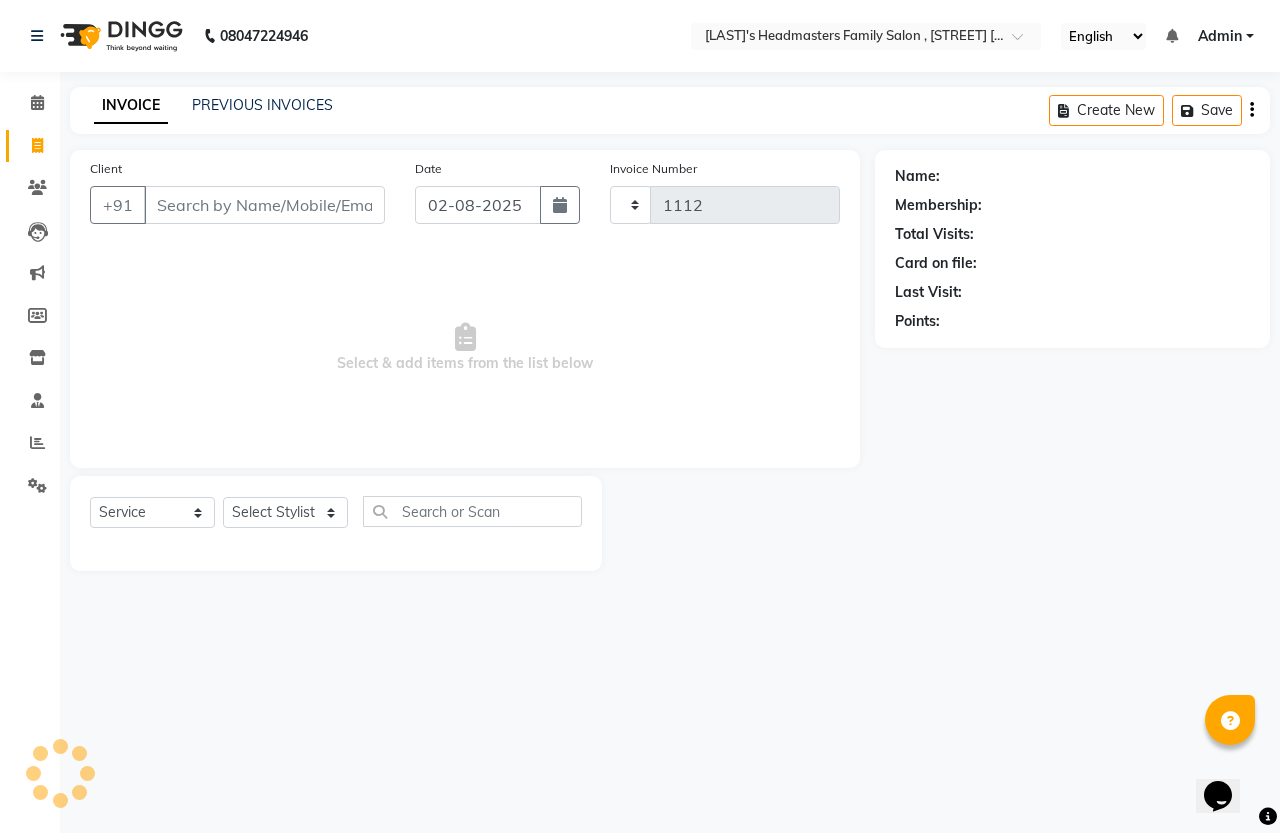 select on "7213" 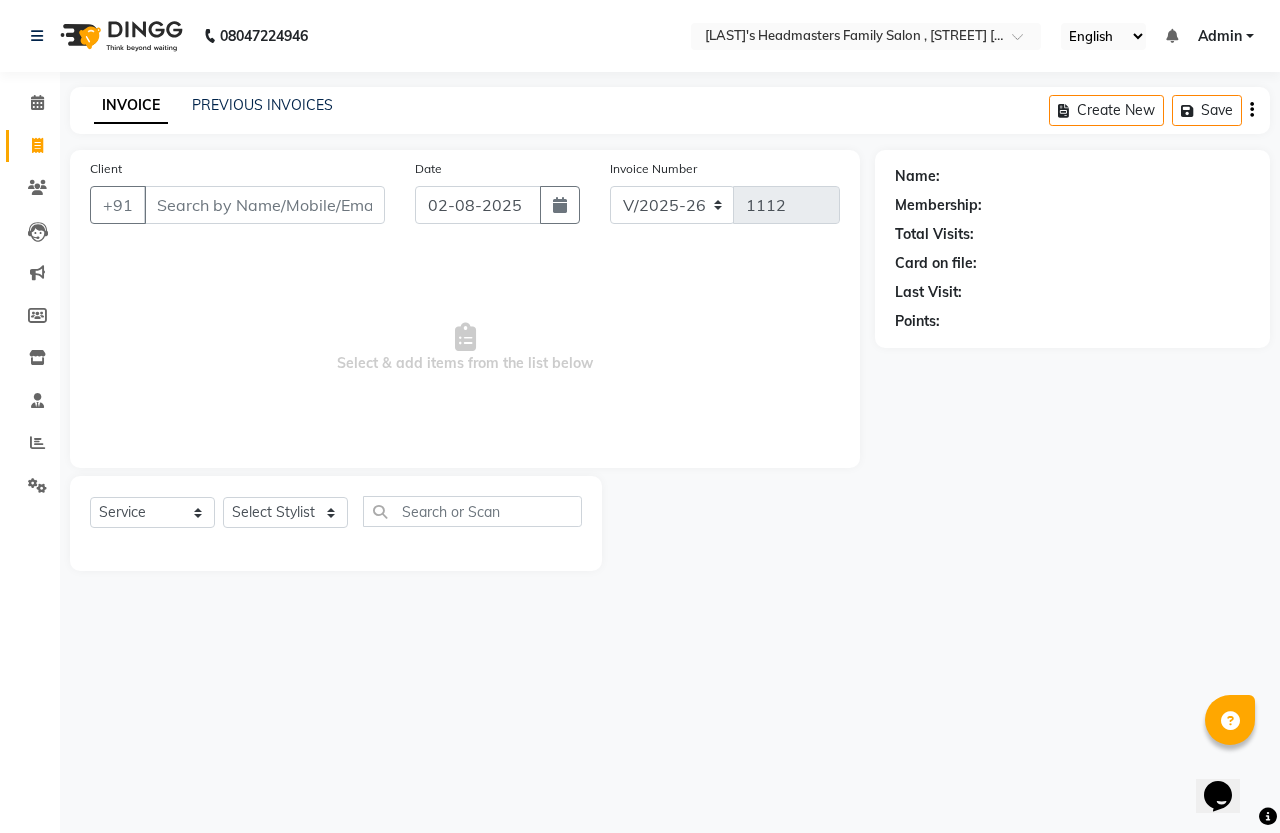 drag, startPoint x: 120, startPoint y: 106, endPoint x: 1130, endPoint y: 226, distance: 1017.10376 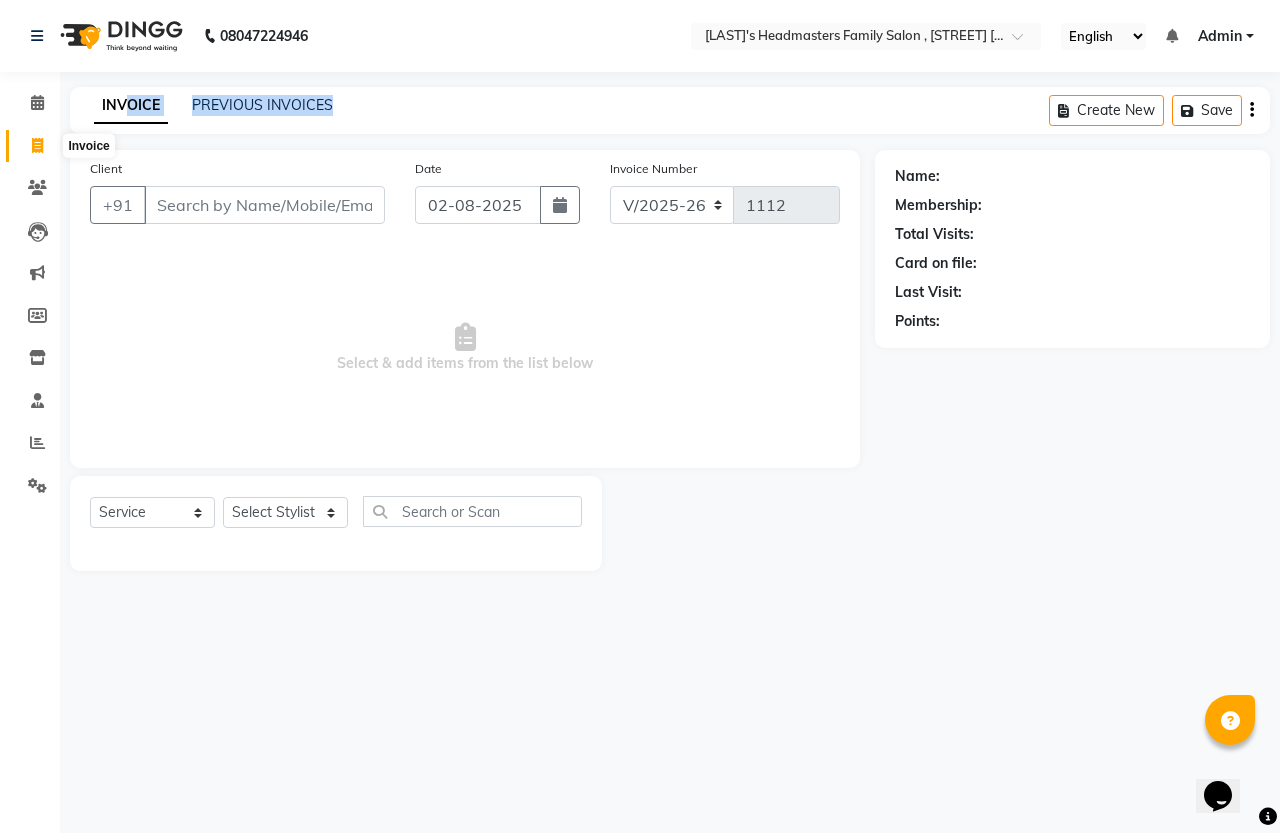 click 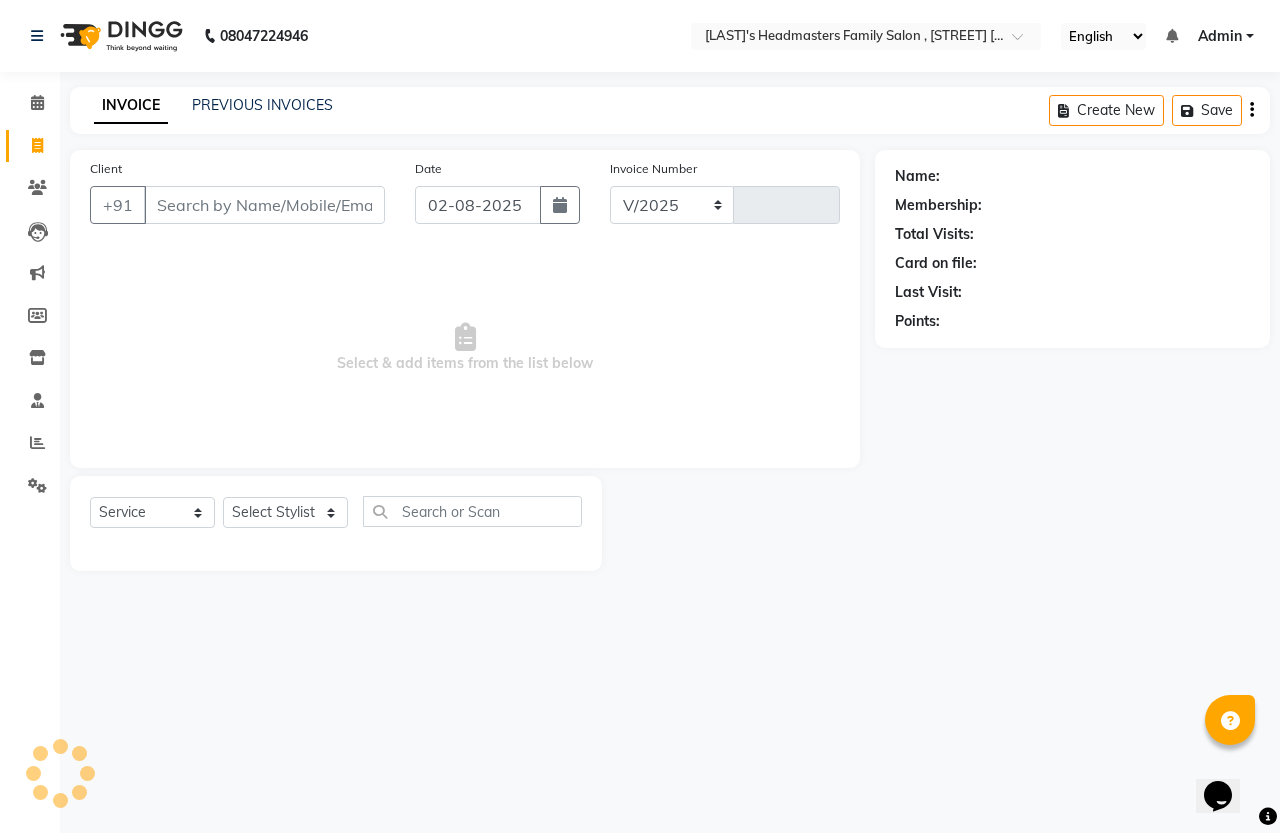 select on "7213" 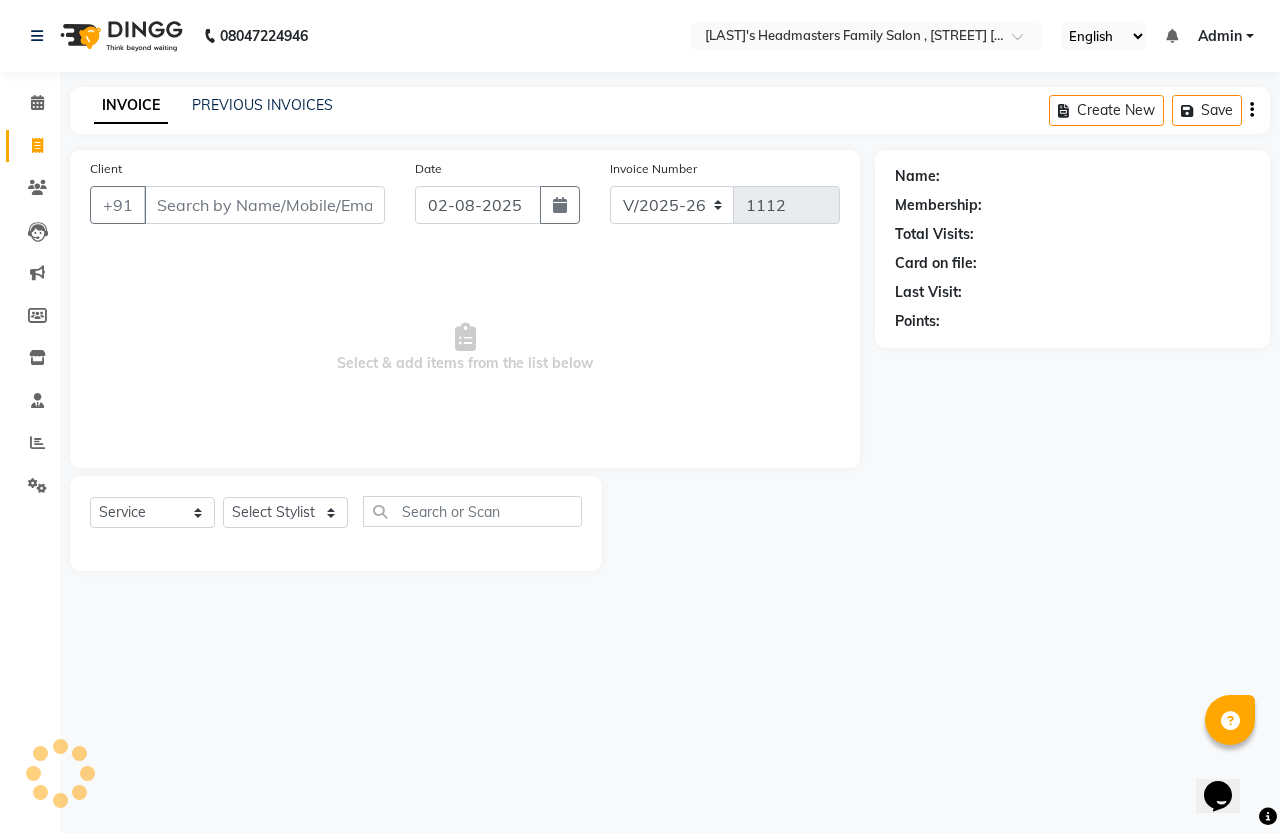 click on "Client" at bounding box center (264, 205) 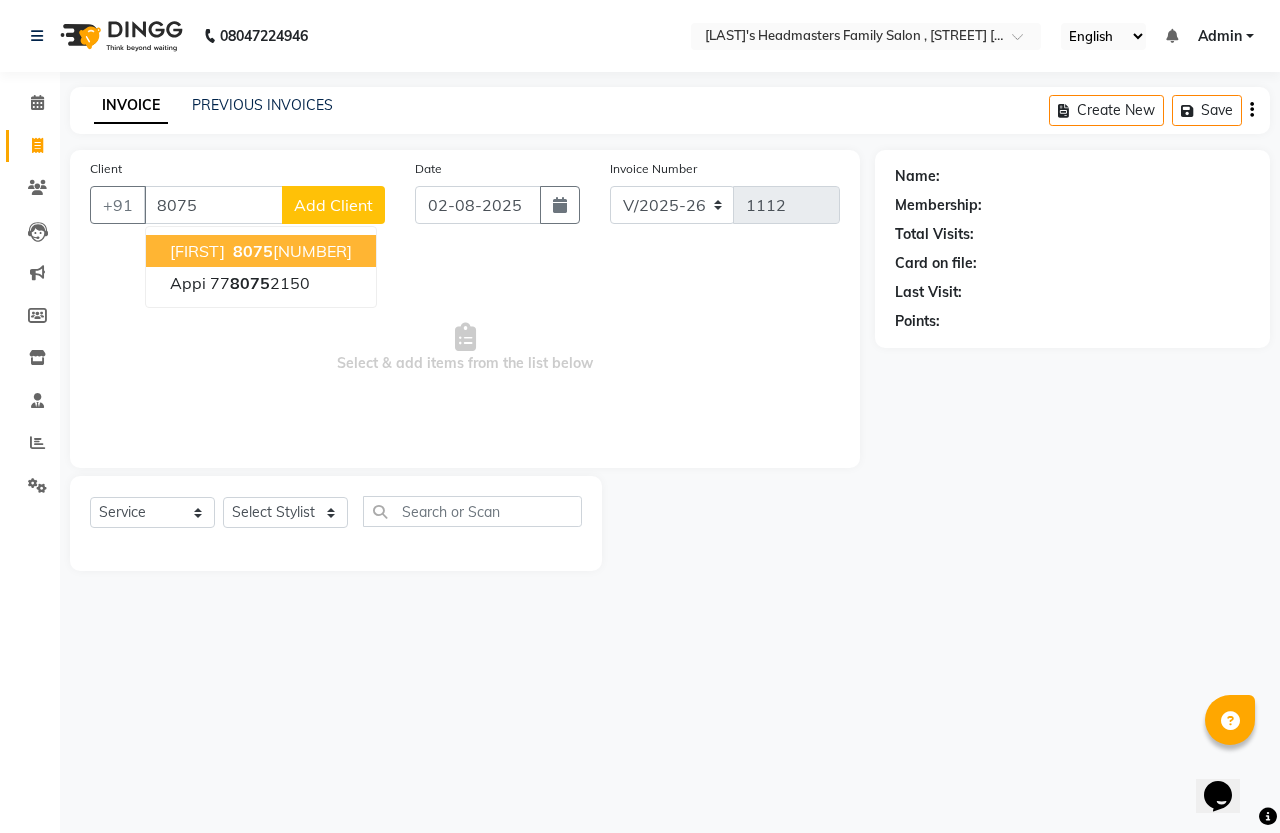click on "[PHONE]" at bounding box center [290, 251] 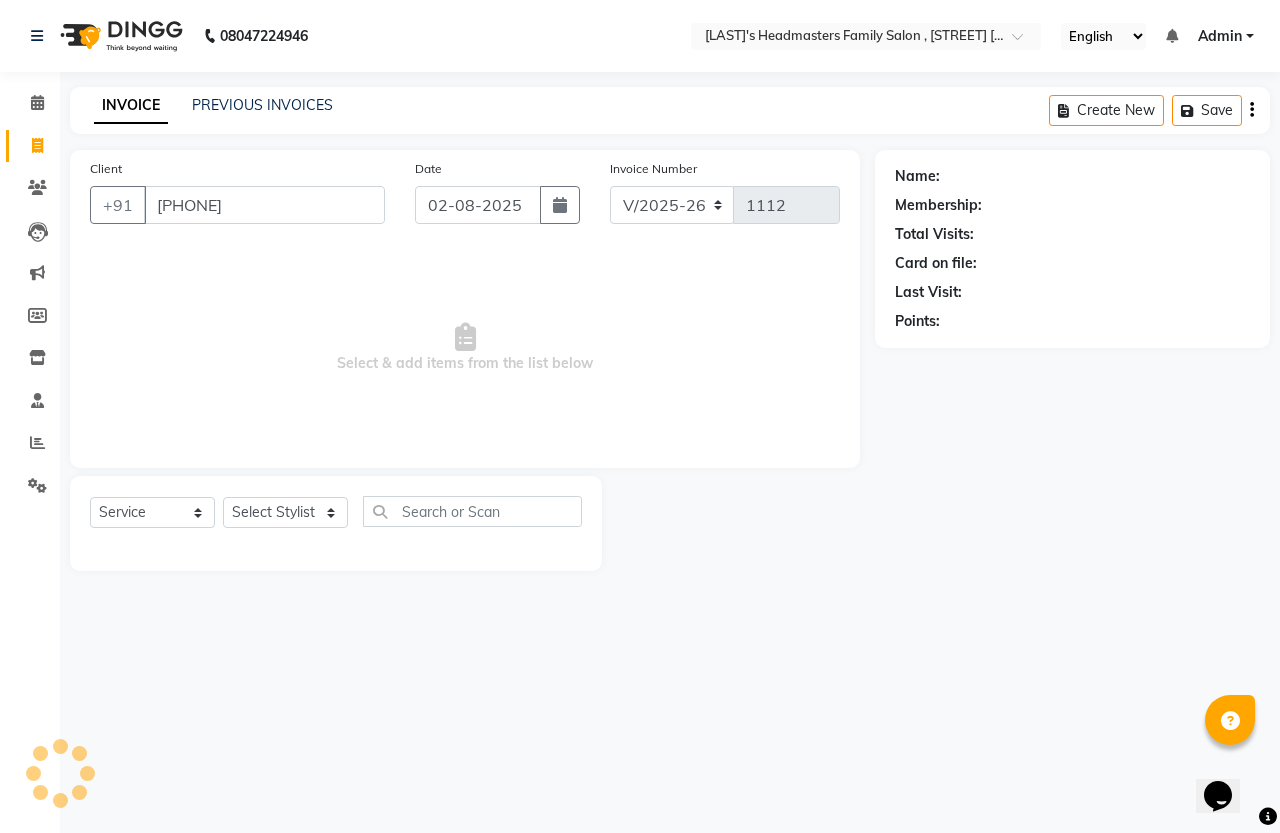 type on "[PHONE]" 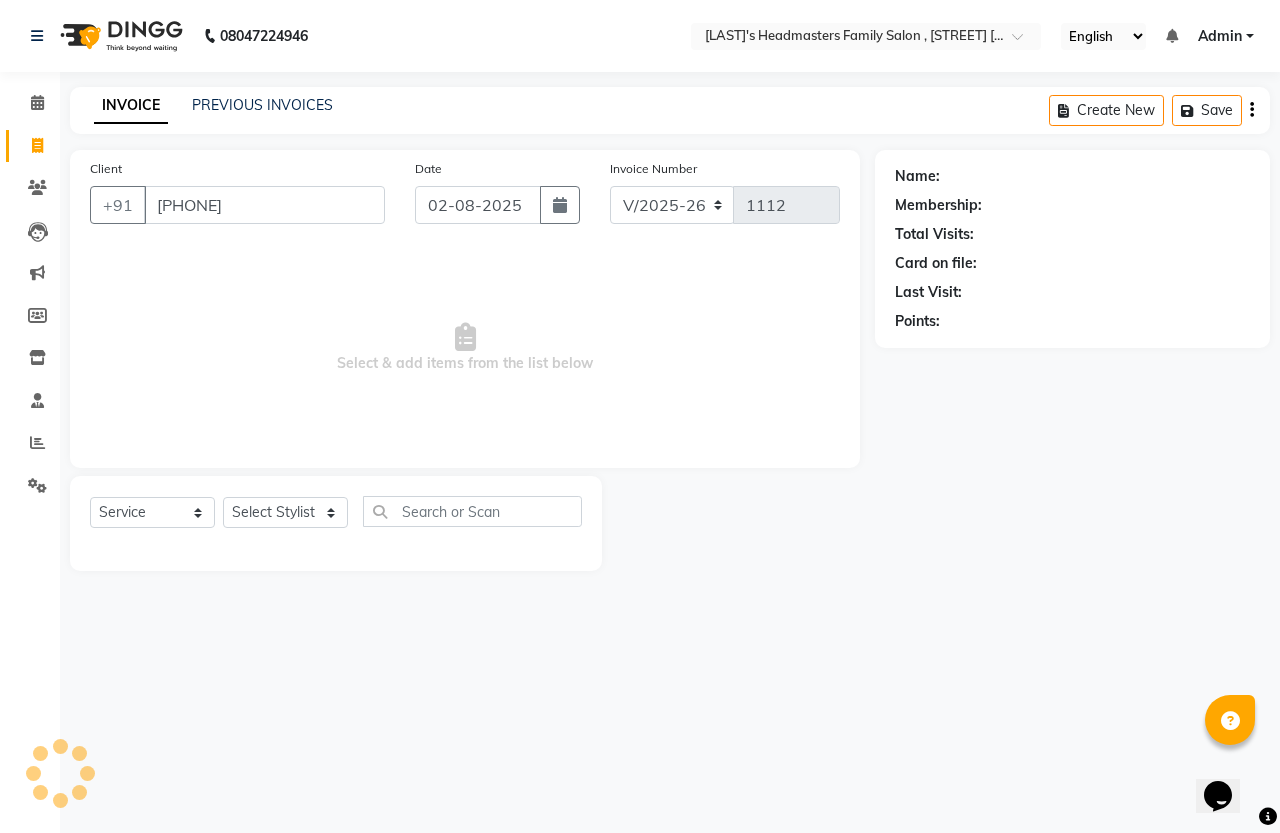 select on "1: Object" 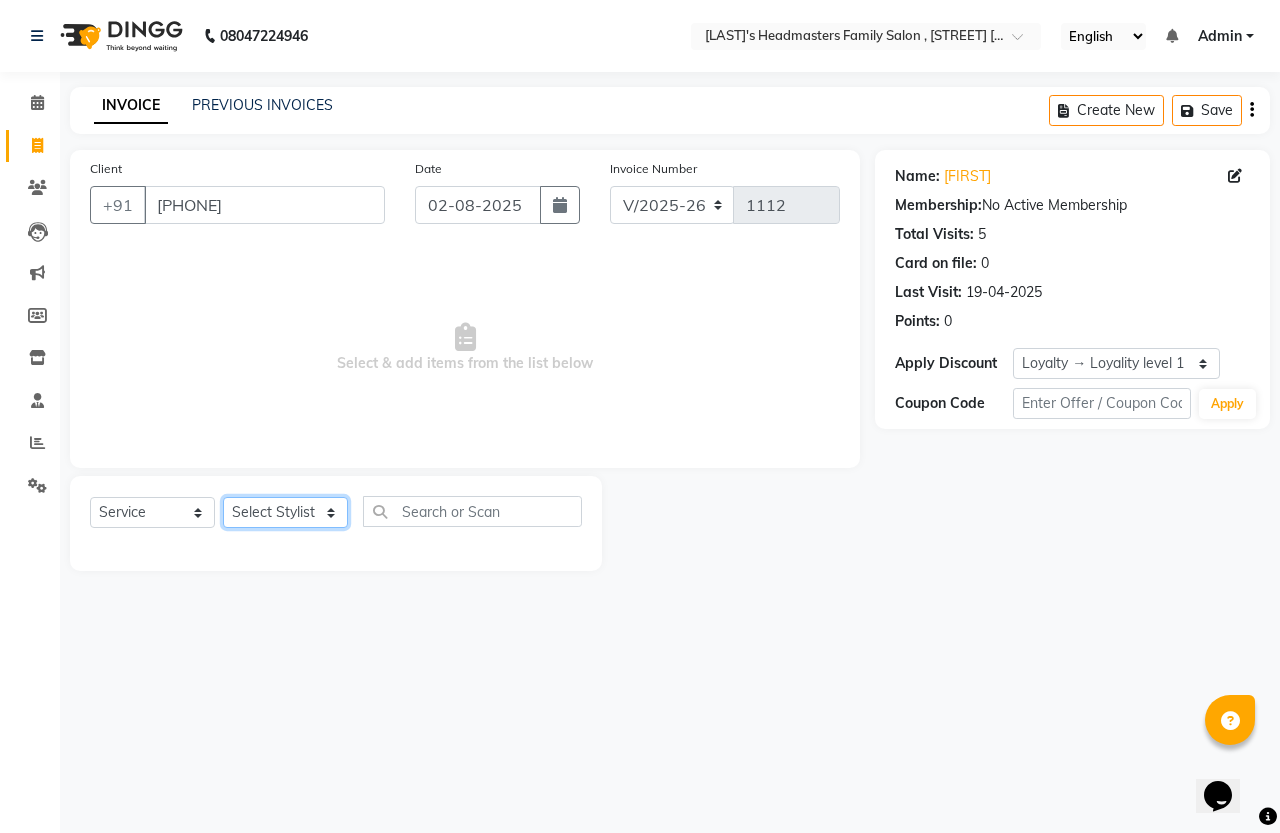 click on "Select Stylist [FIRST] [LAST] [LAST]" 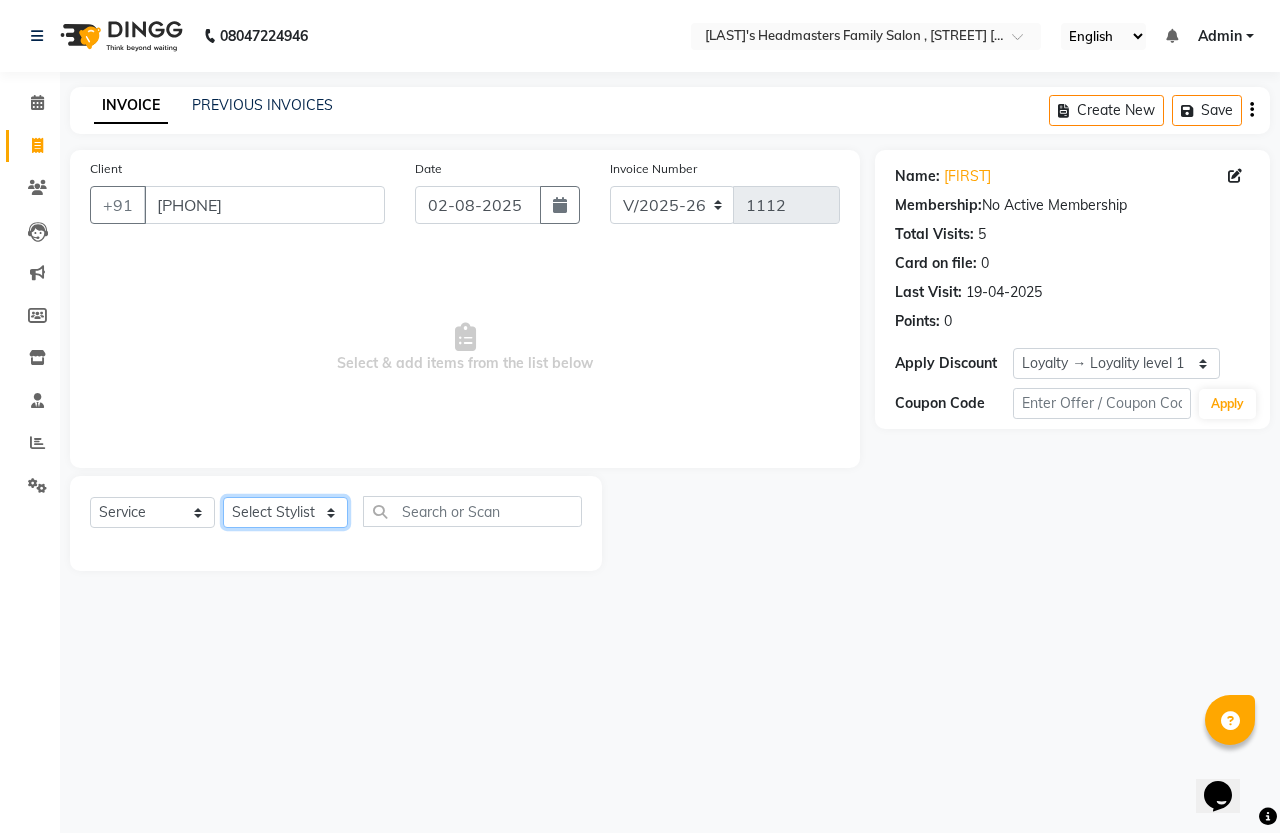 select on "61185" 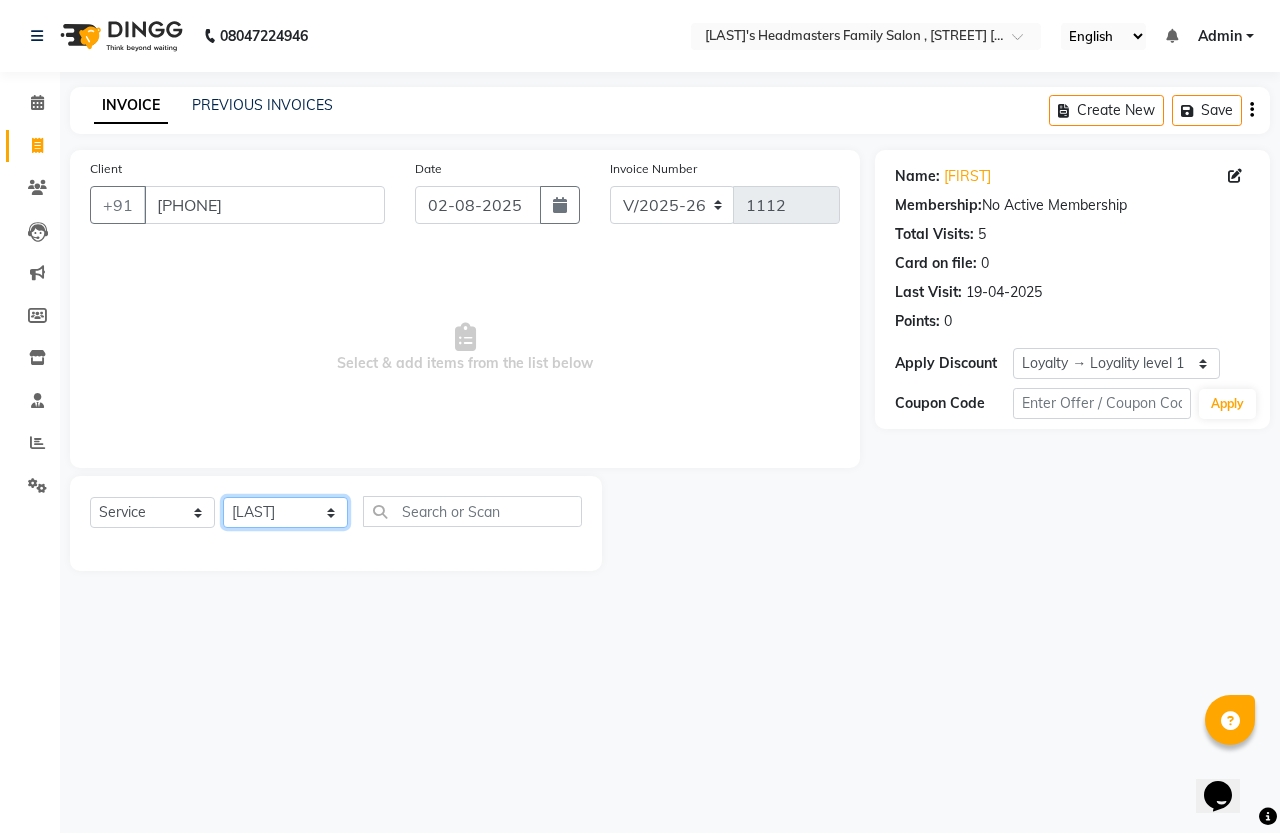 click on "Select Stylist [FIRST] [LAST] [LAST]" 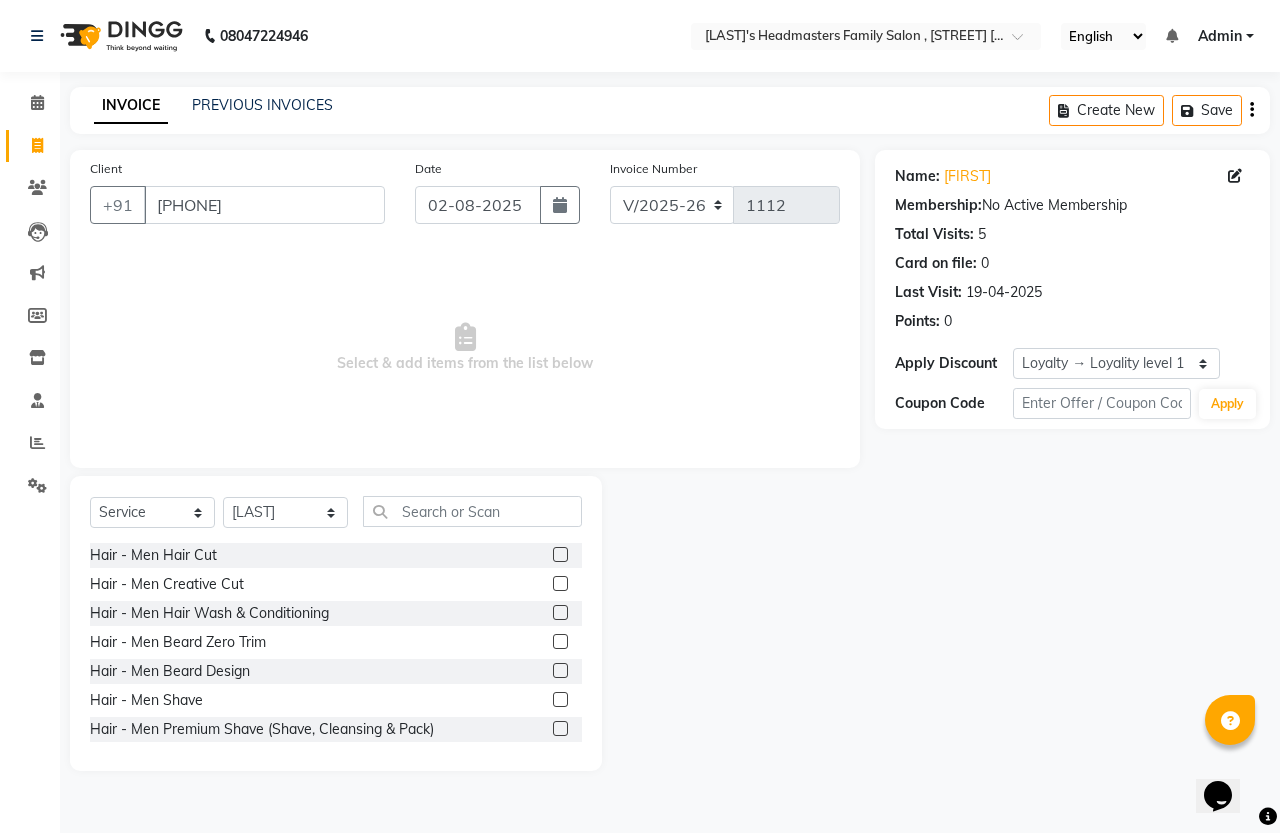 click 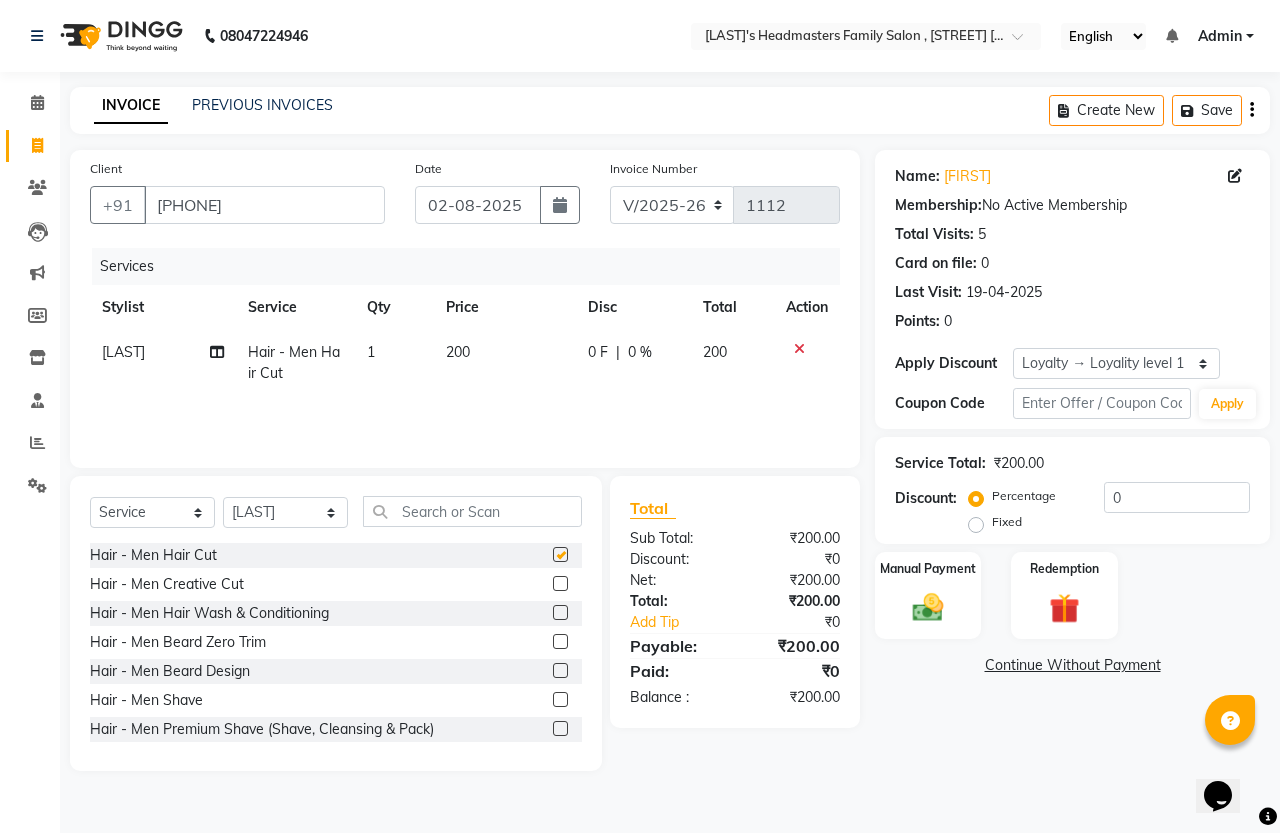 checkbox on "false" 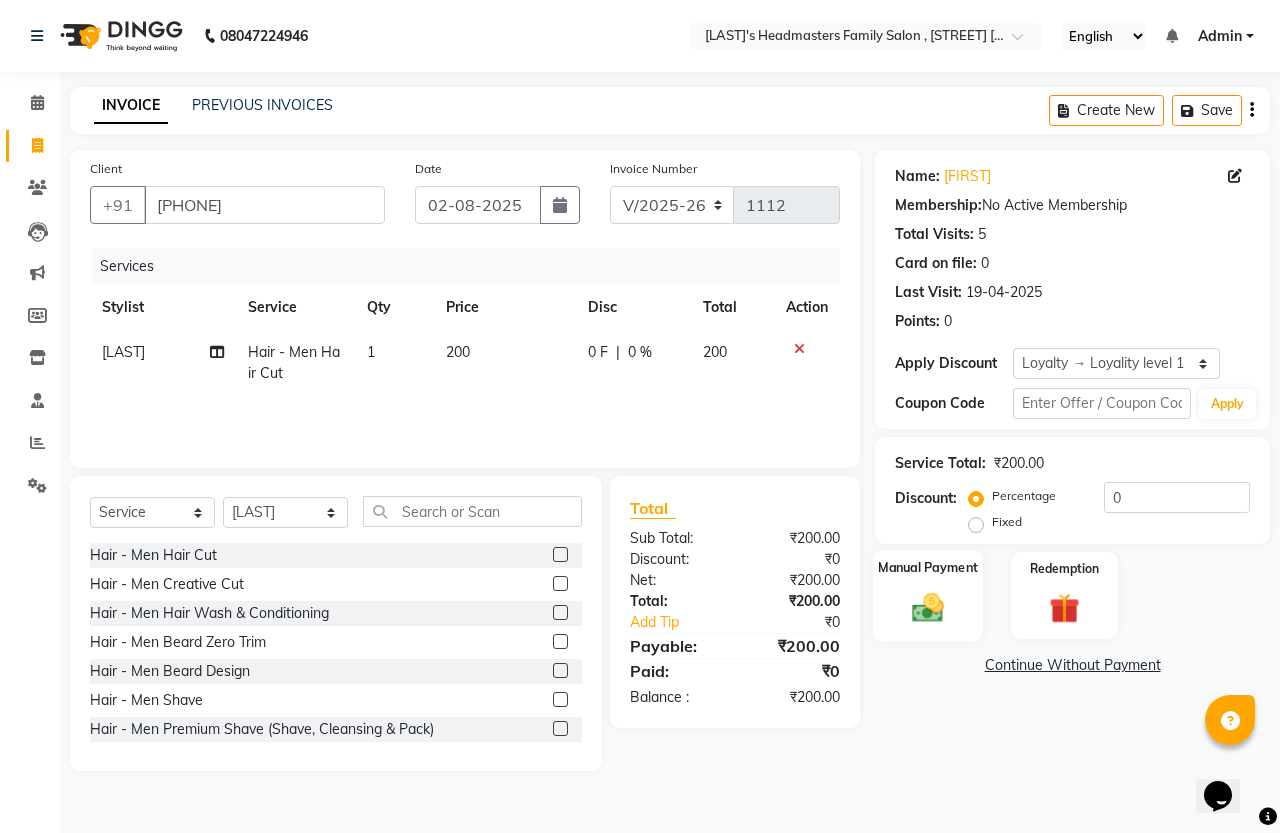 click 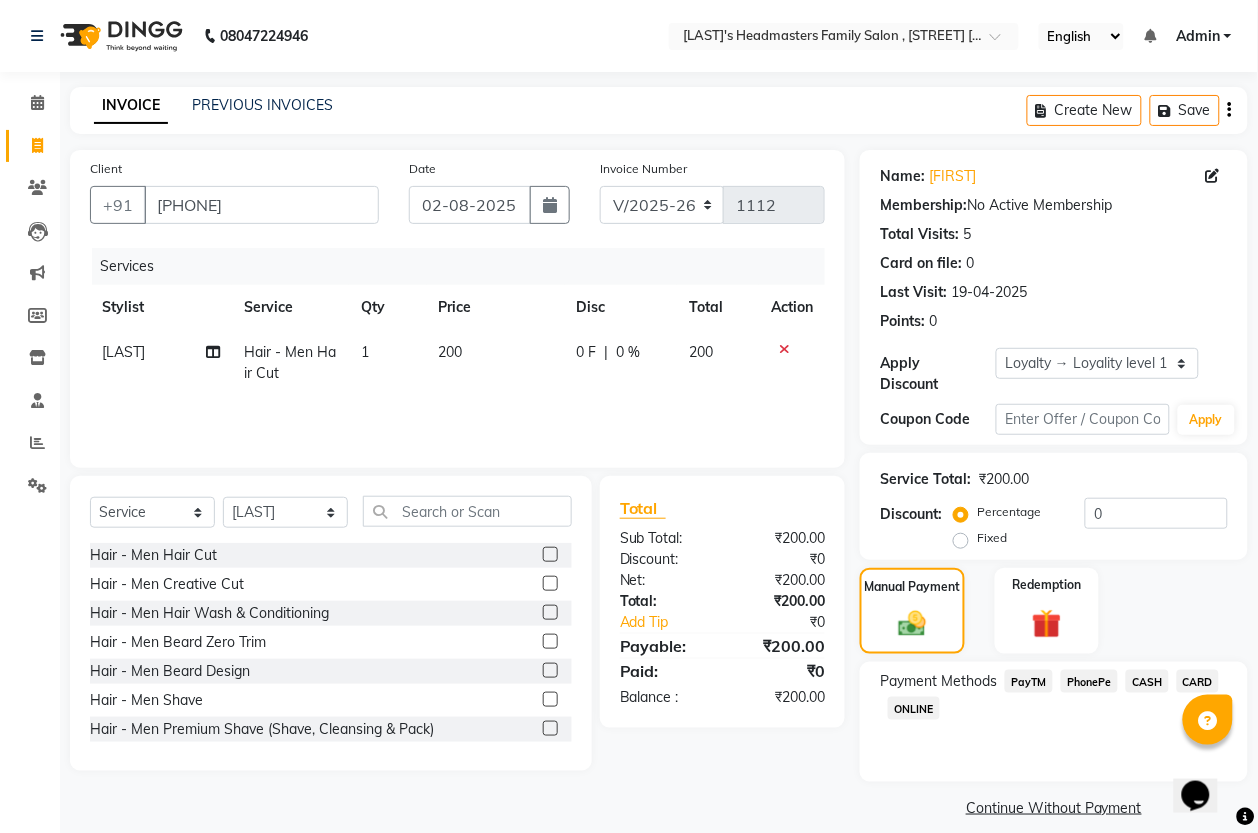 click on "PhonePe" 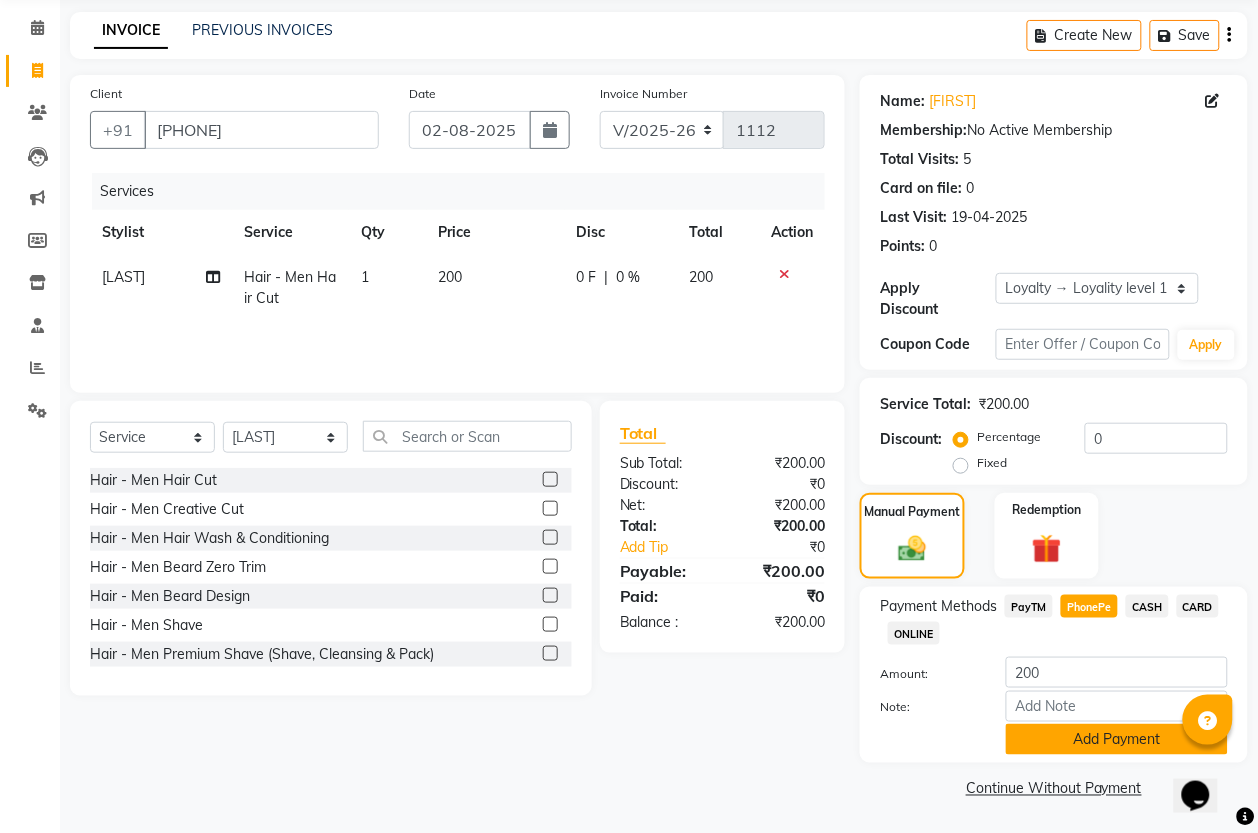click on "Add Payment" 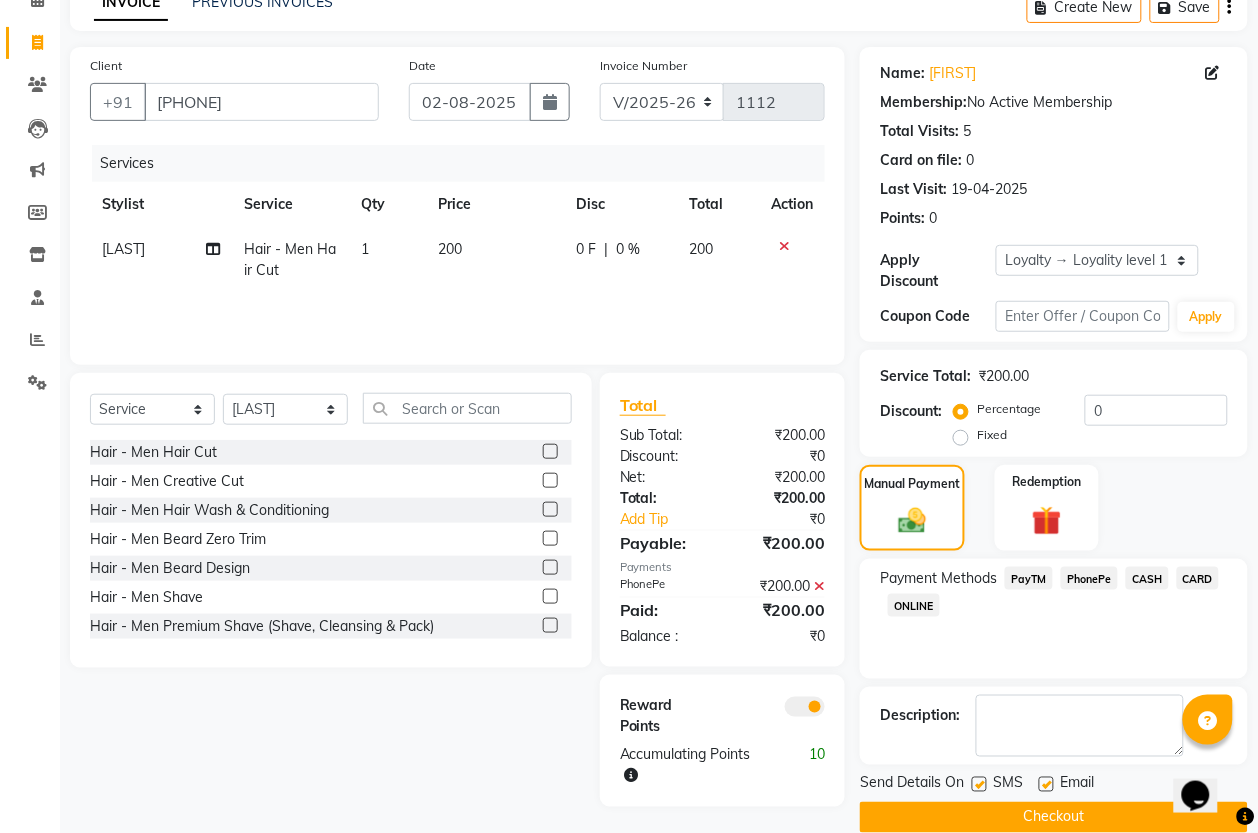 scroll, scrollTop: 133, scrollLeft: 0, axis: vertical 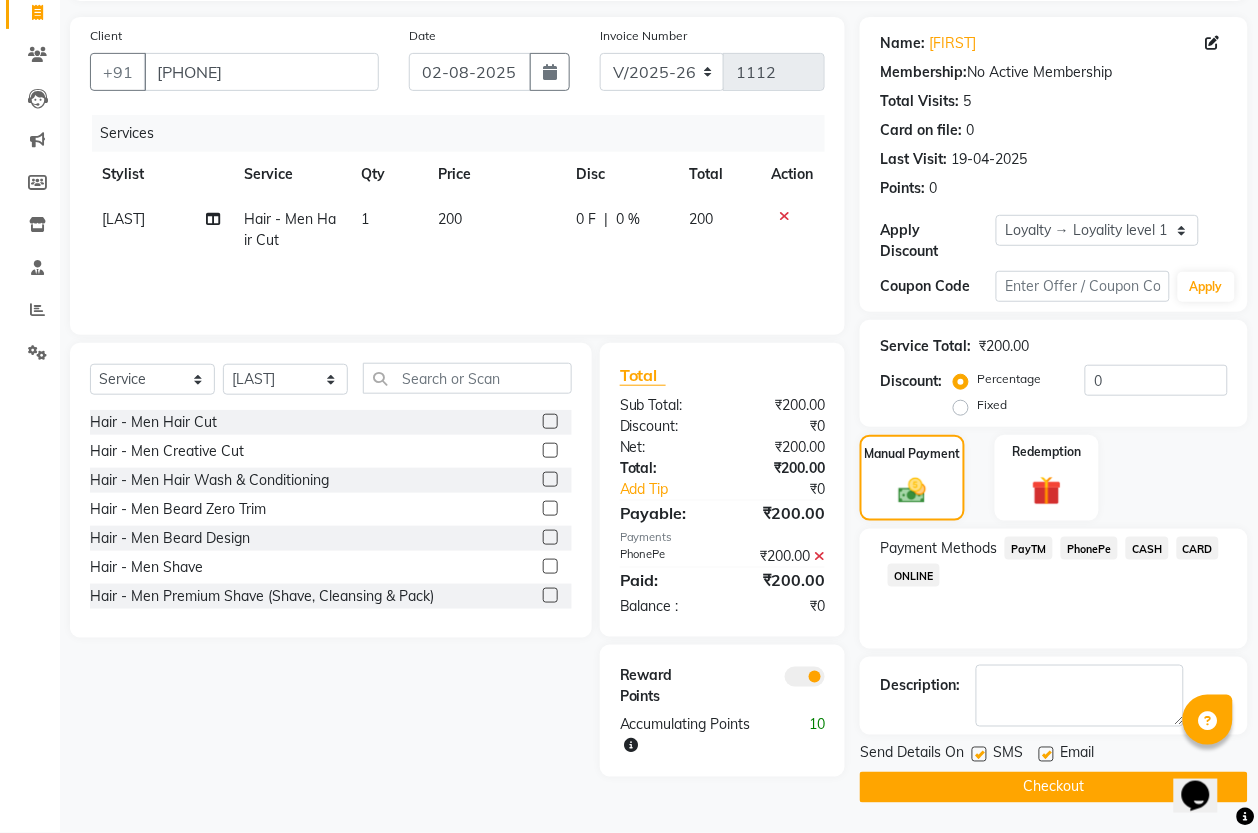 drag, startPoint x: 1057, startPoint y: 793, endPoint x: 425, endPoint y: 648, distance: 648.4204 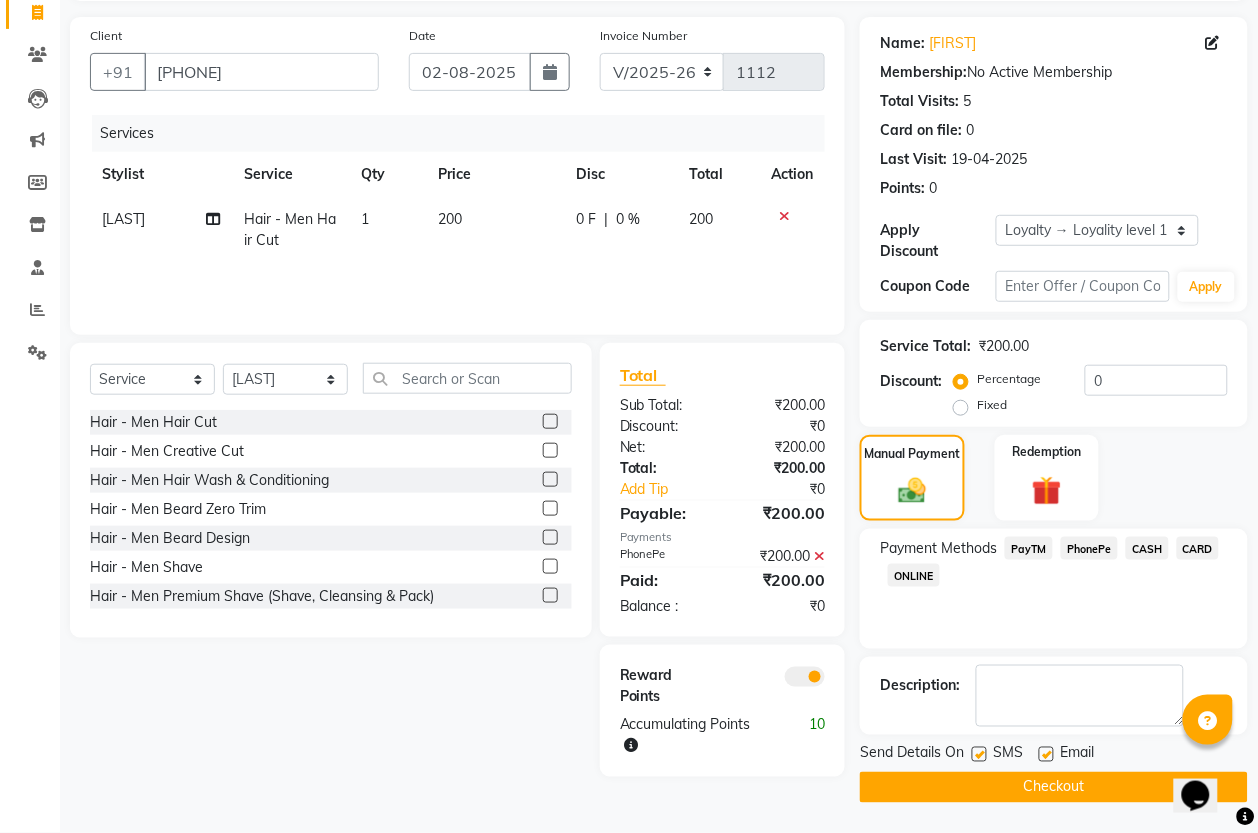 click on "Checkout" 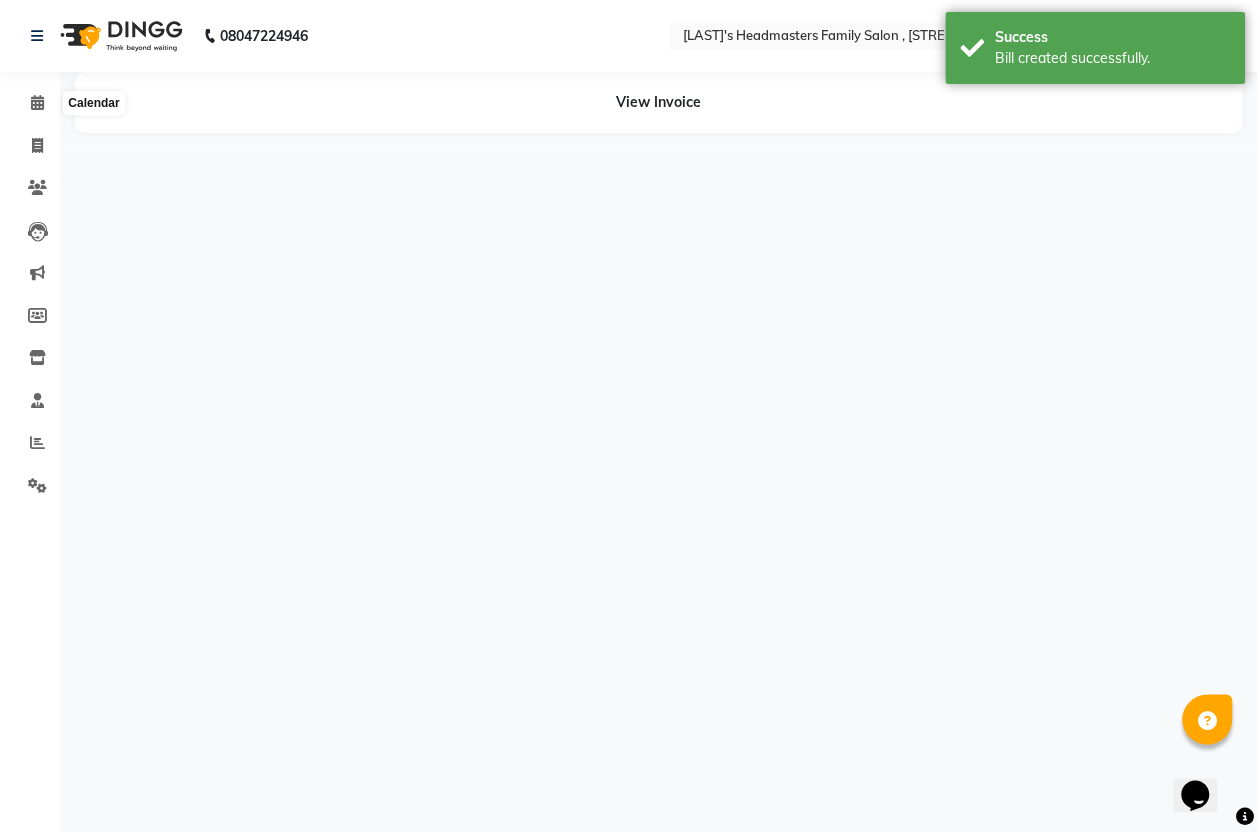 scroll, scrollTop: 0, scrollLeft: 0, axis: both 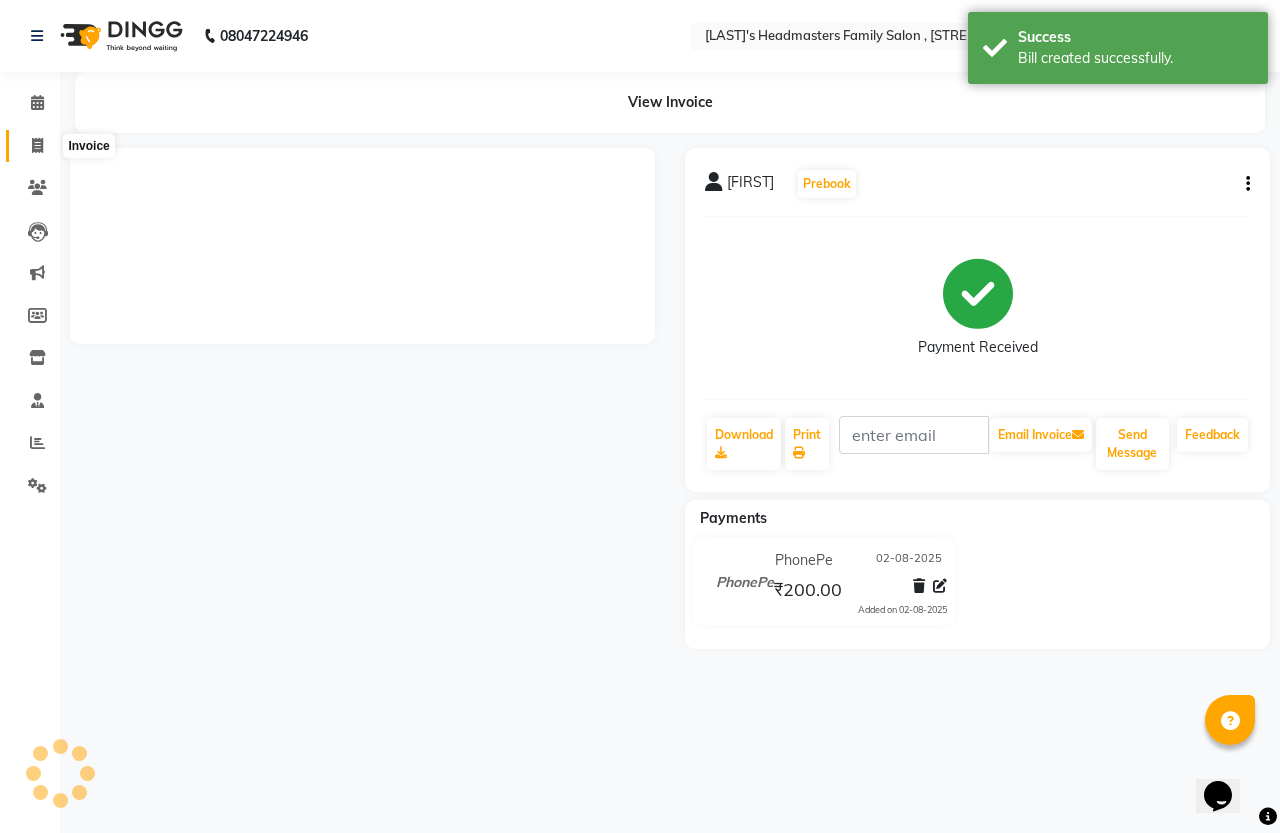 click 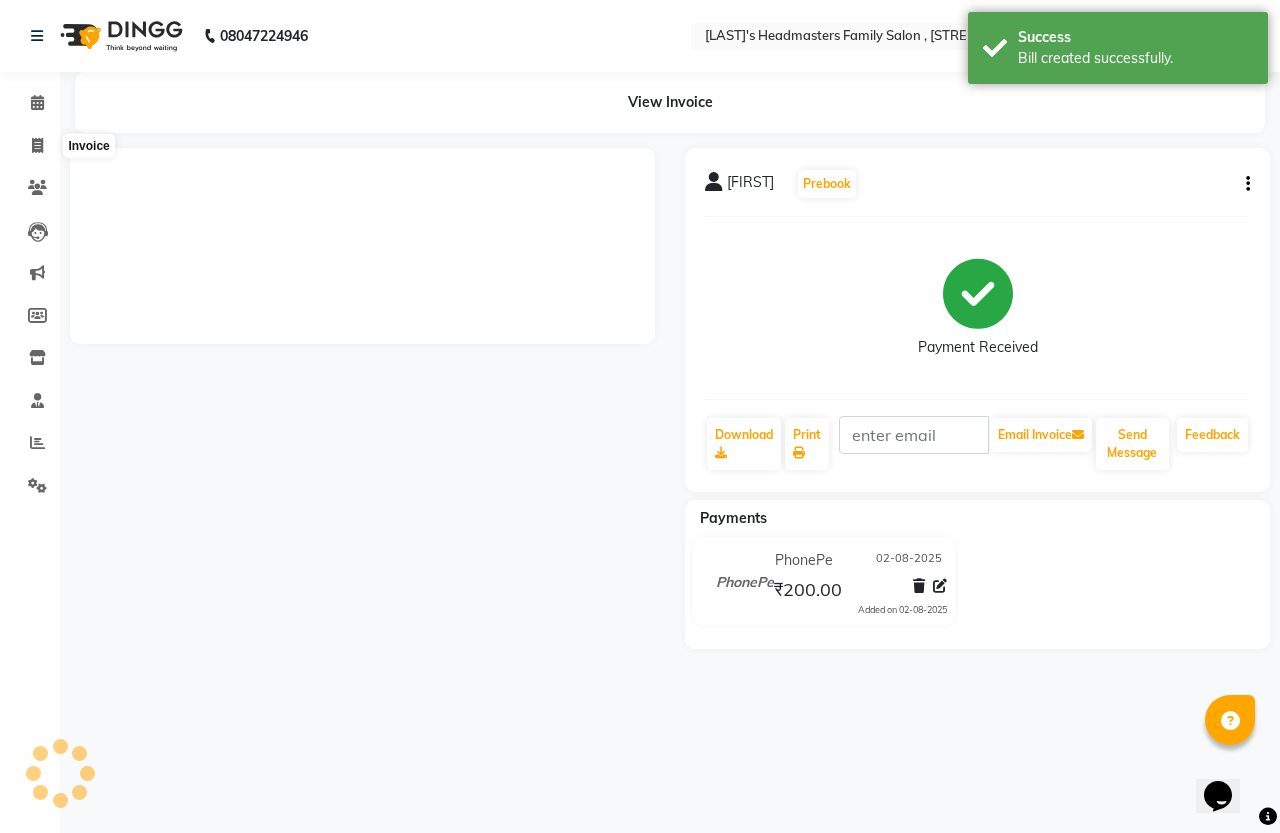 select on "service" 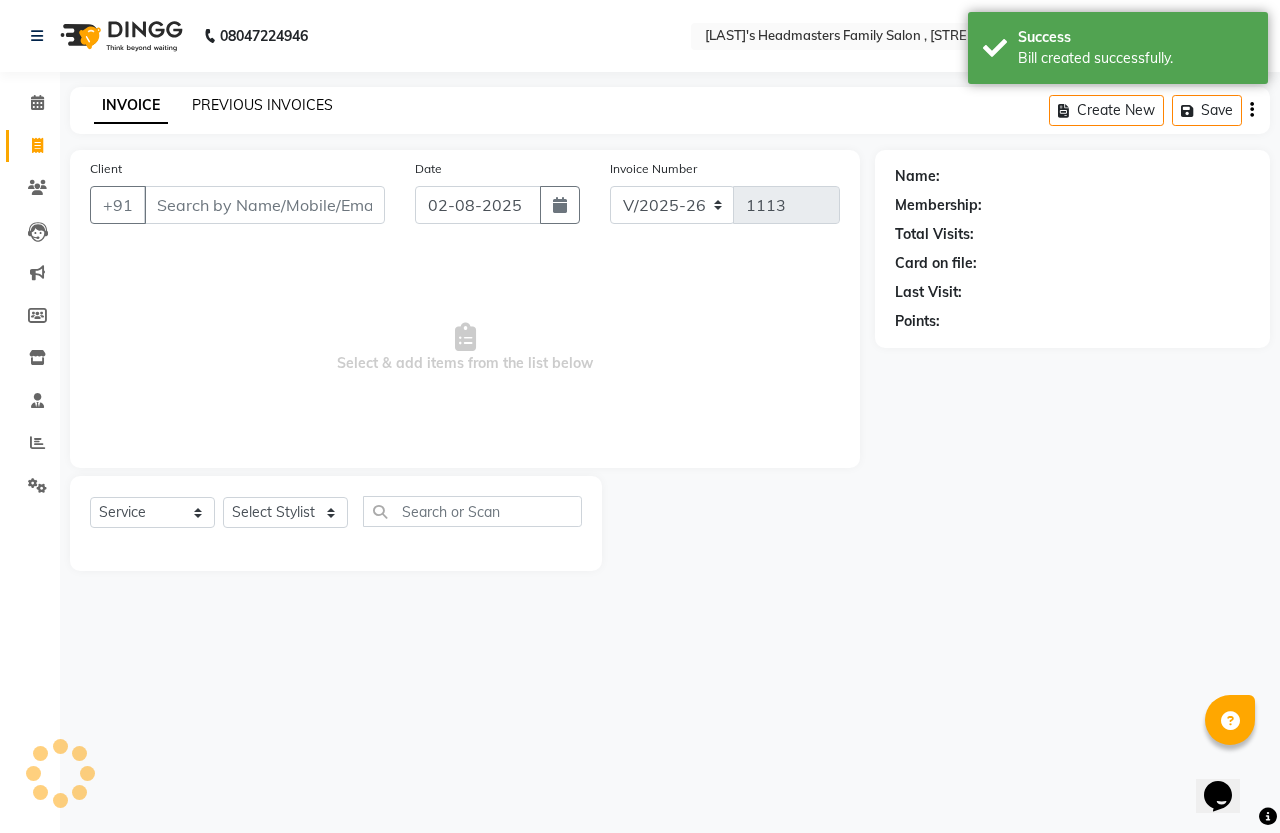 click on "PREVIOUS INVOICES" 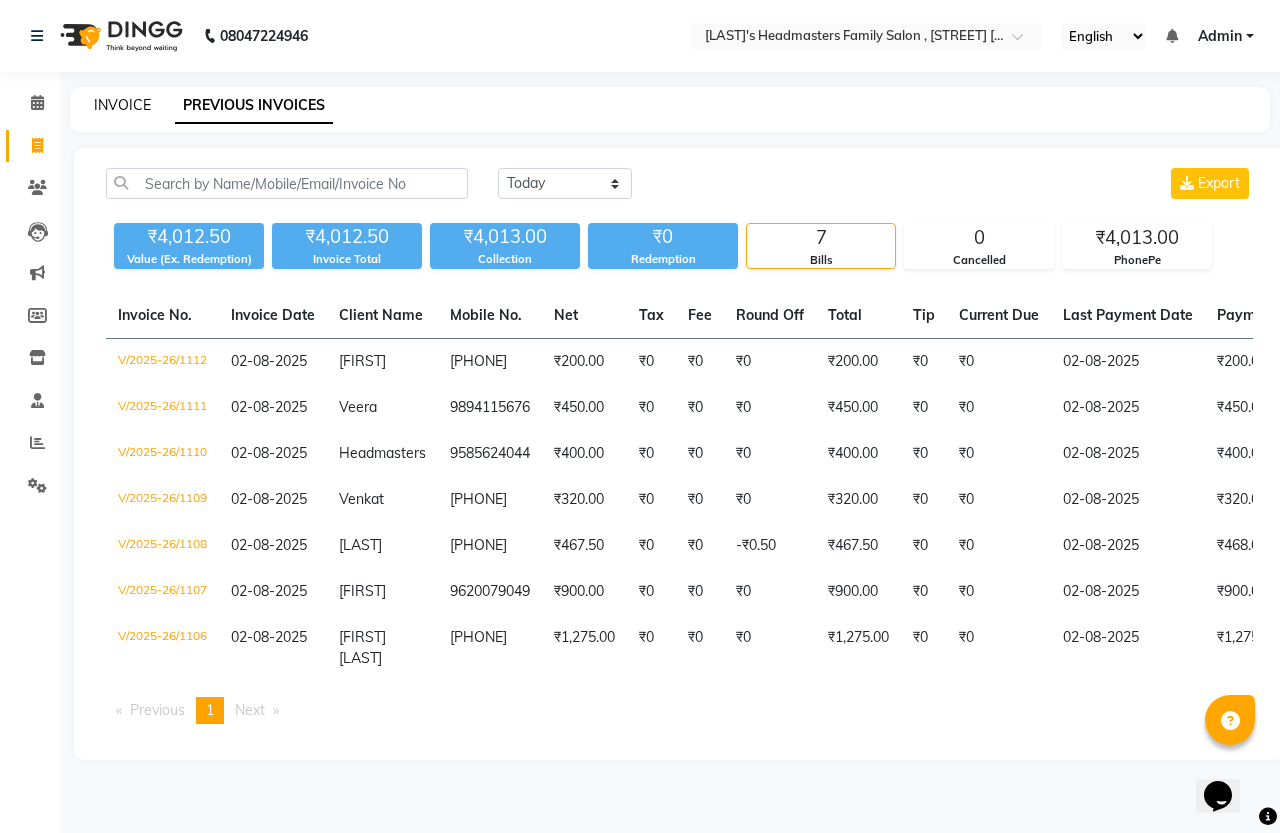 click on "INVOICE" 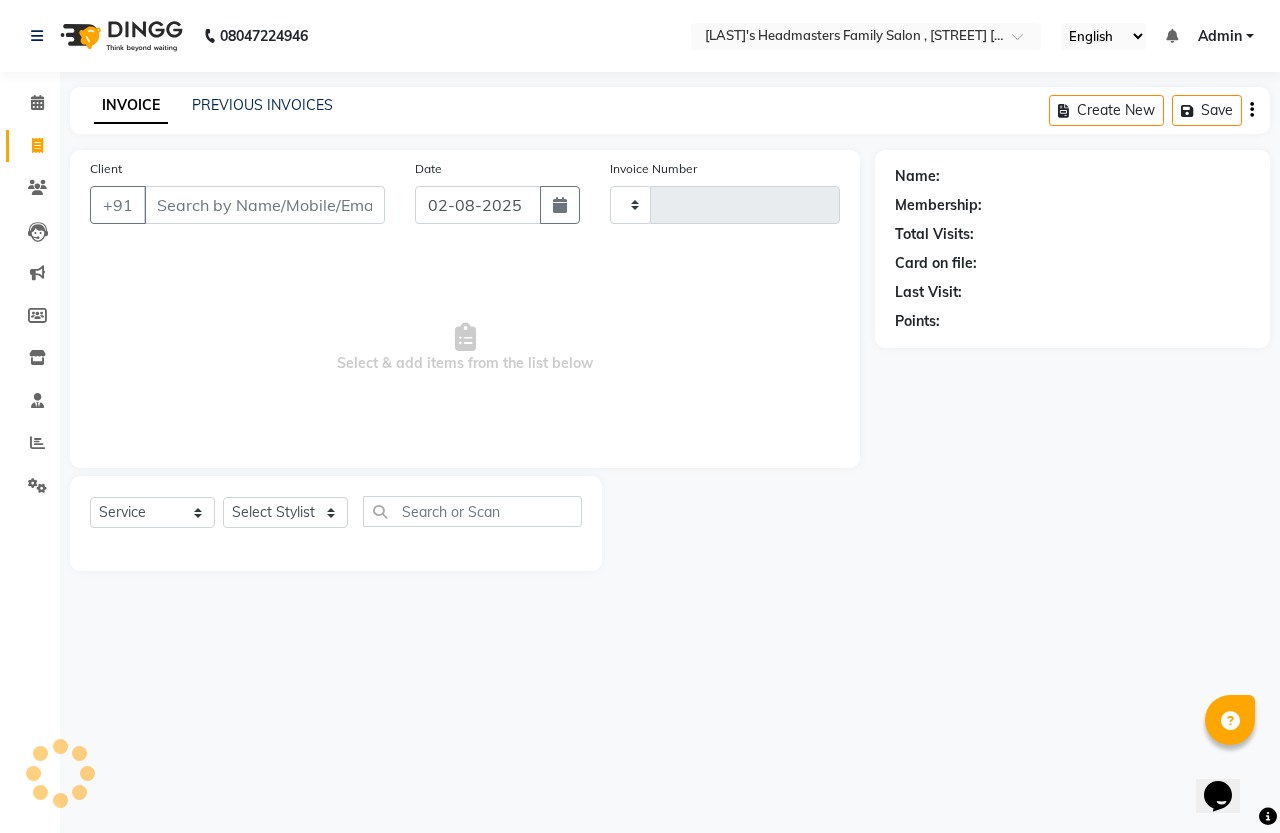 type on "1113" 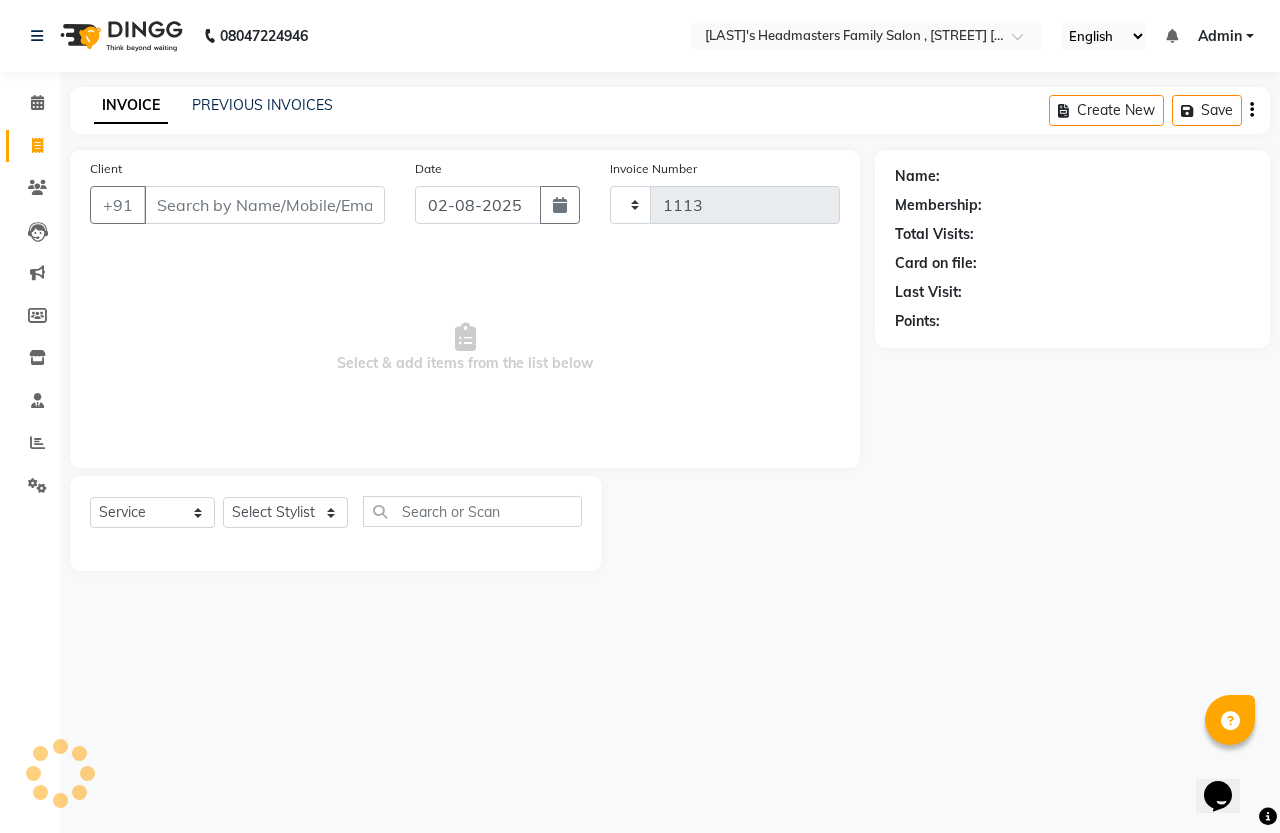 select on "7213" 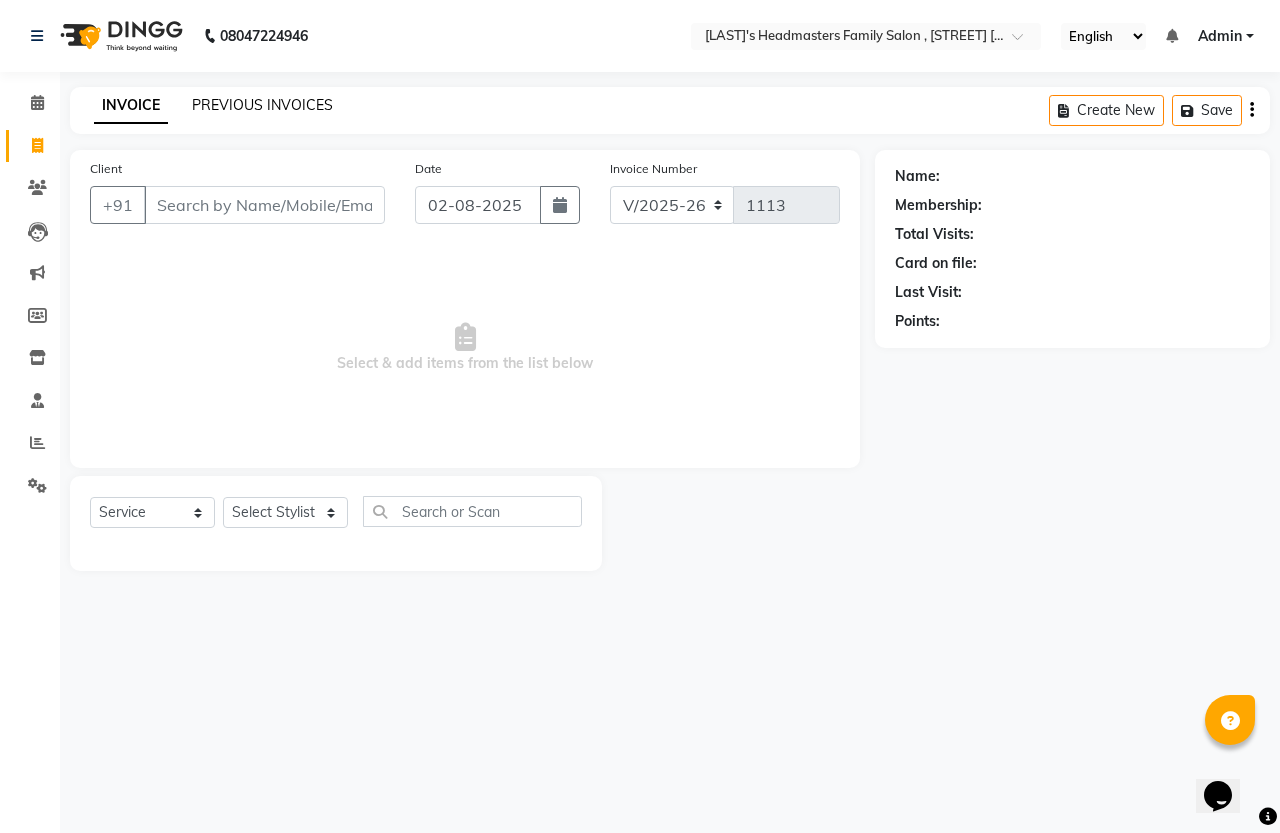 click on "PREVIOUS INVOICES" 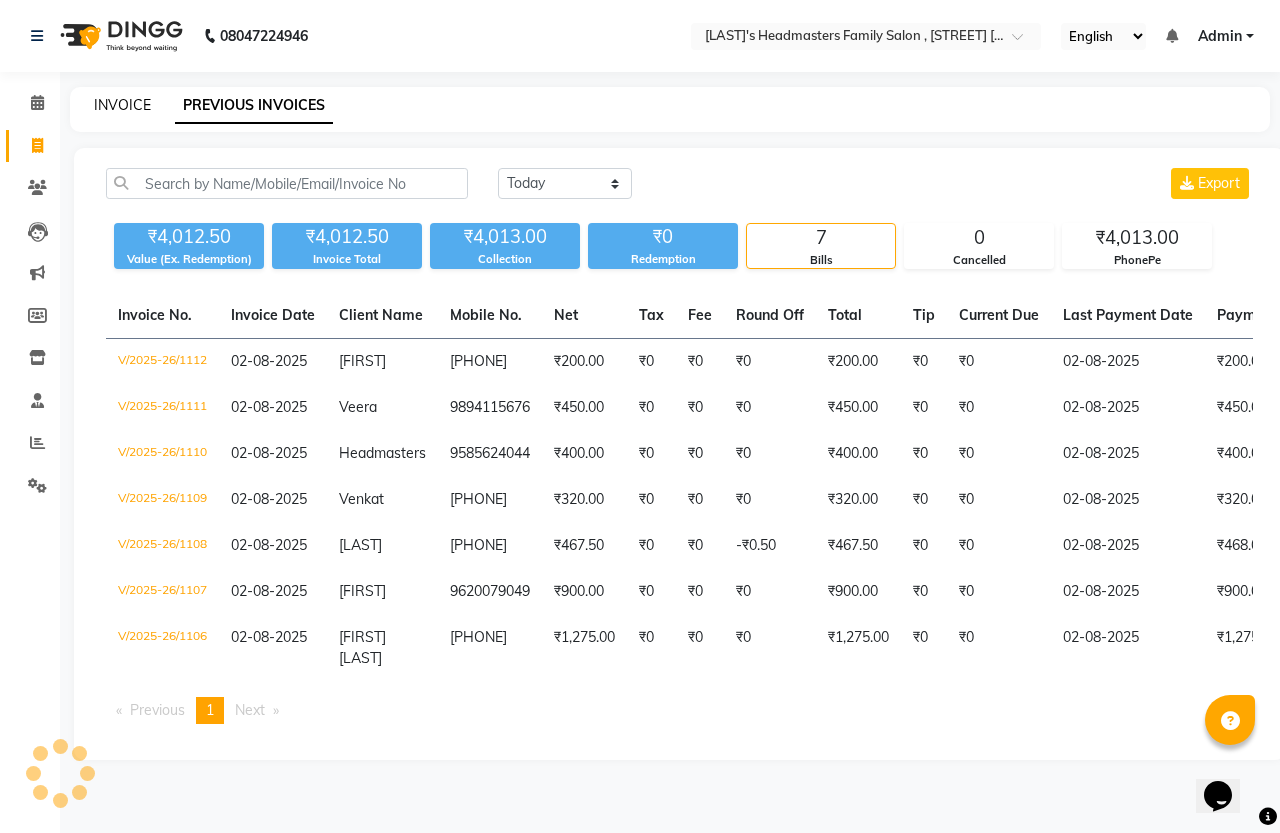 click on "INVOICE" 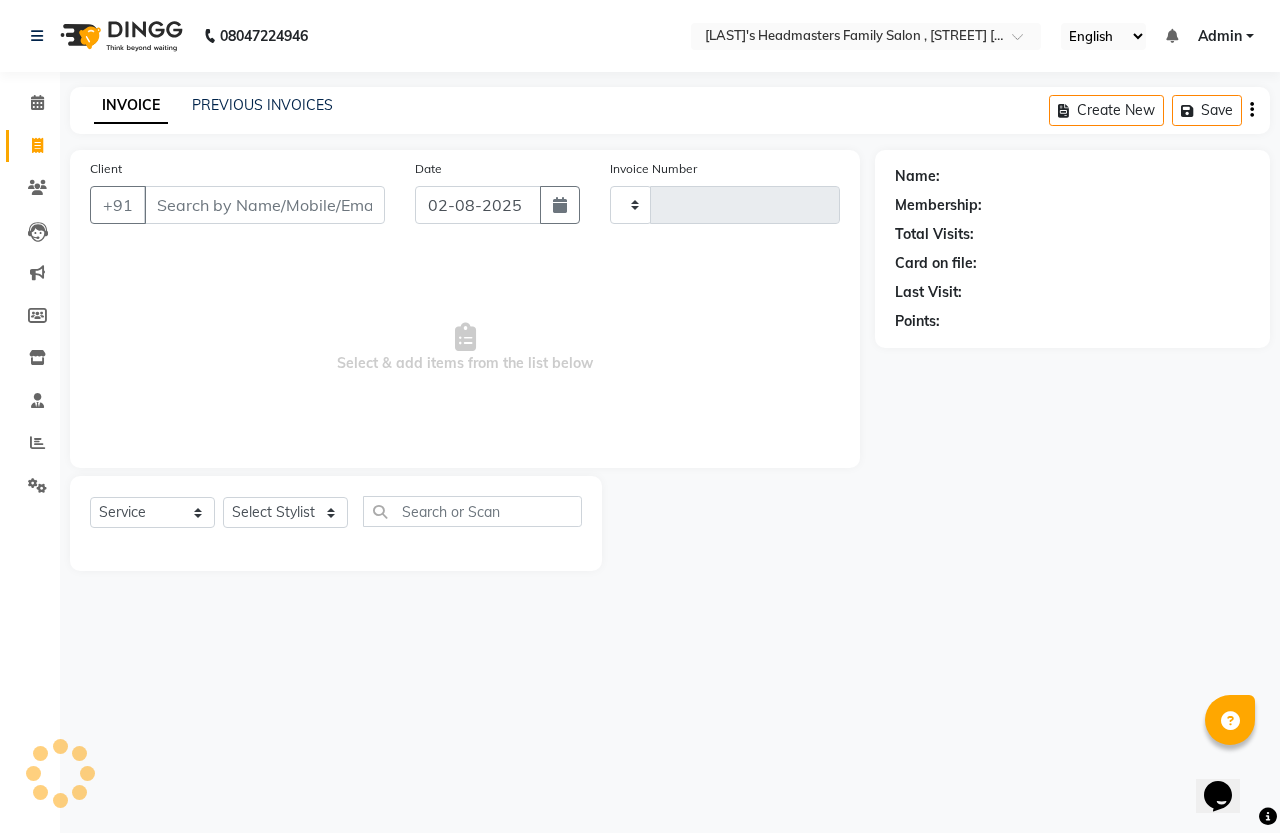 type on "1113" 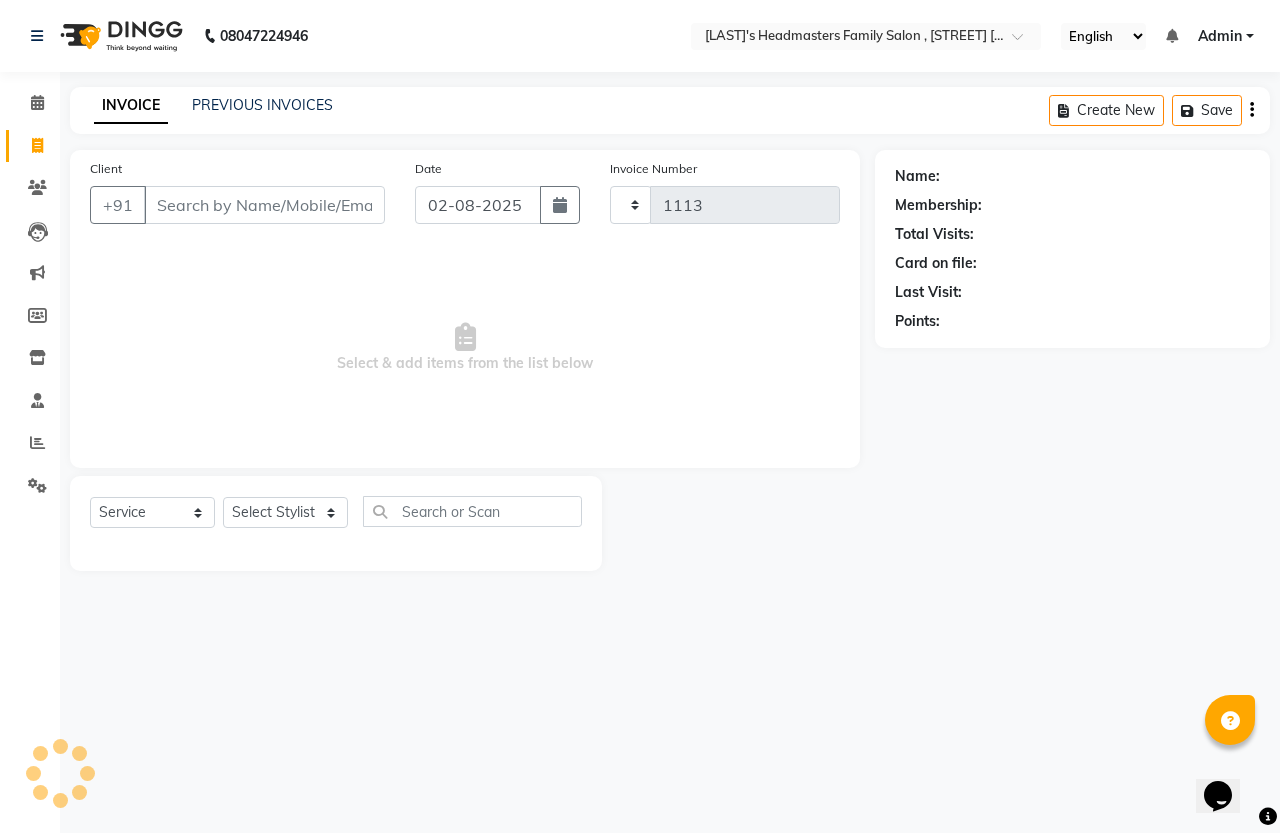 select on "7213" 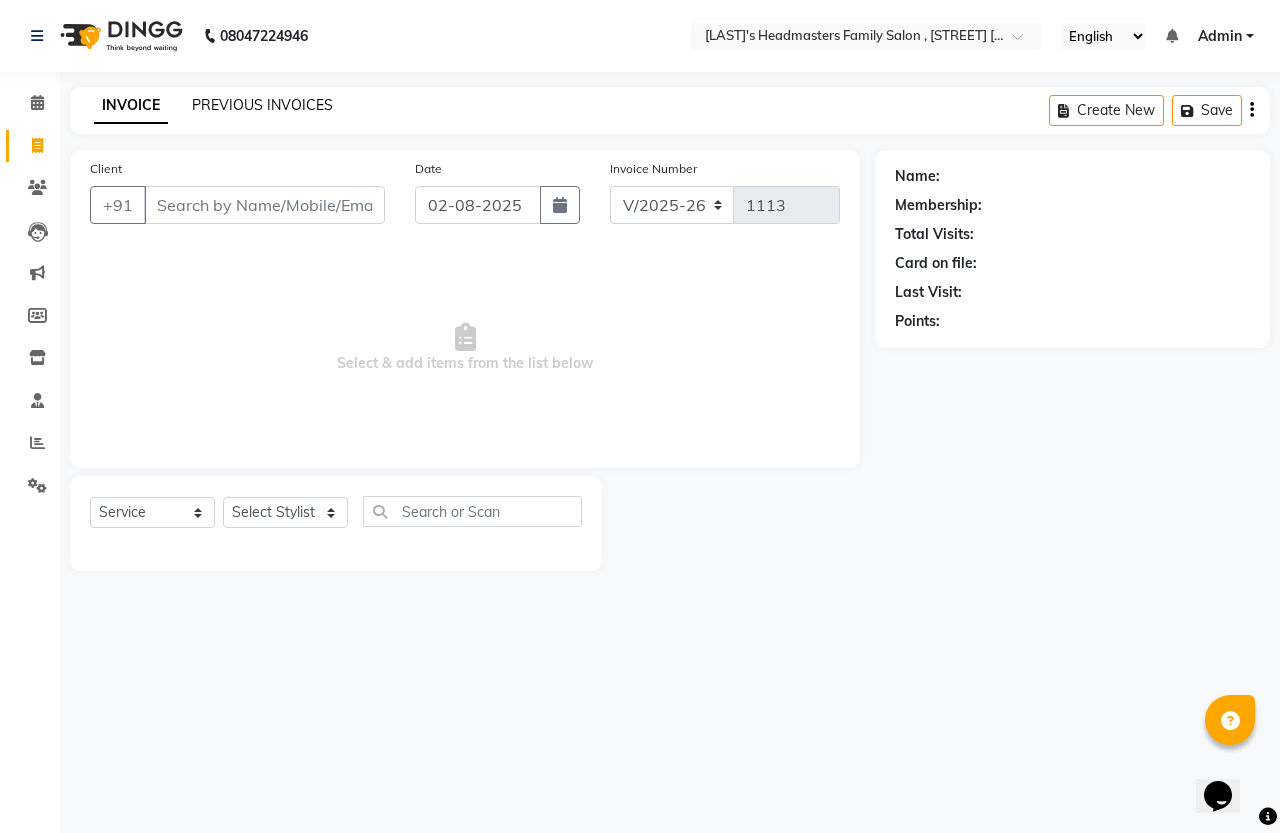 click on "PREVIOUS INVOICES" 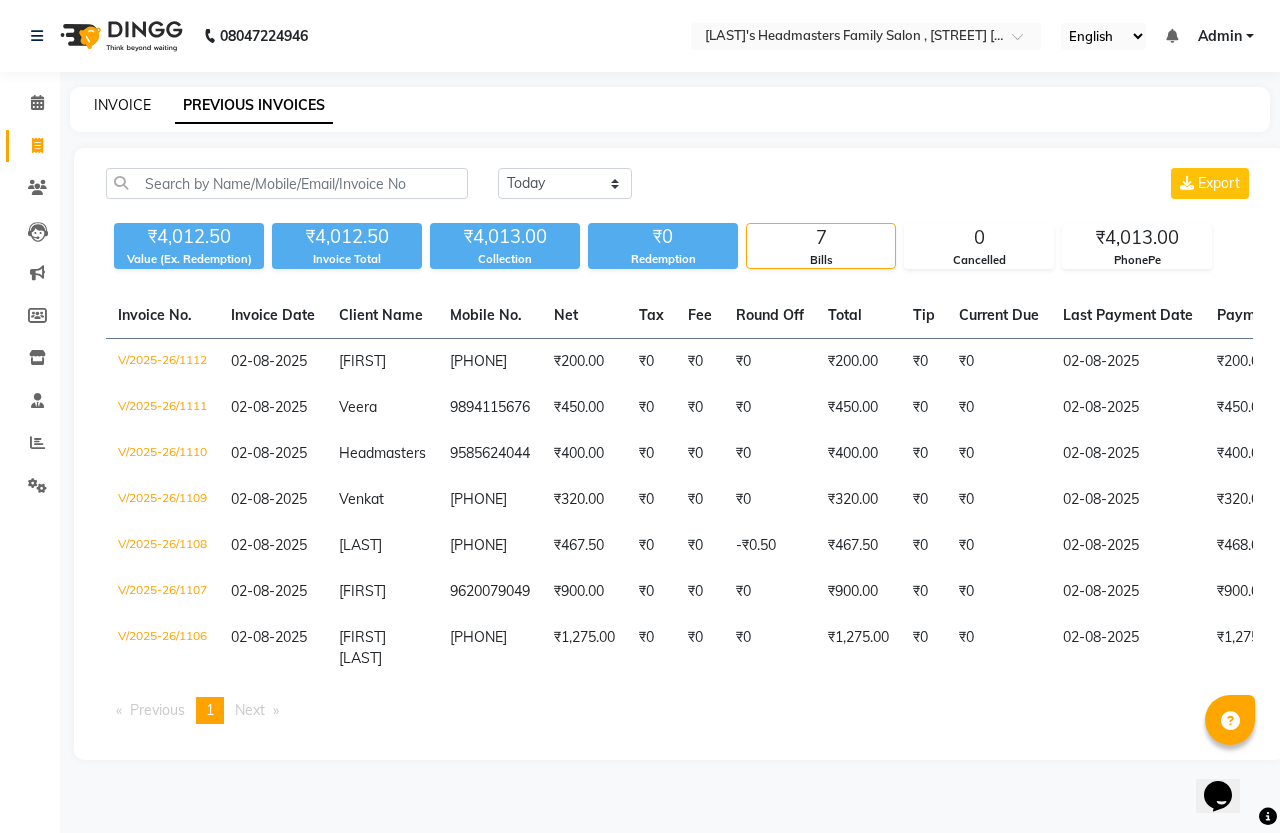 click on "INVOICE" 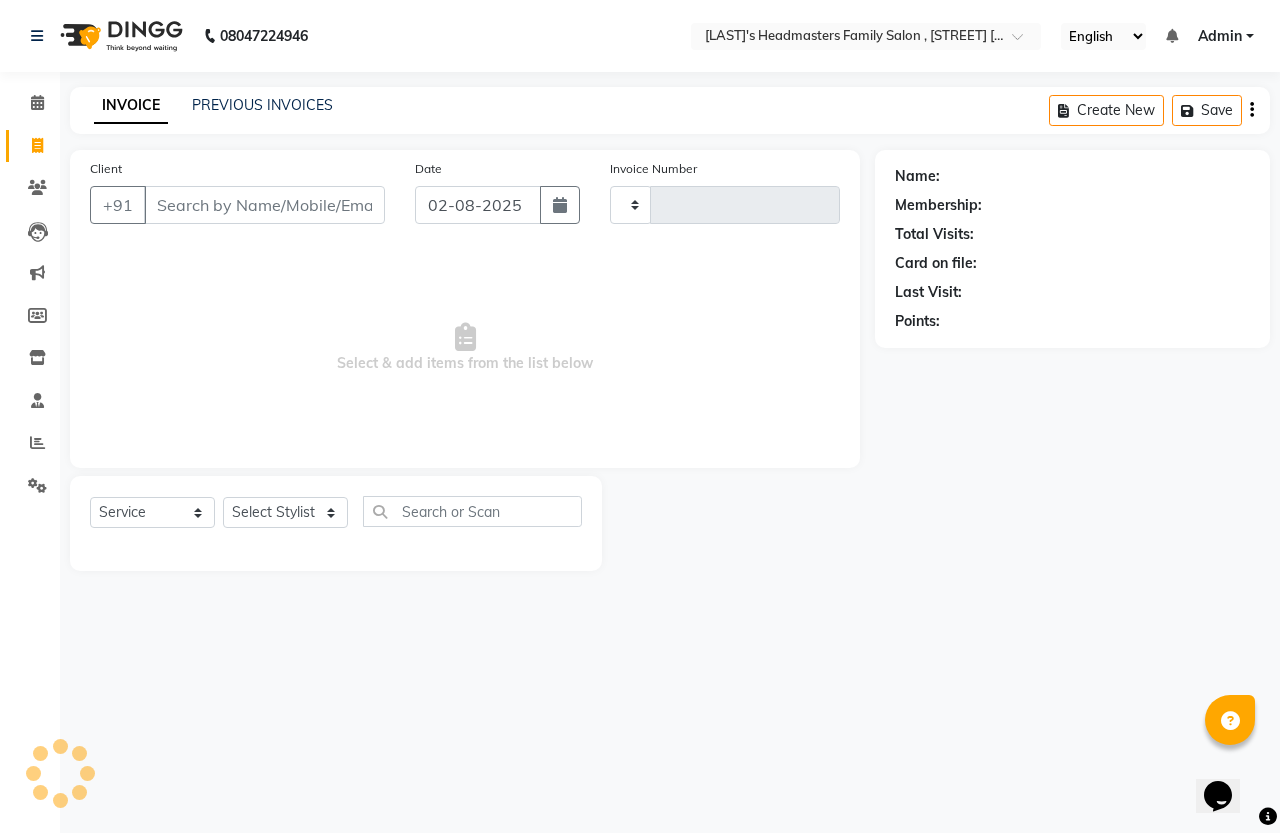 type on "1113" 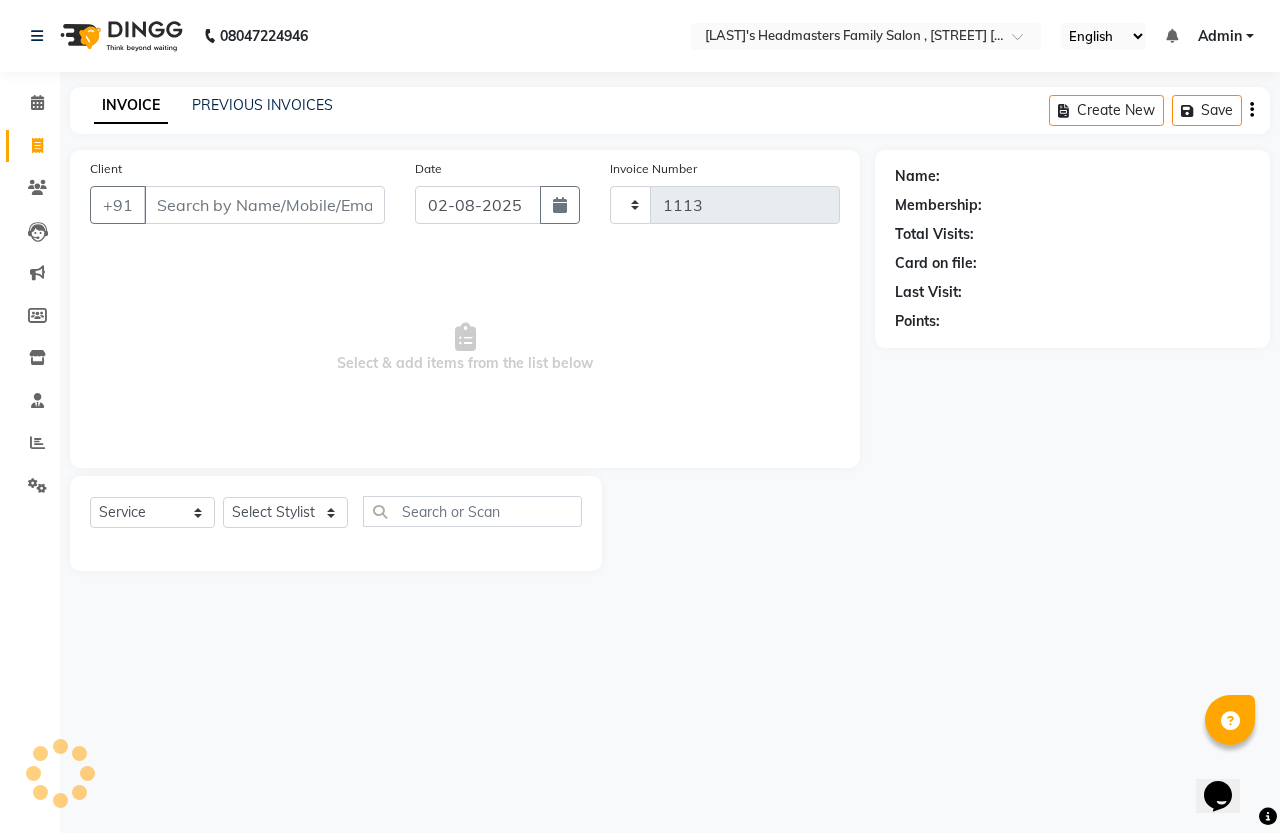 click on "Client" at bounding box center (264, 205) 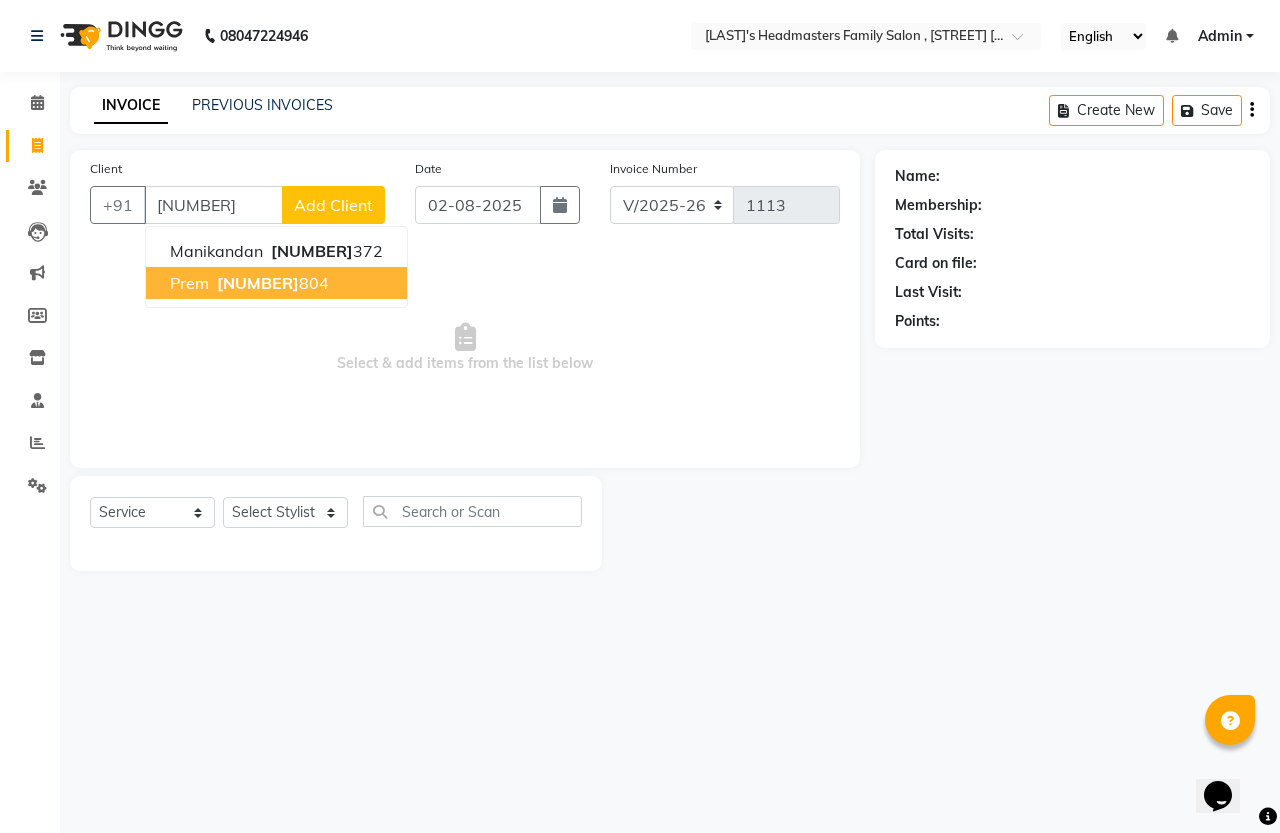 click on "[NUMBER]" at bounding box center [258, 283] 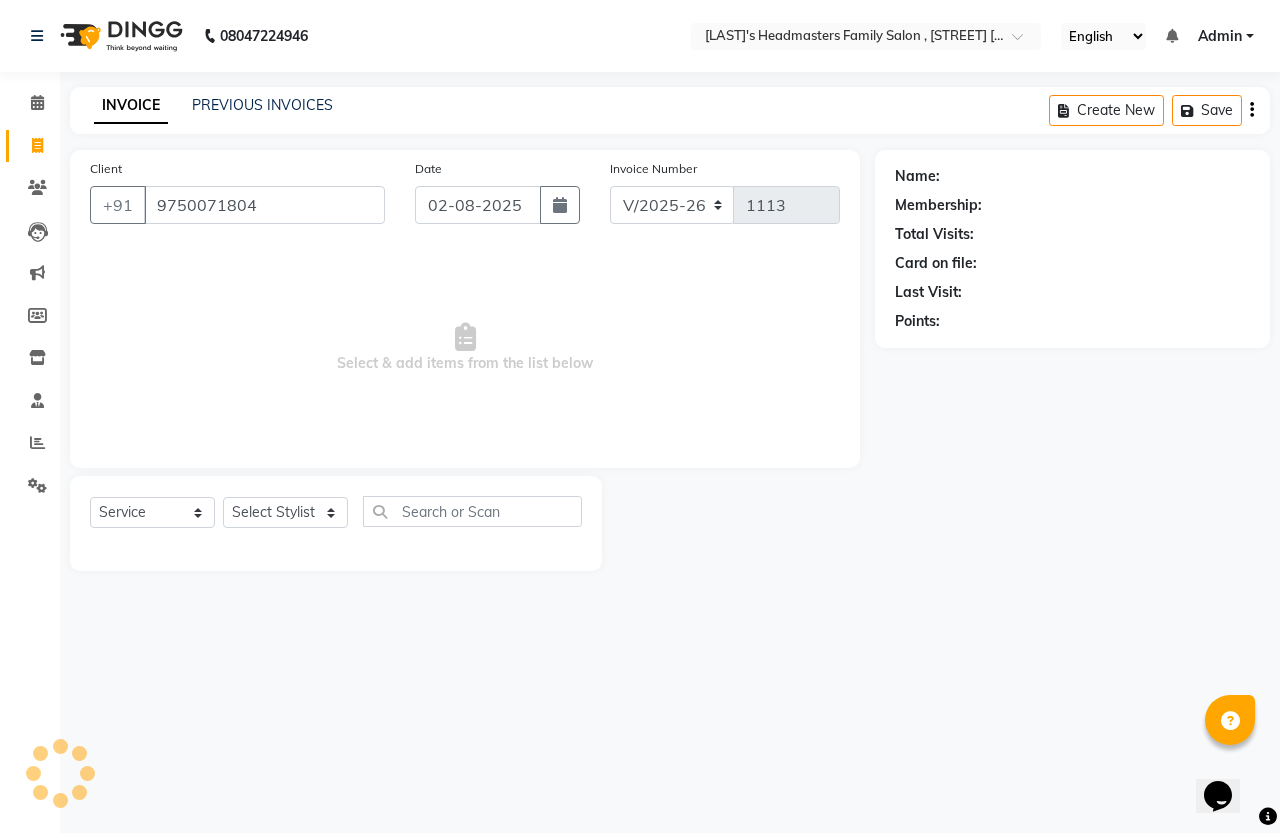 type on "9750071804" 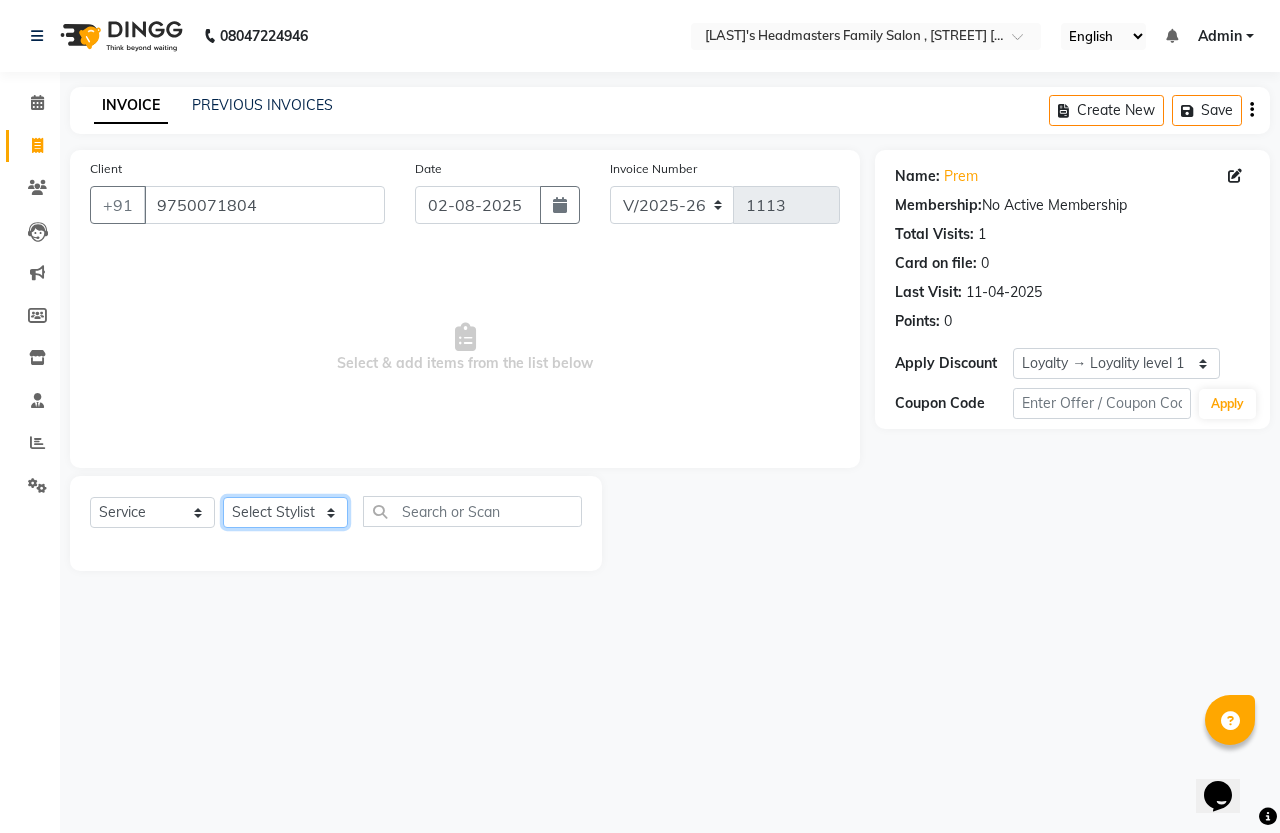 click on "Select Stylist [FIRST] [LAST] [LAST]" 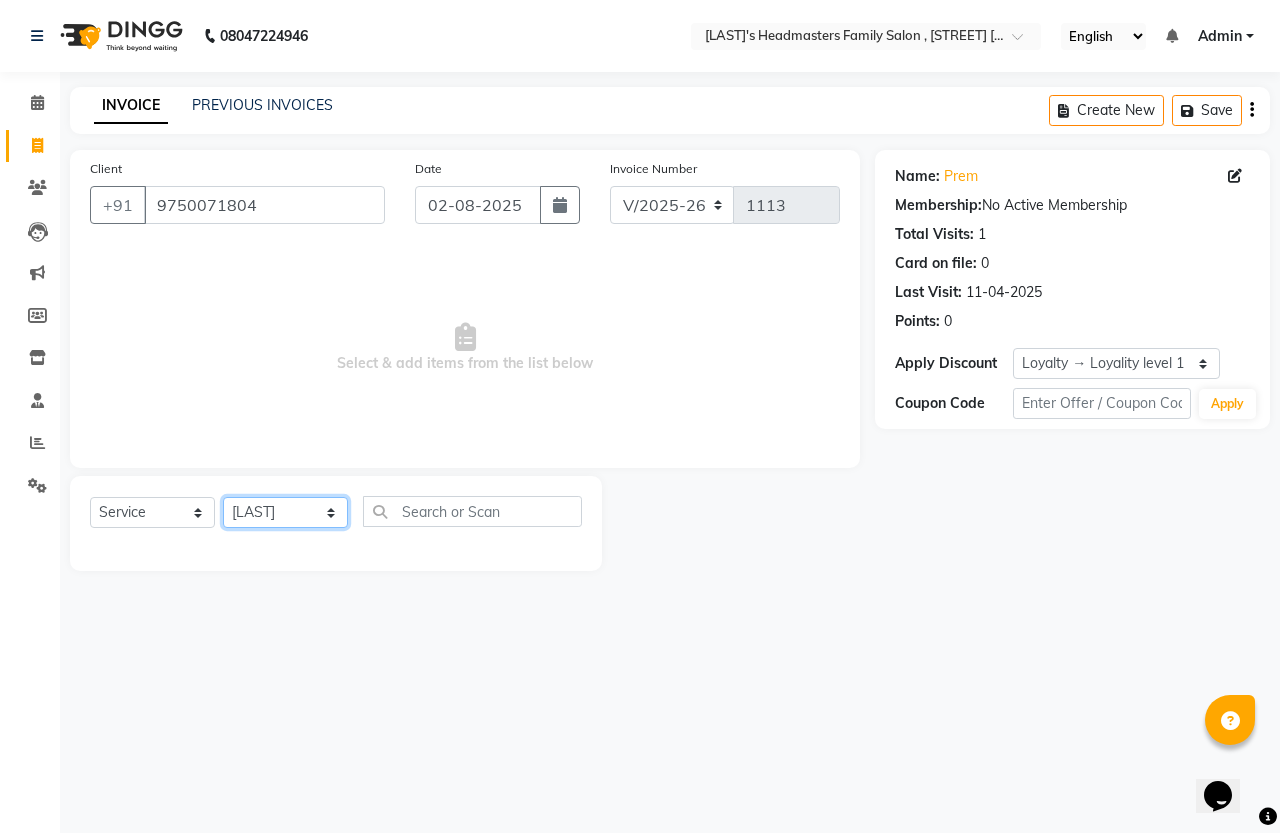 click on "Select Stylist [FIRST] [LAST] [LAST]" 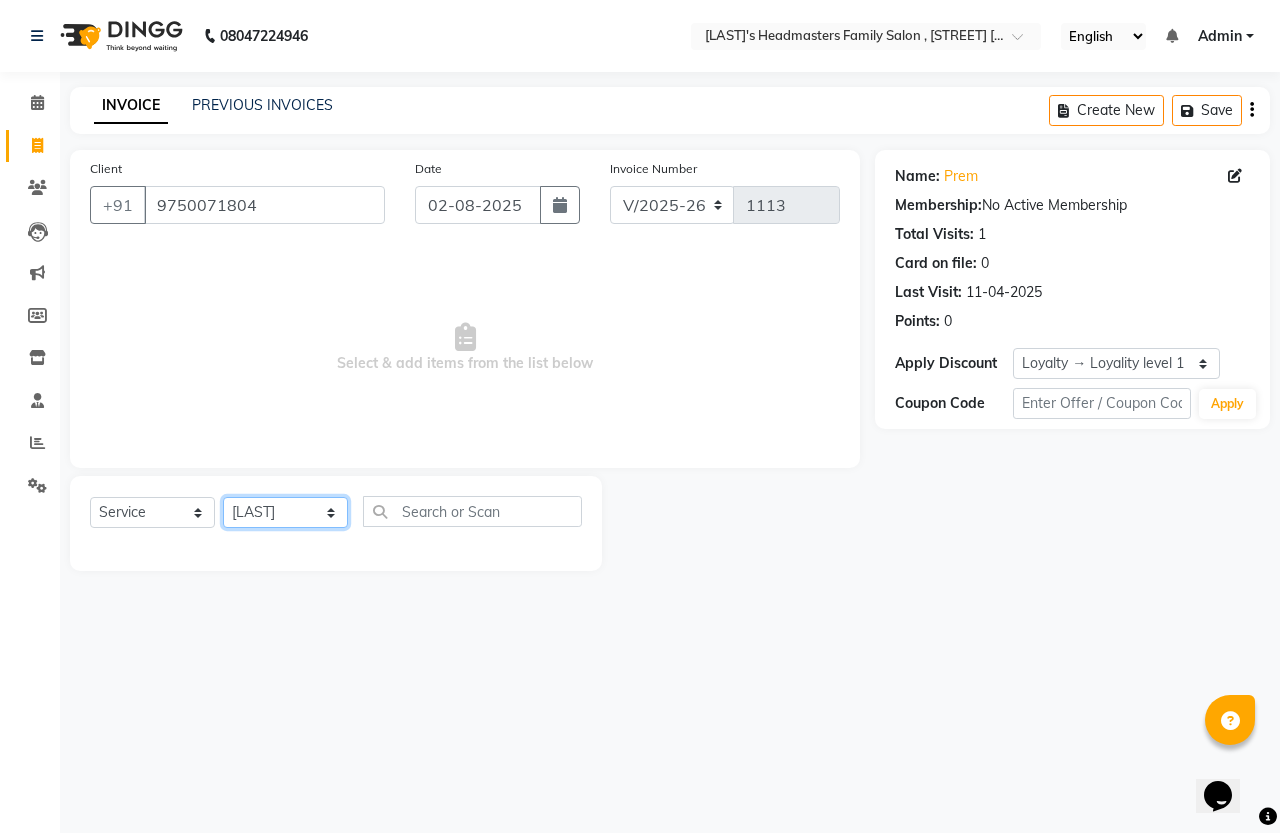 click on "Select Stylist [FIRST] [LAST] [LAST]" 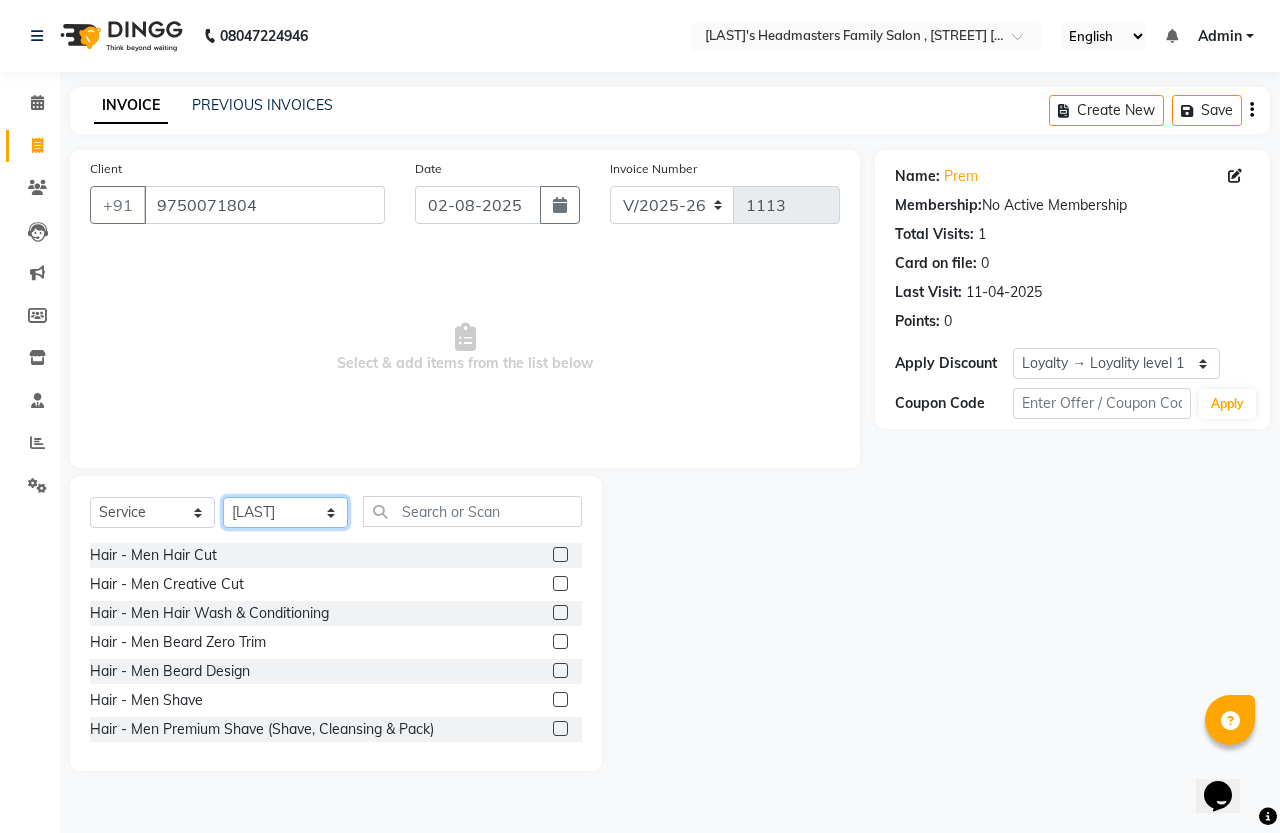 select on "87772" 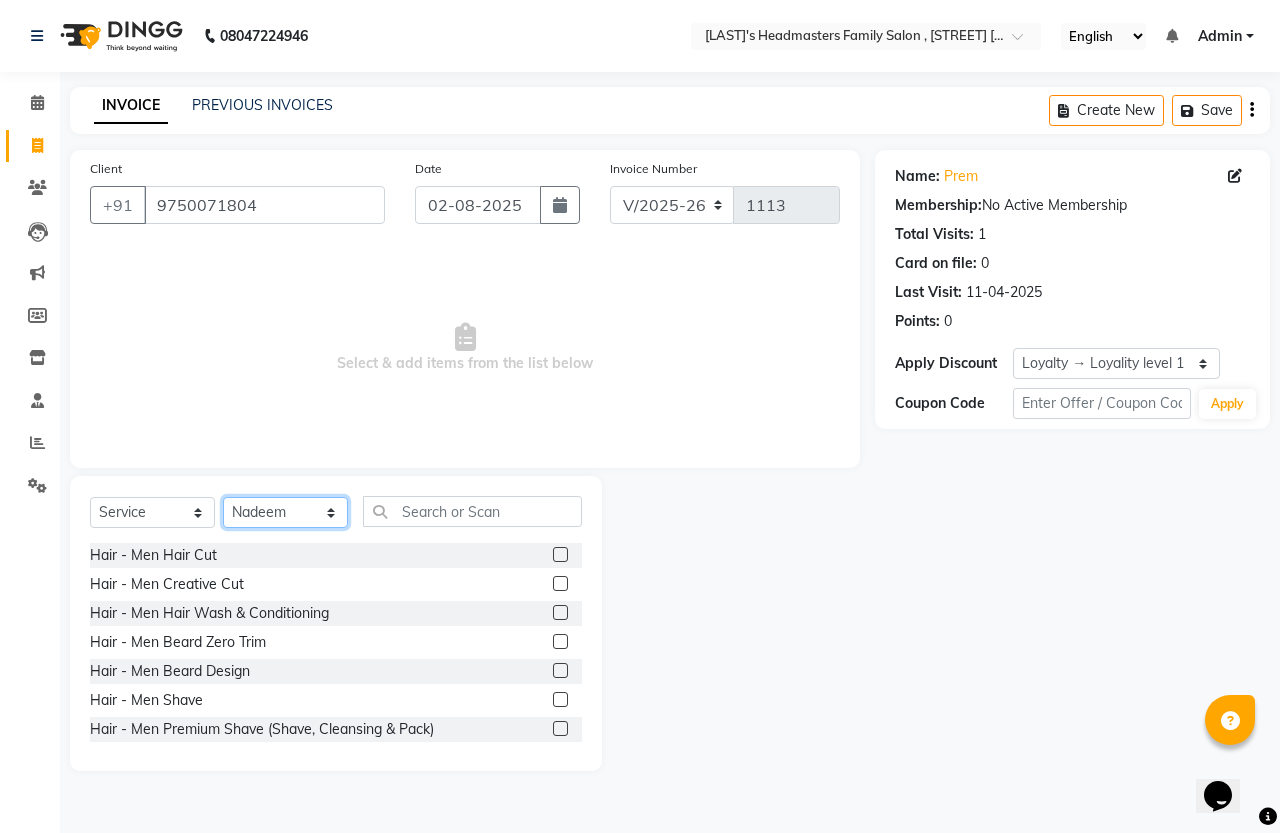 click on "Select Stylist [FIRST] [LAST] [LAST]" 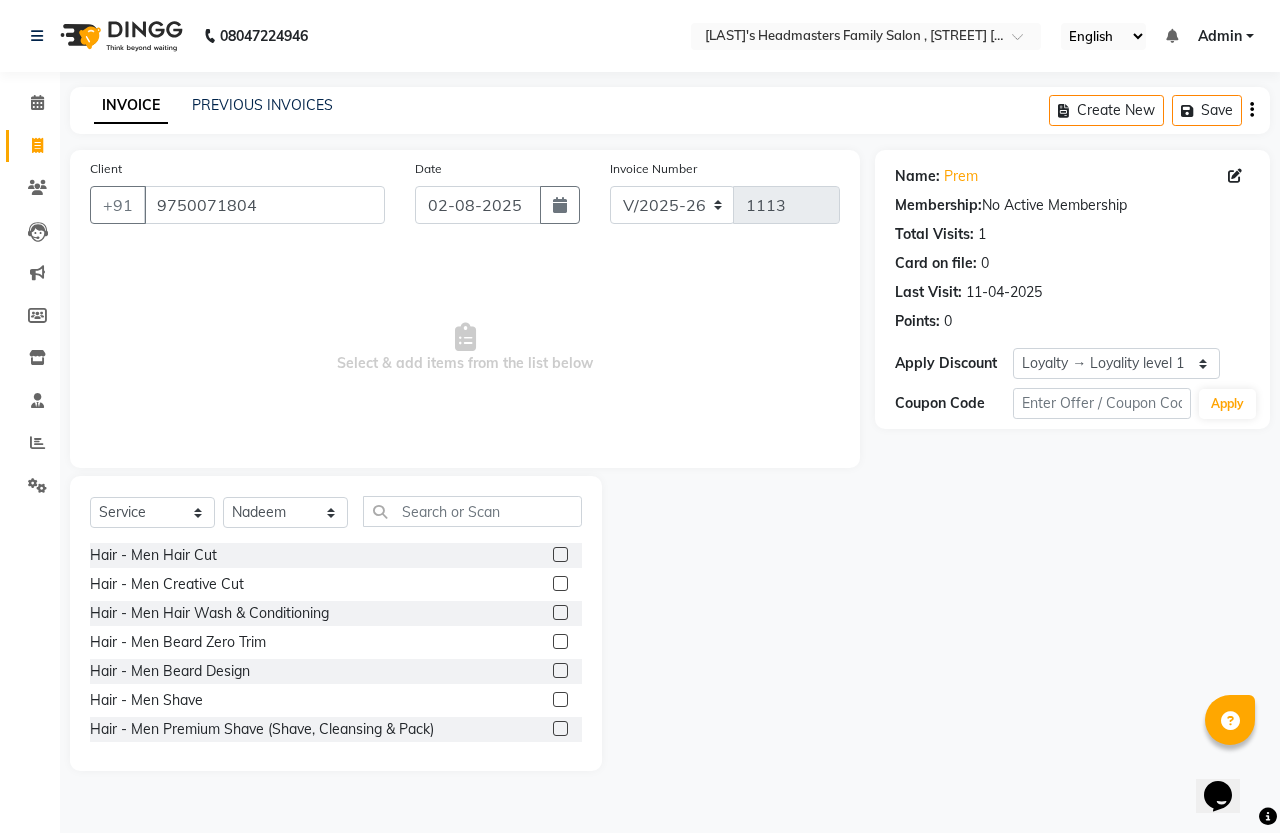 click 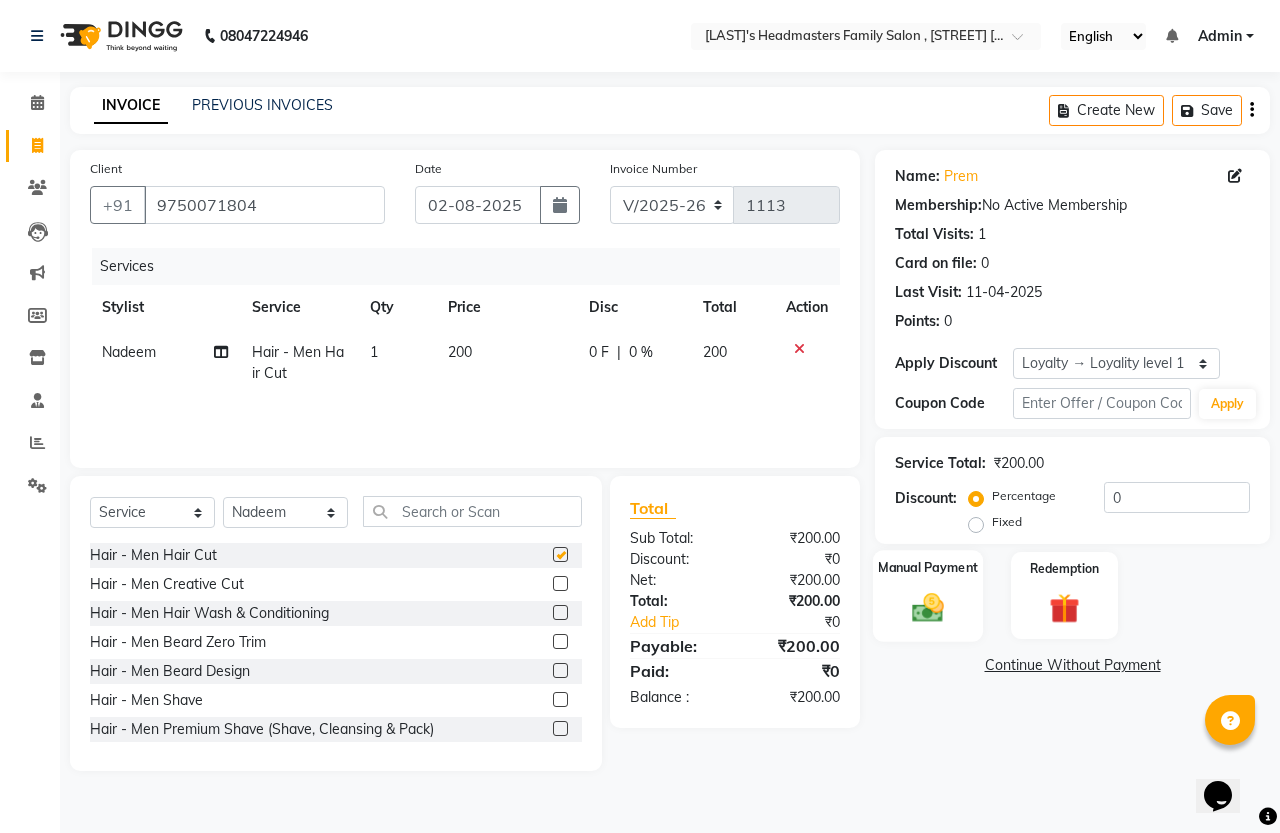 checkbox on "false" 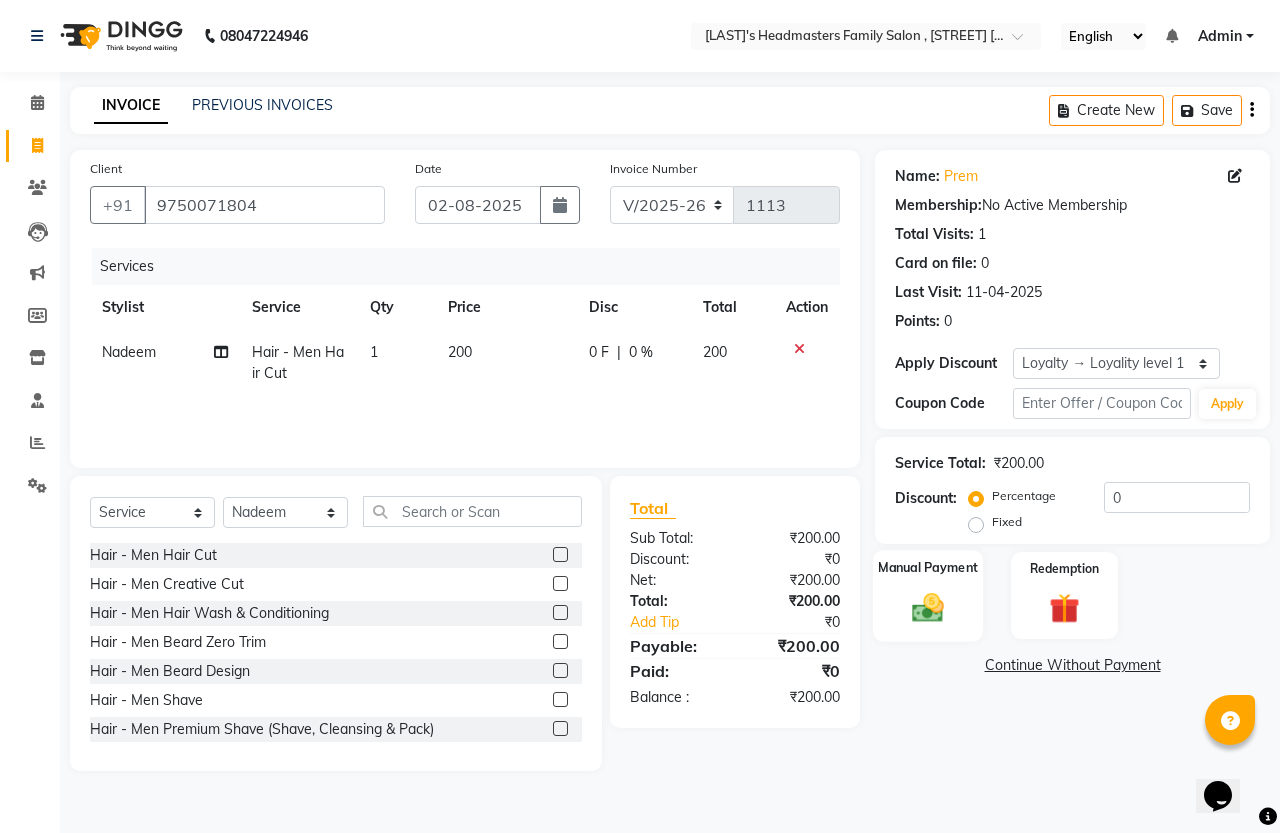 click 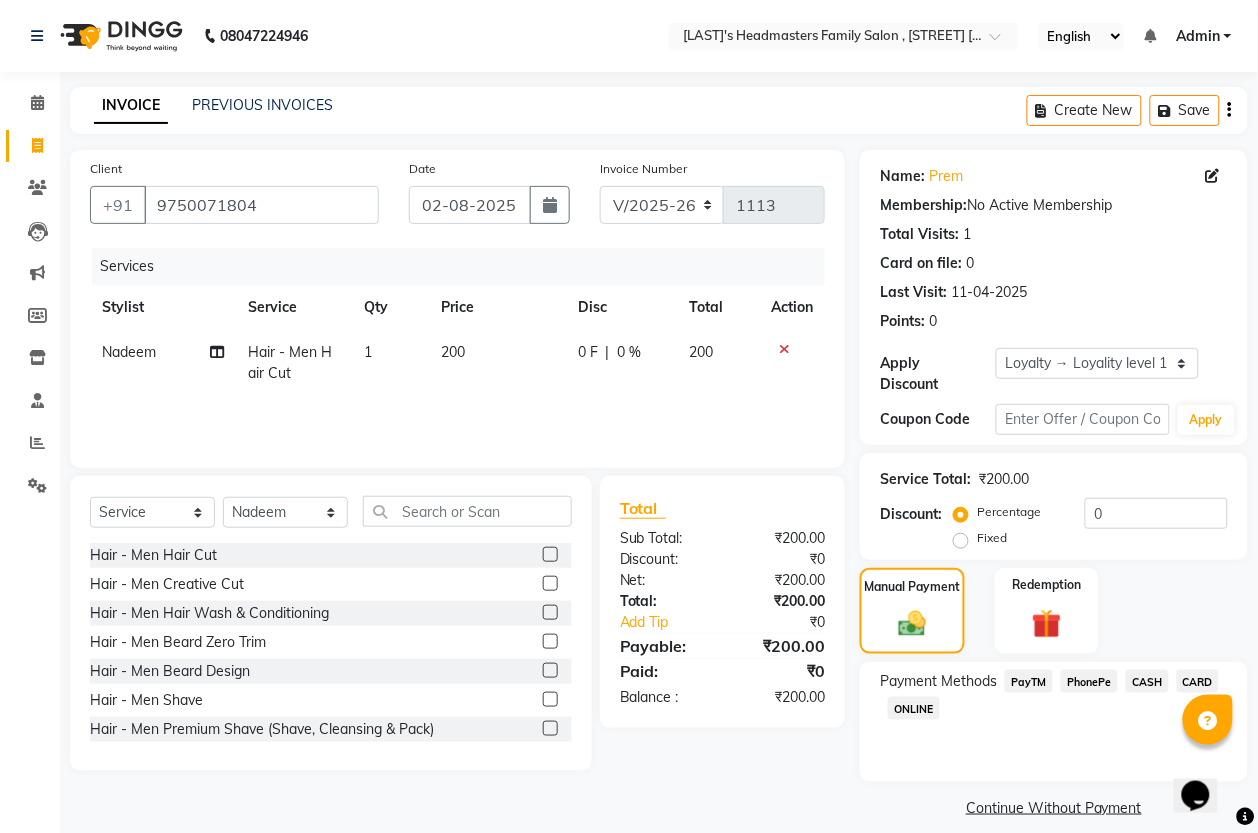 click on "CASH" 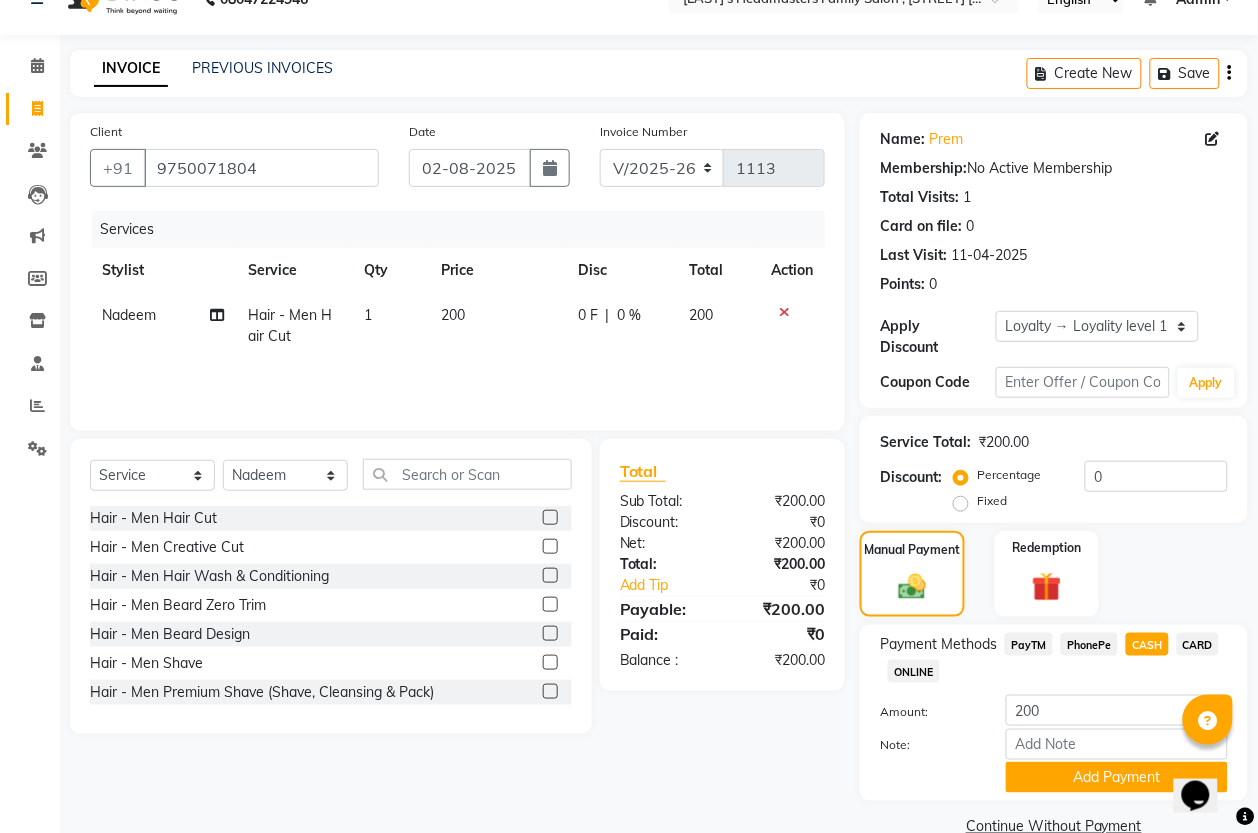 scroll, scrollTop: 75, scrollLeft: 0, axis: vertical 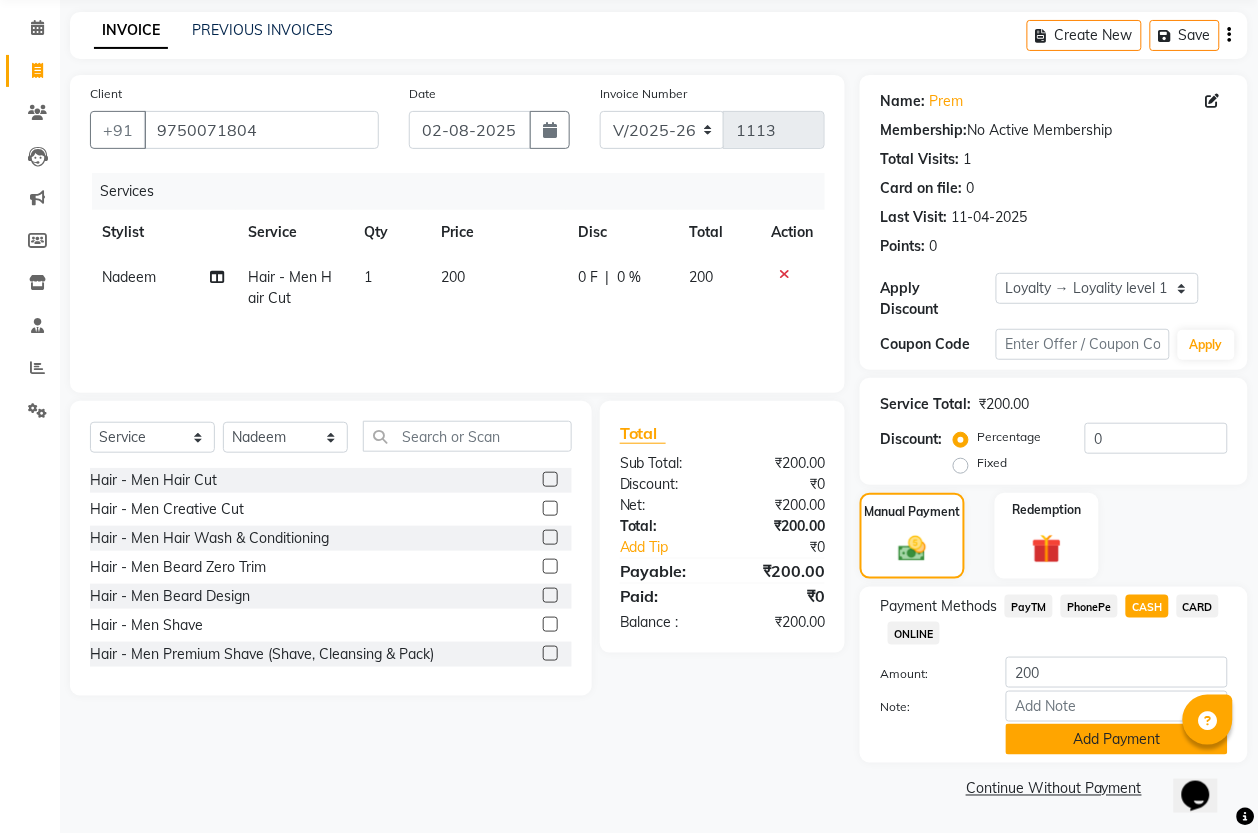 click on "Add Payment" 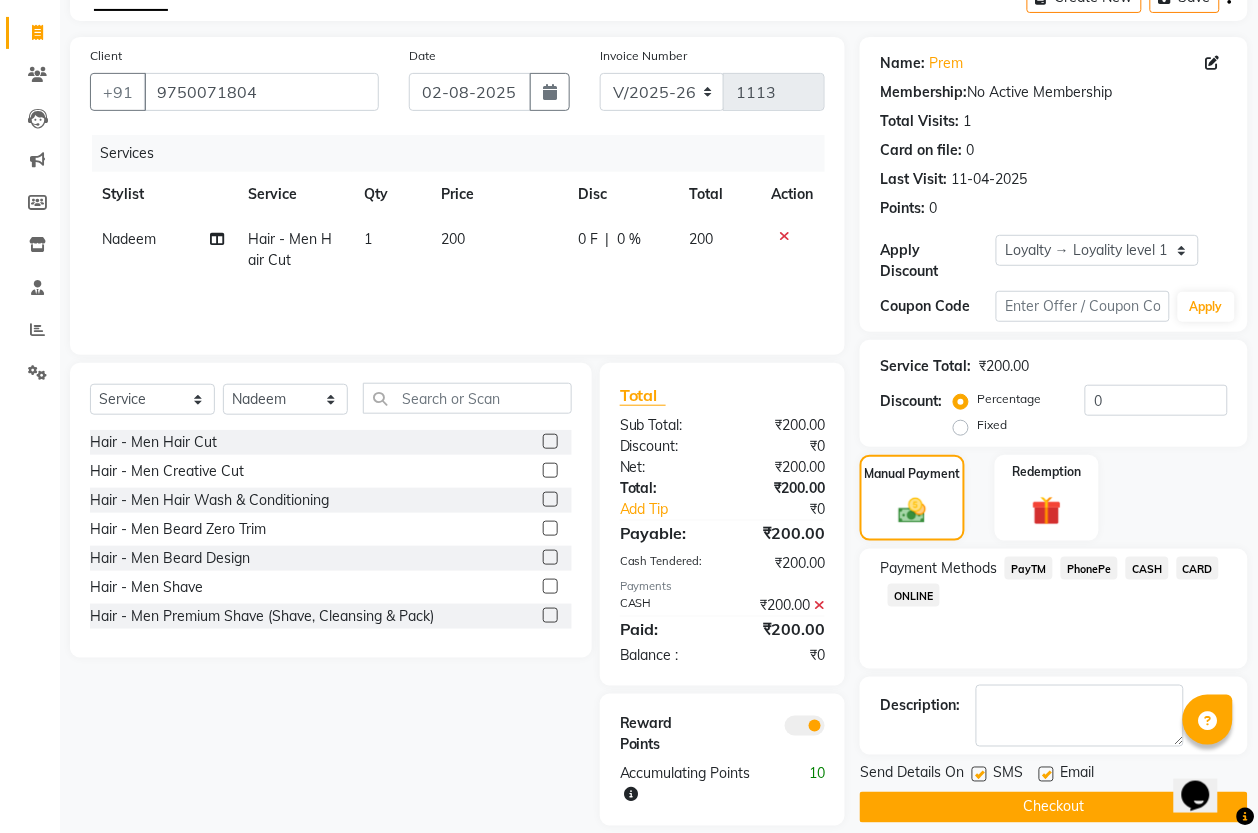 scroll, scrollTop: 135, scrollLeft: 0, axis: vertical 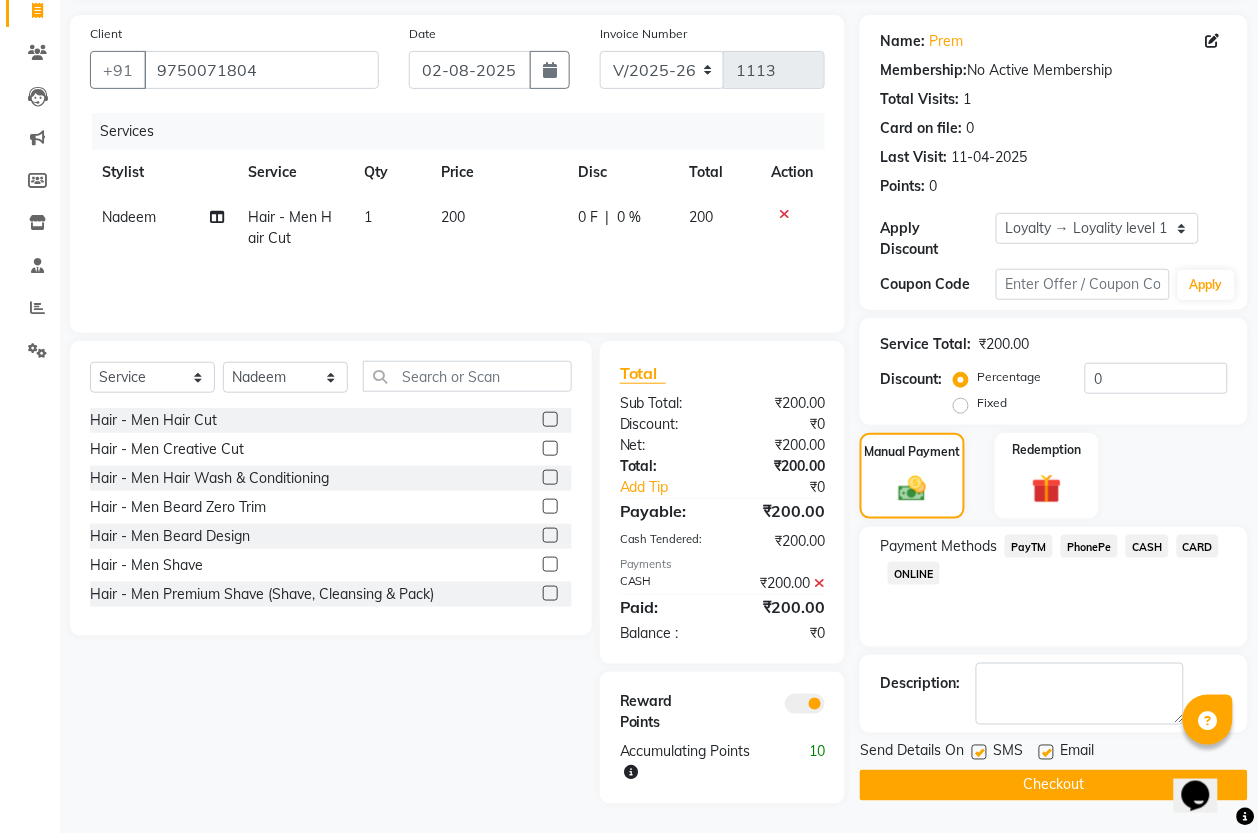 click on "Checkout" 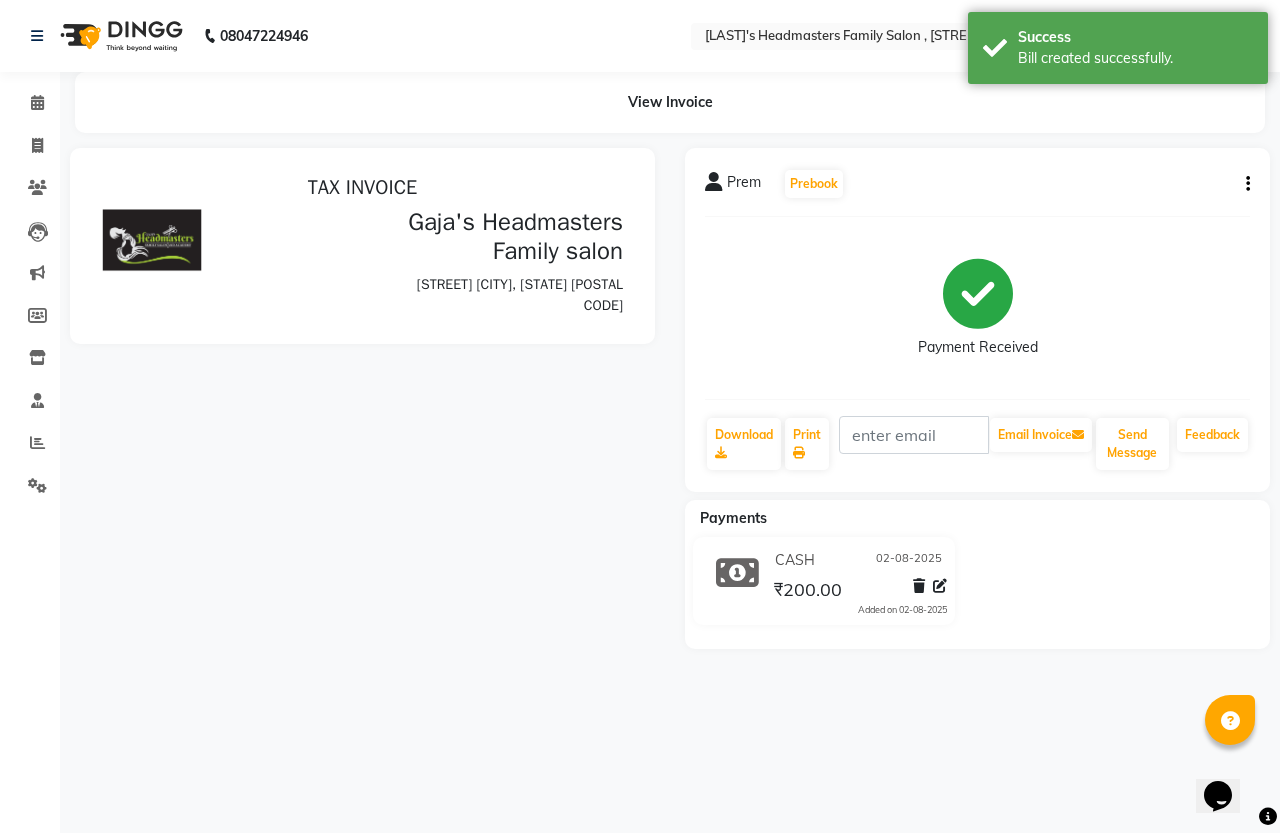scroll, scrollTop: 0, scrollLeft: 0, axis: both 